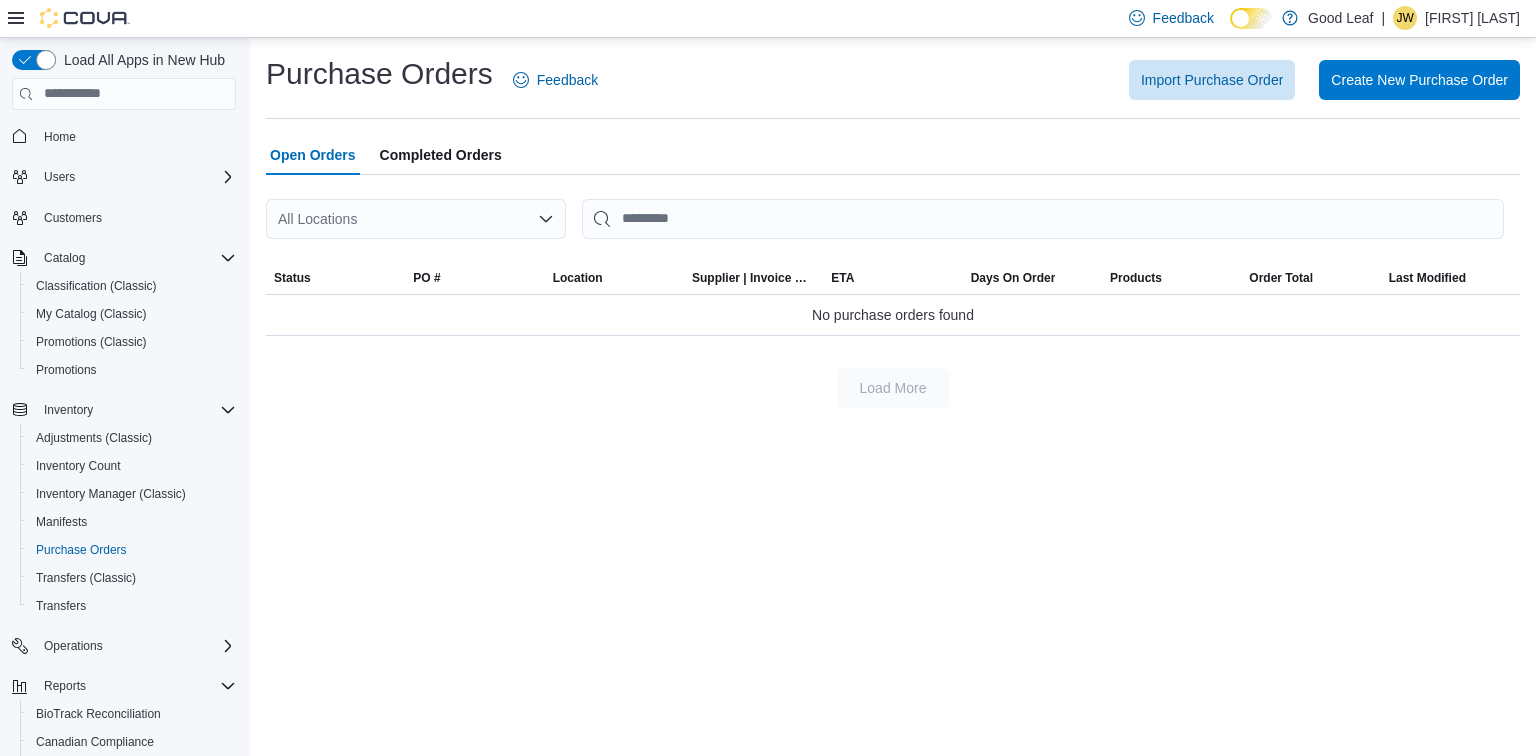 scroll, scrollTop: 0, scrollLeft: 0, axis: both 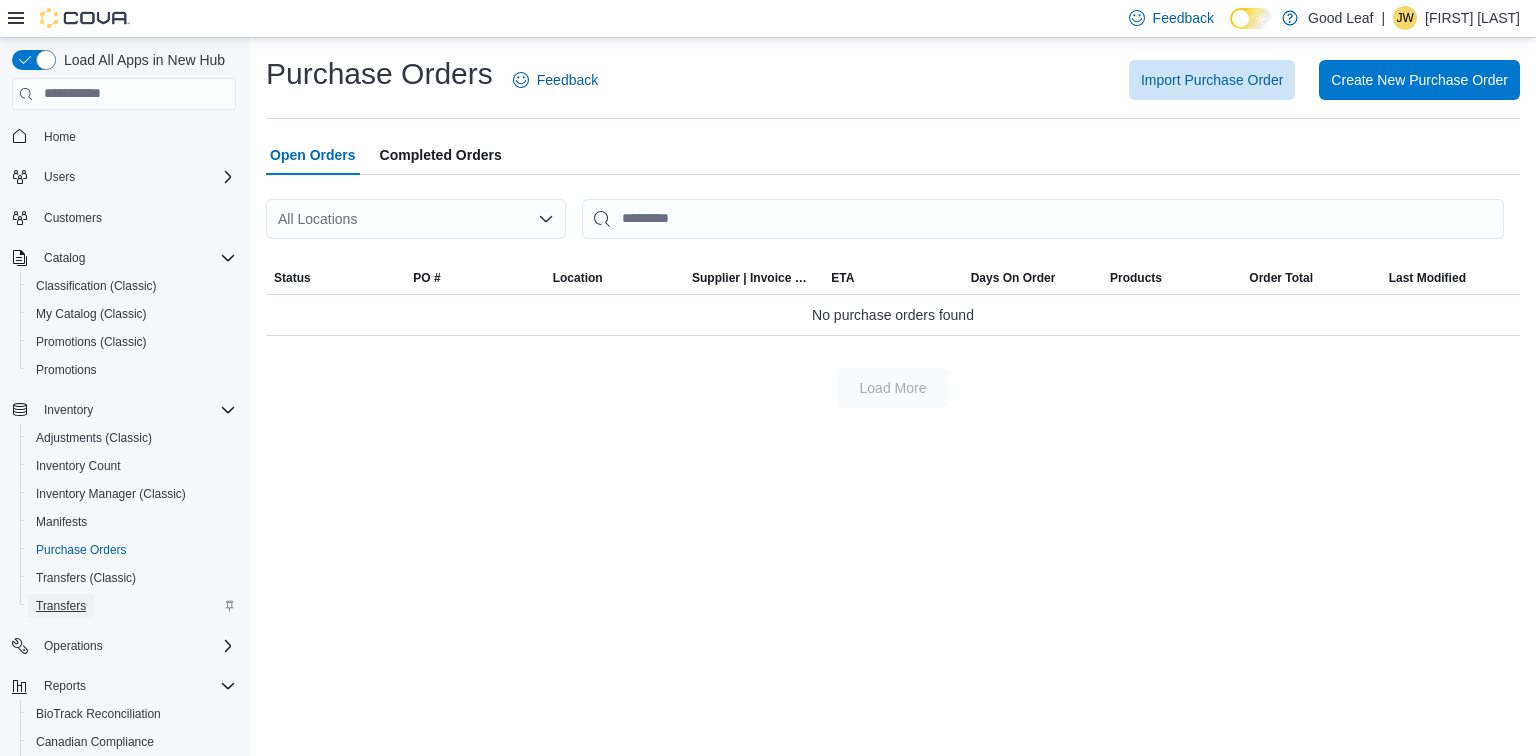 click on "Transfers" at bounding box center [61, 606] 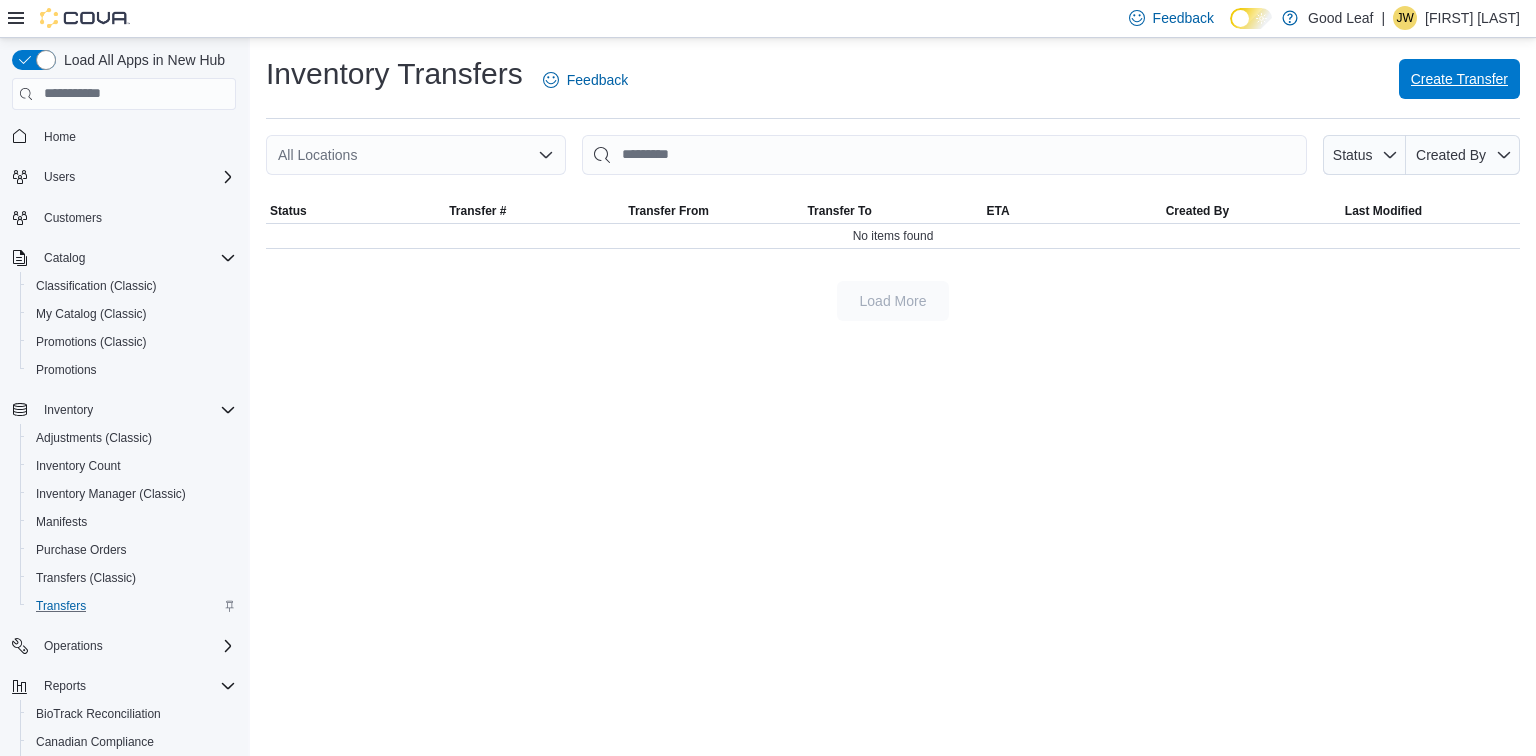 click on "Create Transfer" at bounding box center [1459, 79] 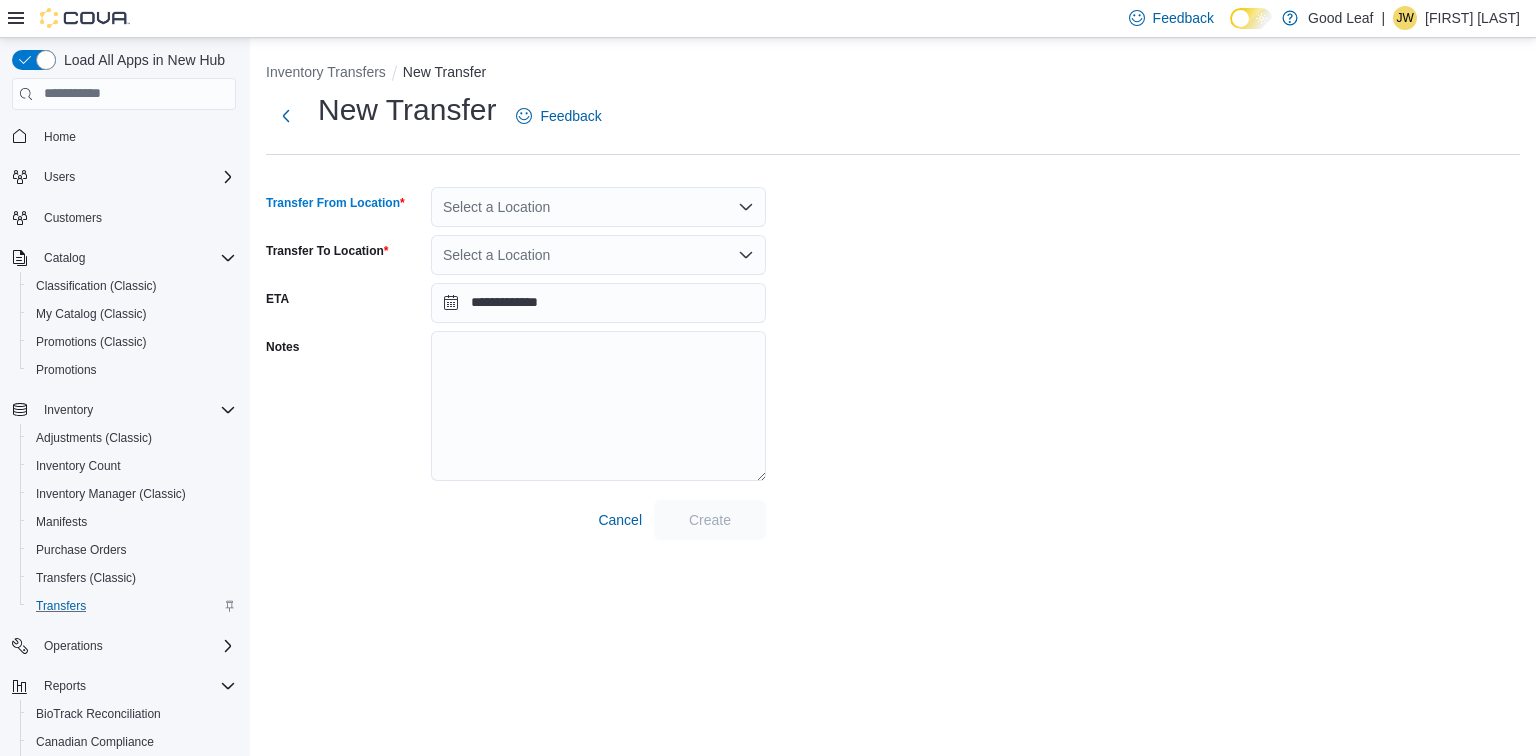 click on "Select a Location" at bounding box center (598, 207) 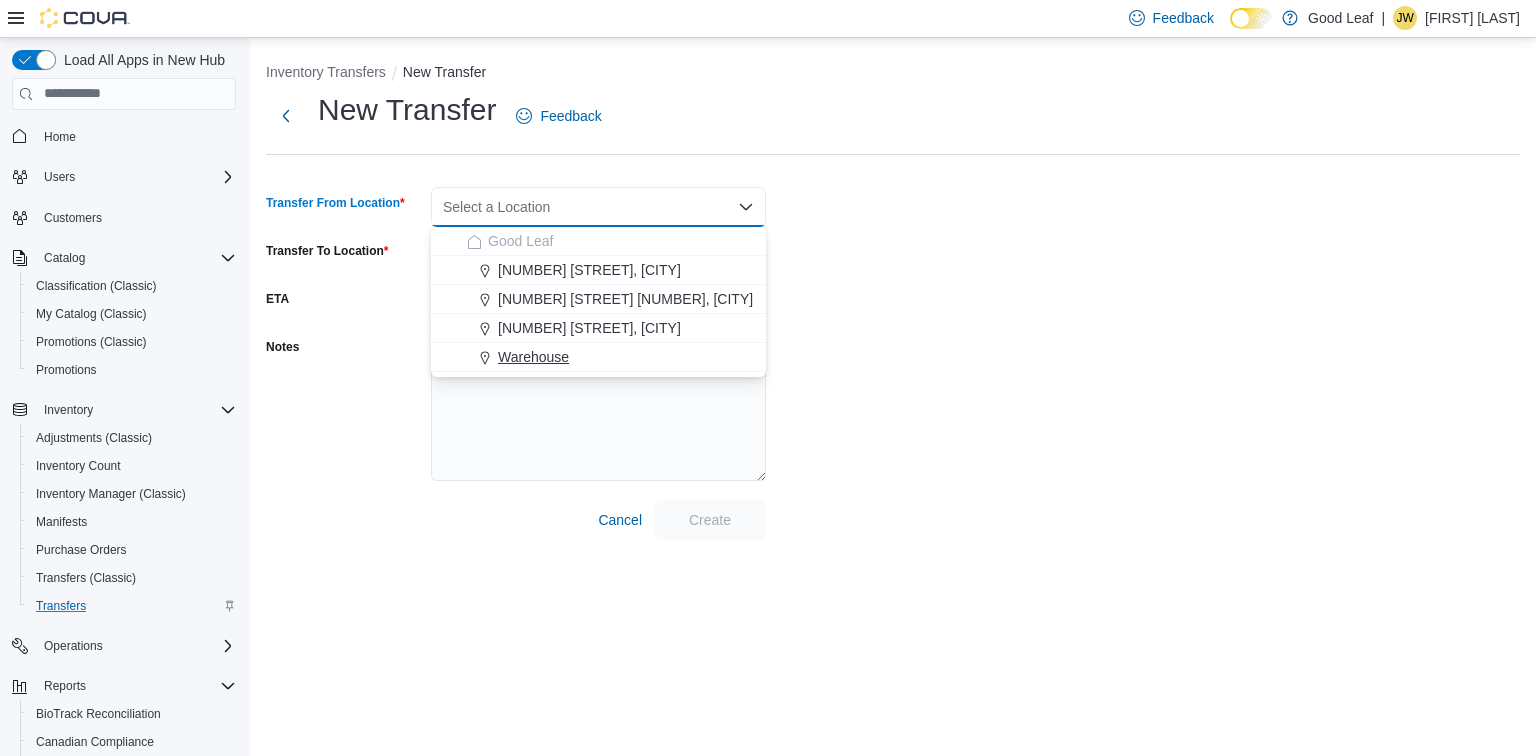 click on "Warehouse" at bounding box center (610, 357) 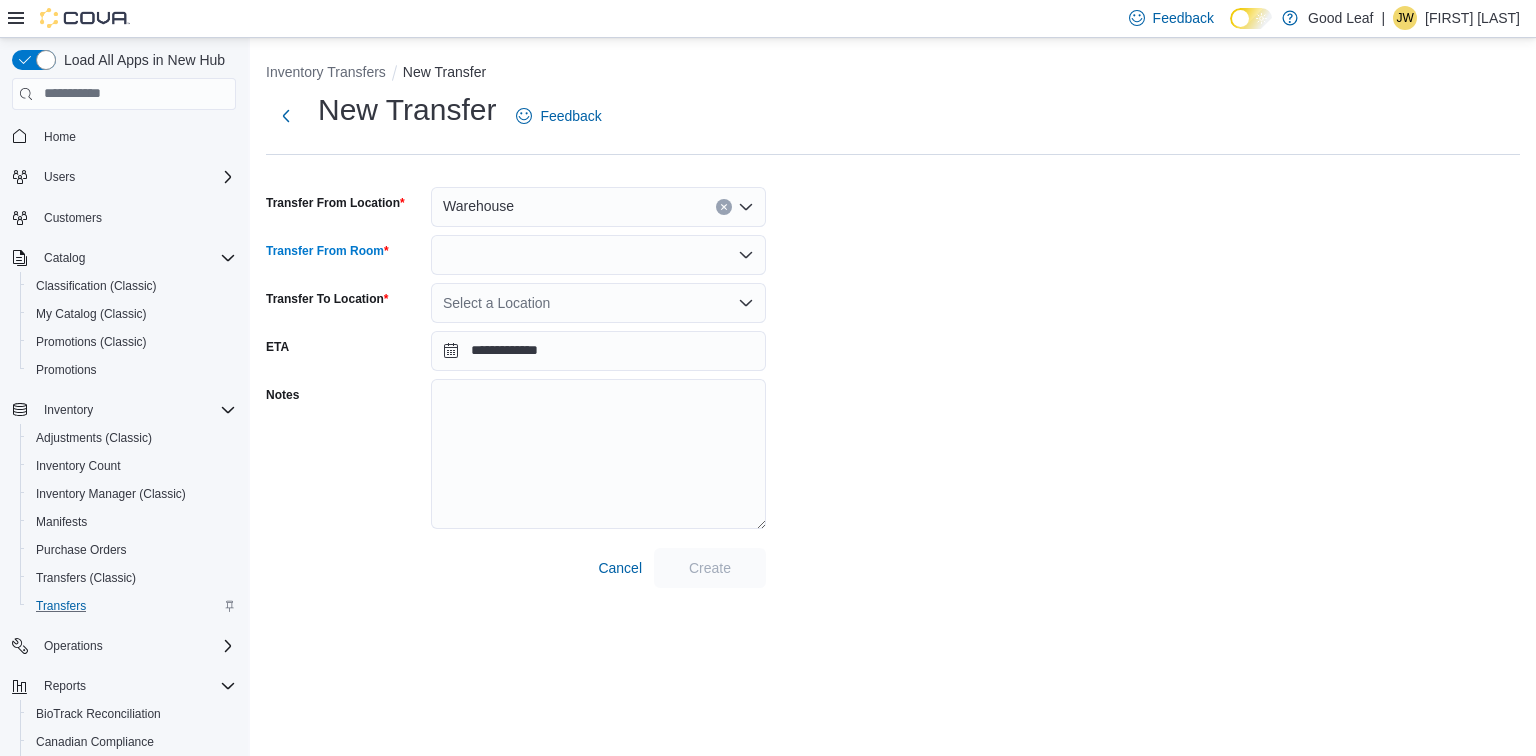 click at bounding box center (598, 255) 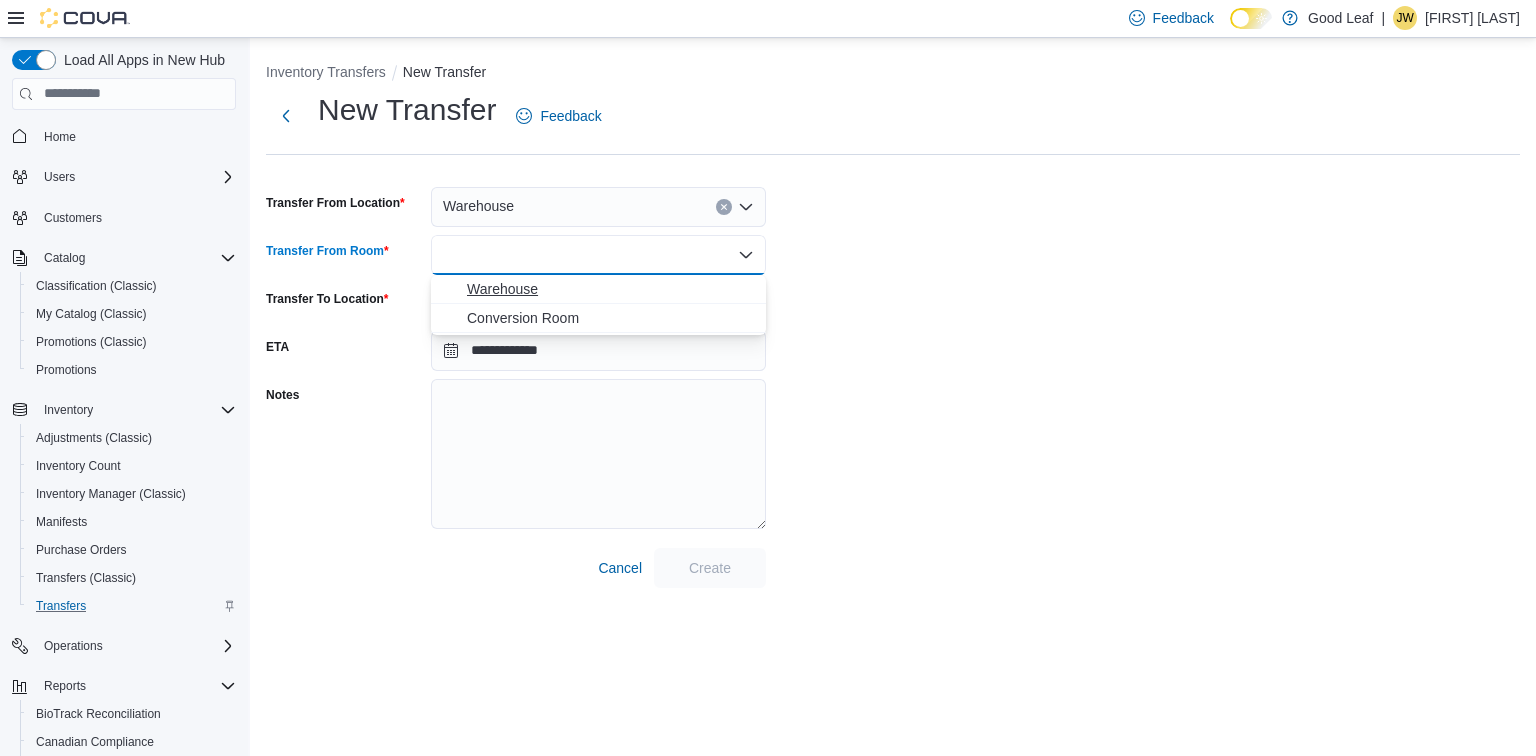 click on "Warehouse" at bounding box center [610, 289] 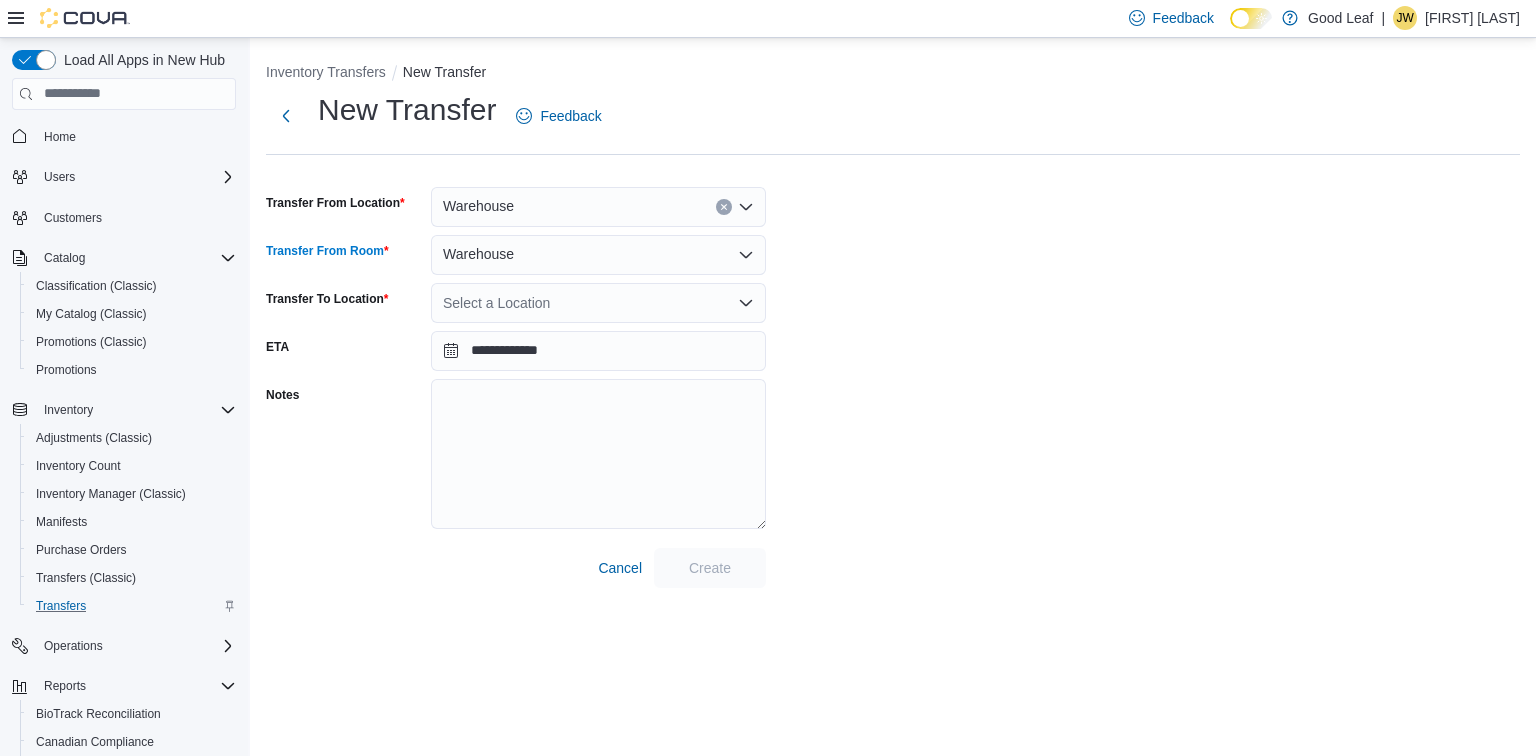 click on "Select a Location" at bounding box center [598, 303] 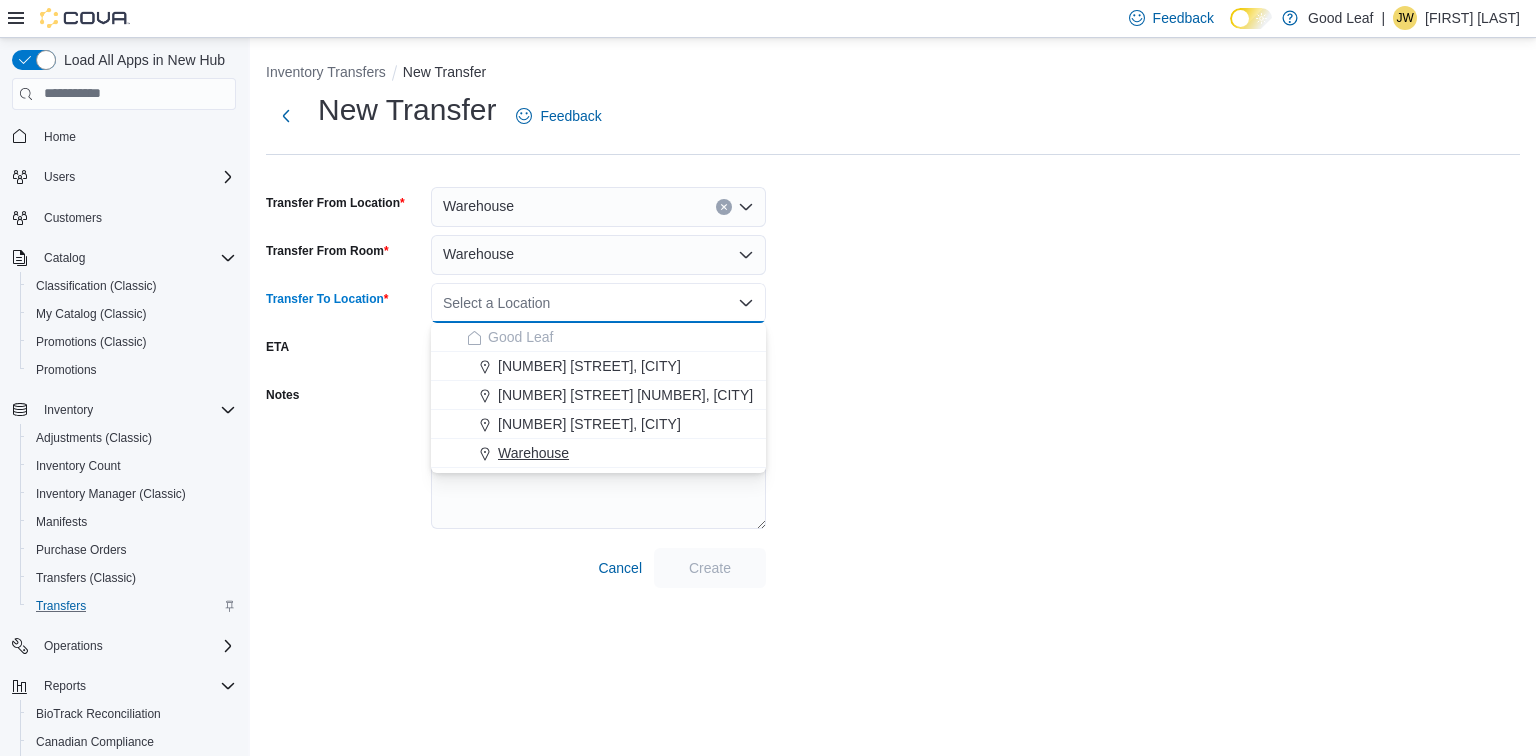 click on "Warehouse" at bounding box center [533, 453] 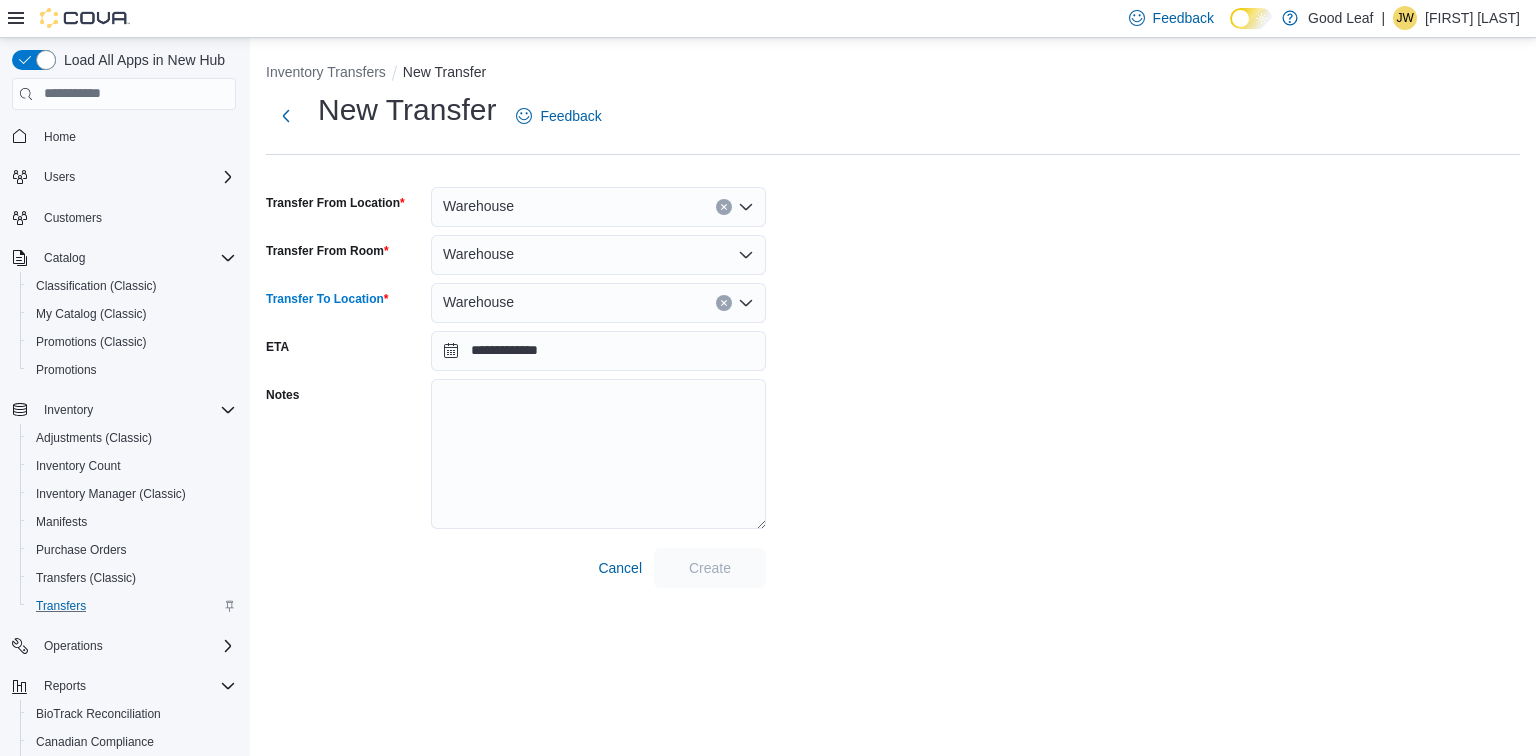click at bounding box center (724, 303) 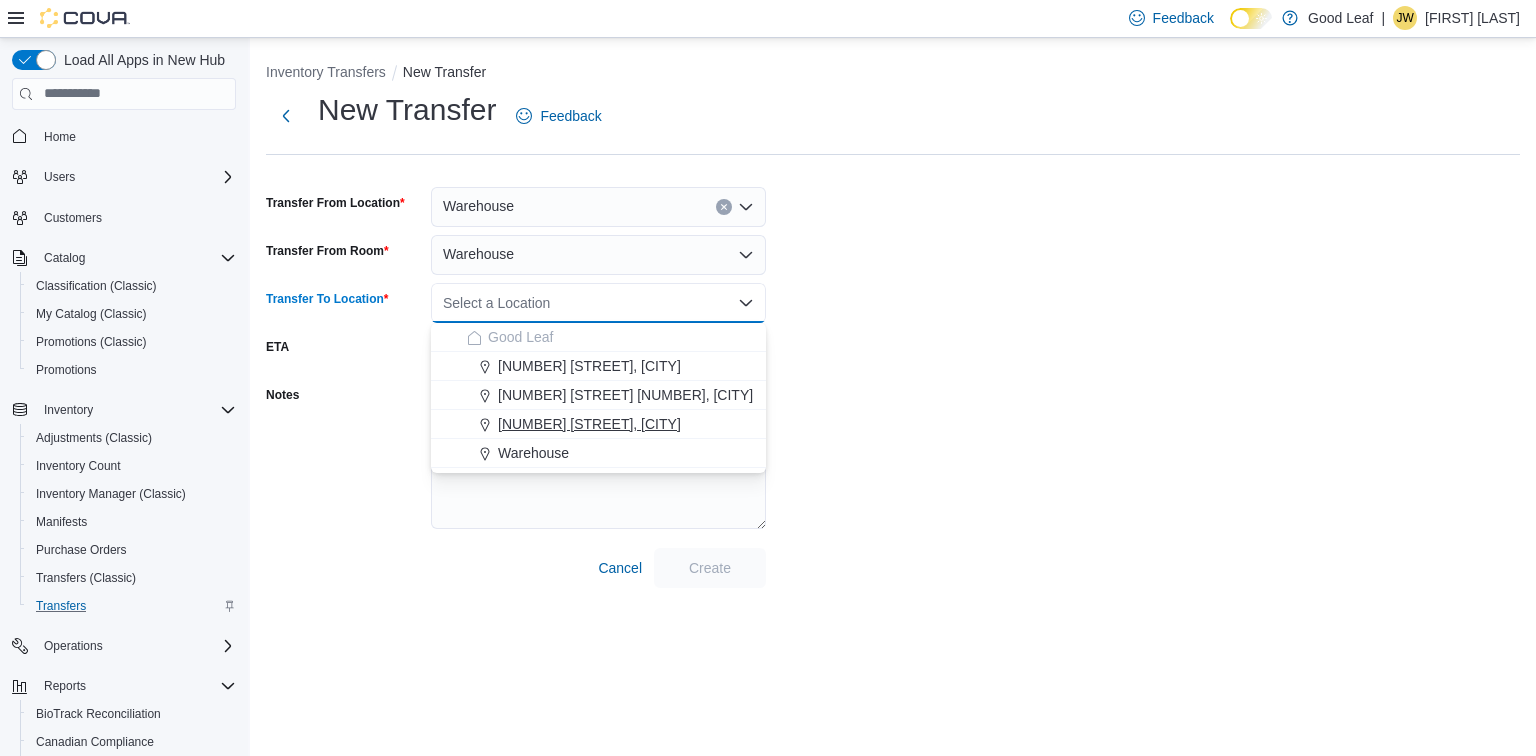 click on "[NUMBER] [STREET], [CITY]" at bounding box center [598, 424] 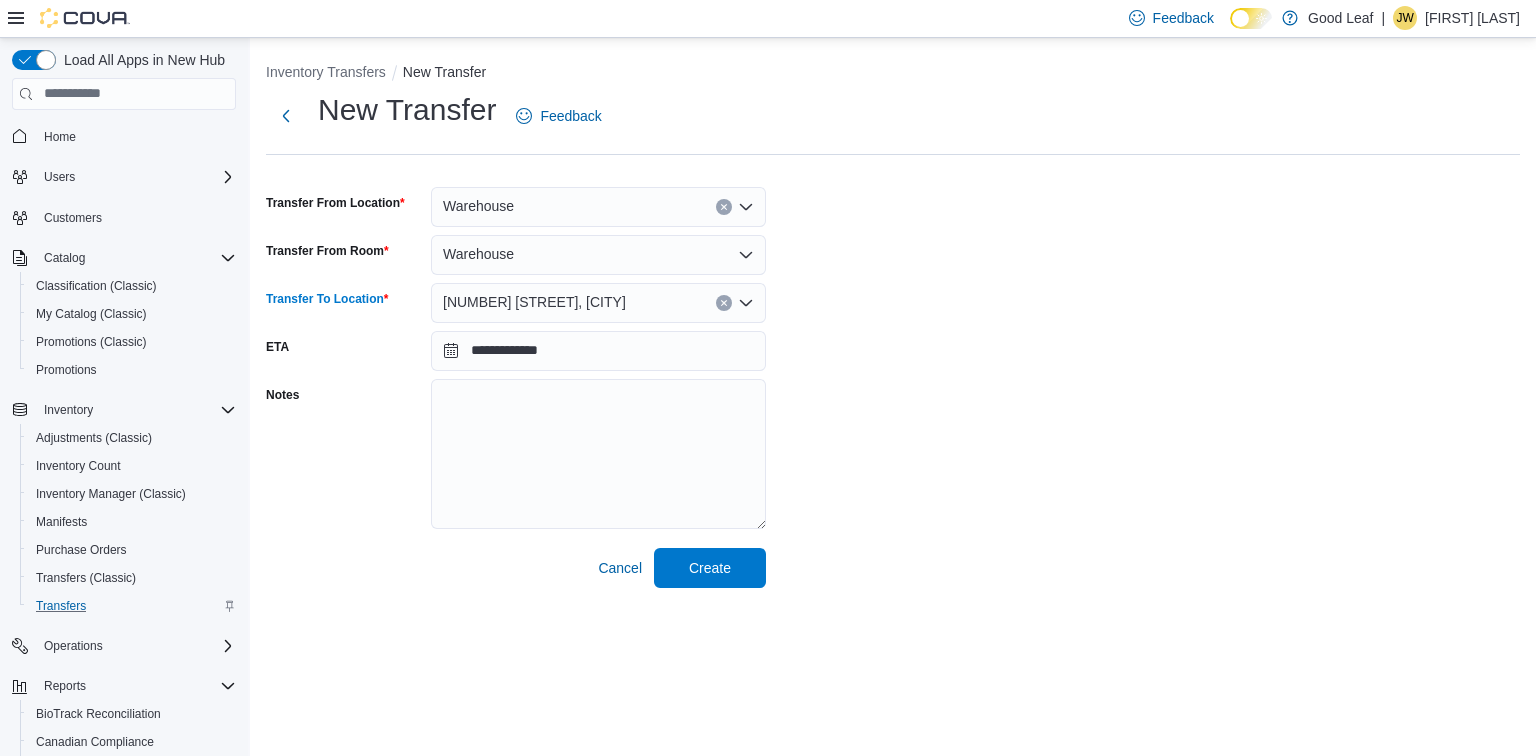 click on "**********" at bounding box center (893, 339) 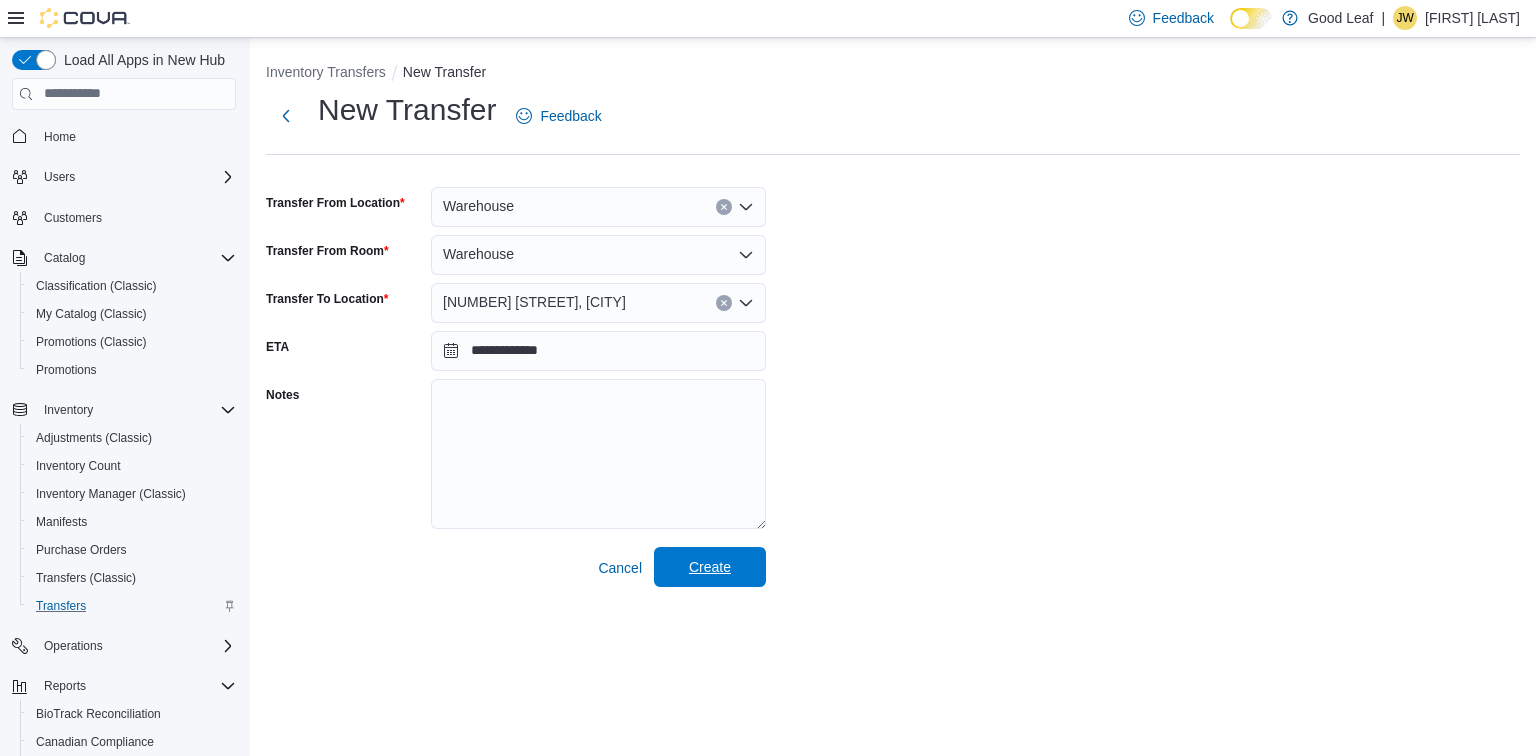 click on "Create" at bounding box center [710, 567] 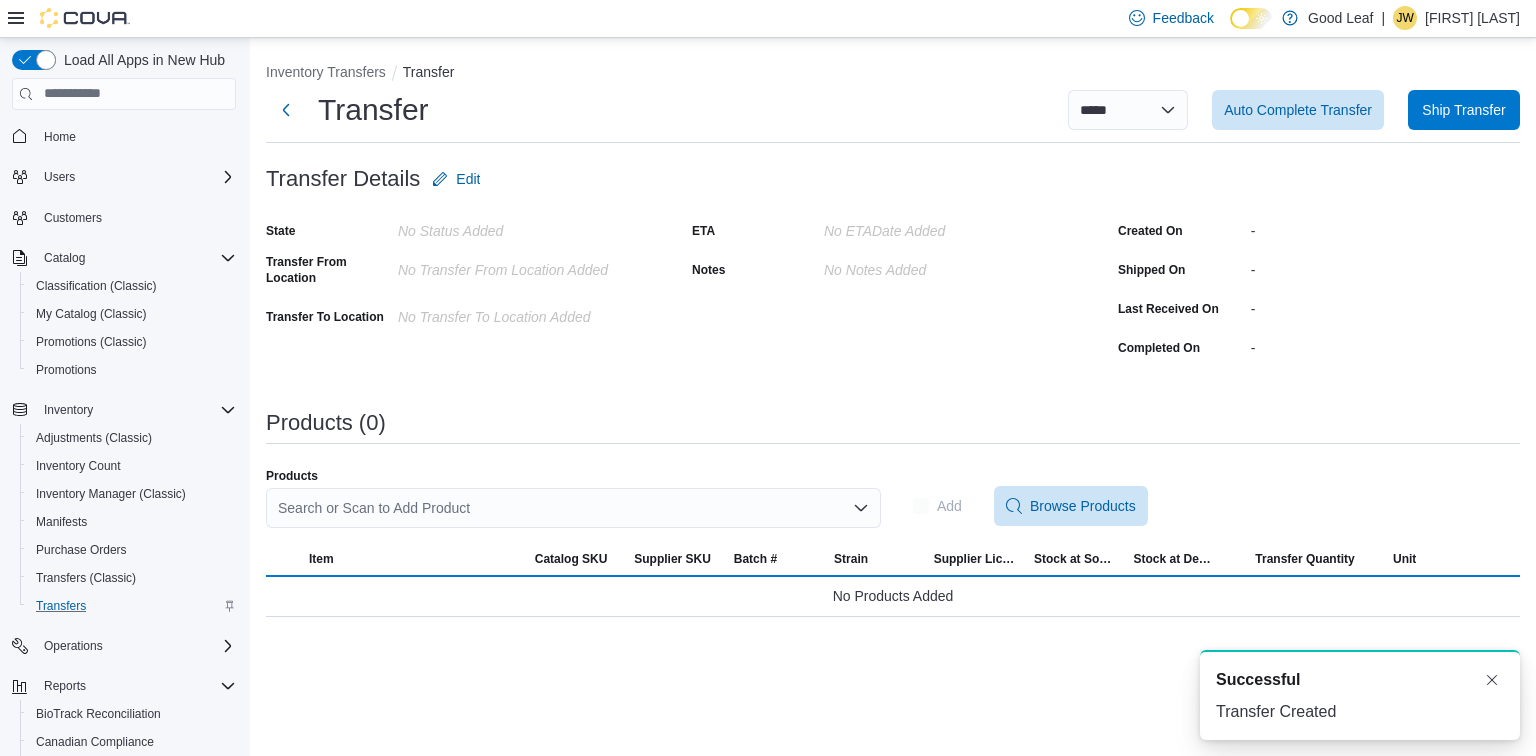 scroll, scrollTop: 0, scrollLeft: 0, axis: both 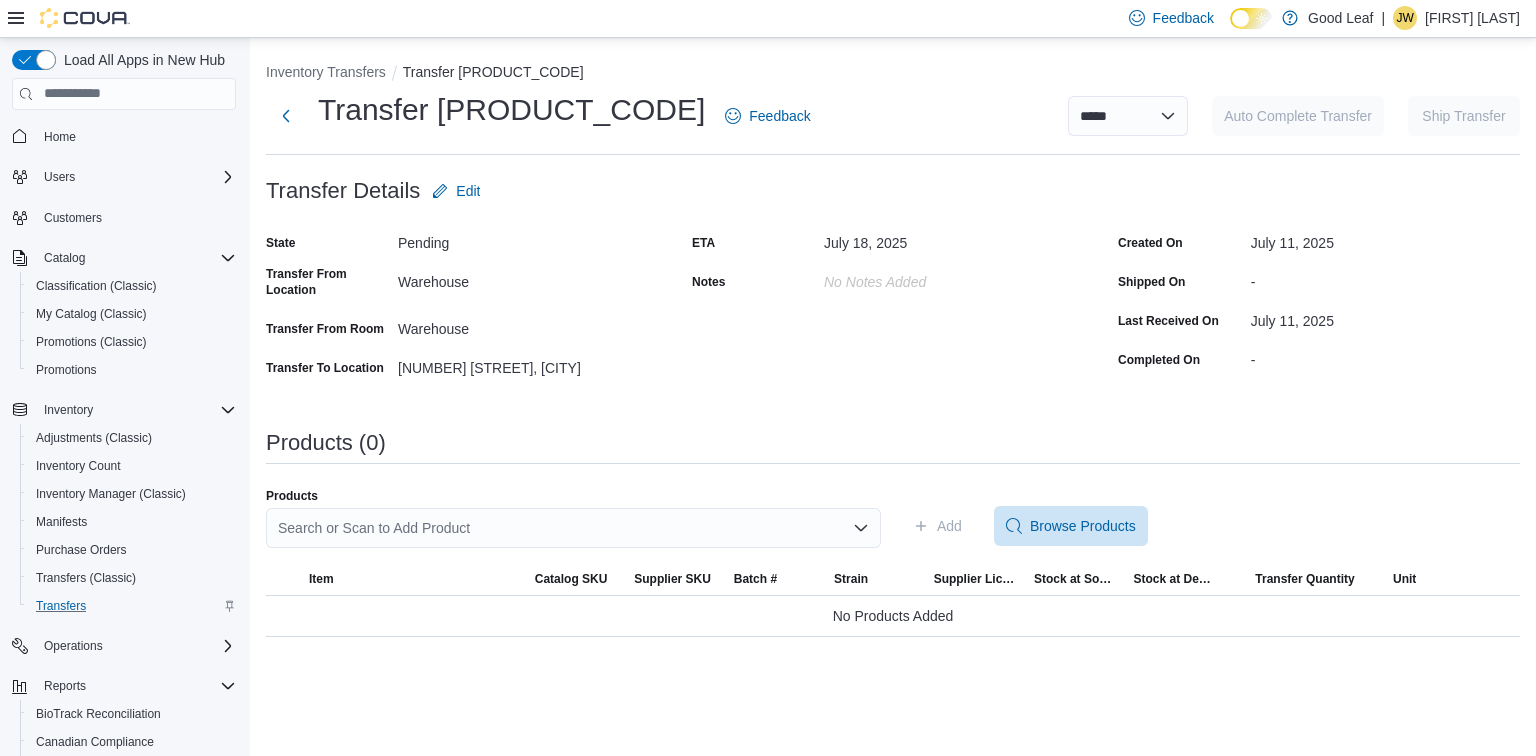 click on "Products Search or Scan to Add Product" at bounding box center (573, 526) 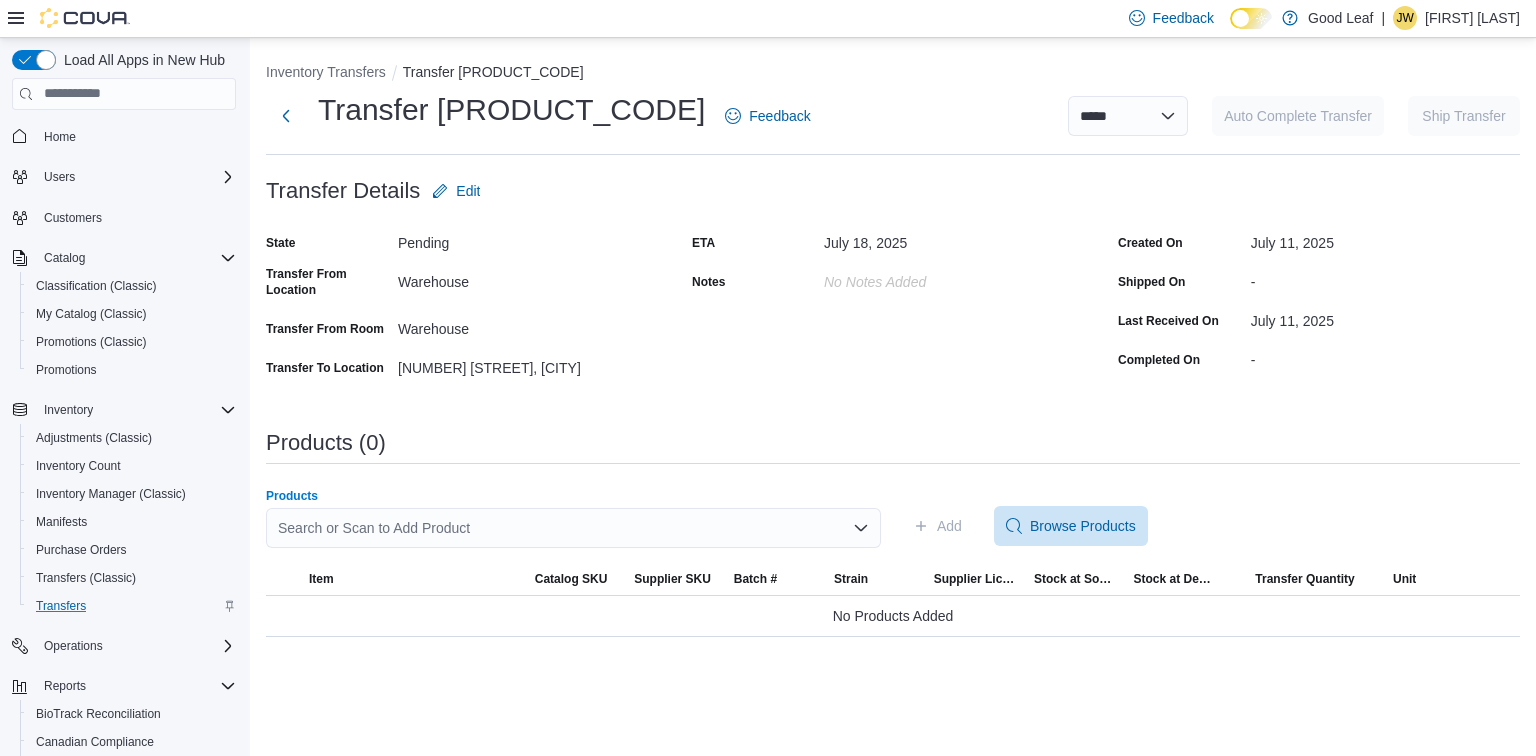 click on "Search or Scan to Add Product" at bounding box center [573, 528] 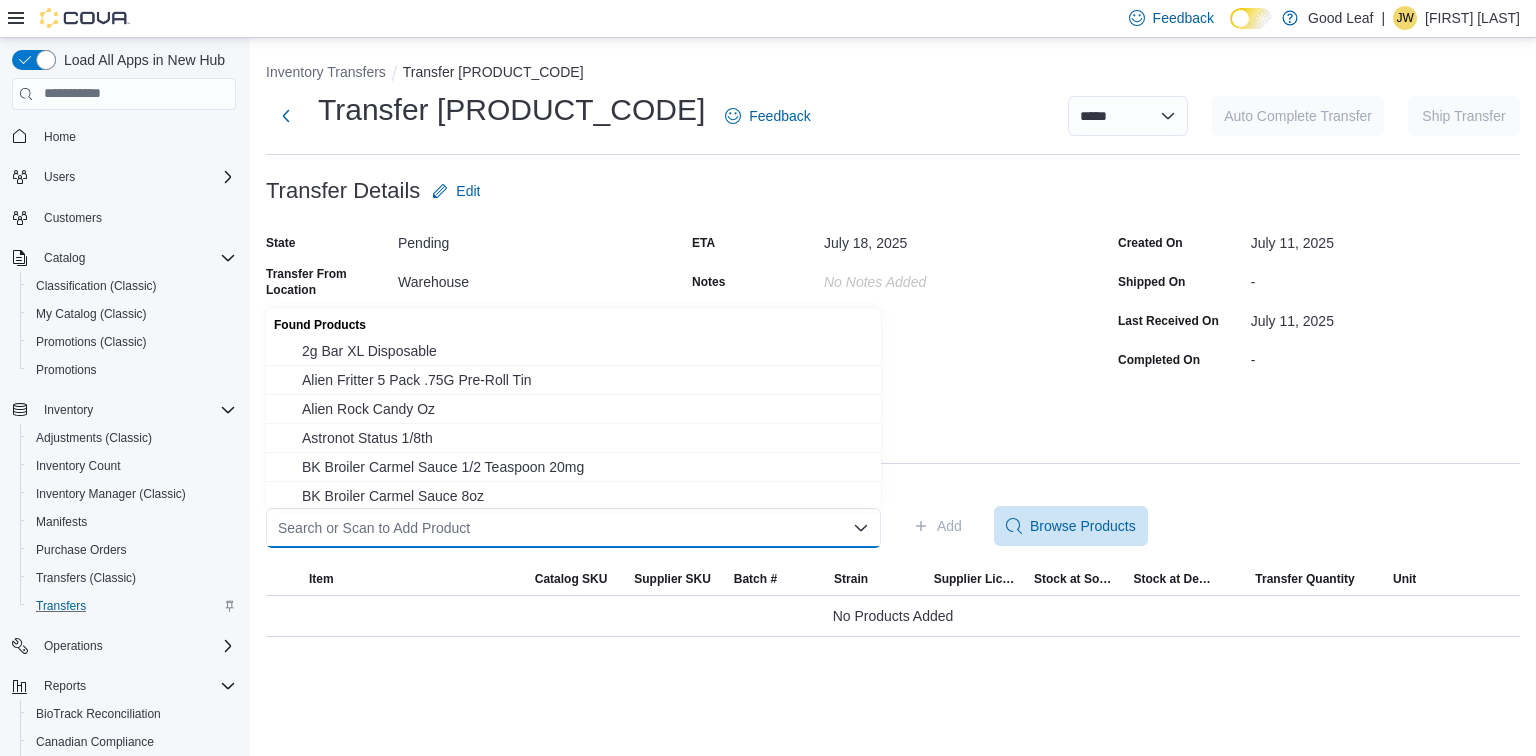 paste on "**********" 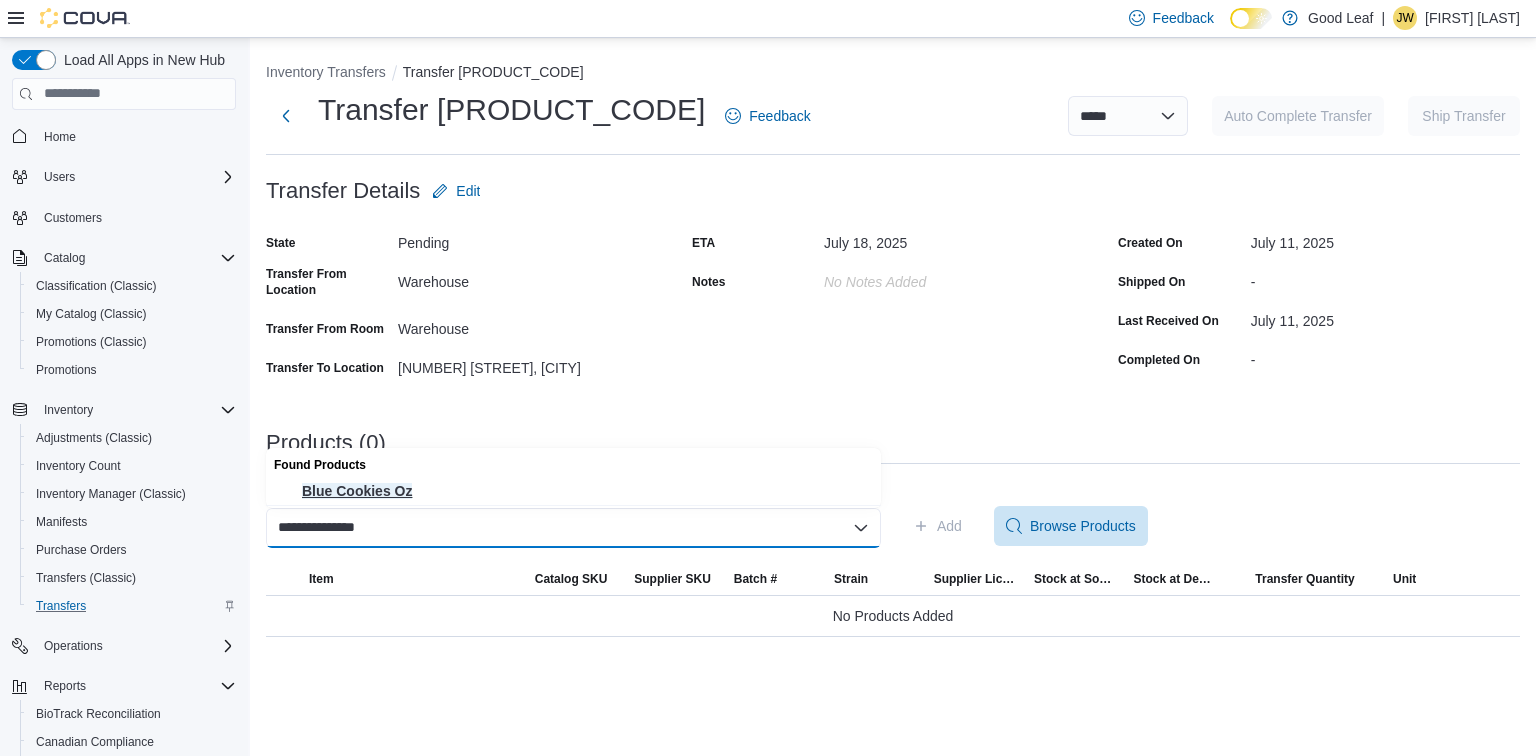type on "**********" 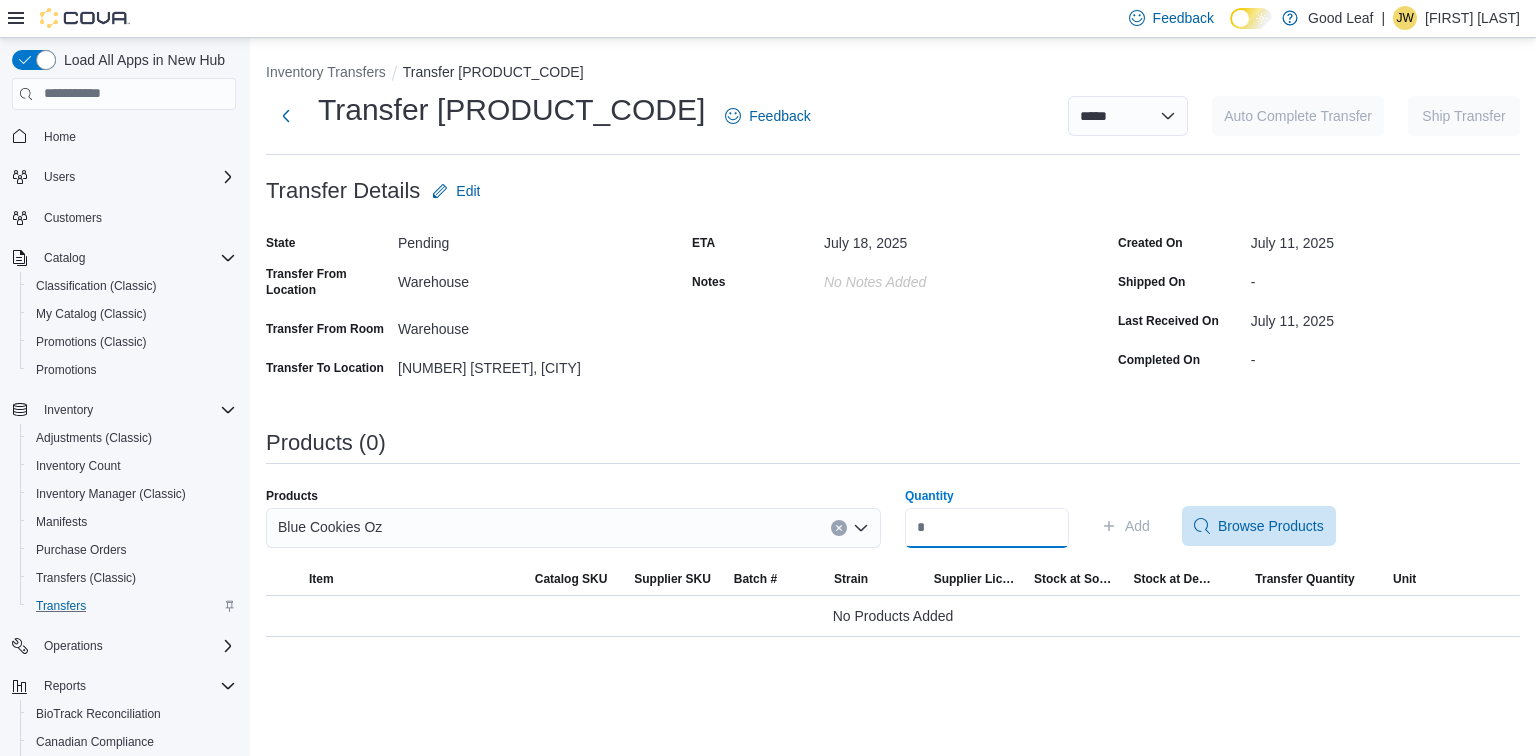 click on "Quantity" at bounding box center (987, 528) 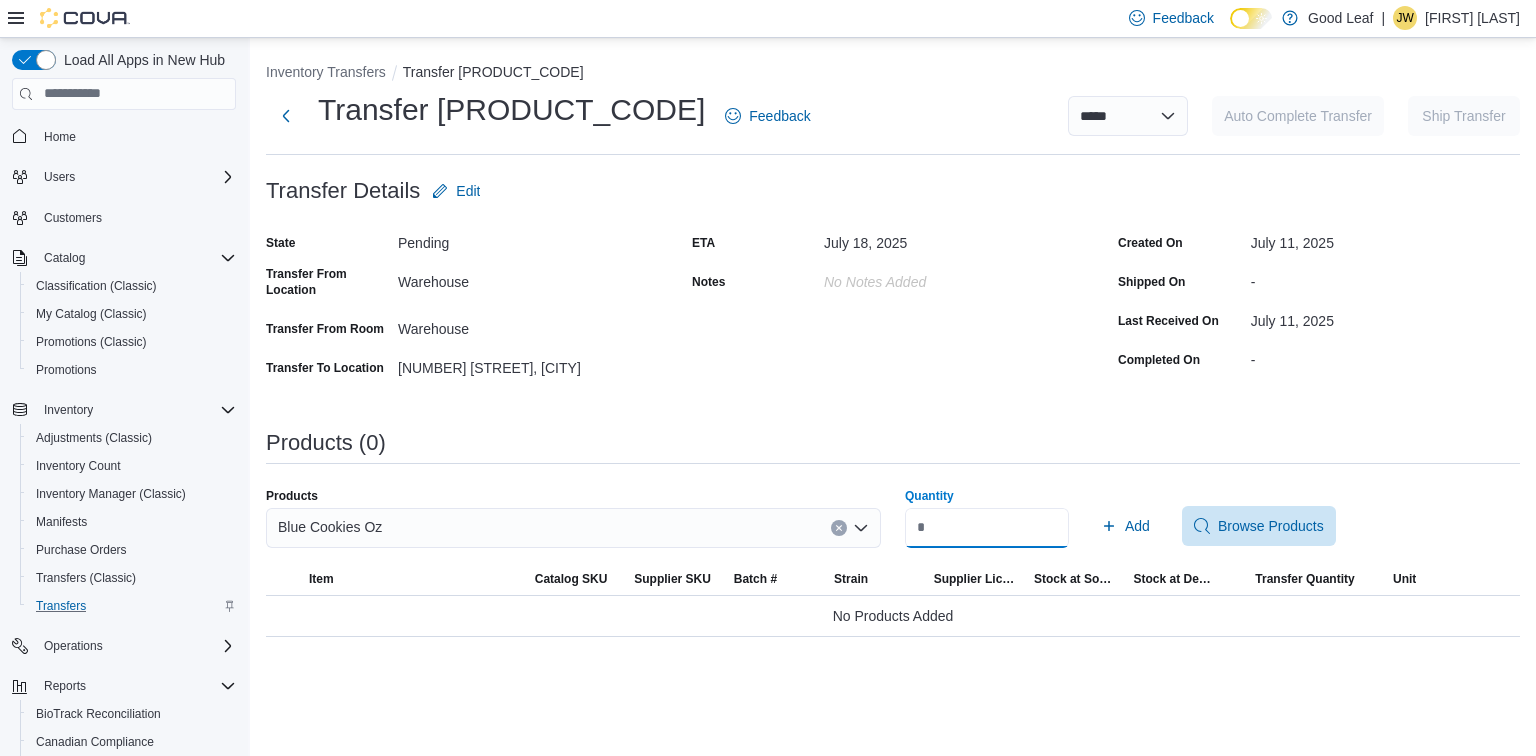 type on "*" 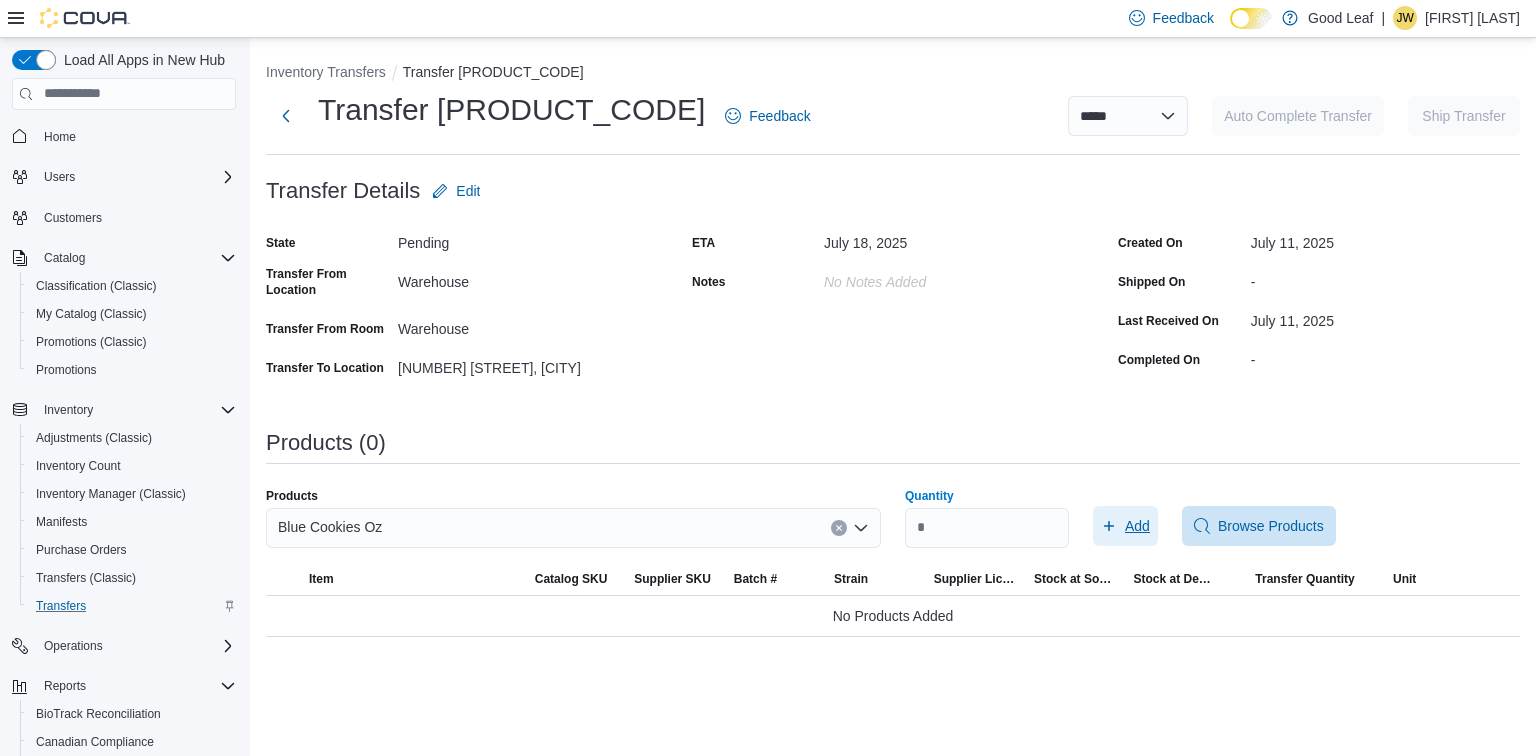 click 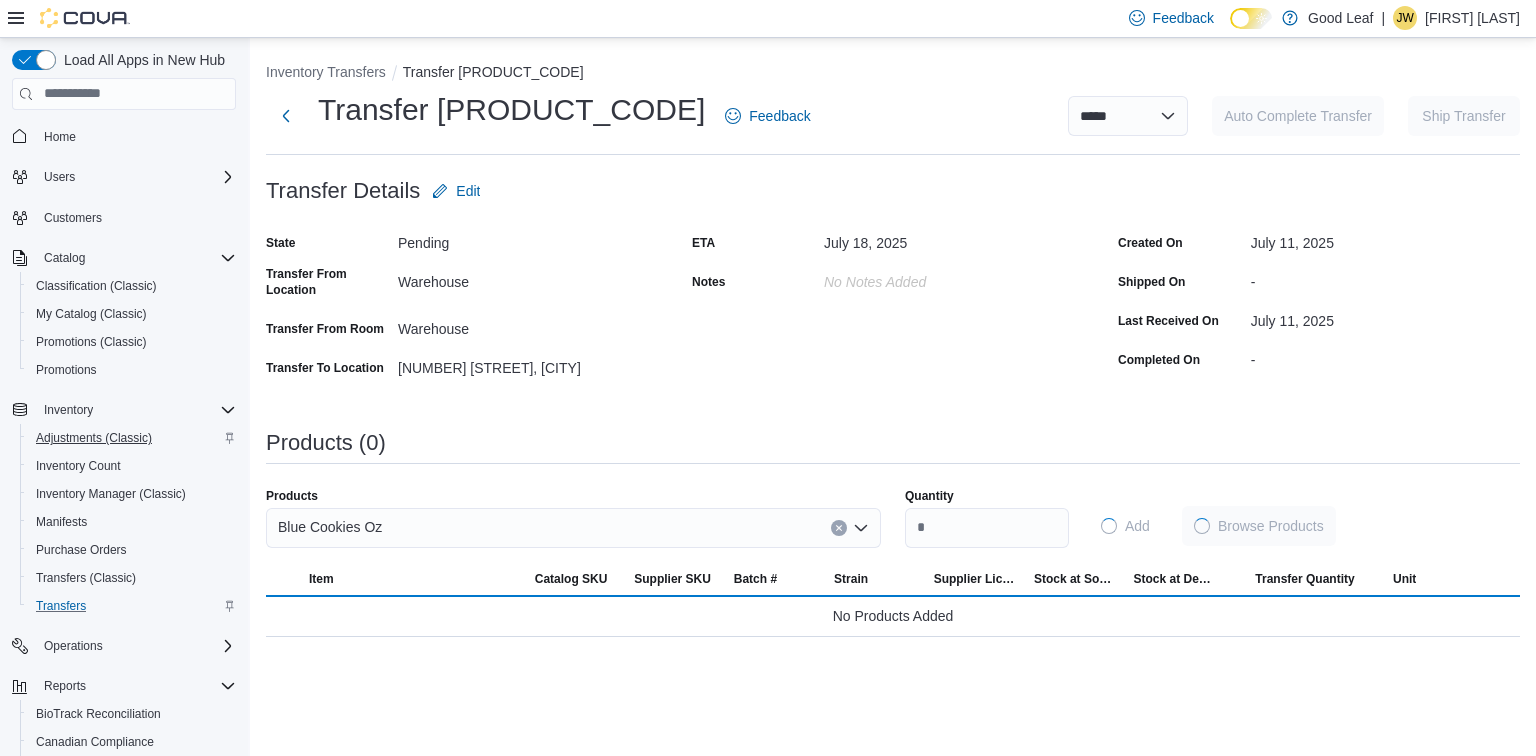 scroll, scrollTop: 0, scrollLeft: 0, axis: both 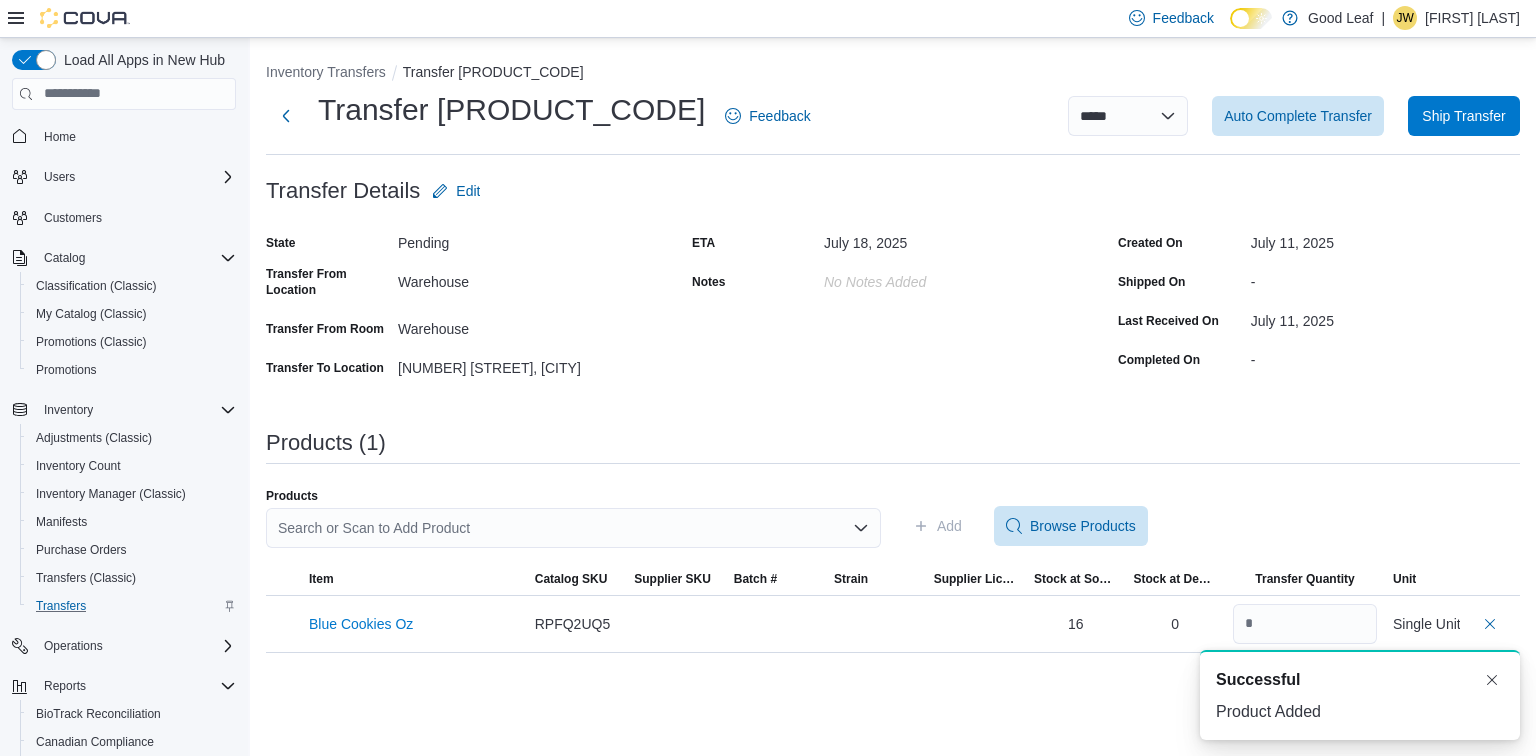 click on "Search or Scan to Add Product" at bounding box center [573, 528] 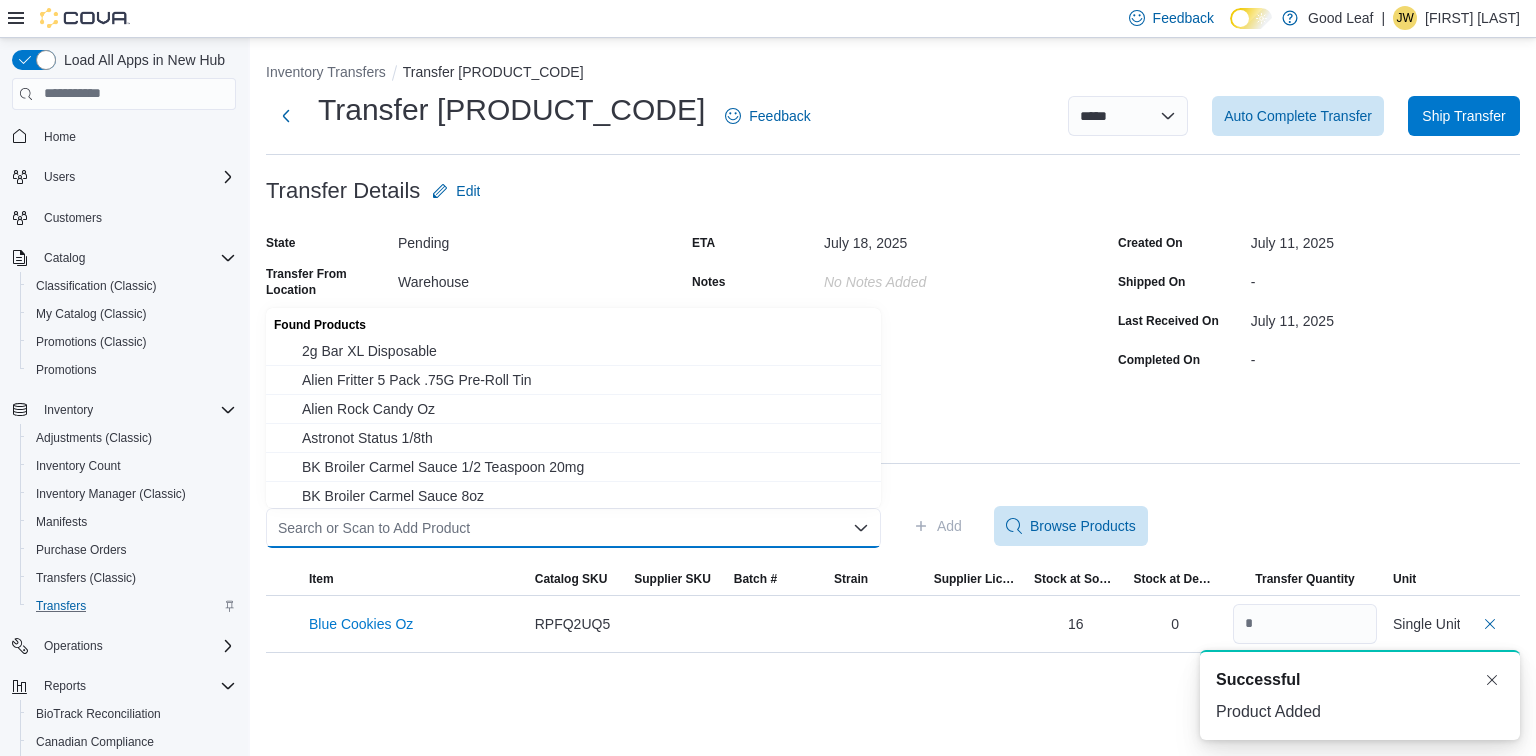 paste on "**********" 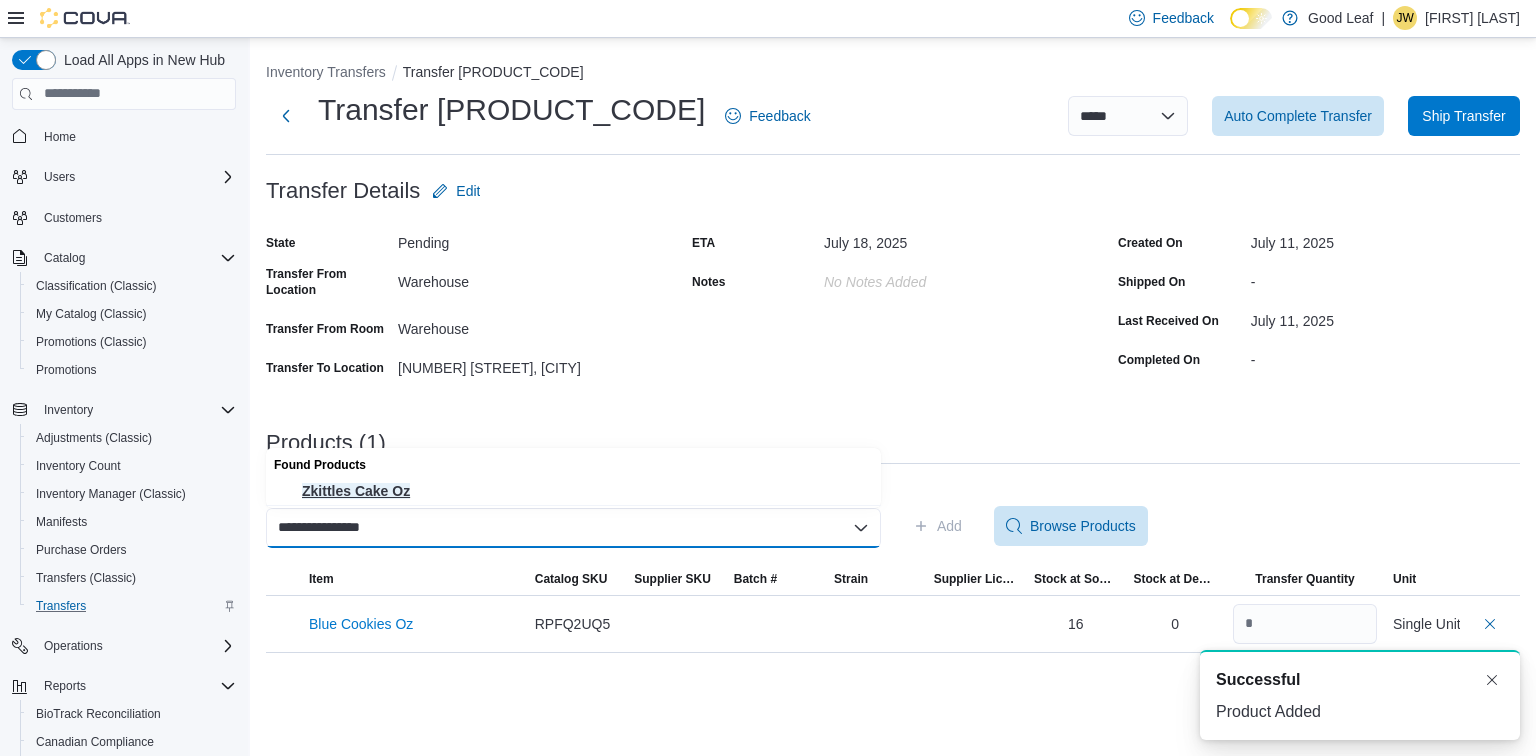 type on "**********" 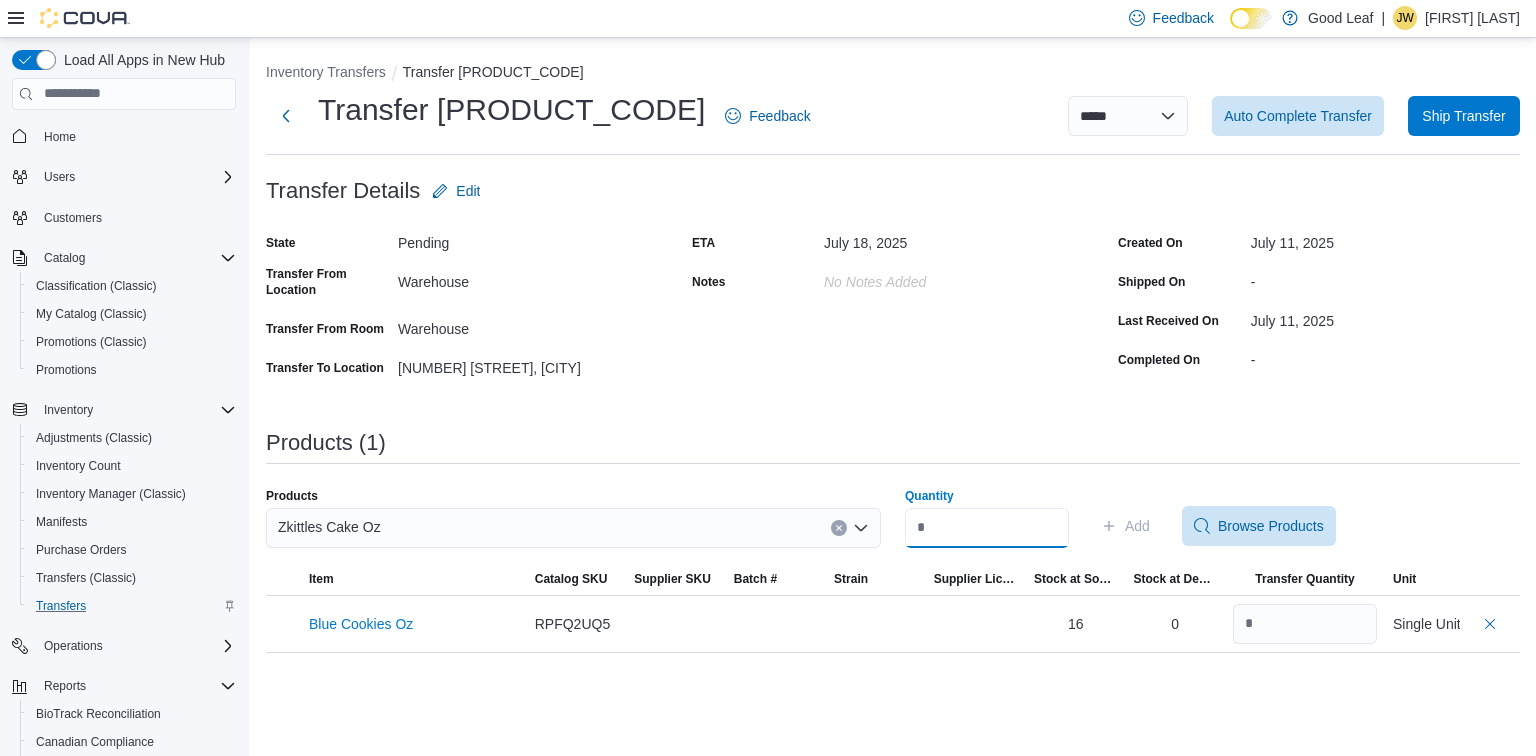 click on "Quantity" at bounding box center [987, 528] 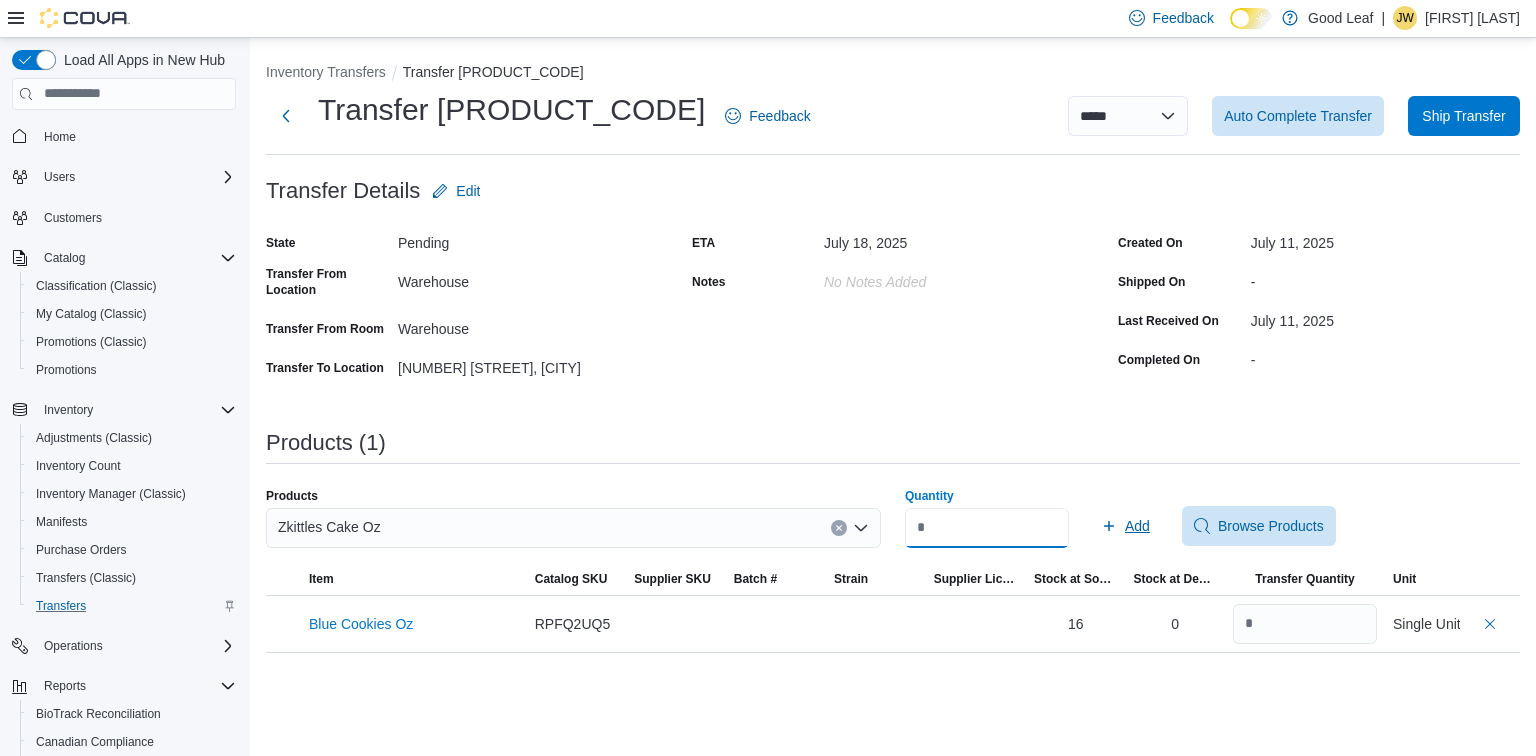 type on "*" 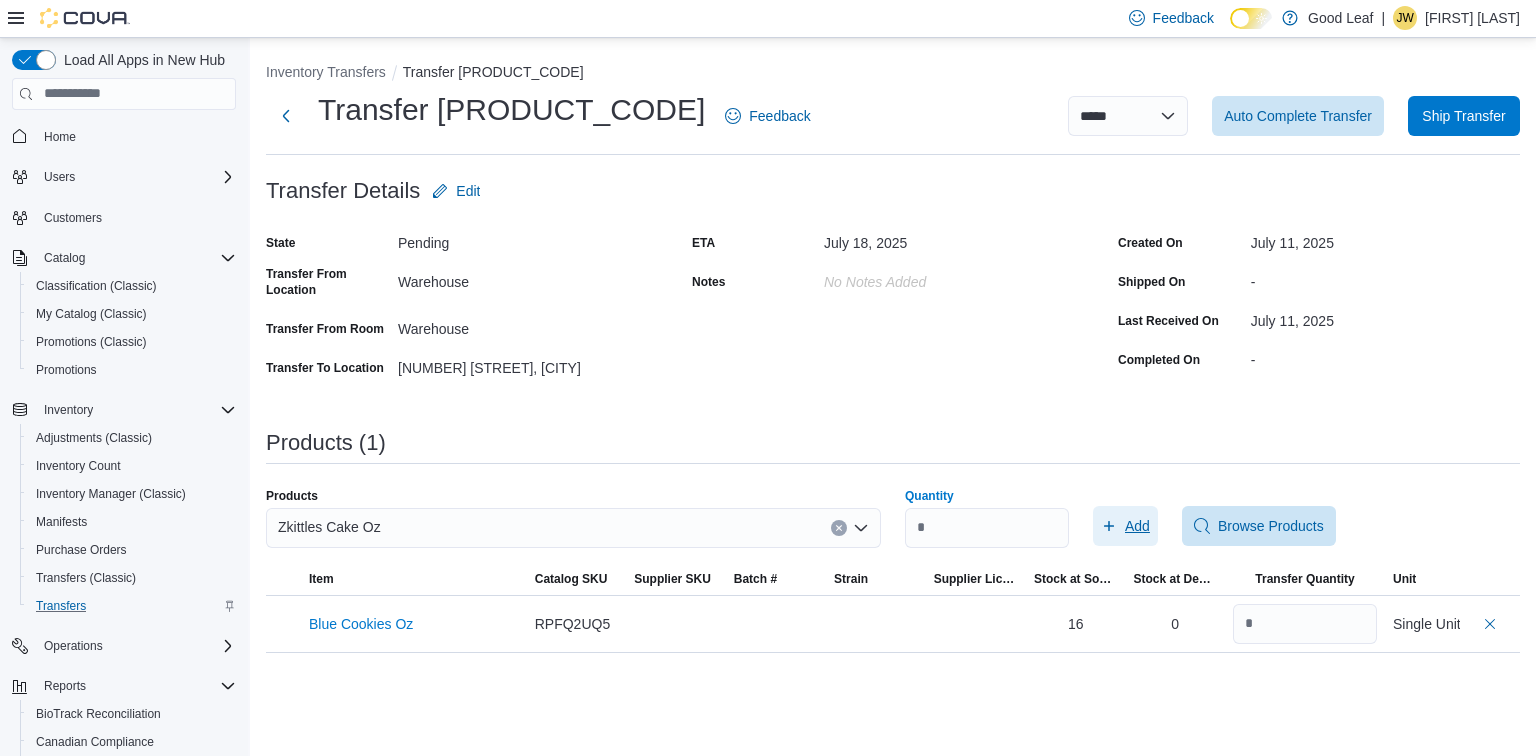 click on "Add" at bounding box center (1125, 526) 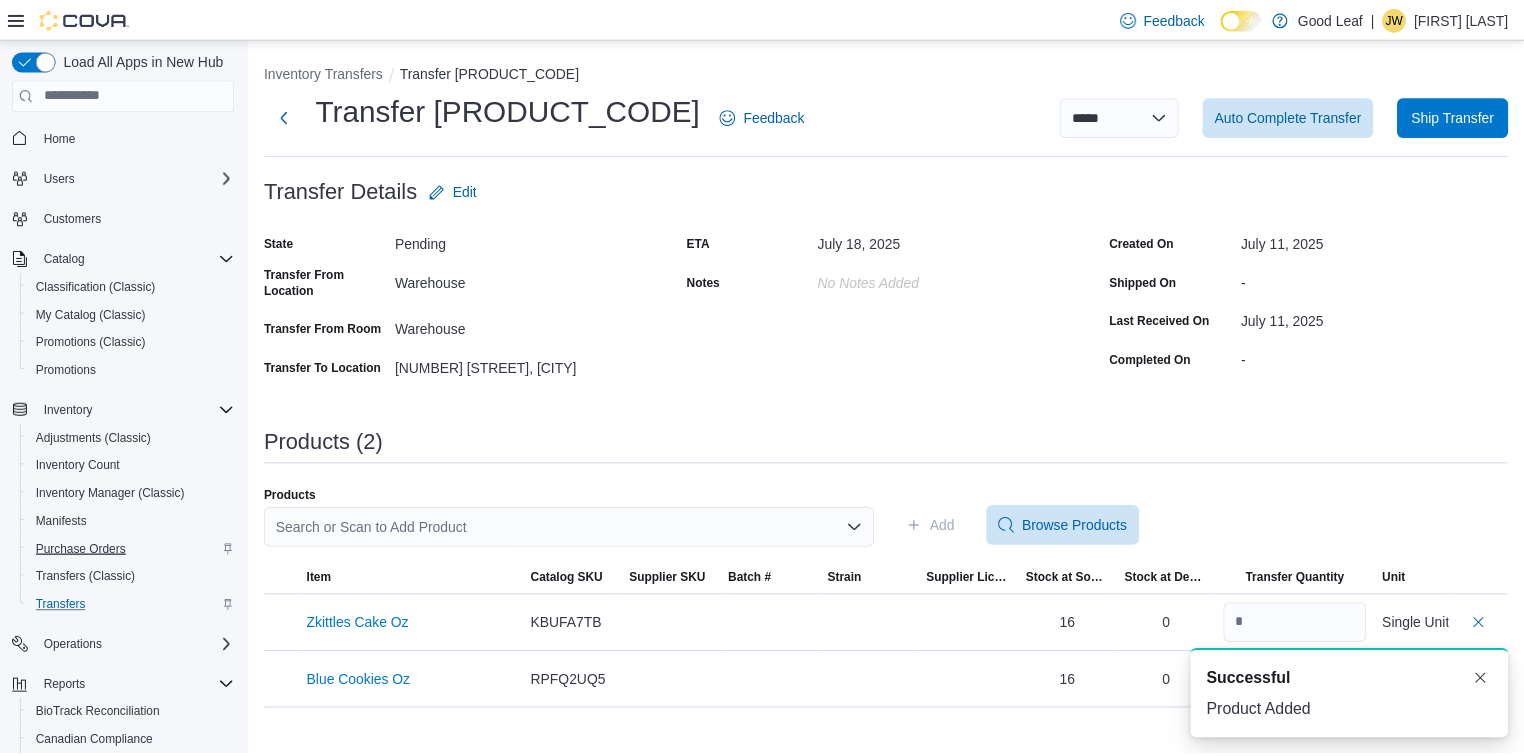 scroll, scrollTop: 0, scrollLeft: 0, axis: both 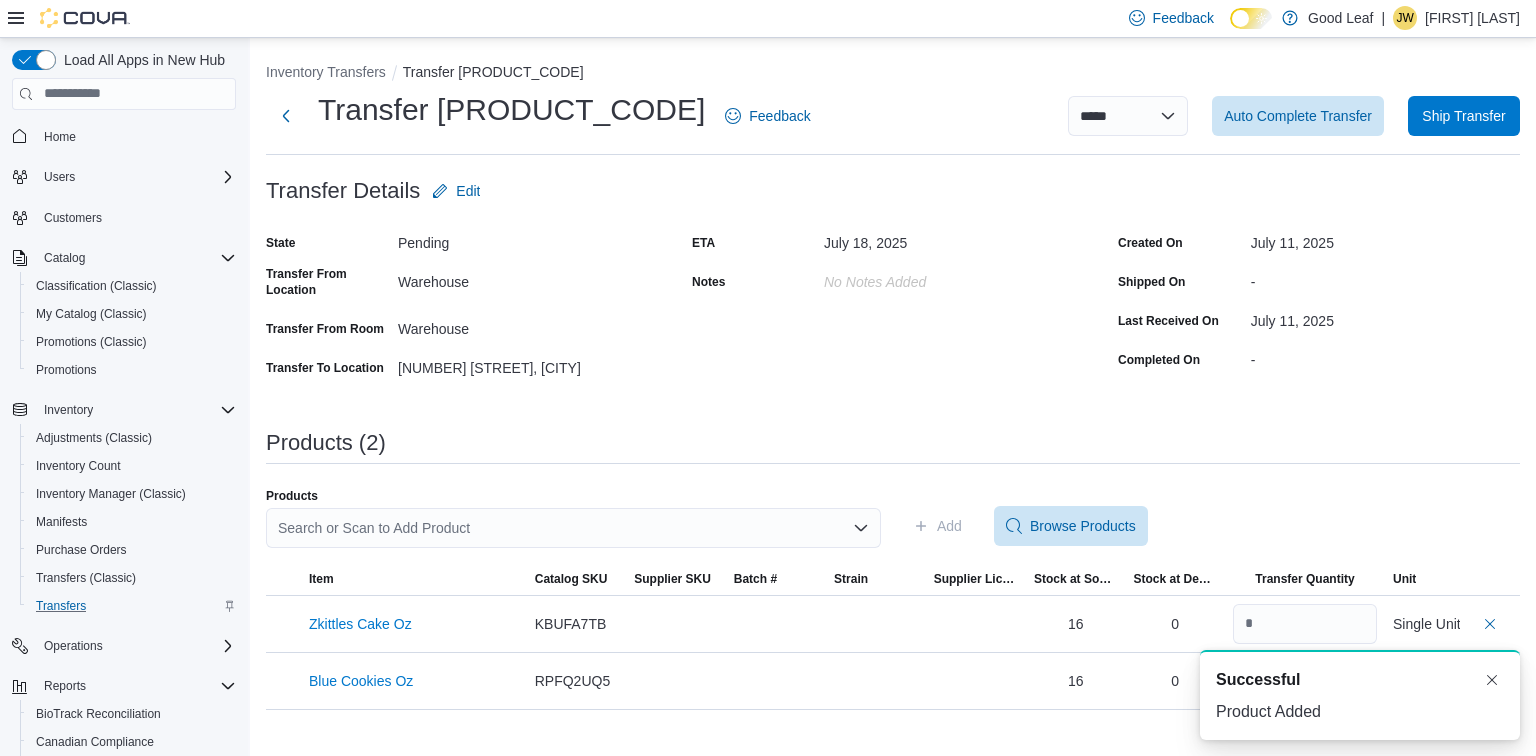 click on "Search or Scan to Add Product" at bounding box center [573, 528] 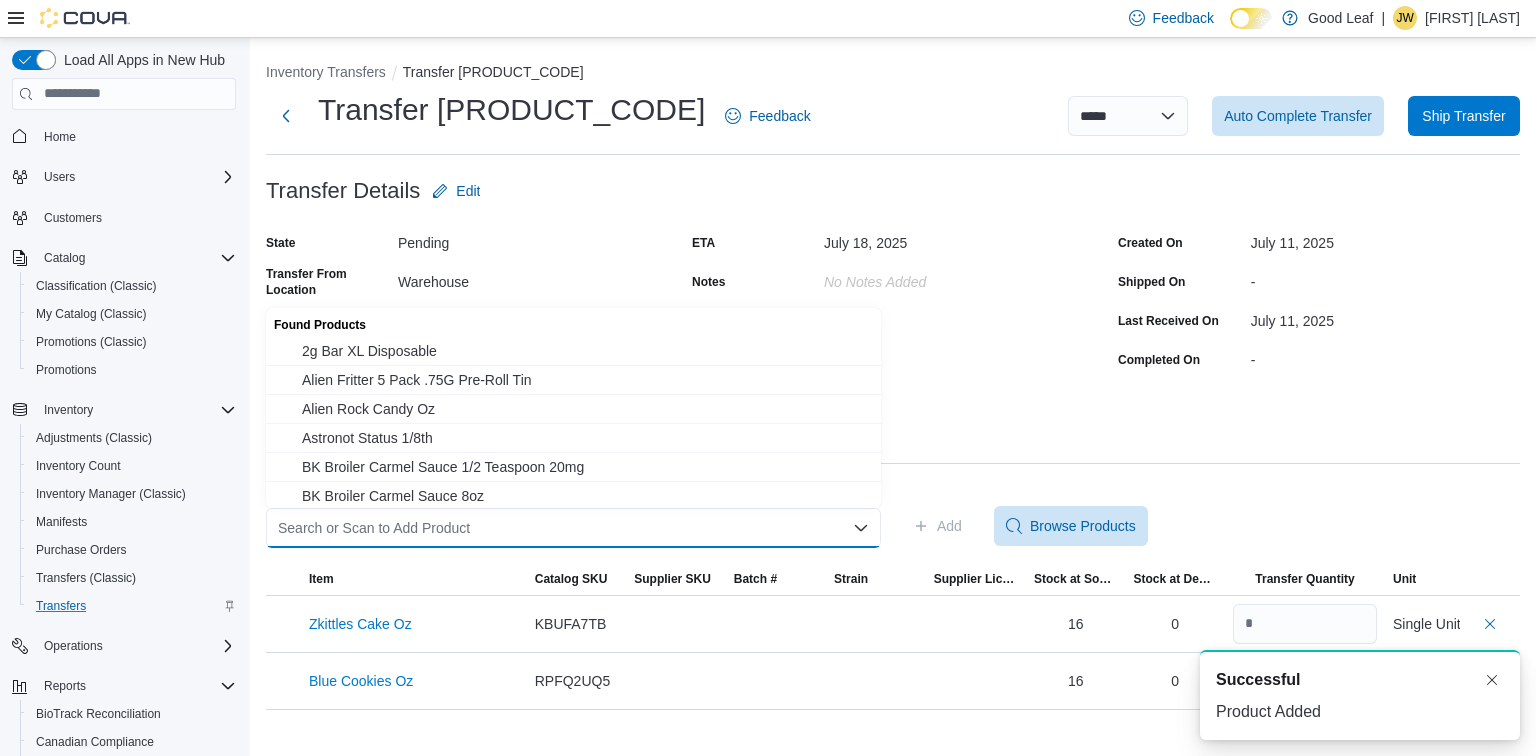 paste on "**********" 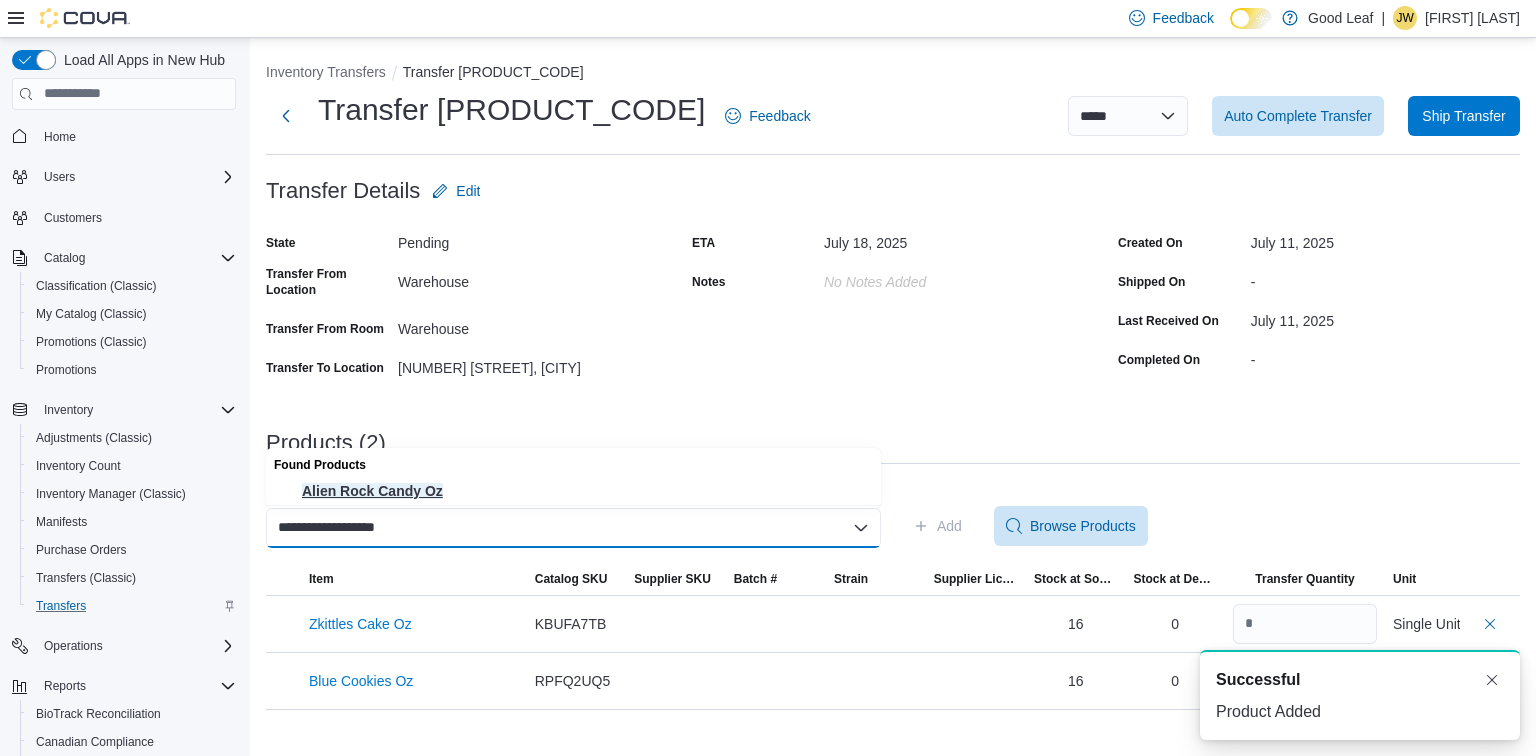 type on "**********" 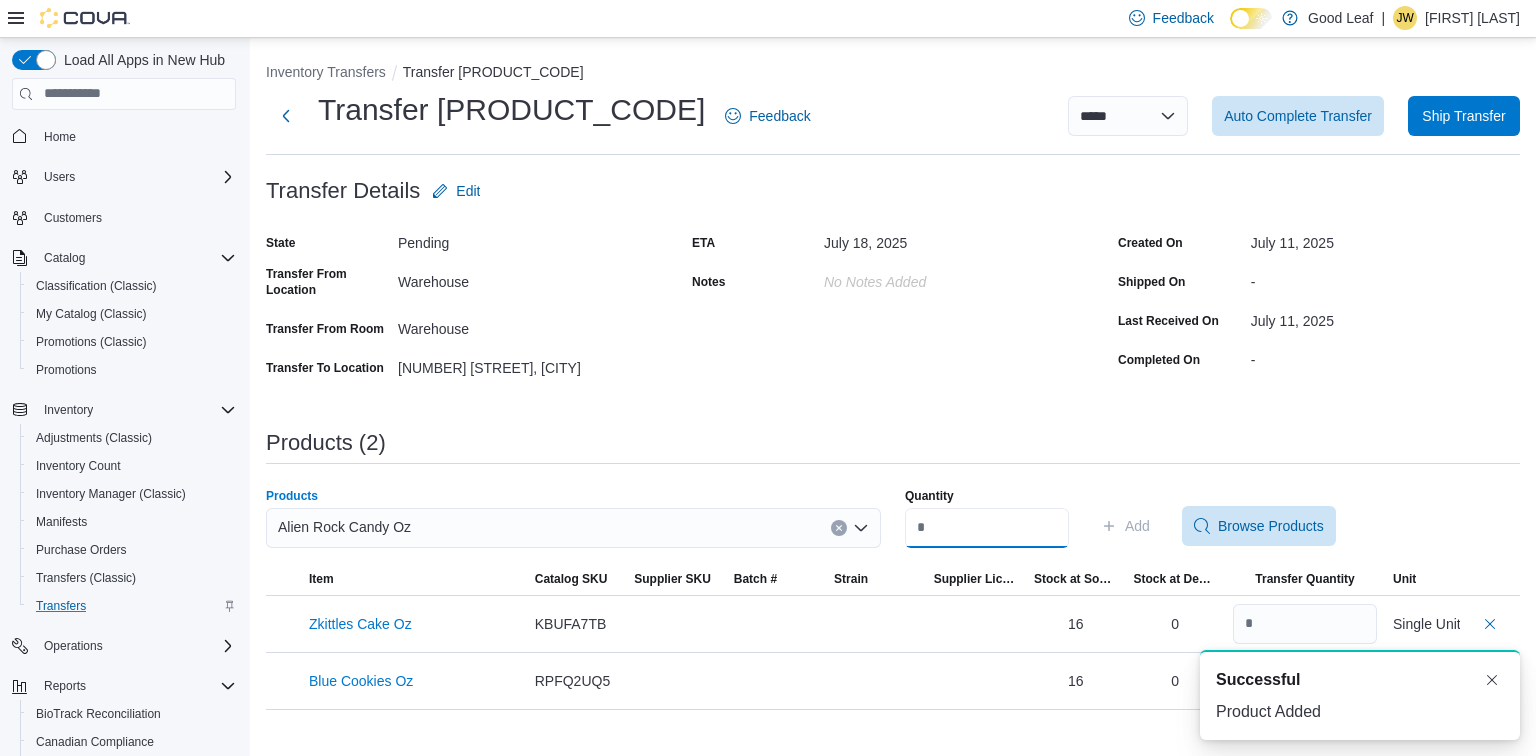 click on "Quantity" at bounding box center (987, 528) 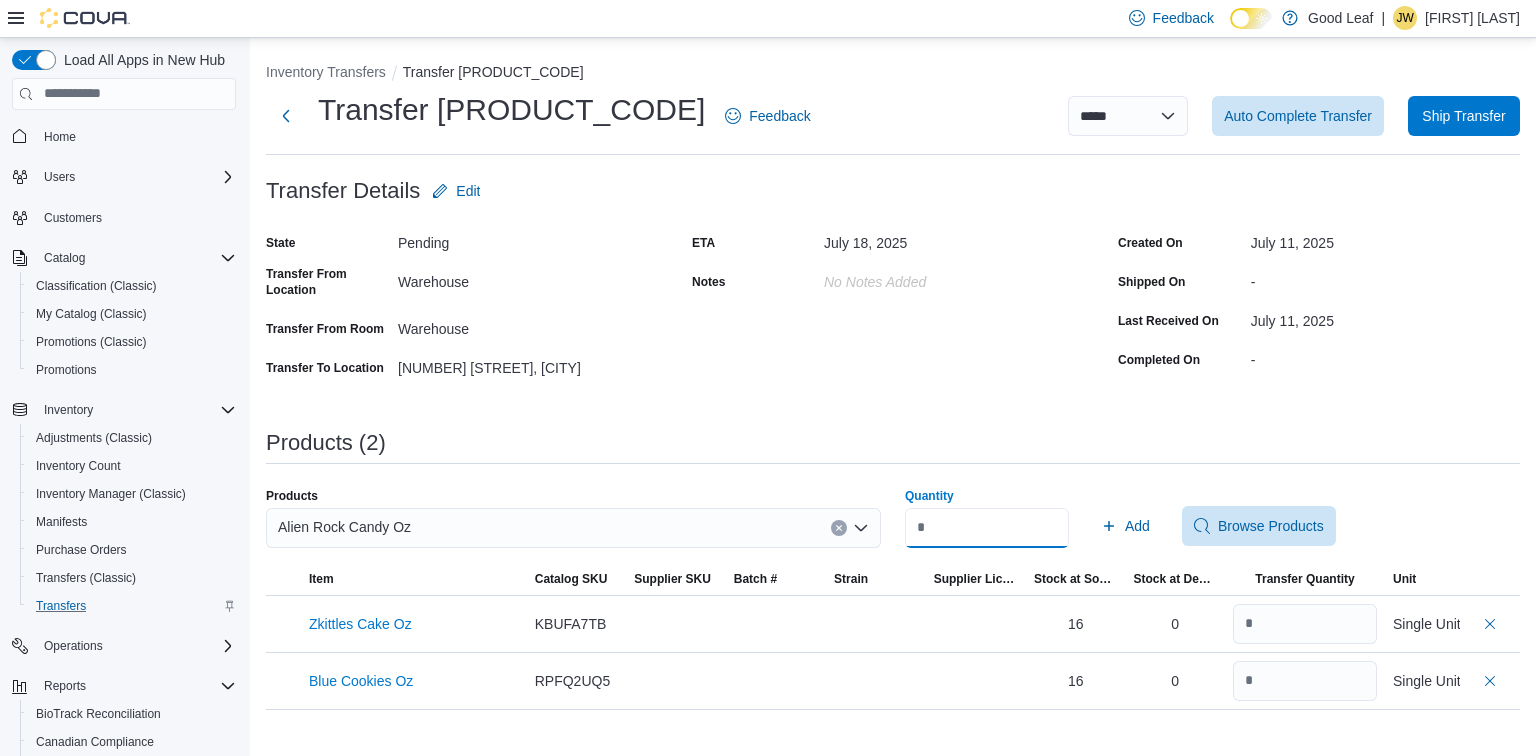 type on "*" 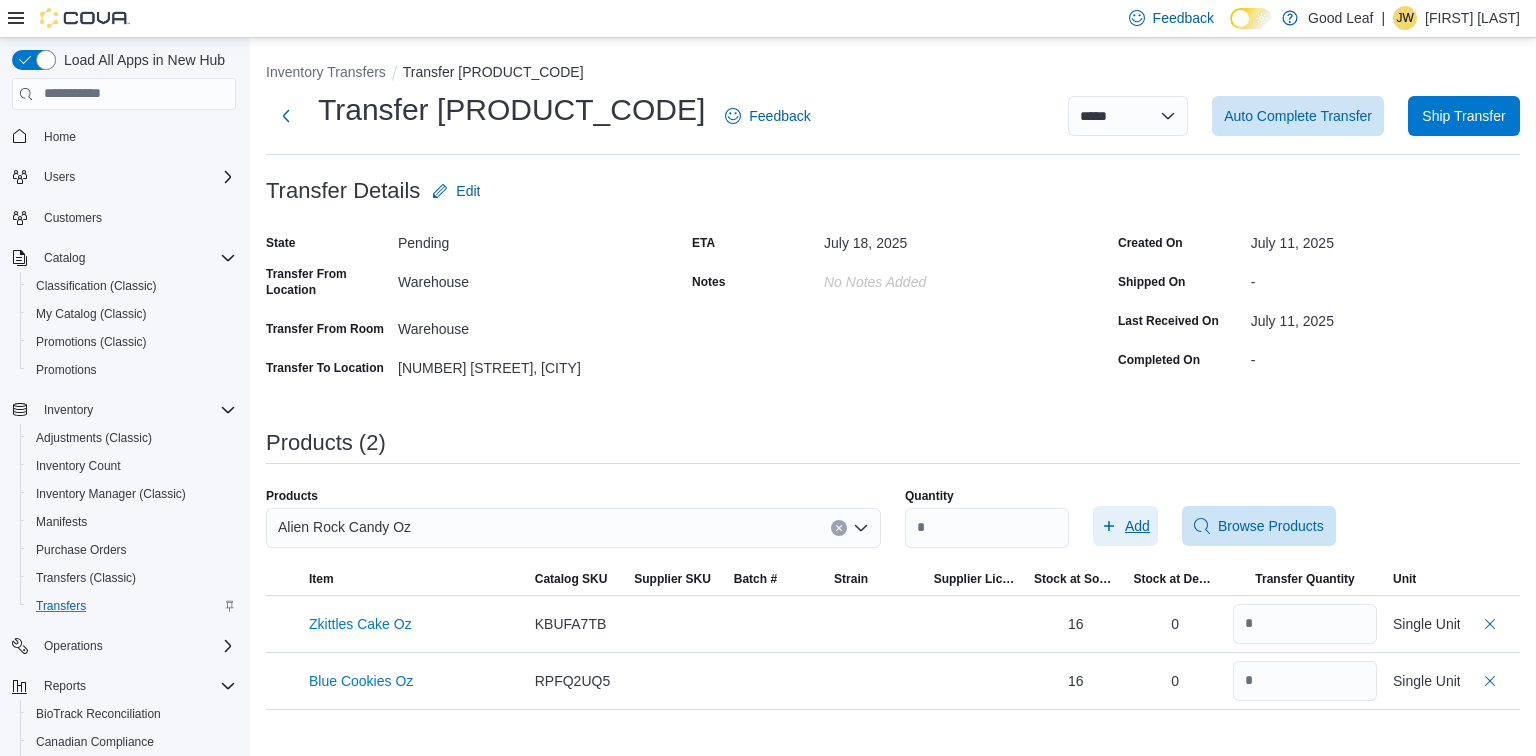 click 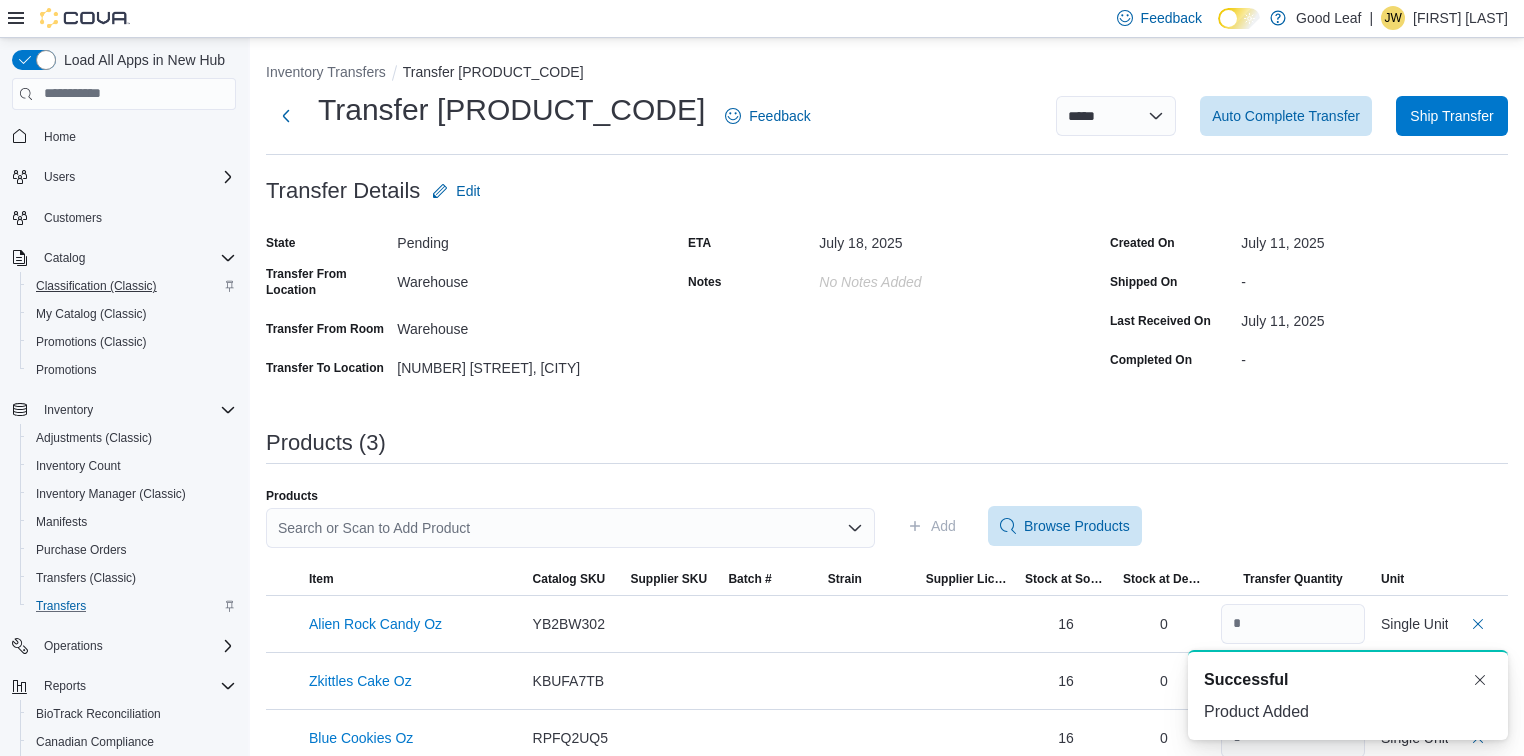 scroll, scrollTop: 0, scrollLeft: 0, axis: both 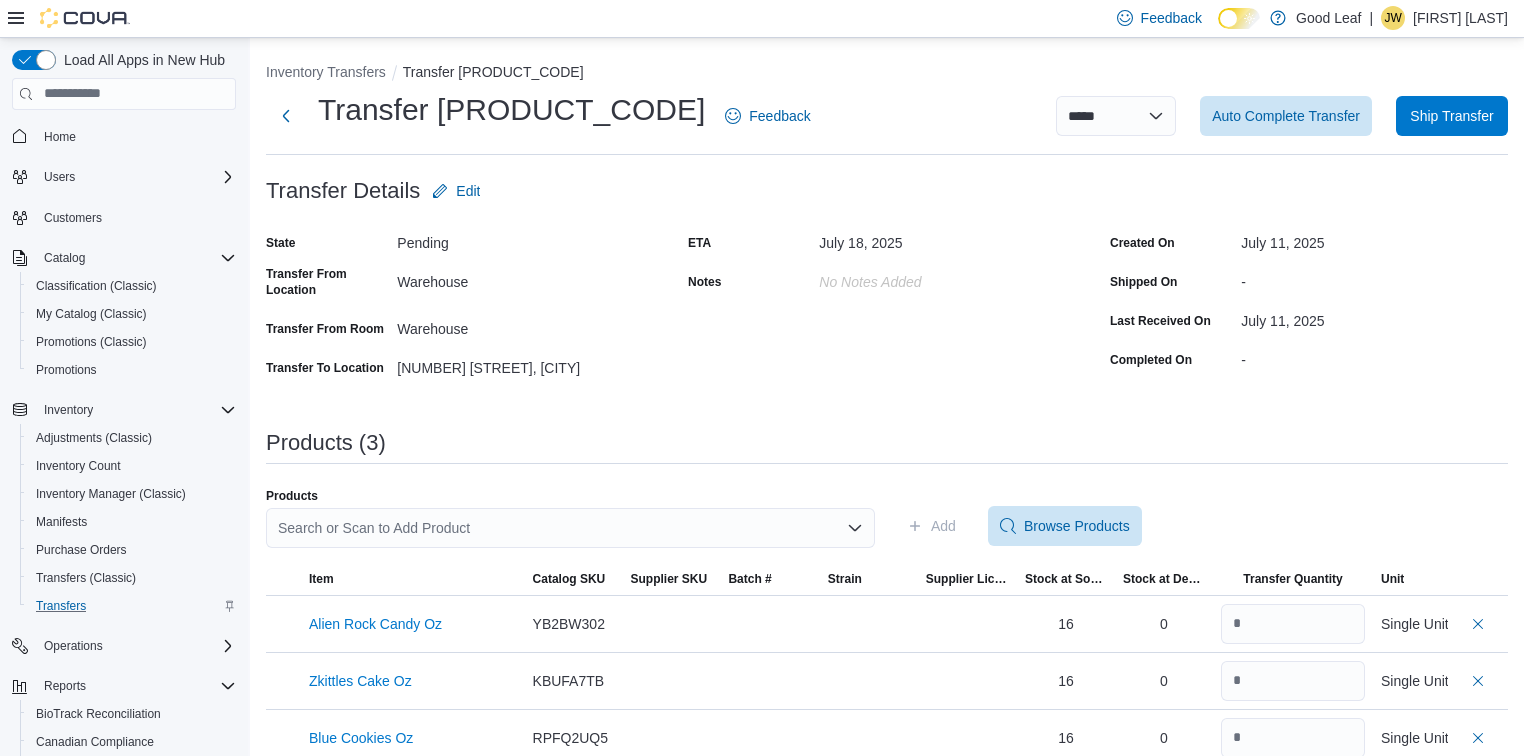 click on "Search or Scan to Add Product" at bounding box center (570, 528) 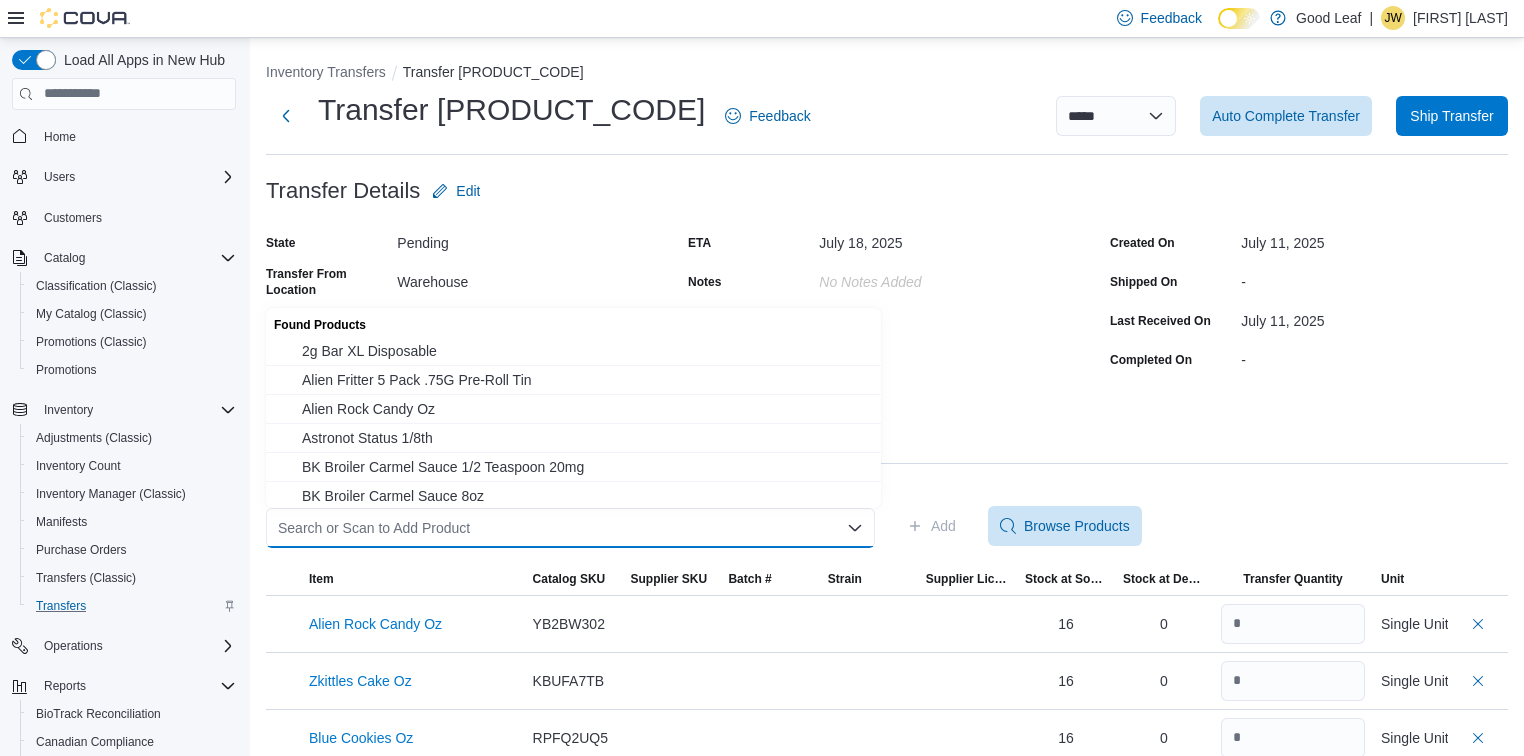 paste on "**********" 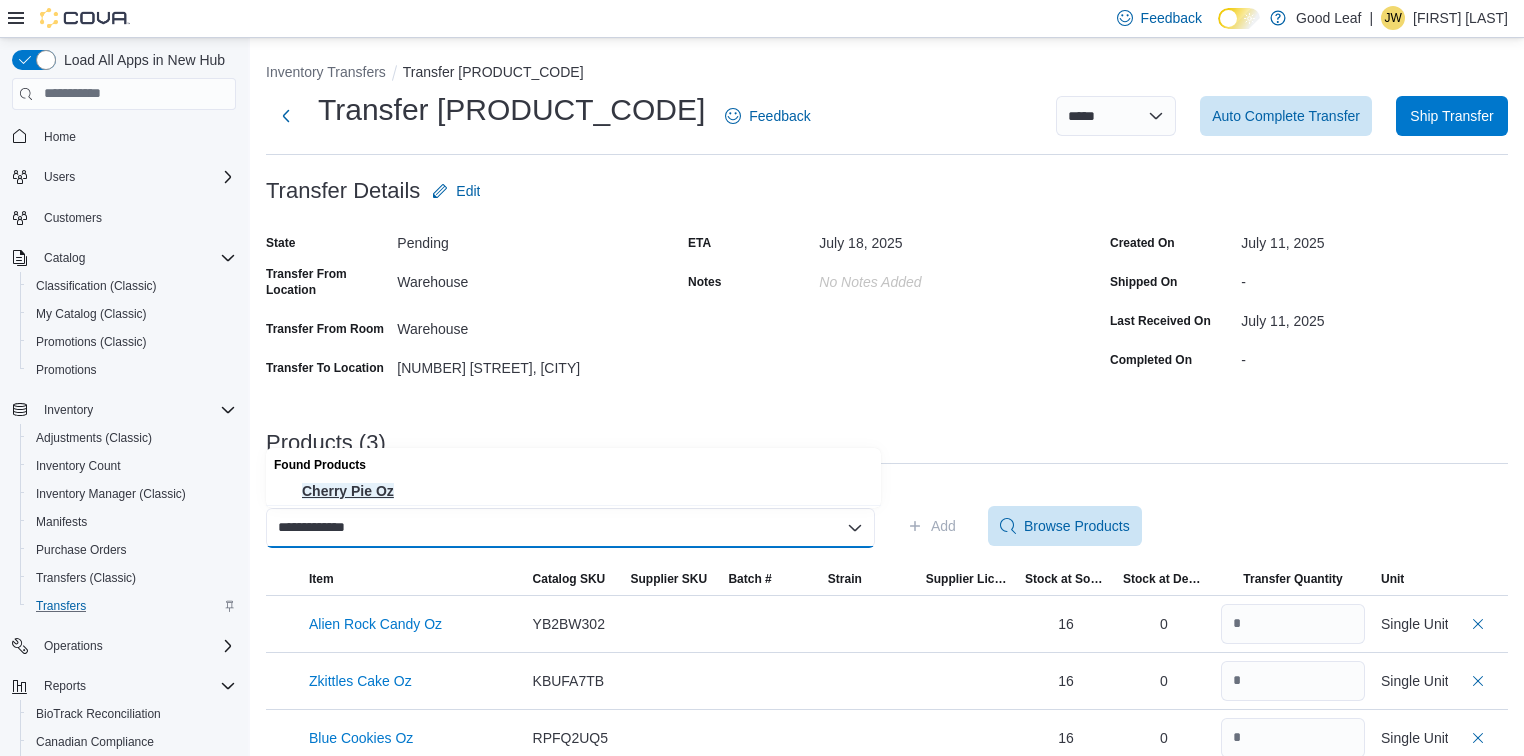 type on "**********" 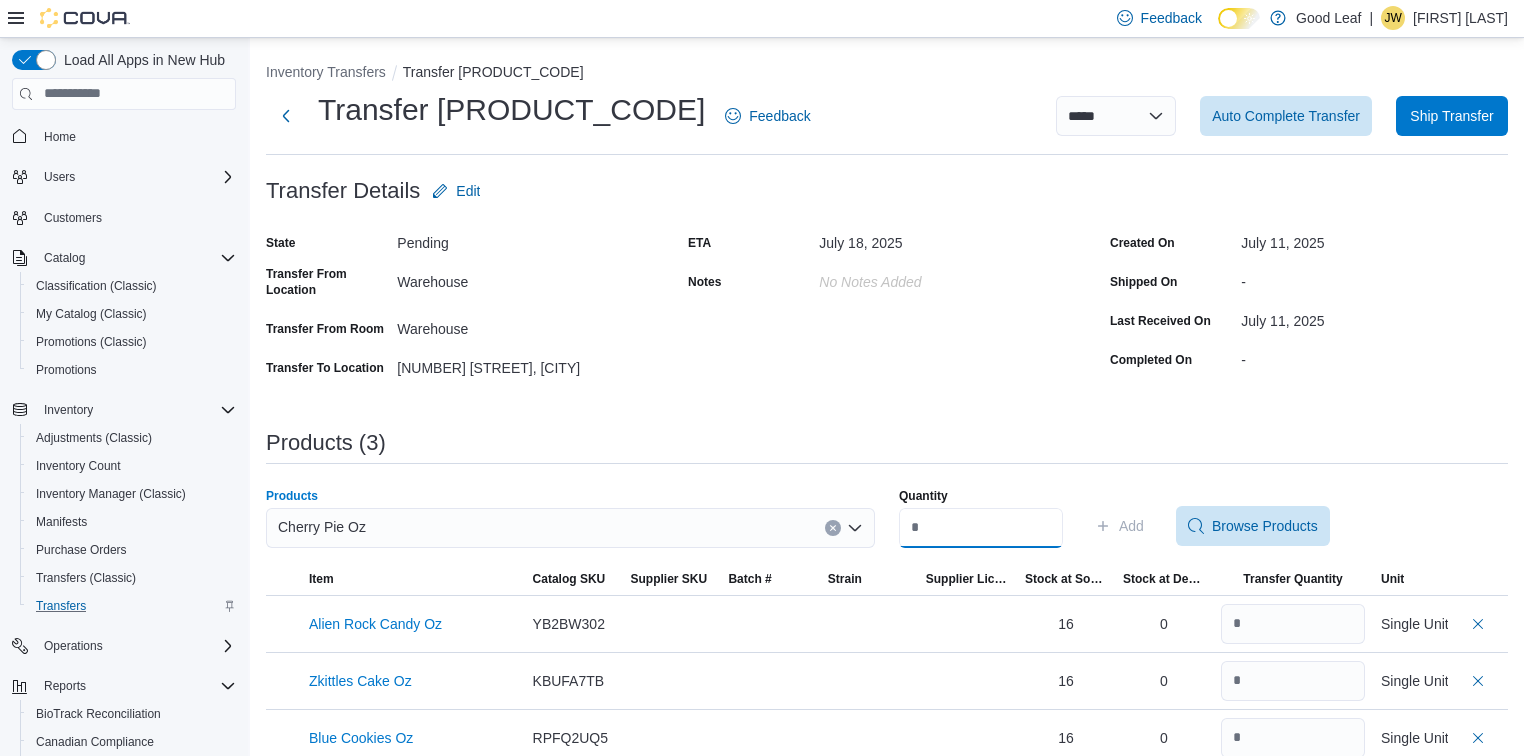 click on "Quantity" at bounding box center [981, 528] 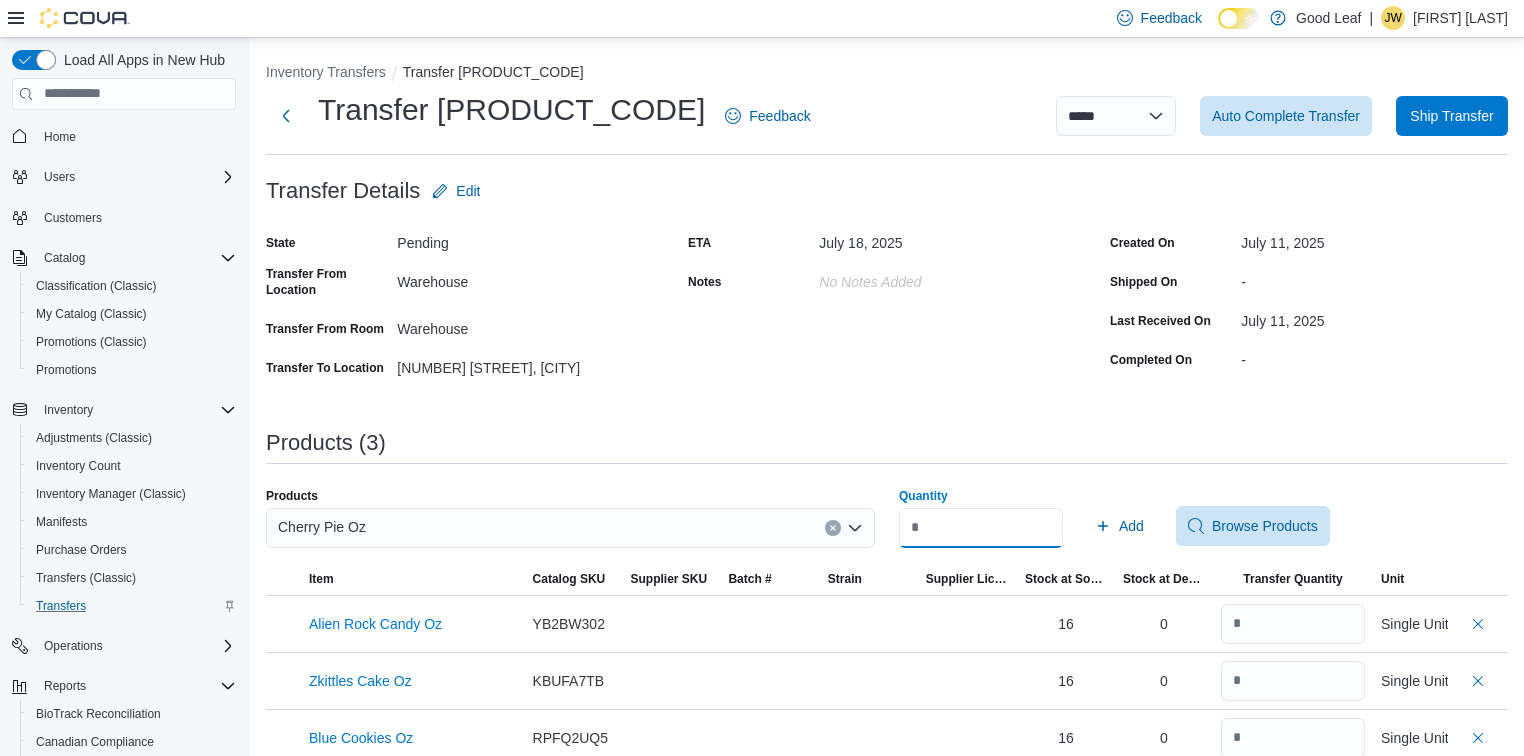 type on "*" 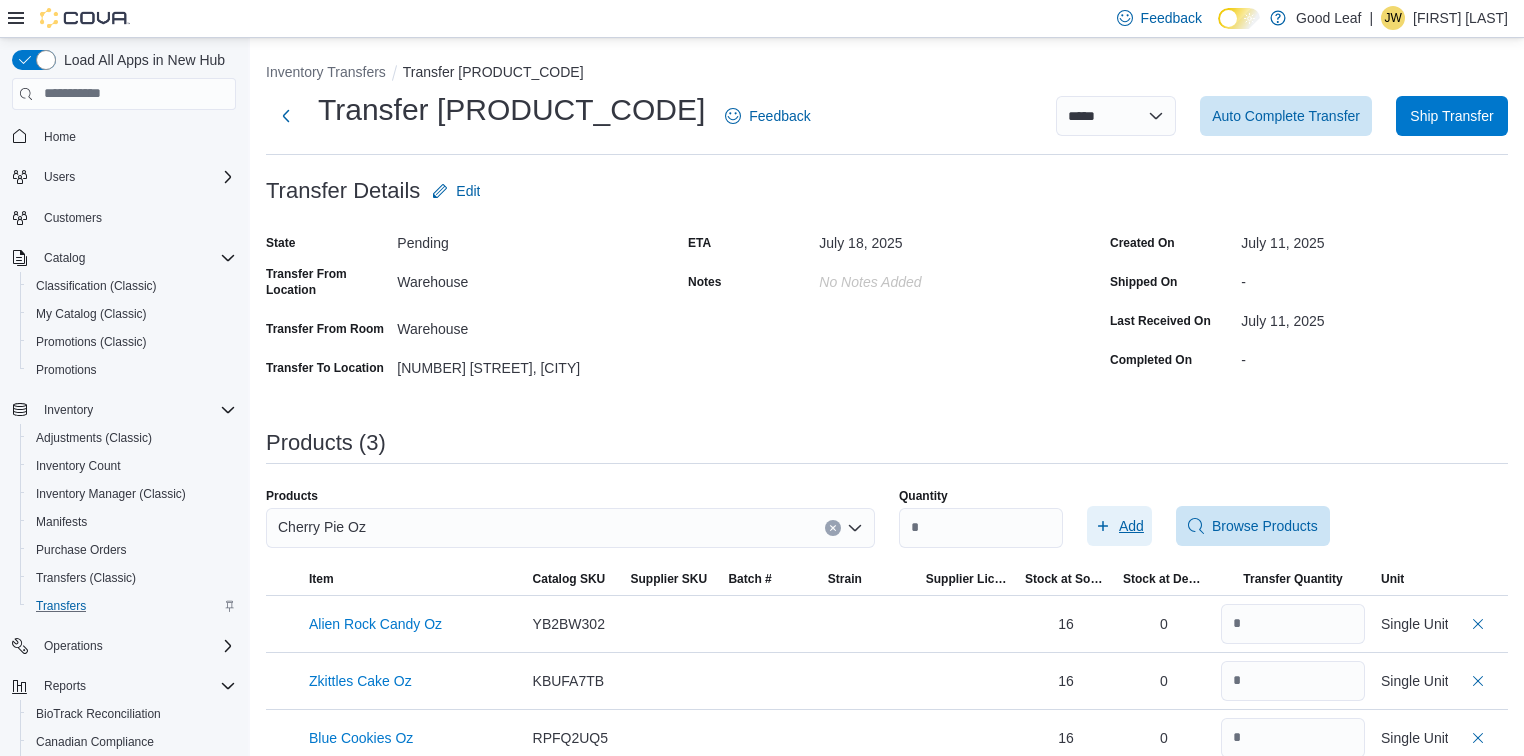 click on "Add" at bounding box center (1131, 526) 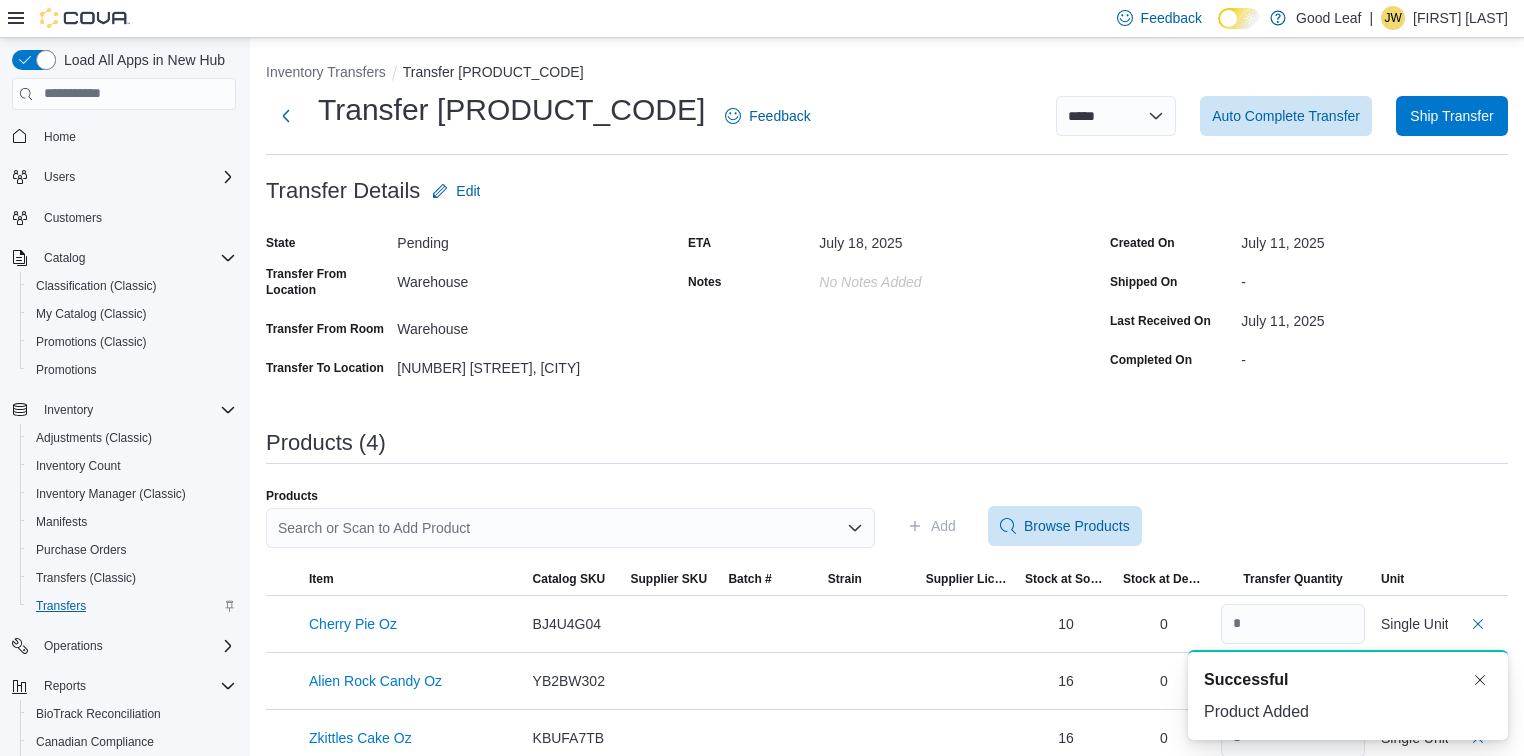 scroll, scrollTop: 0, scrollLeft: 0, axis: both 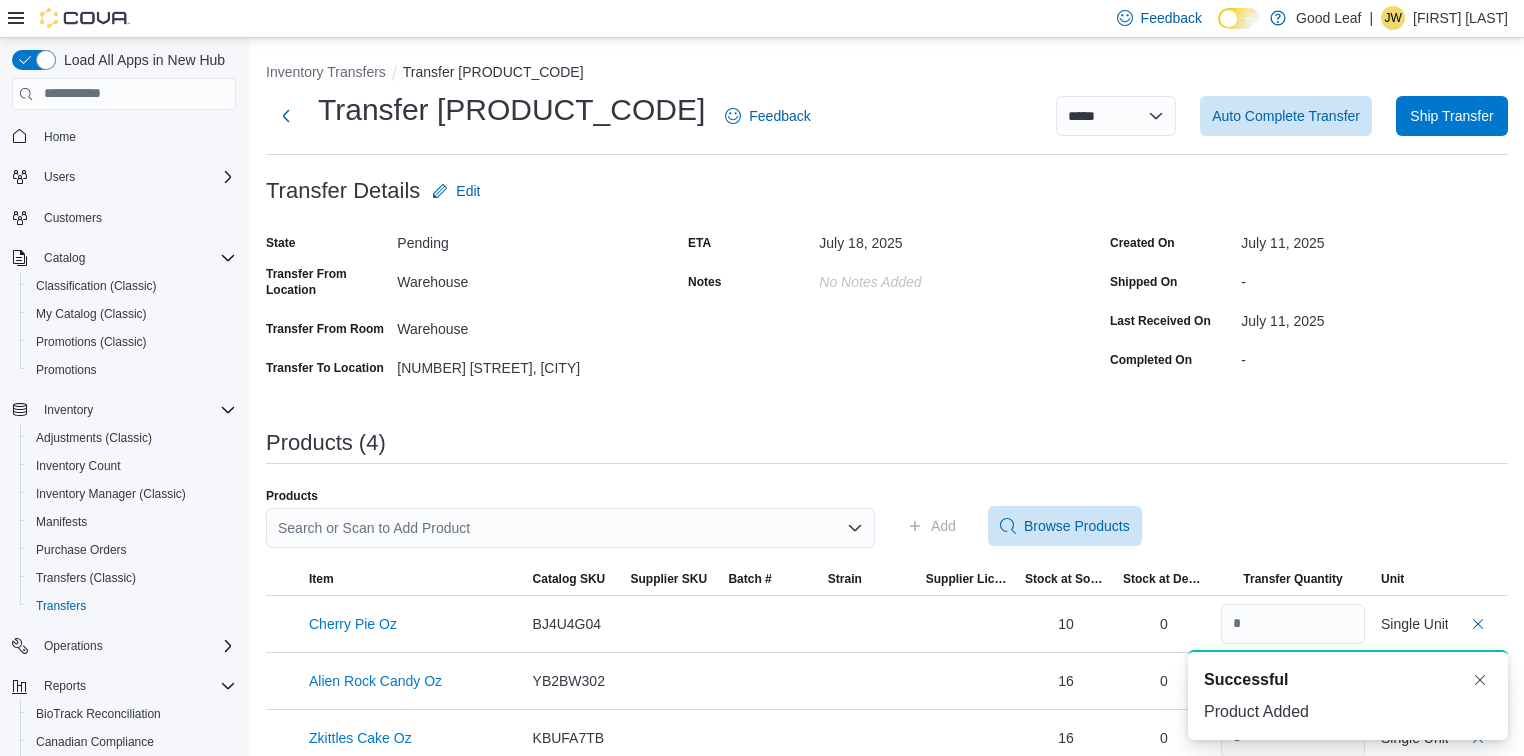 click on "Search or Scan to Add Product" at bounding box center [570, 528] 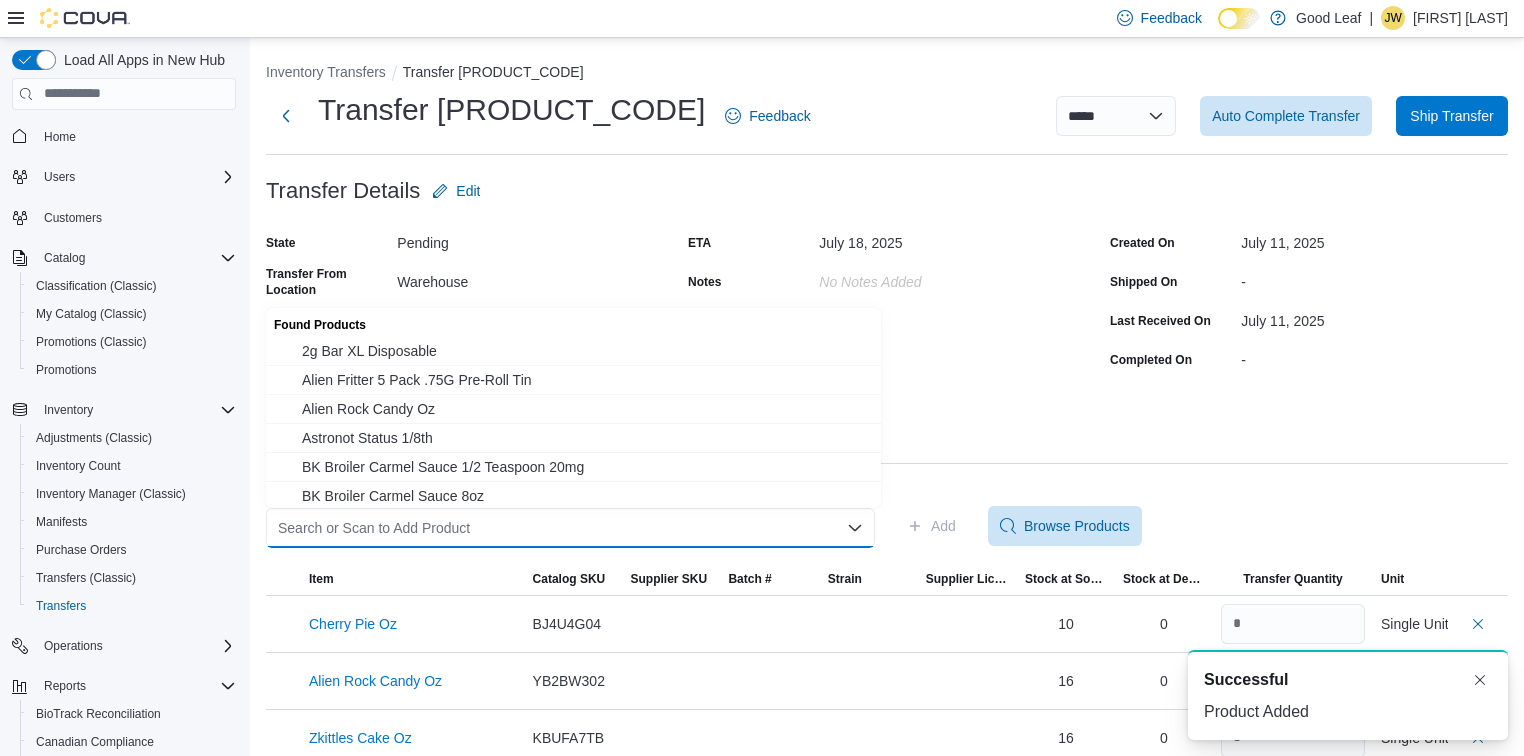 paste on "**********" 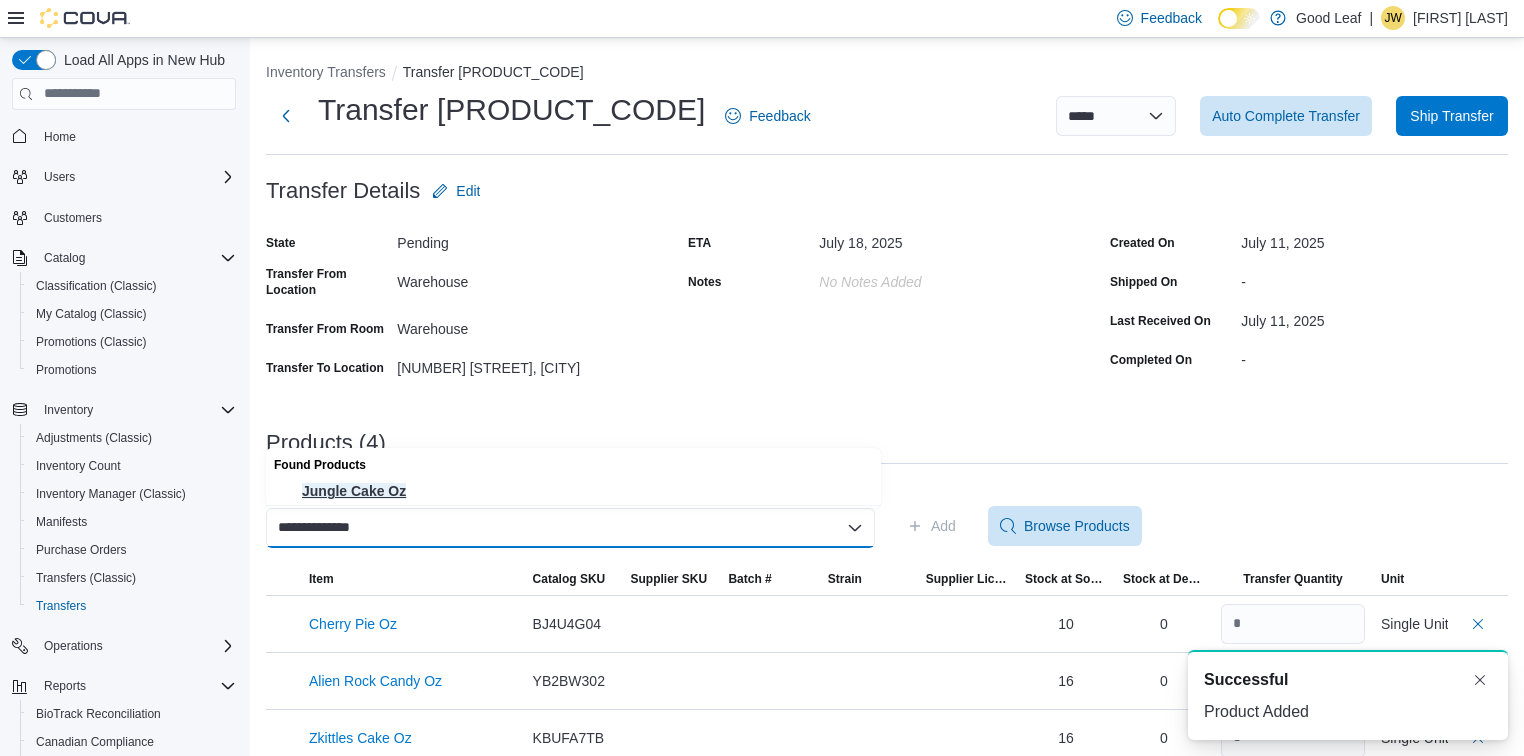 type on "**********" 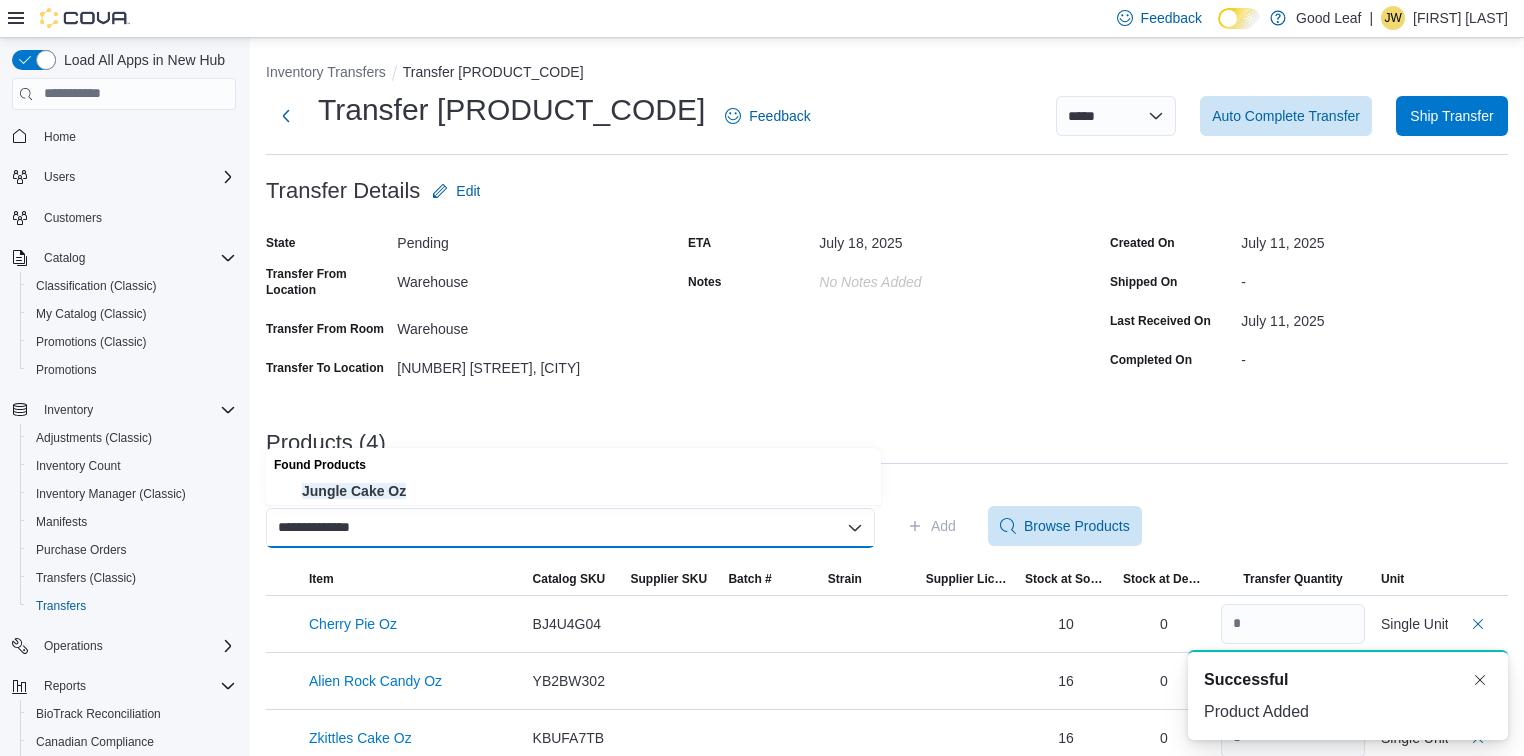 type 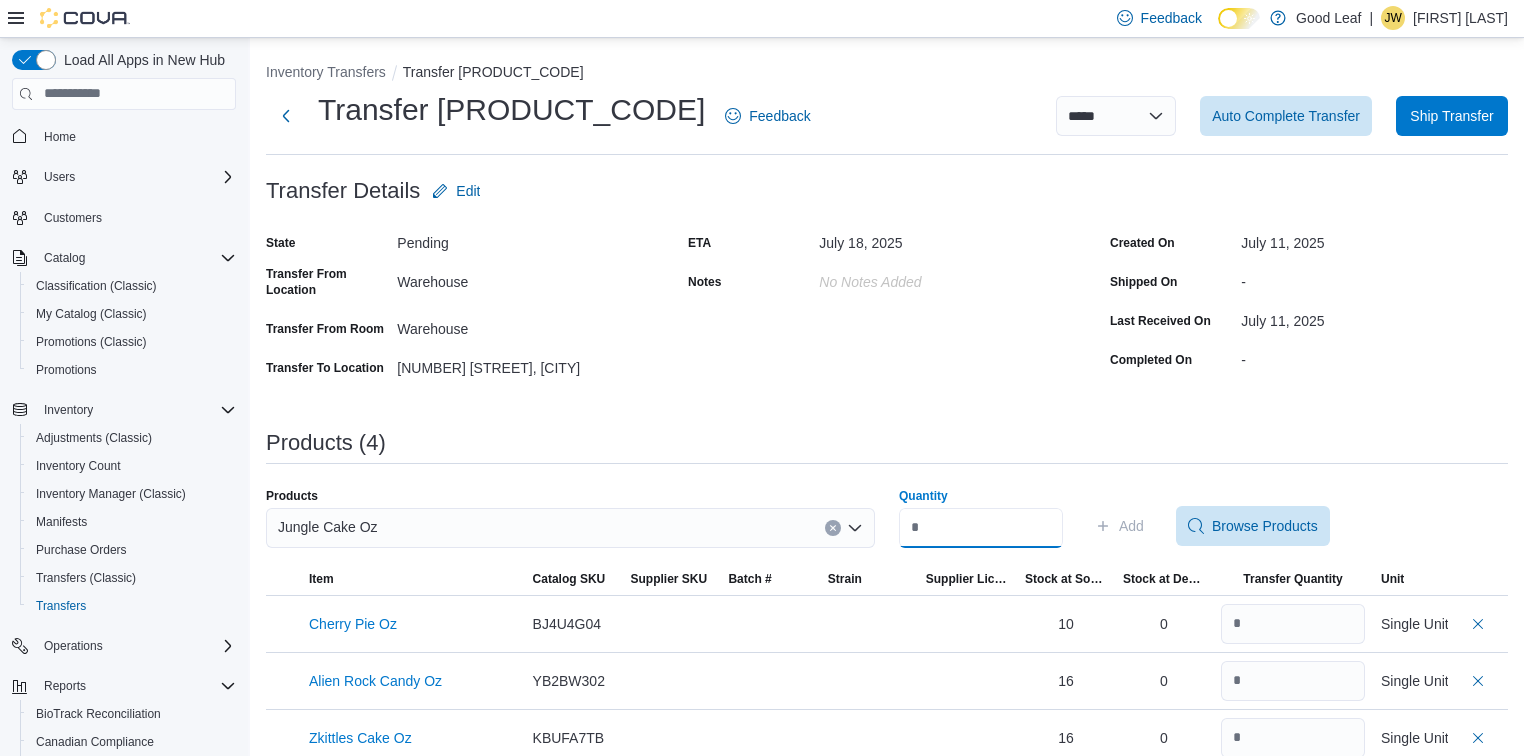 click on "Quantity" at bounding box center [981, 528] 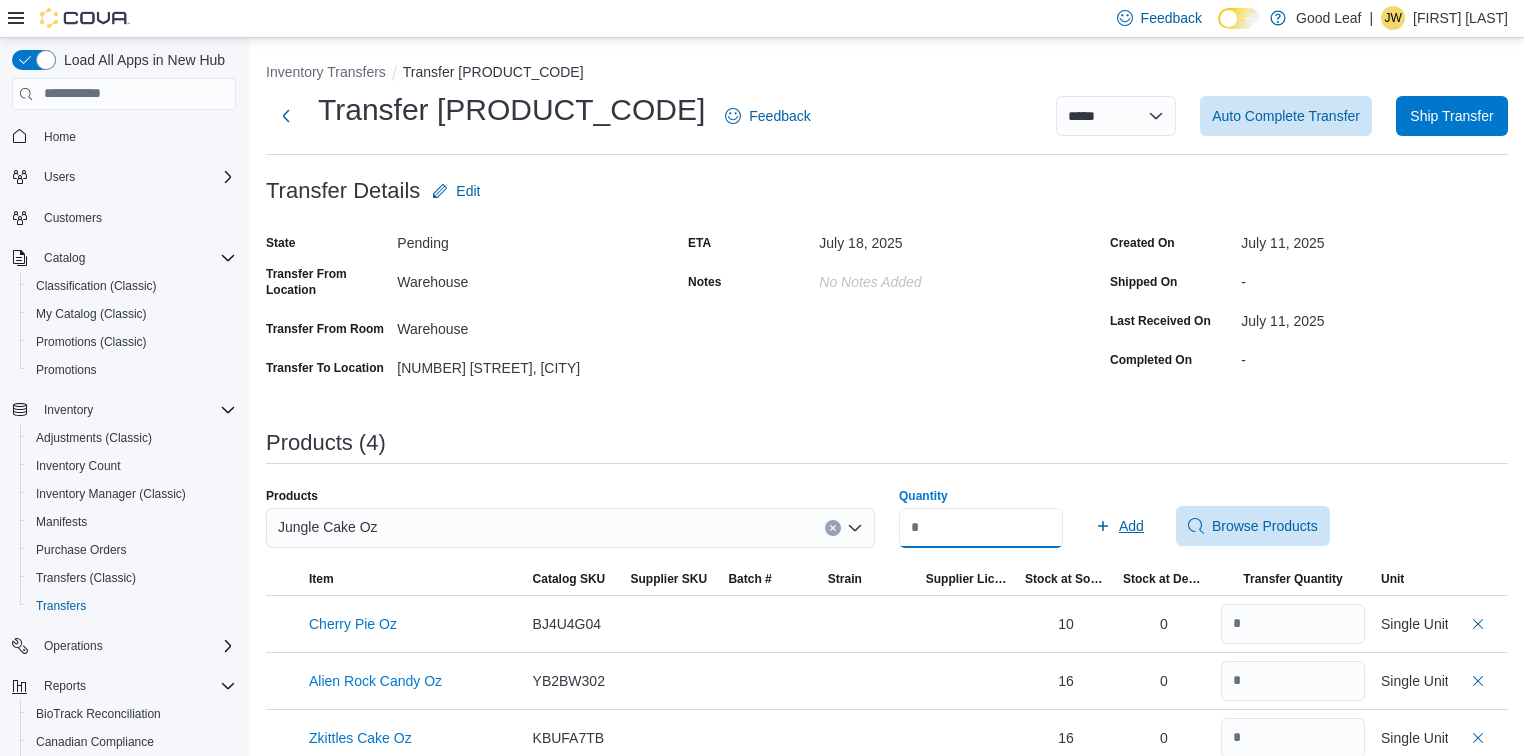 type on "*" 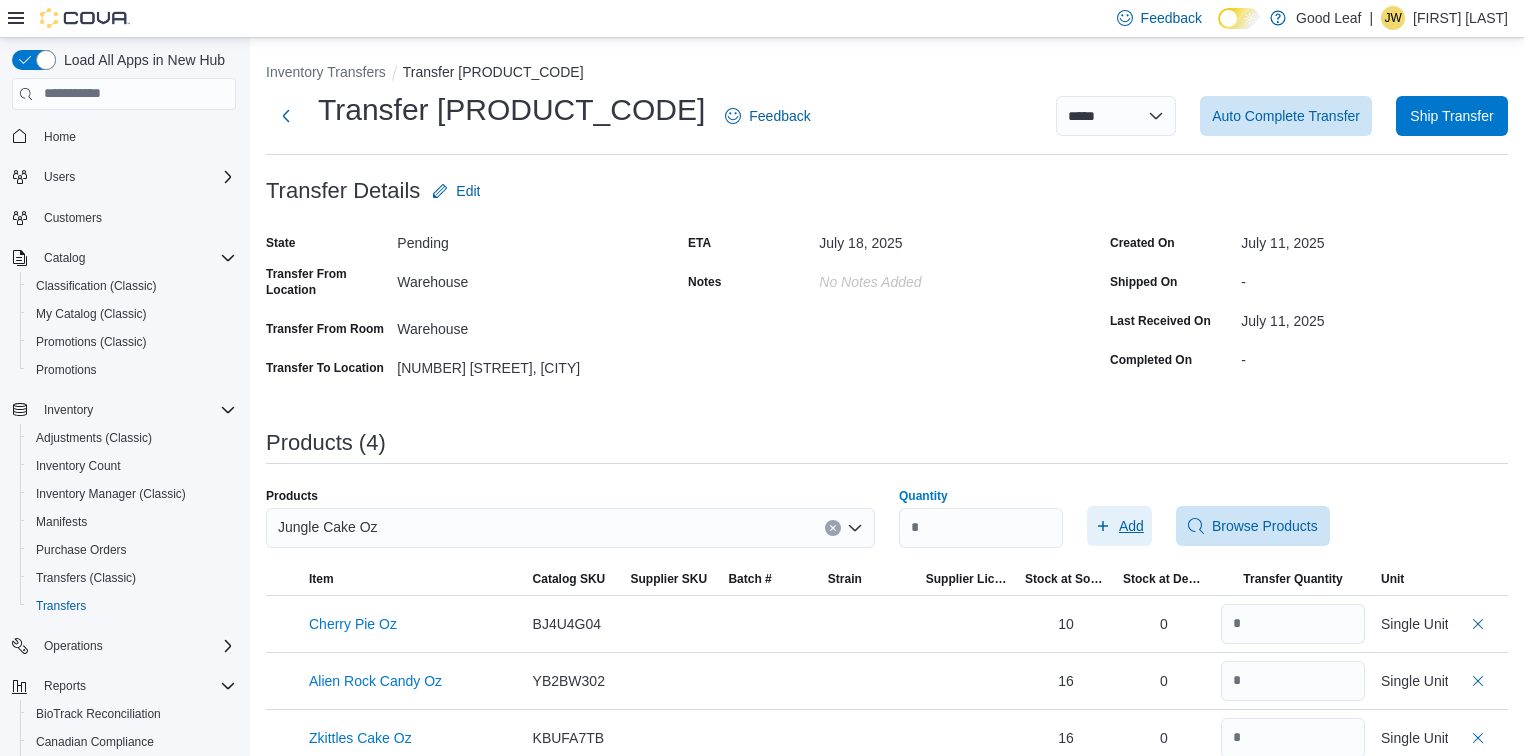 click on "Add" at bounding box center [1131, 526] 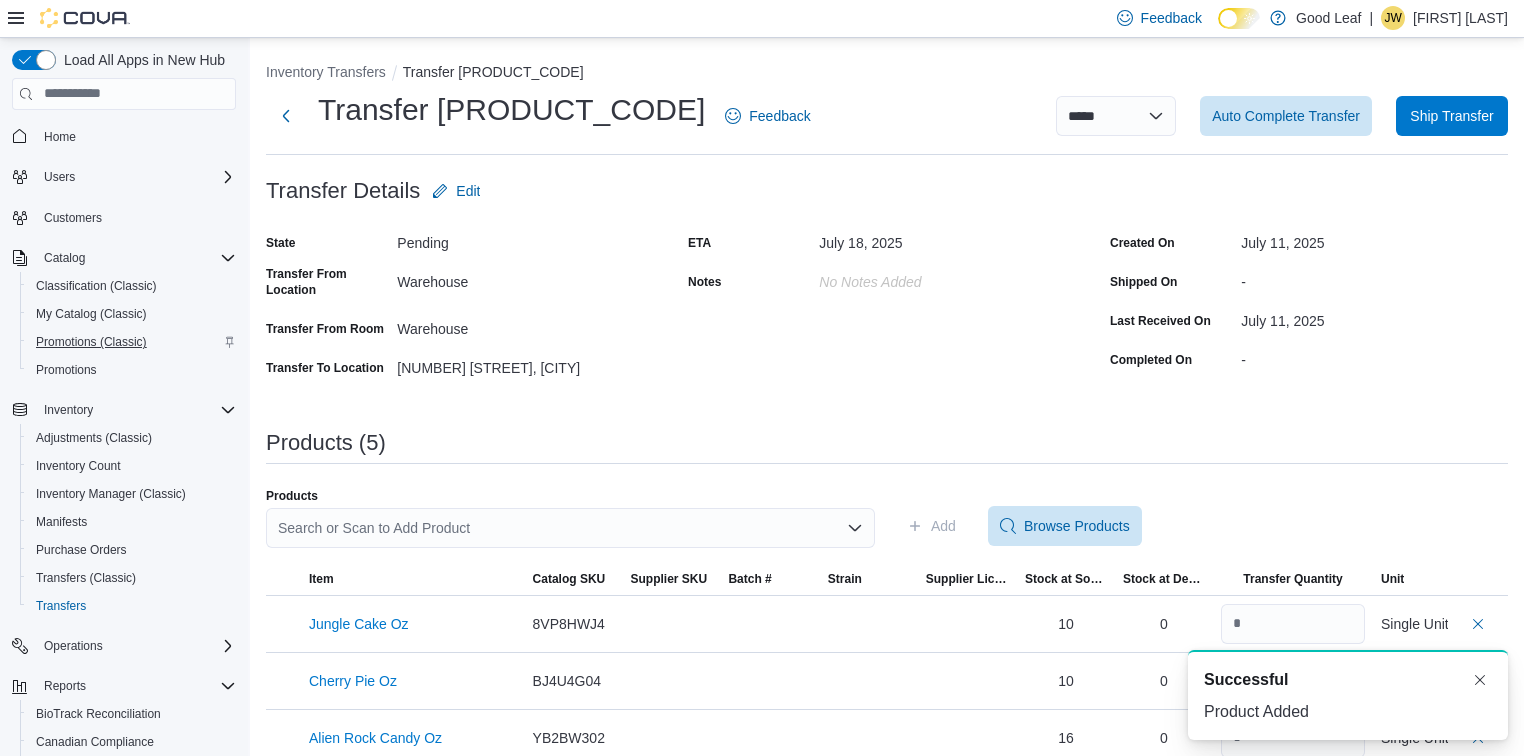 scroll, scrollTop: 0, scrollLeft: 0, axis: both 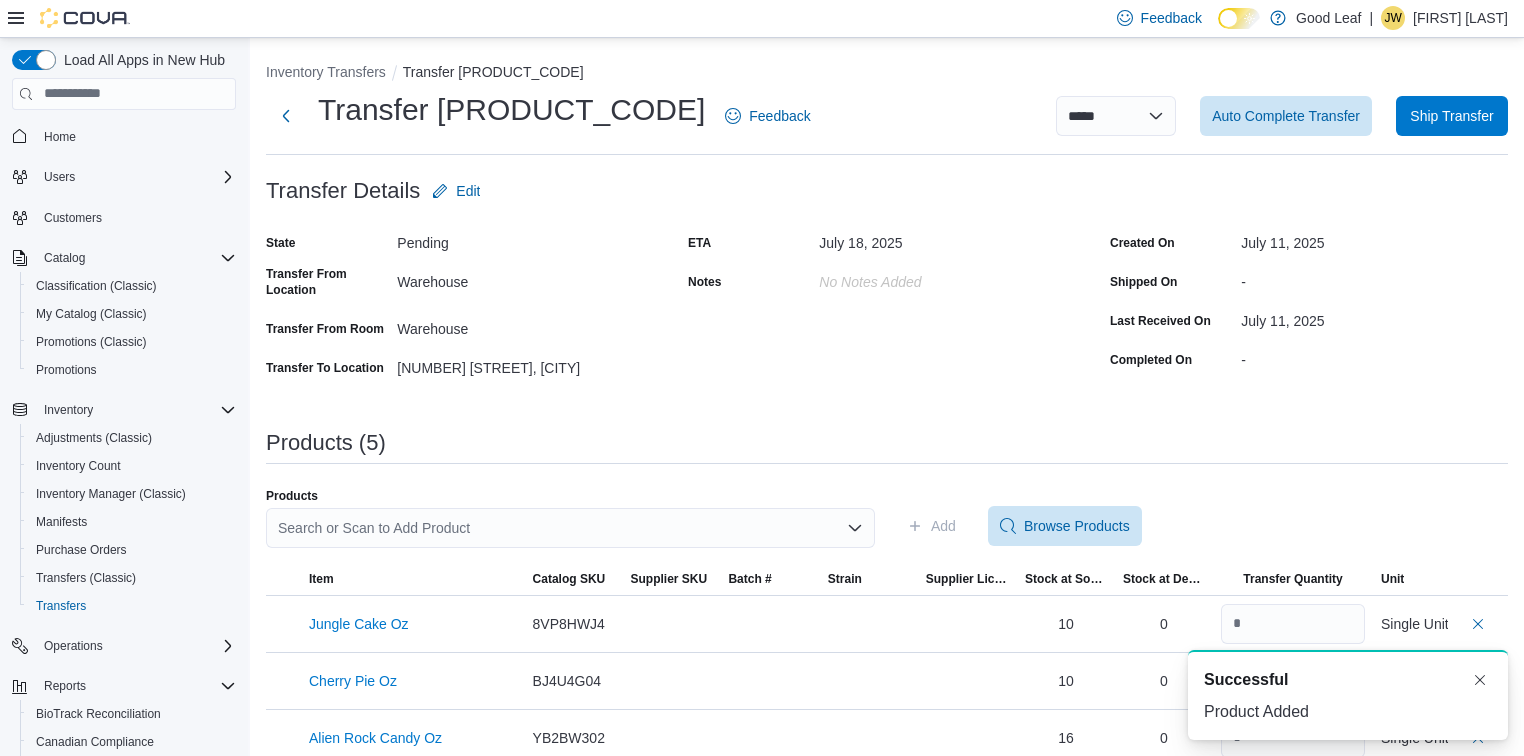 click on "Search or Scan to Add Product" at bounding box center [570, 528] 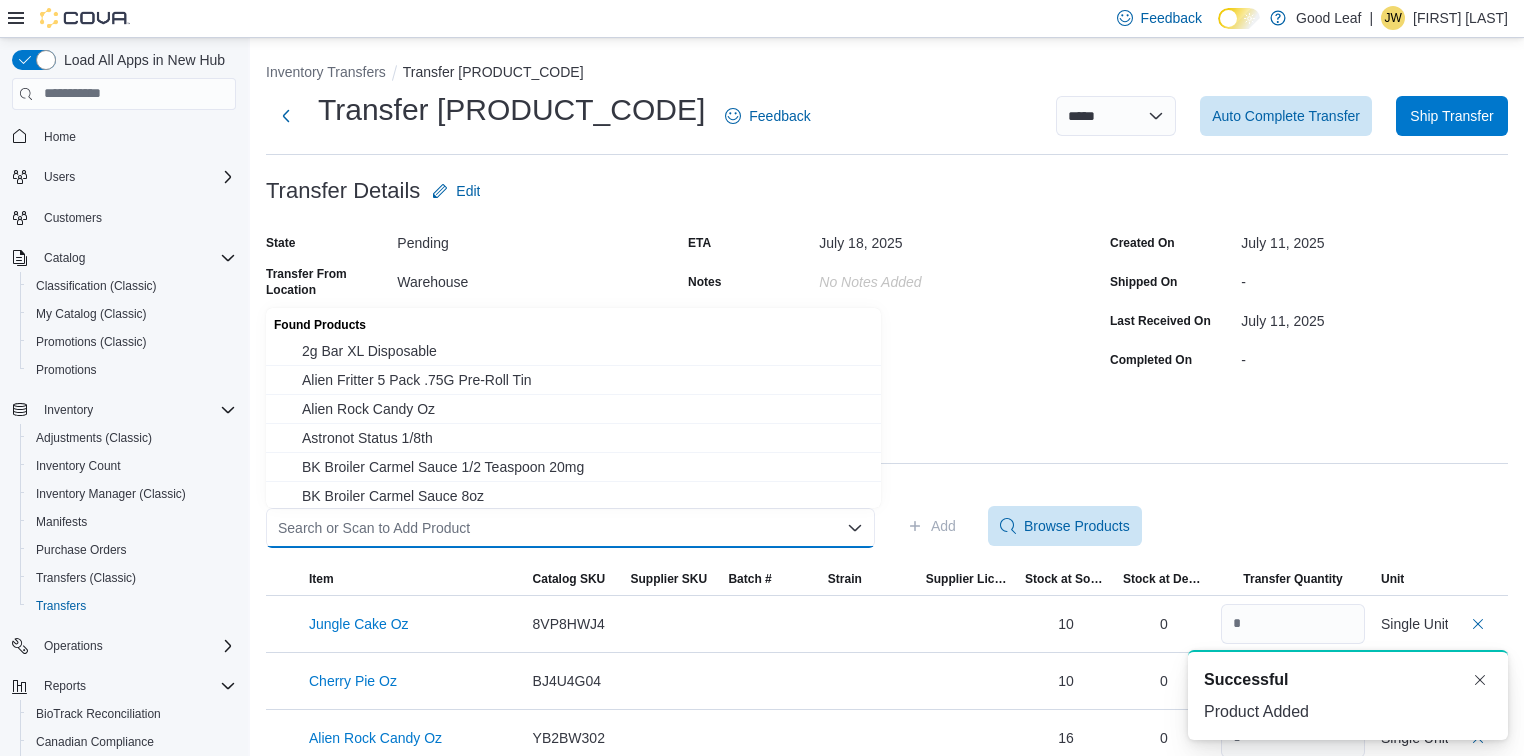 paste on "**********" 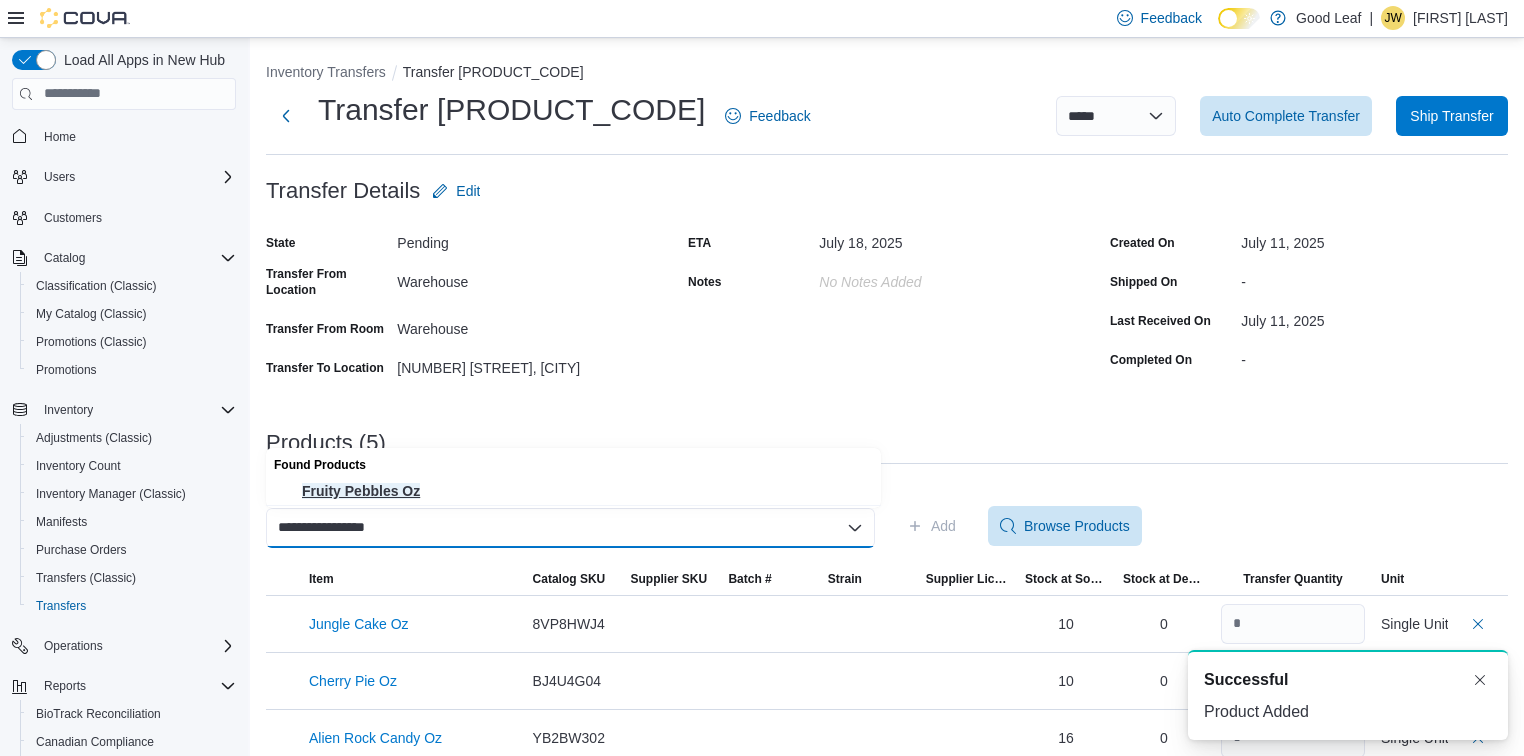 type on "**********" 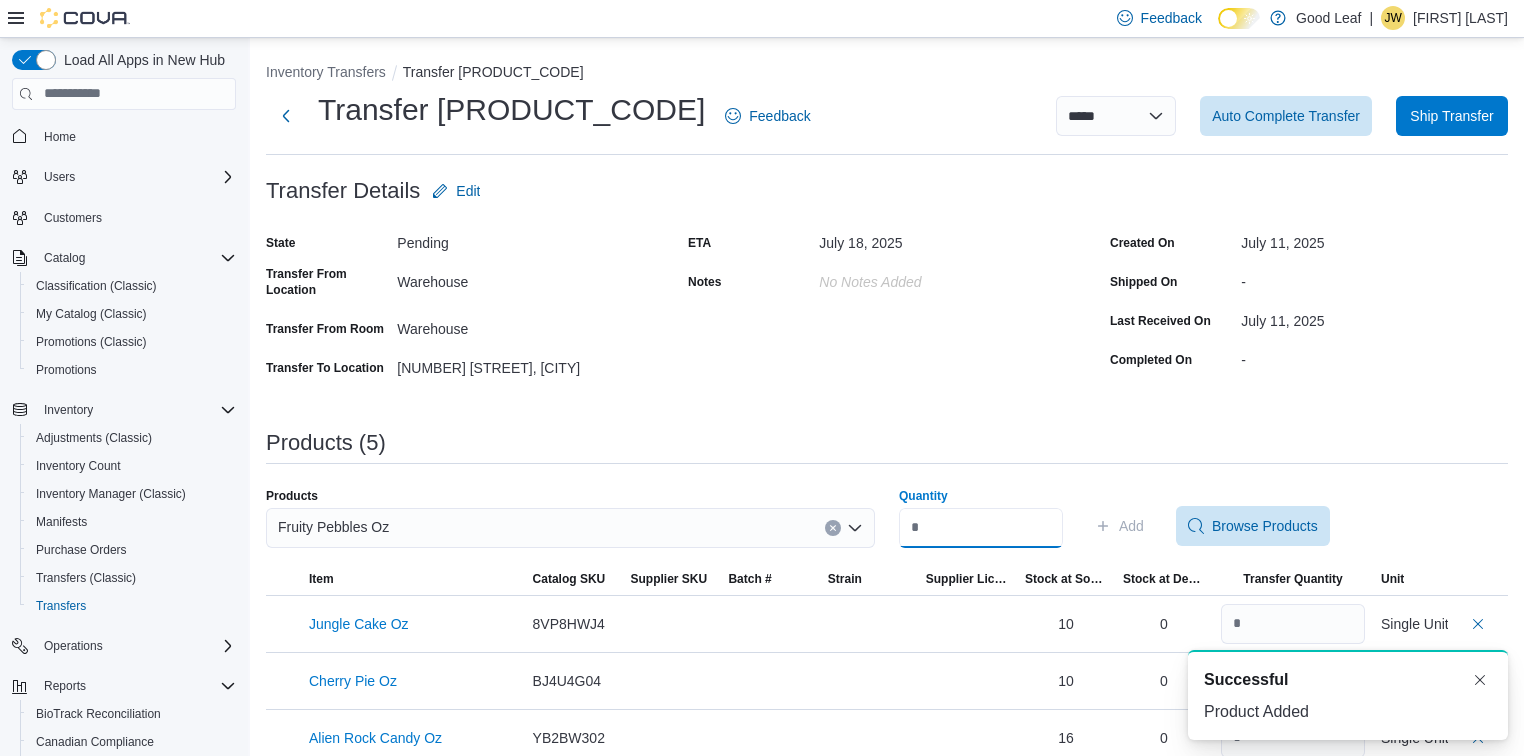 click on "Quantity" at bounding box center (981, 528) 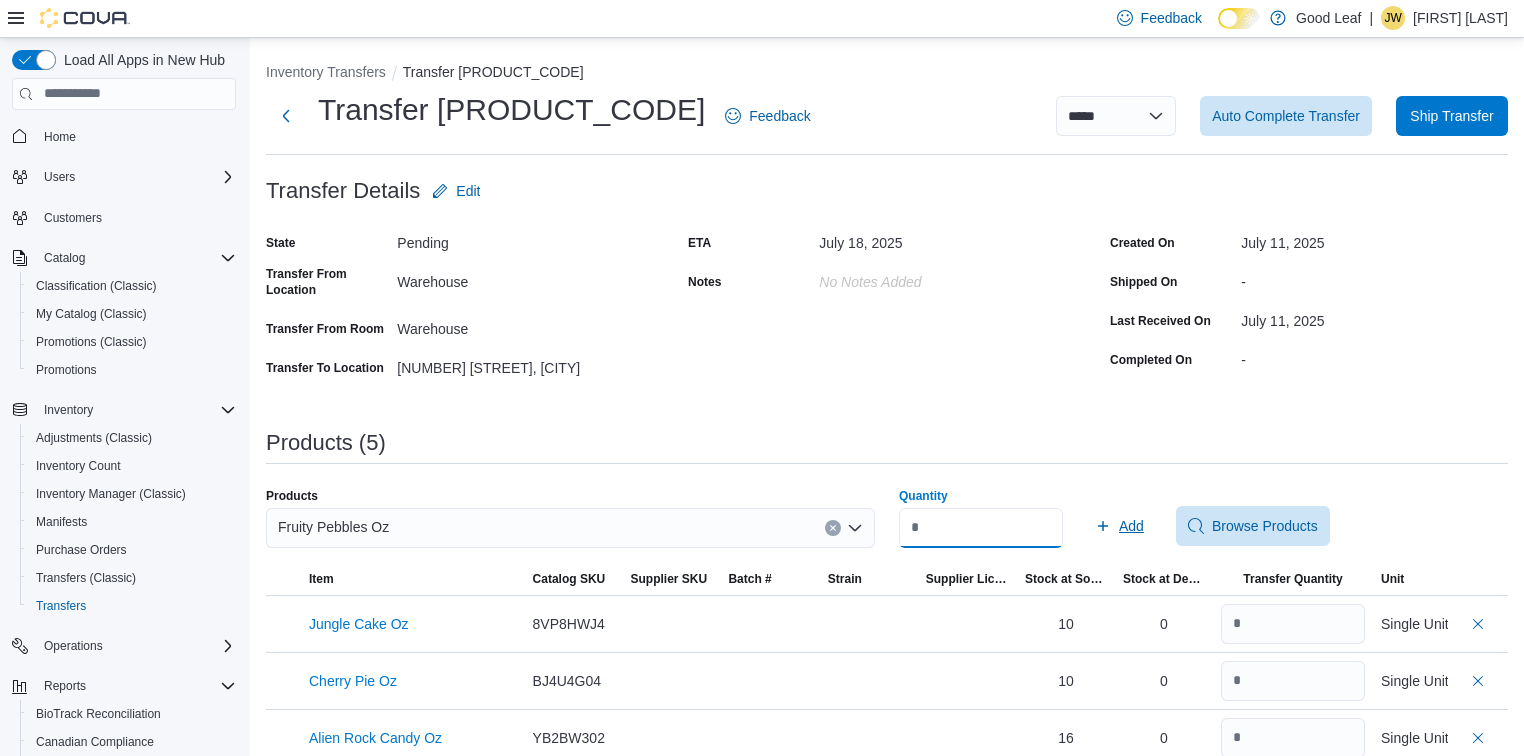 type on "*" 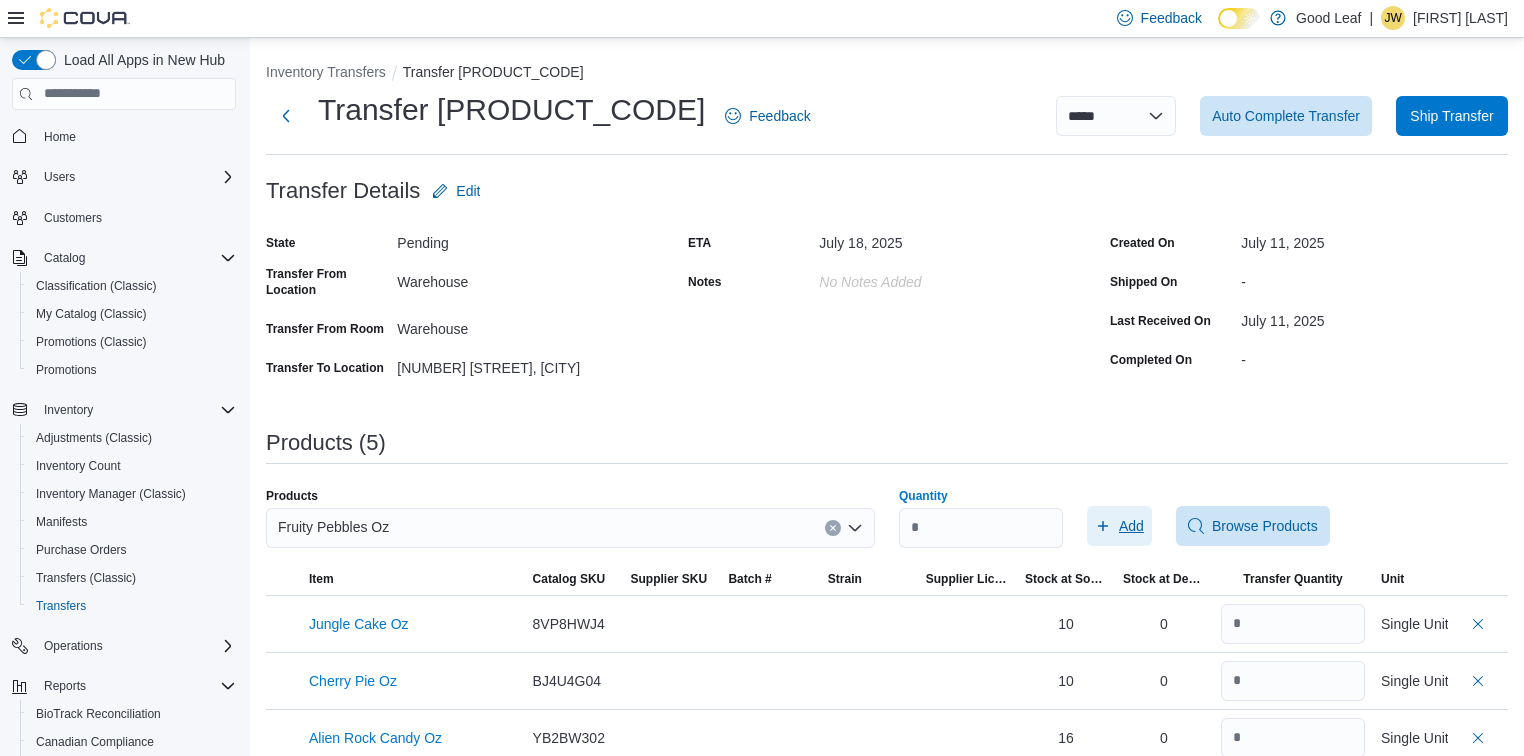 click on "Add" at bounding box center (1131, 526) 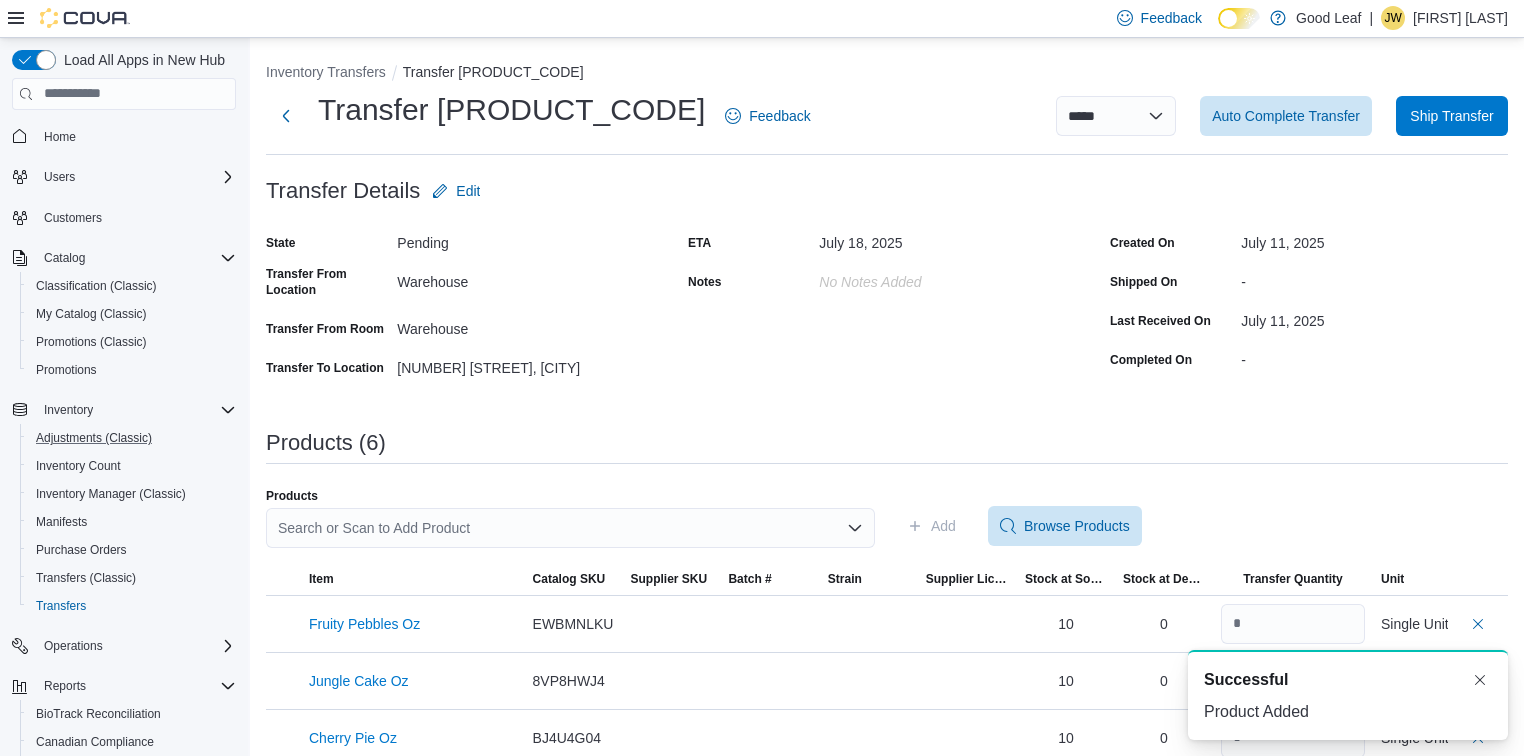 scroll, scrollTop: 0, scrollLeft: 0, axis: both 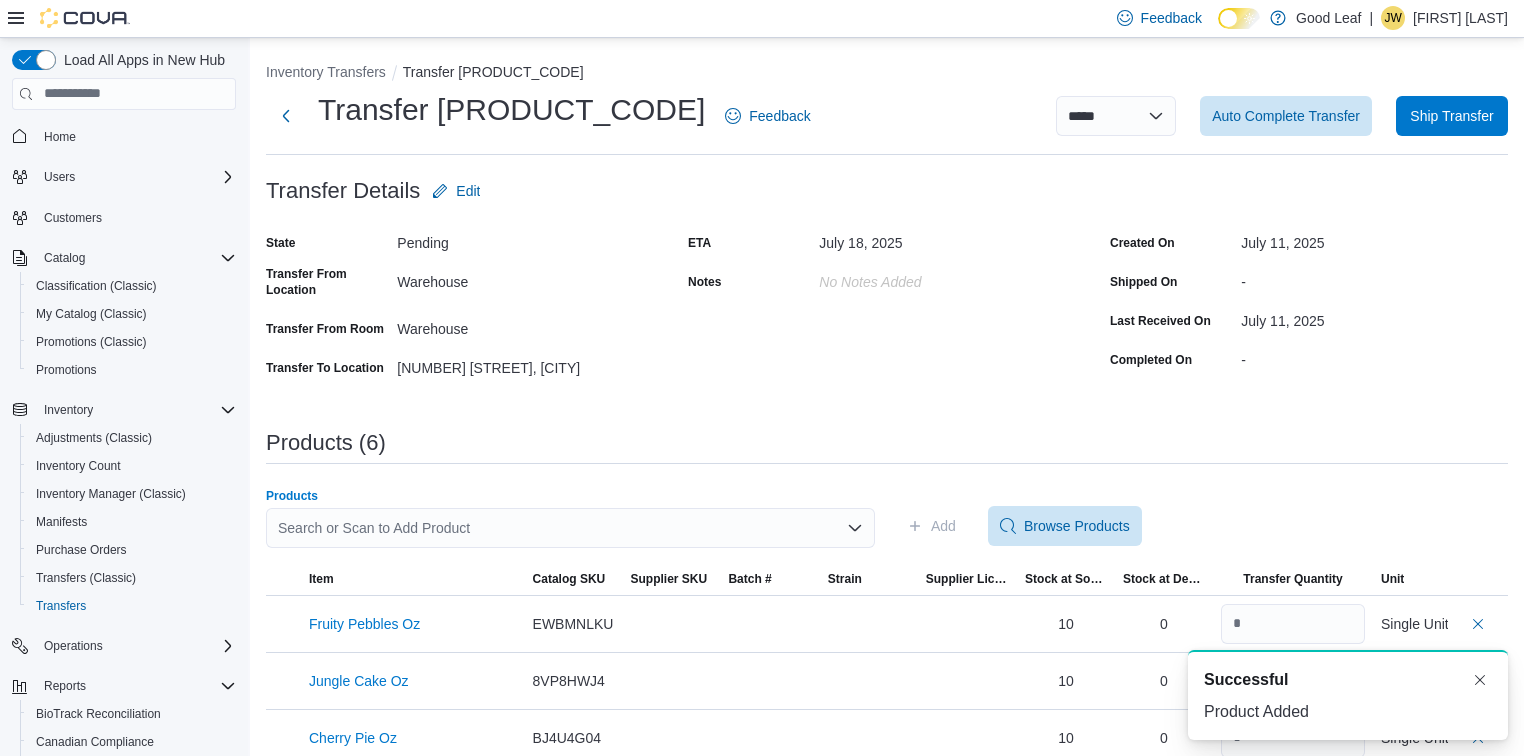 click on "Search or Scan to Add Product" at bounding box center [570, 528] 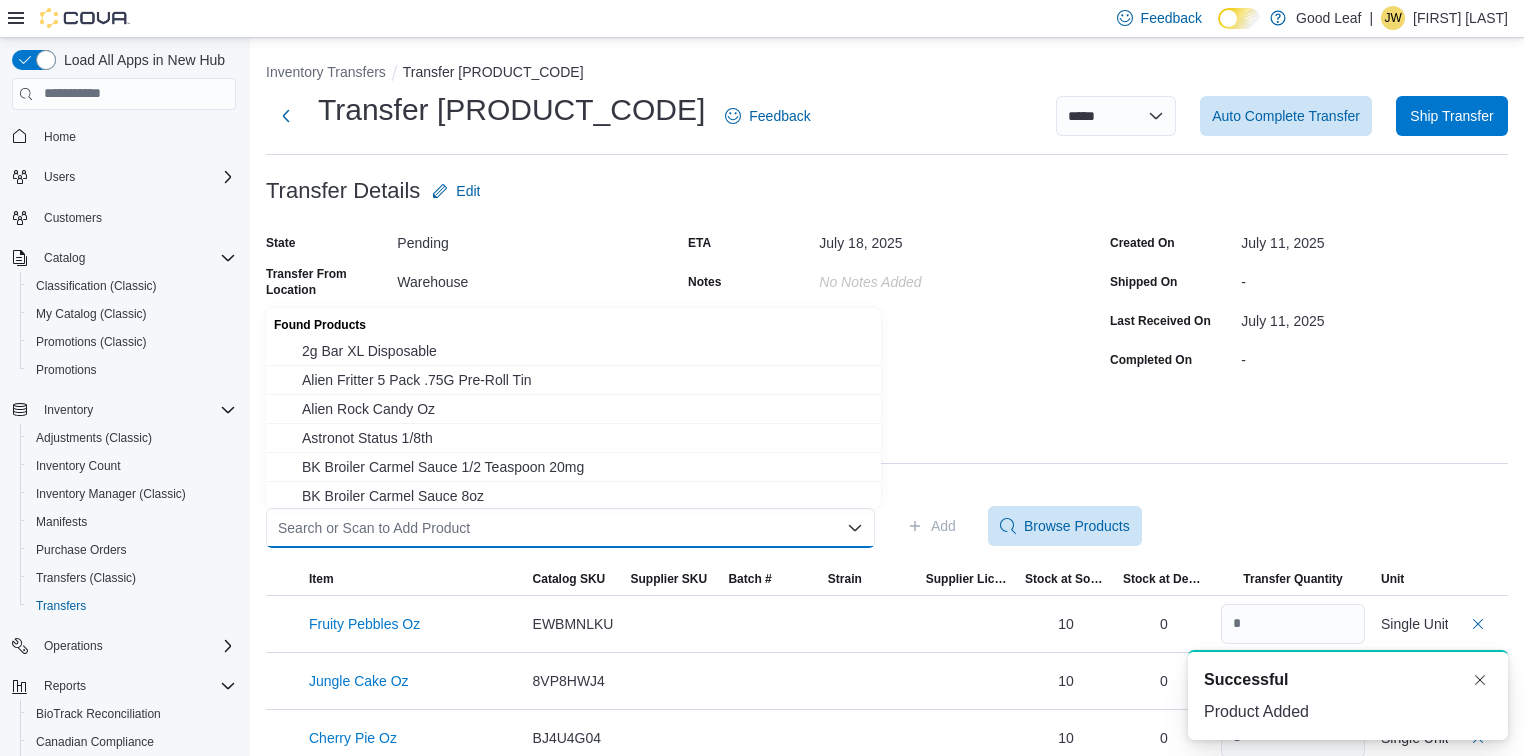paste on "**********" 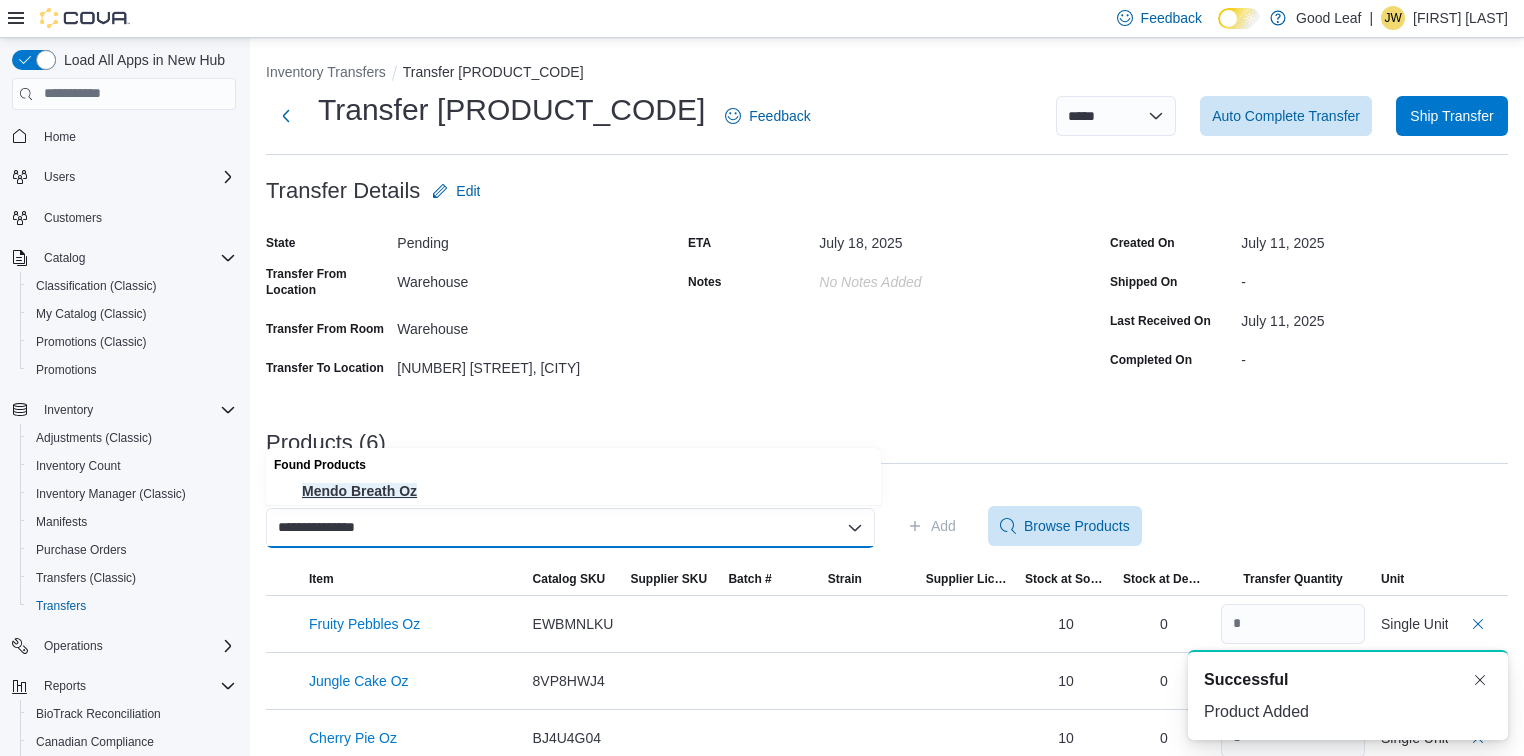 type on "**********" 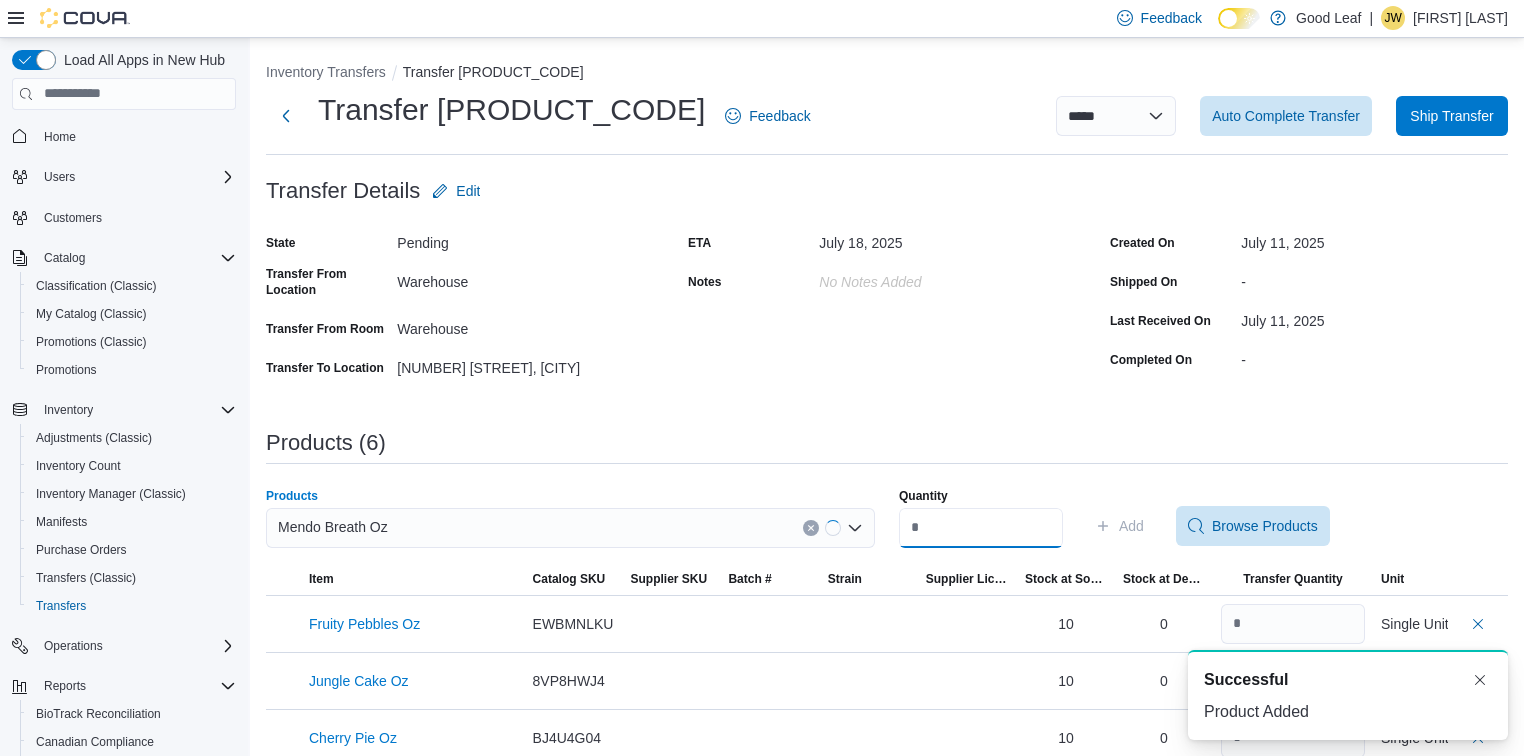 drag, startPoint x: 991, startPoint y: 519, endPoint x: 979, endPoint y: 520, distance: 12.0415945 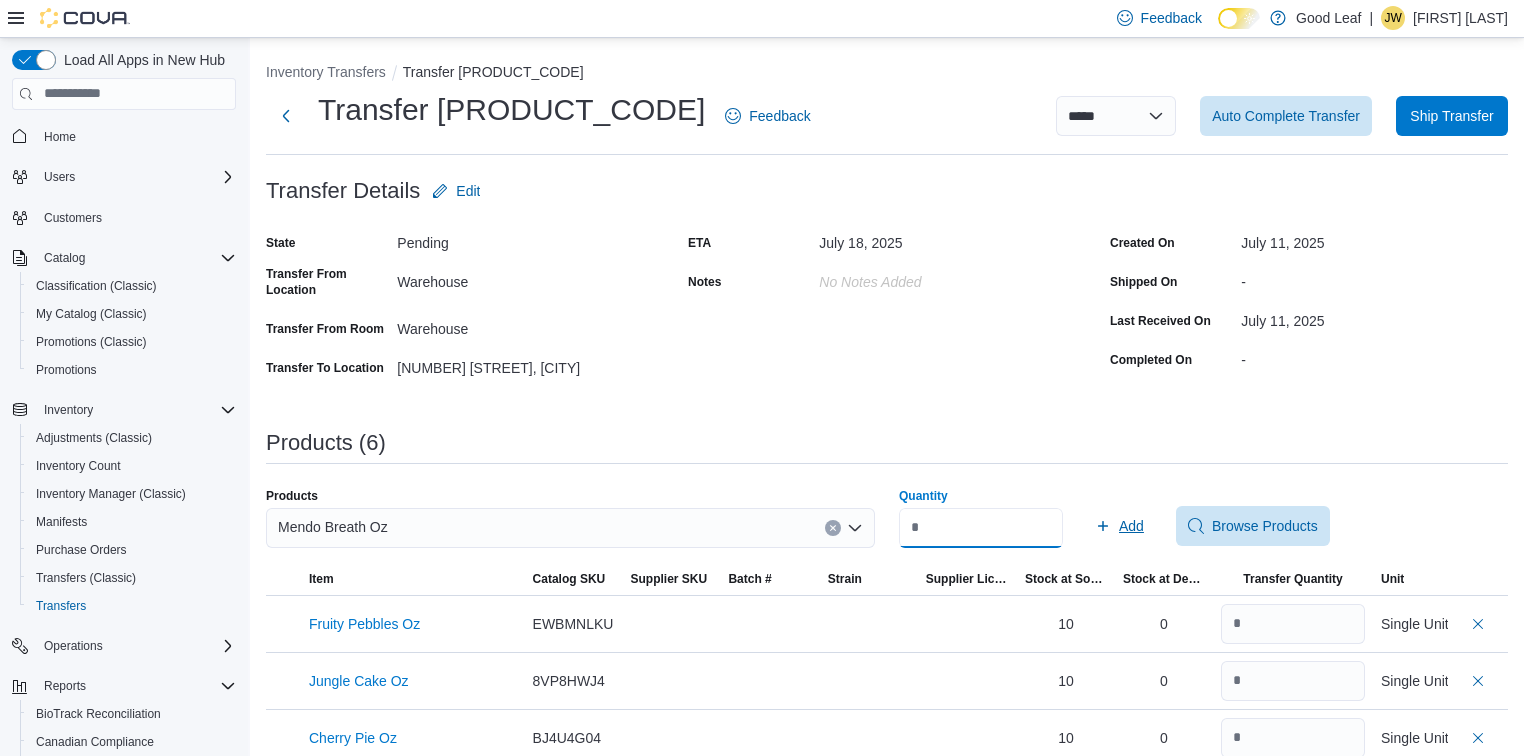 type on "**" 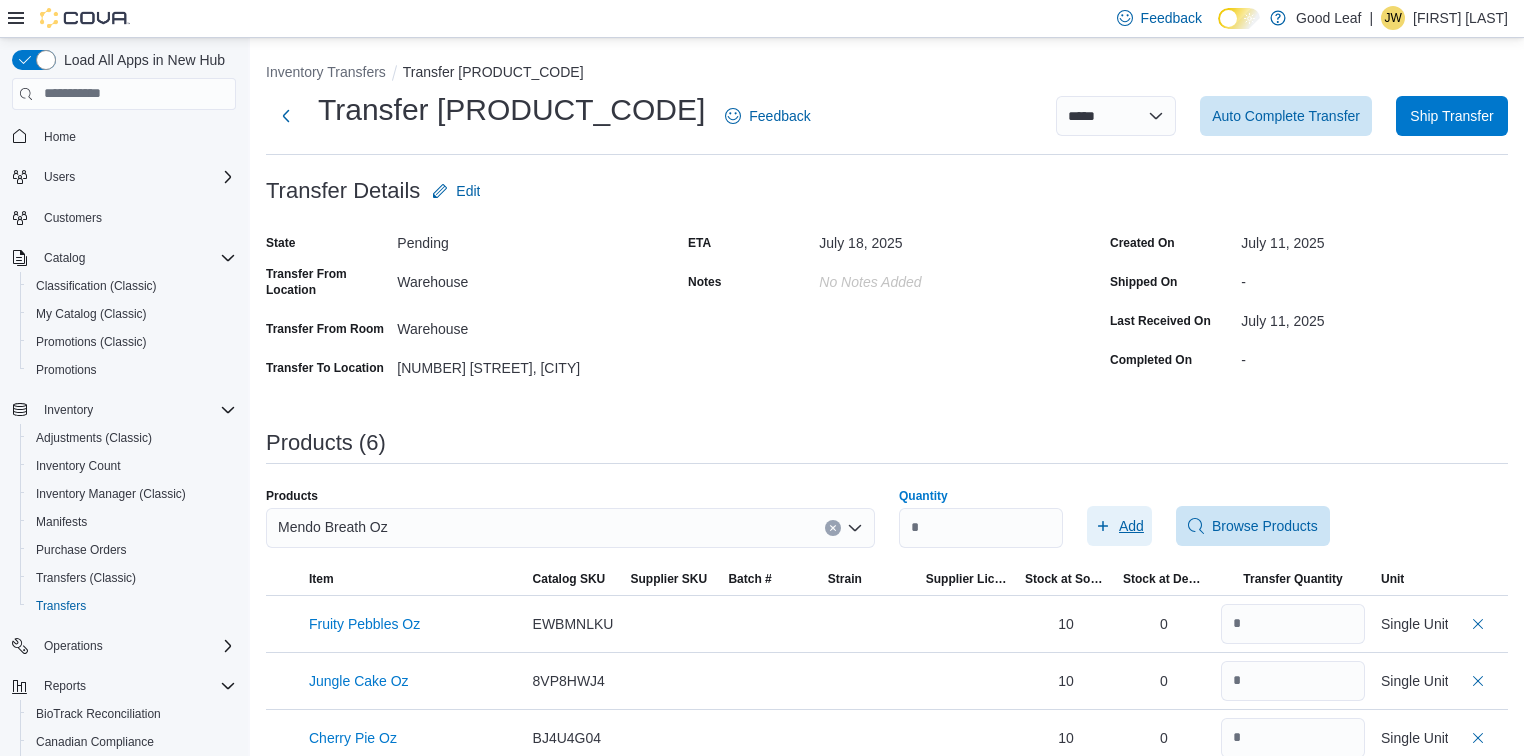 click 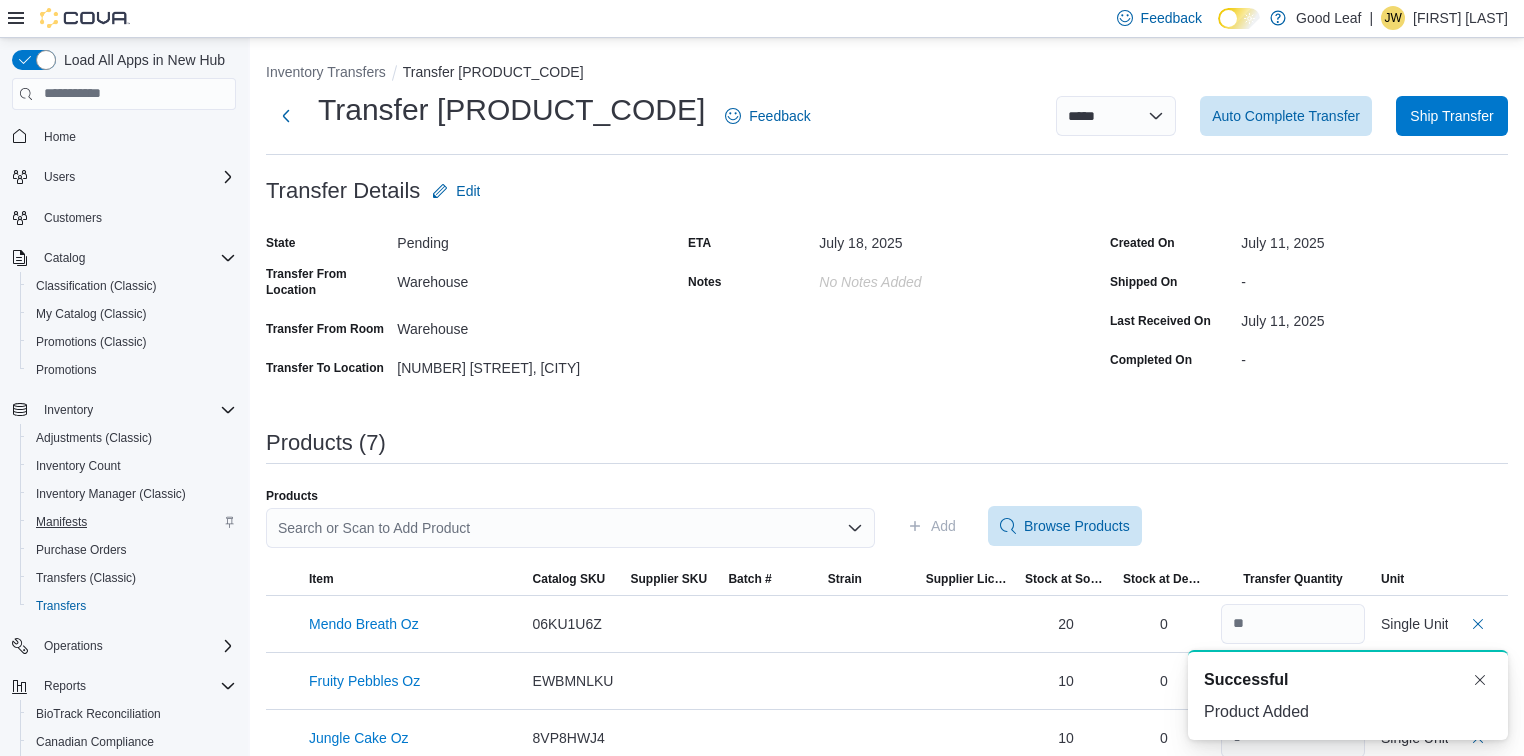 scroll, scrollTop: 0, scrollLeft: 0, axis: both 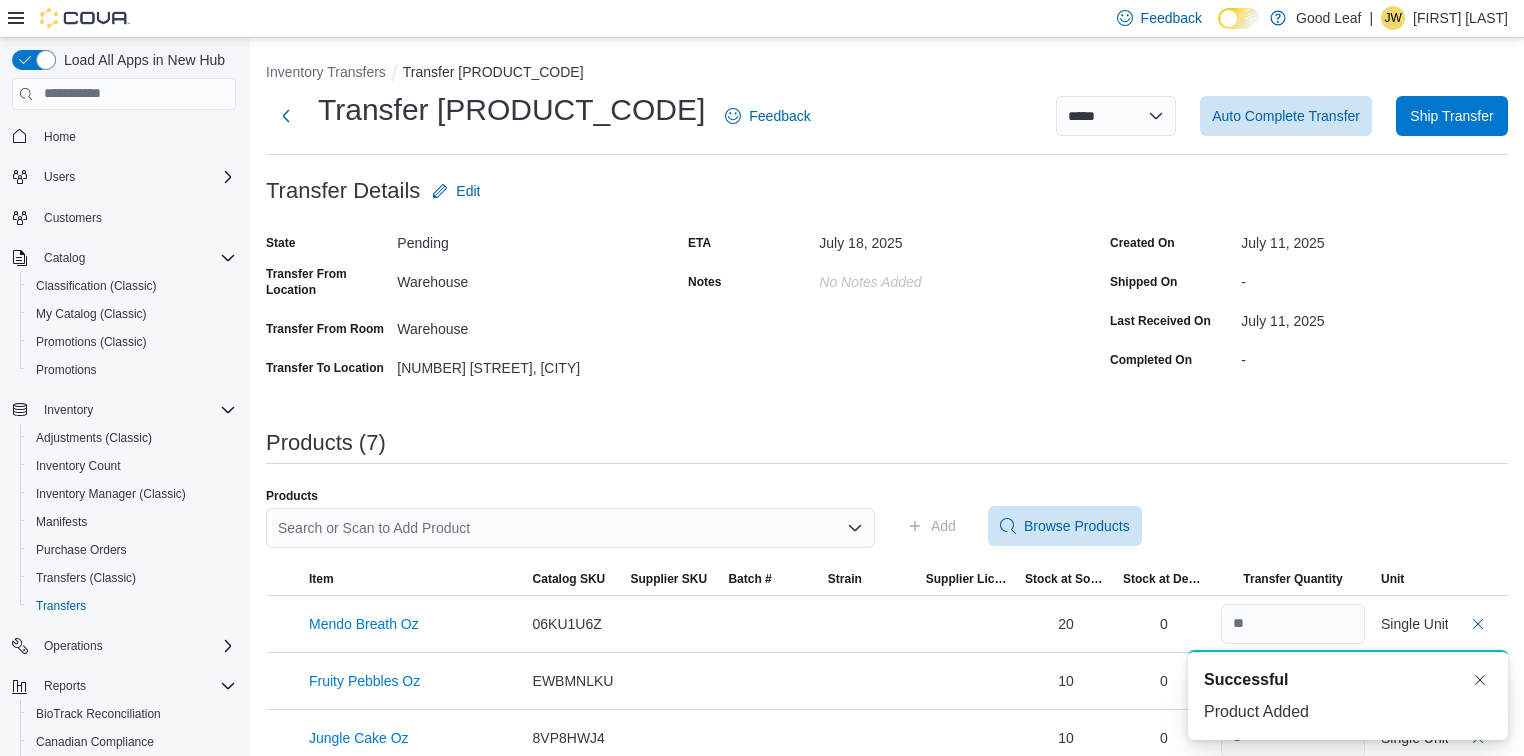 click on "Search or Scan to Add Product" at bounding box center [570, 528] 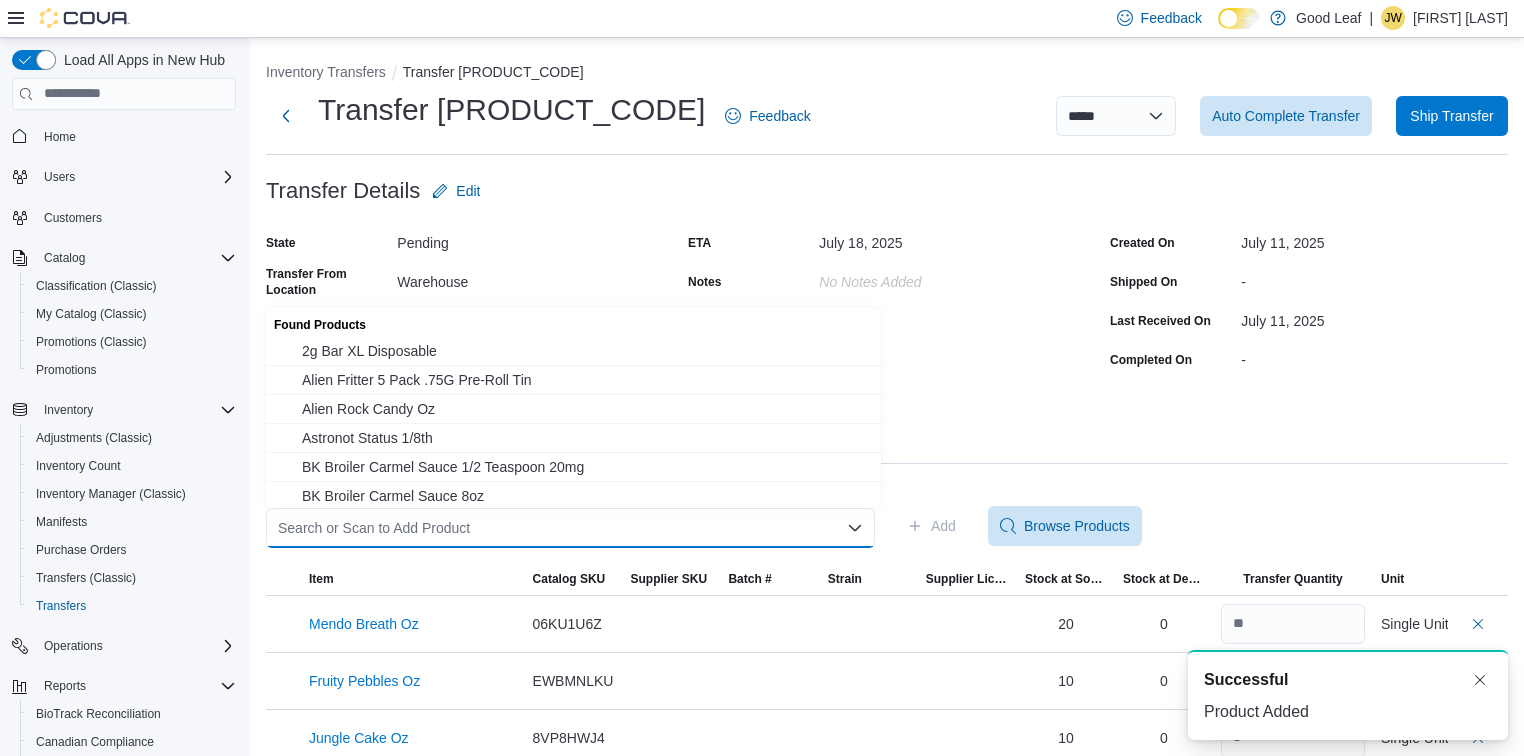 paste on "**********" 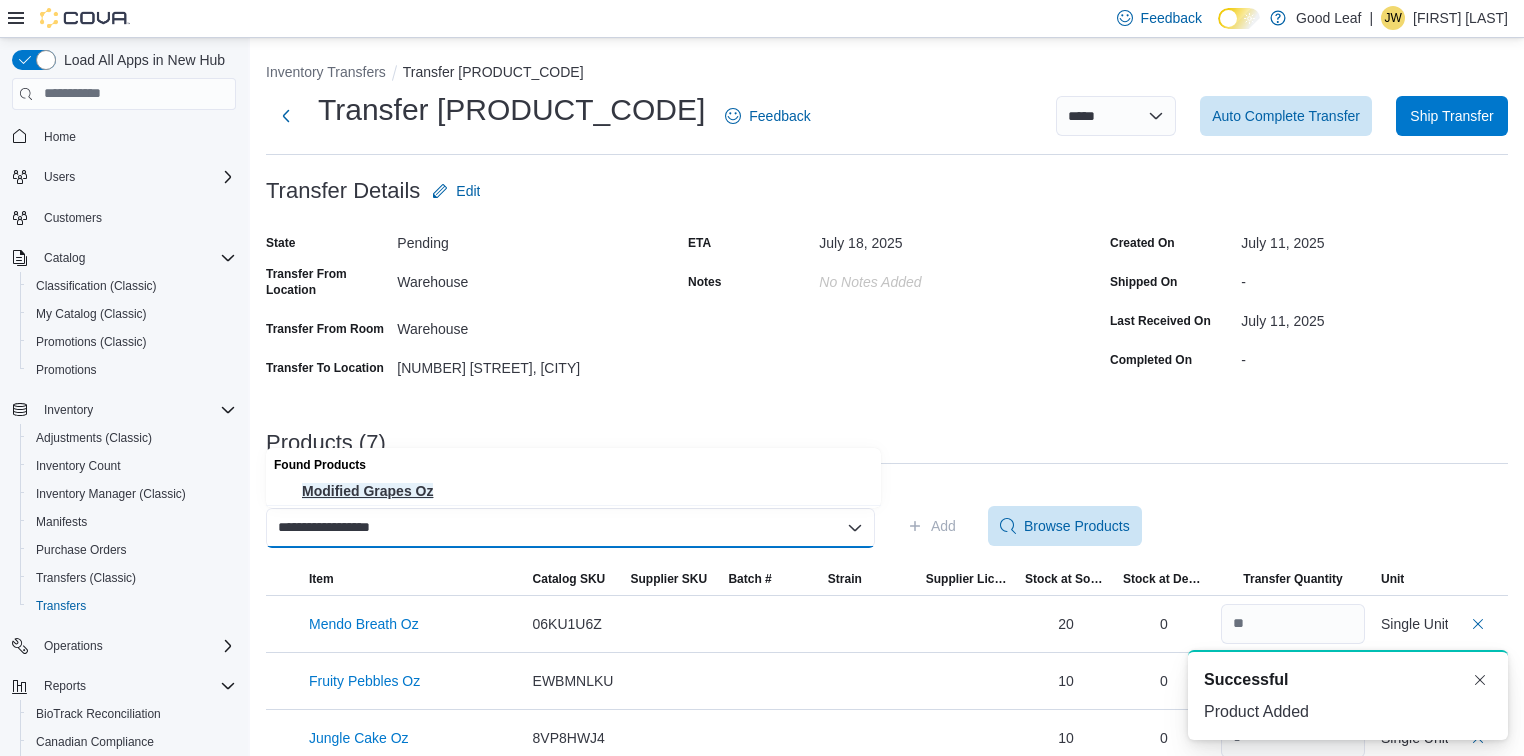 type on "**********" 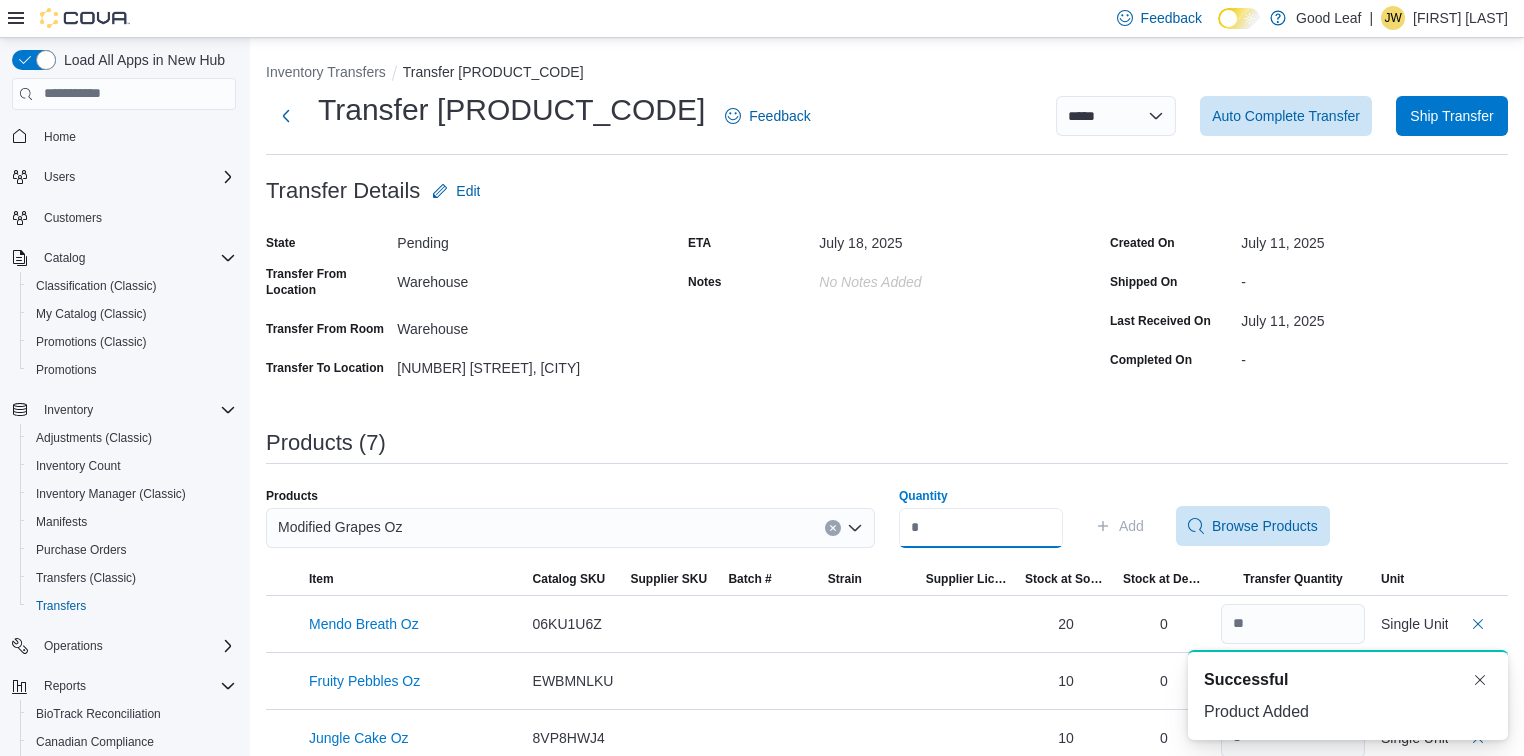 click on "Quantity" at bounding box center (981, 528) 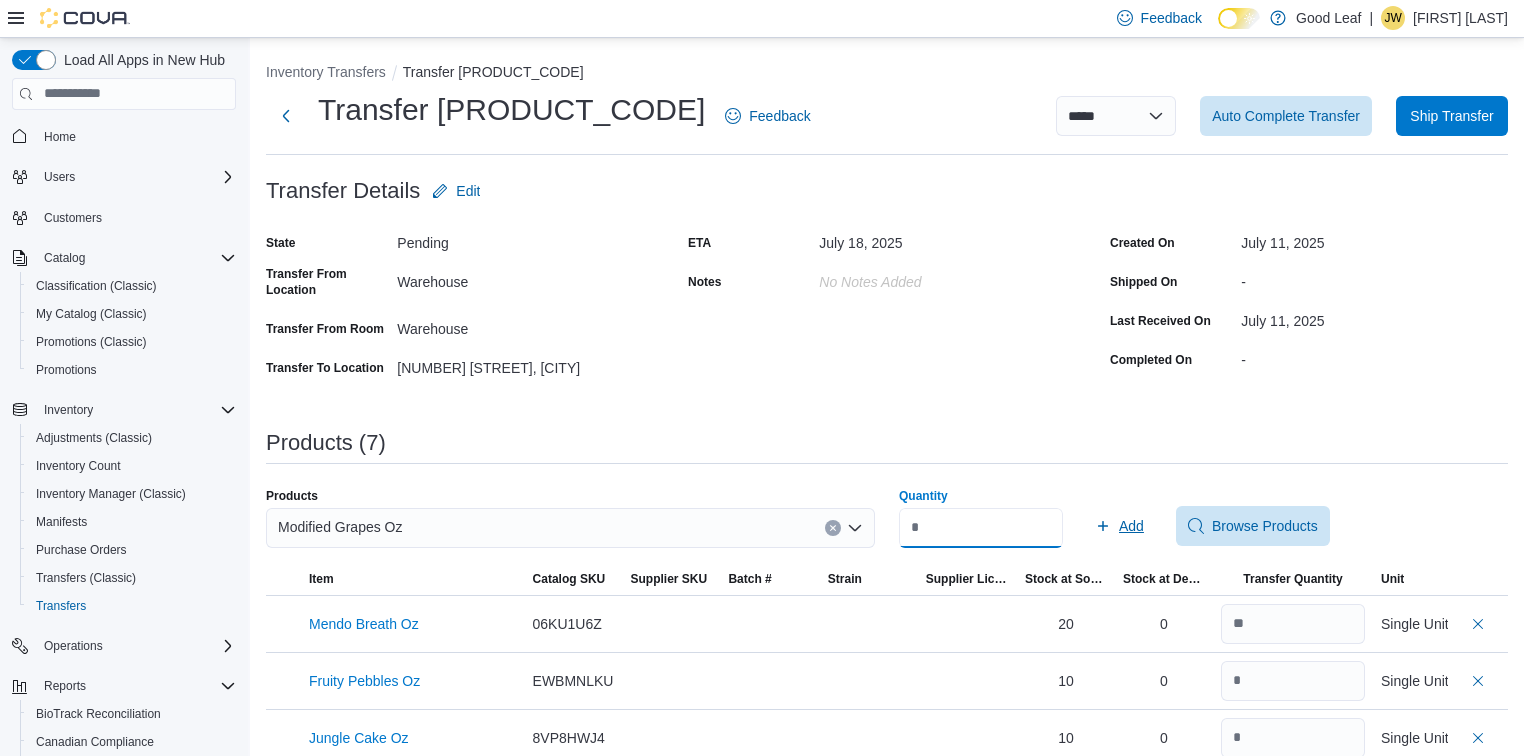type on "*" 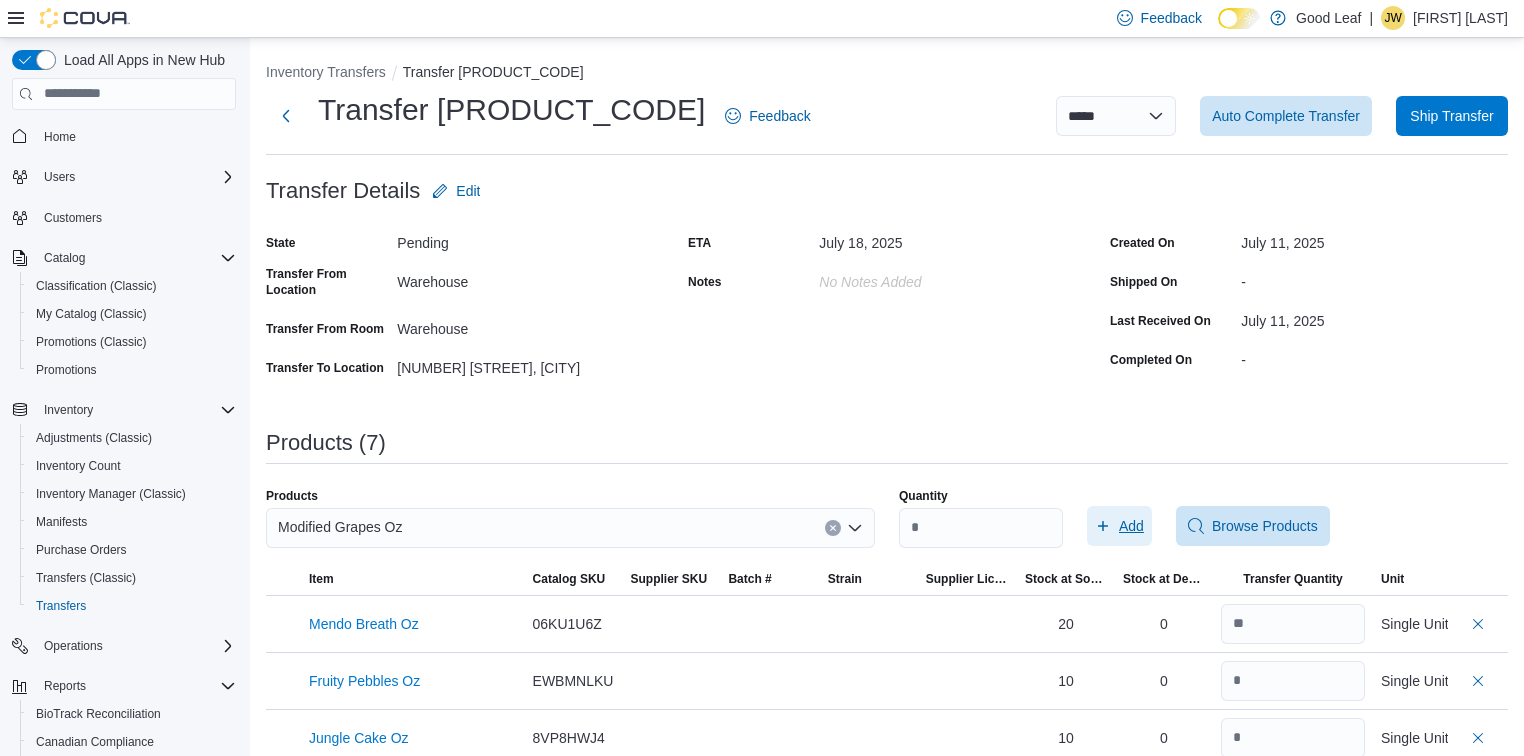 click on "Add" at bounding box center (1119, 526) 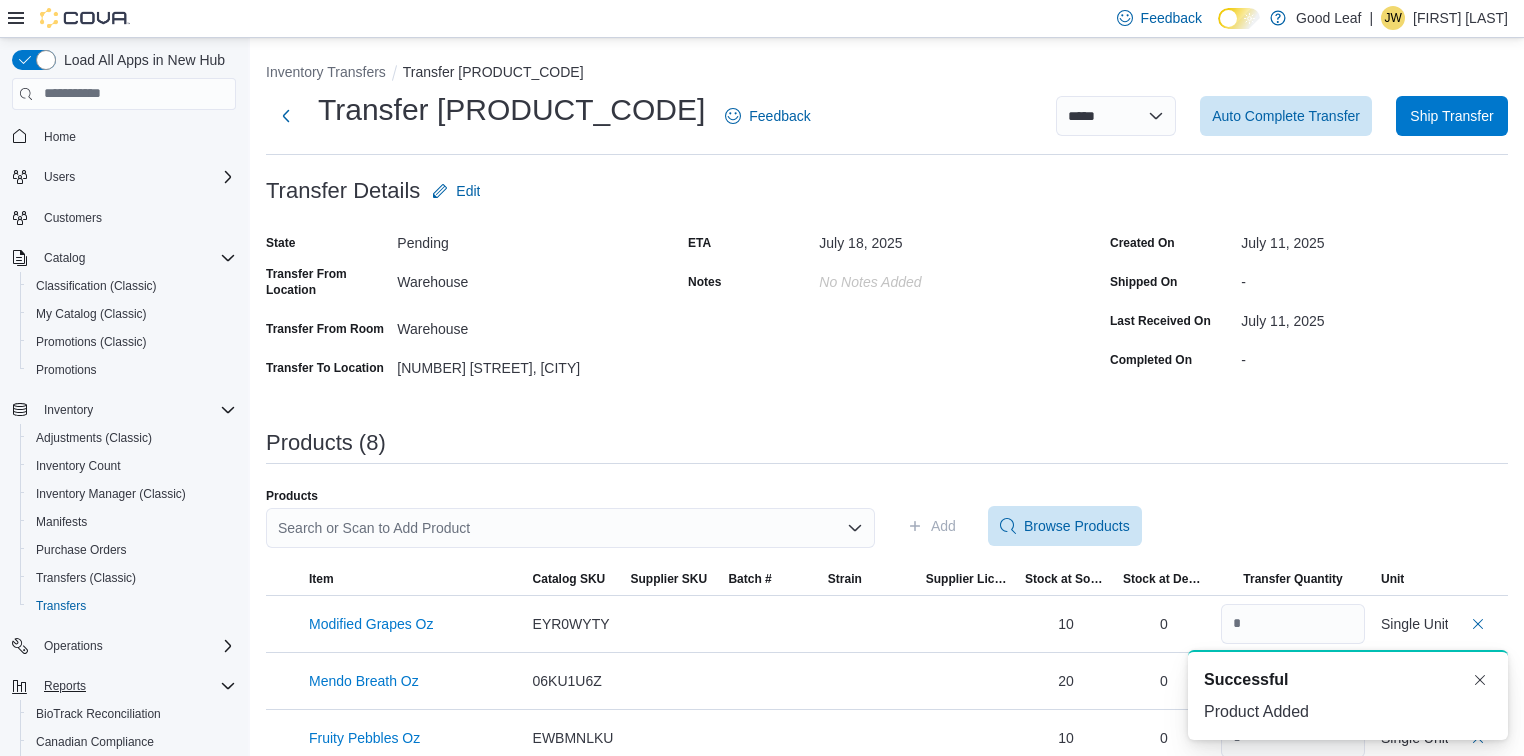 scroll, scrollTop: 0, scrollLeft: 0, axis: both 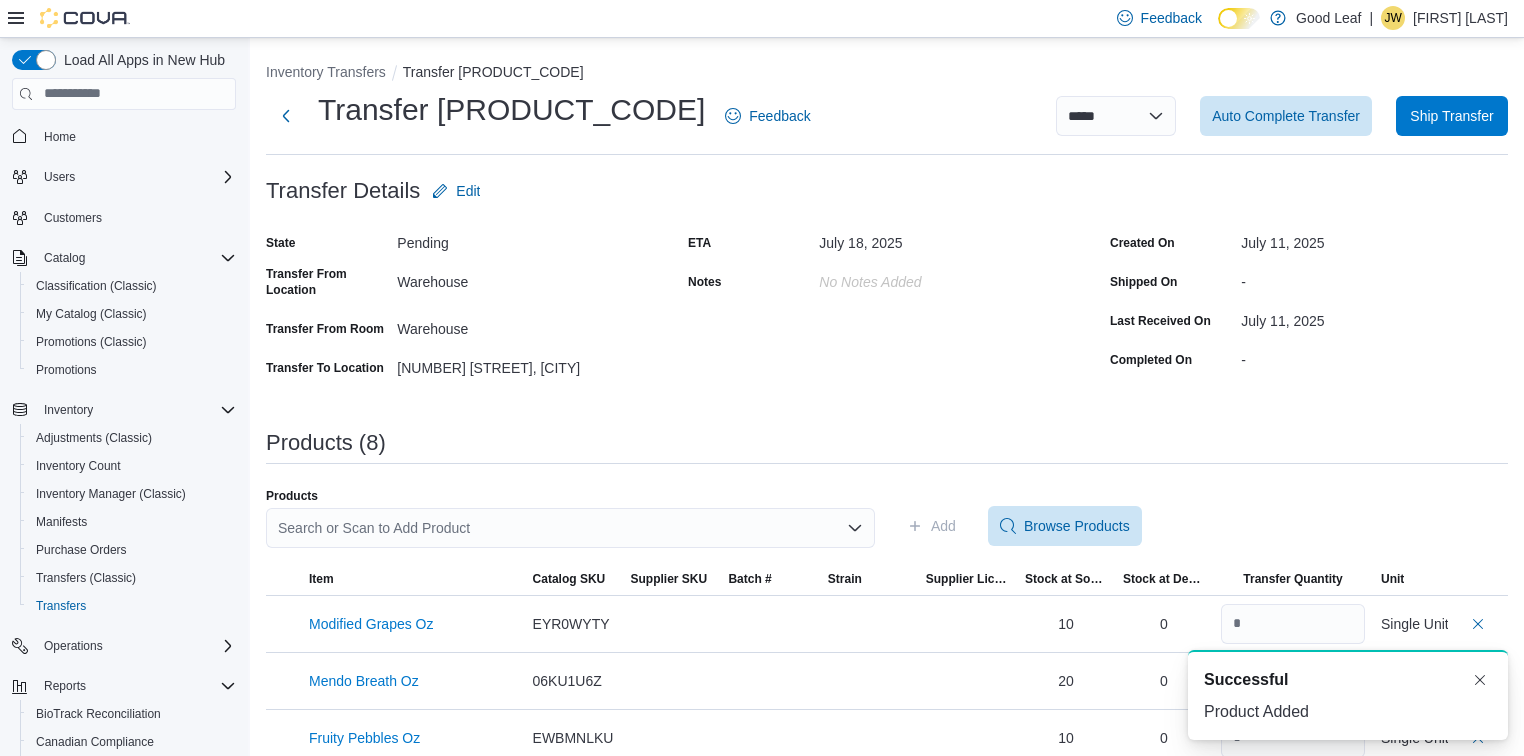 click on "Search or Scan to Add Product" at bounding box center [570, 528] 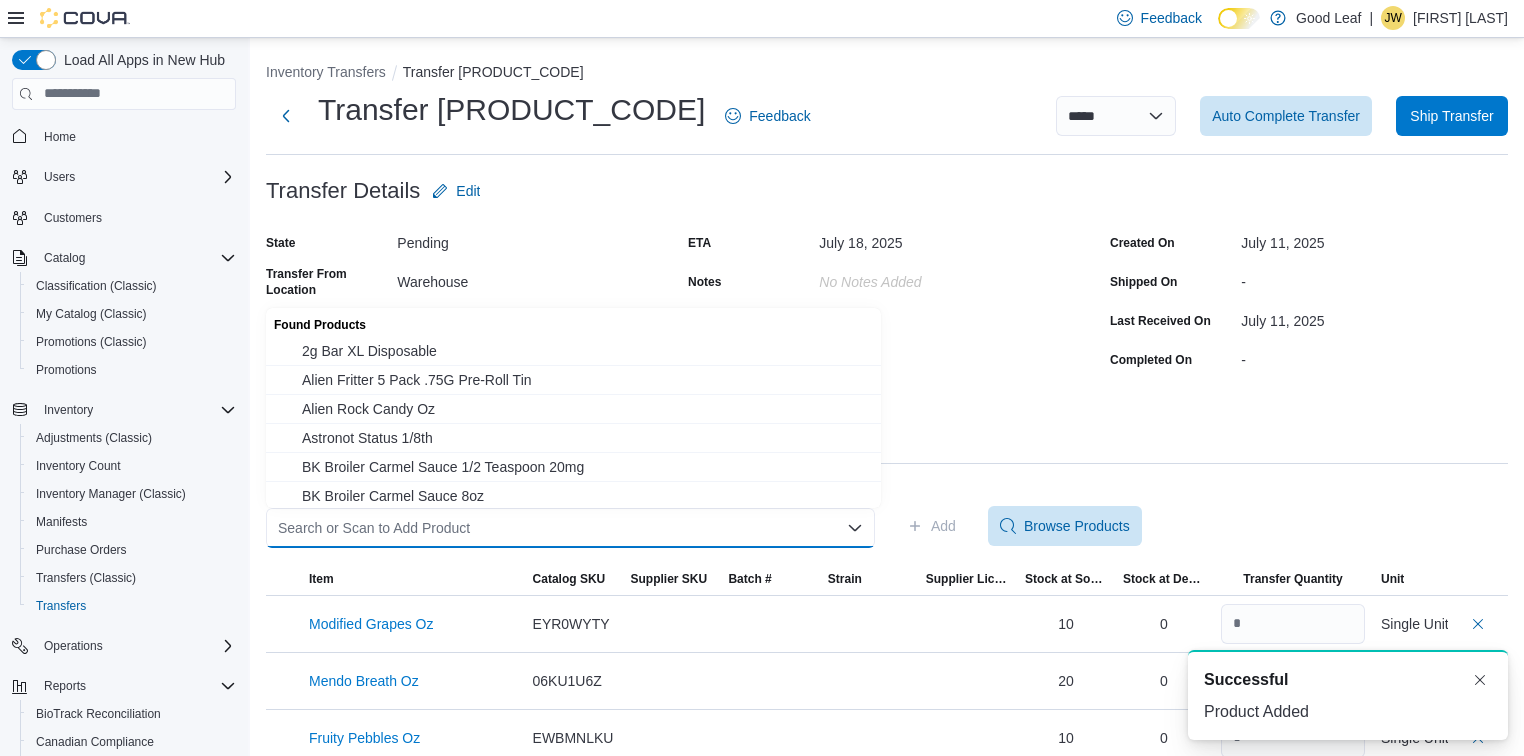 paste on "**********" 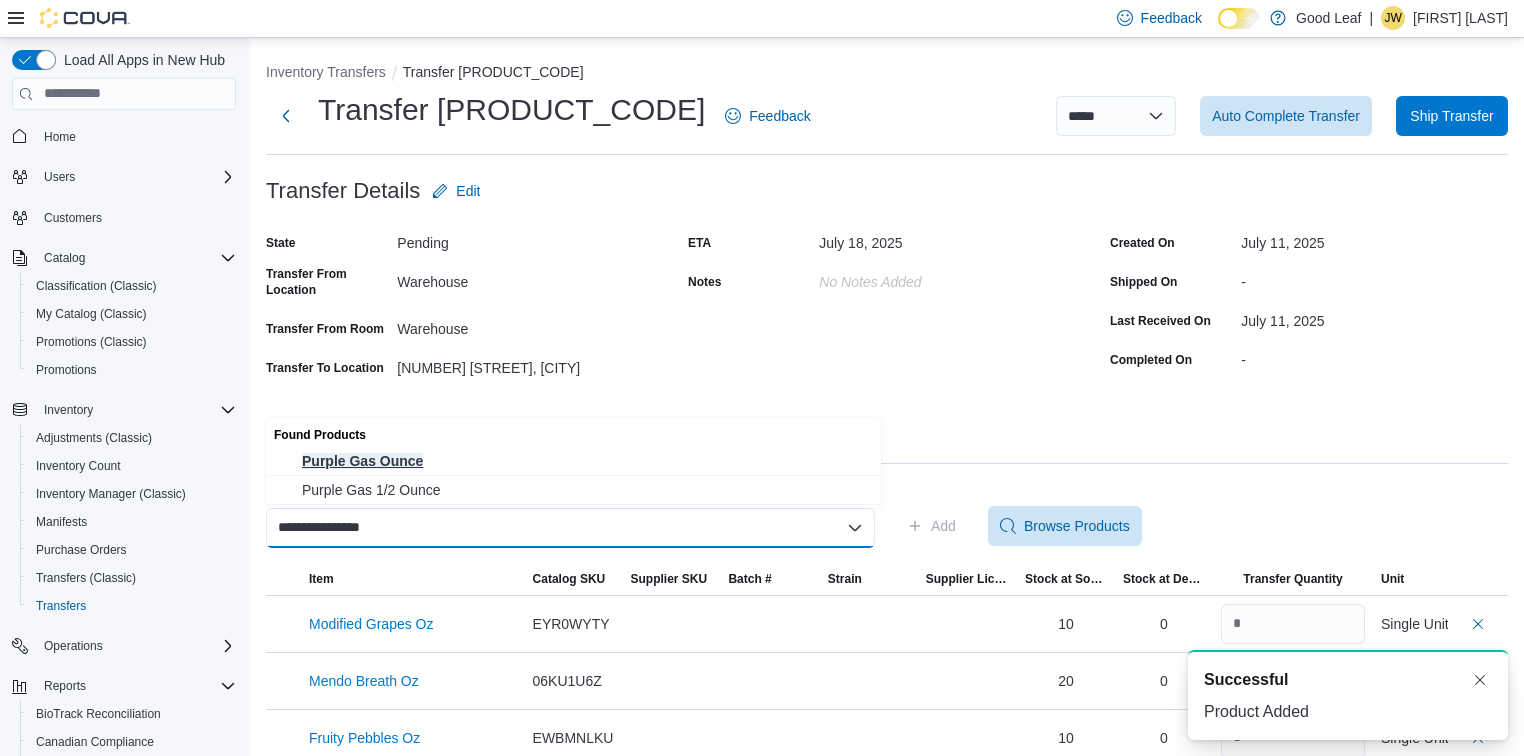 type on "**********" 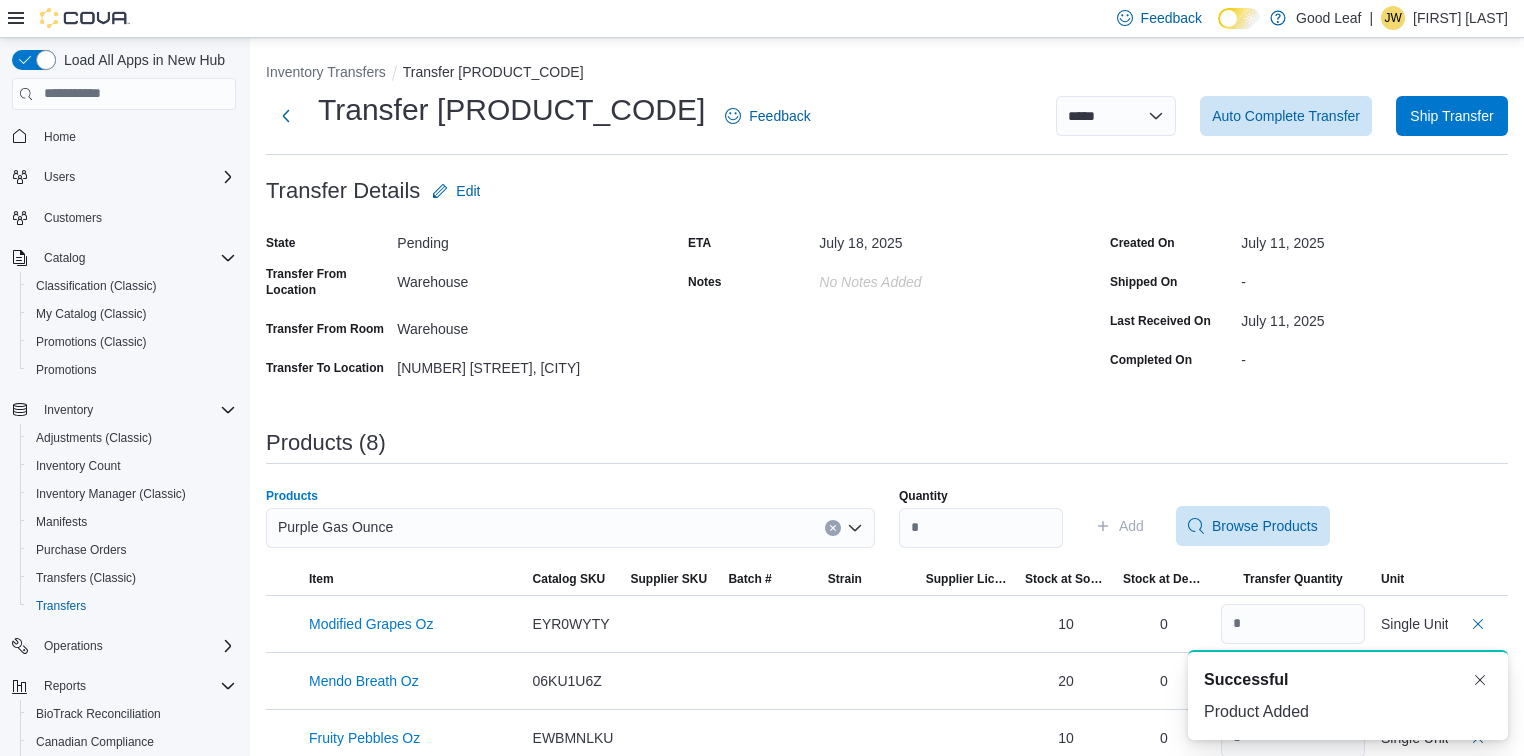 click on "Purple Gas Ounce Combo box. Selected. Purple Gas Ounce. Press Backspace to delete Purple Gas Ounce. Combo box input. Search or Scan to Add Product. Type some text or, to display a list of choices, press Down Arrow. To exit the list of choices, press Escape." at bounding box center [570, 536] 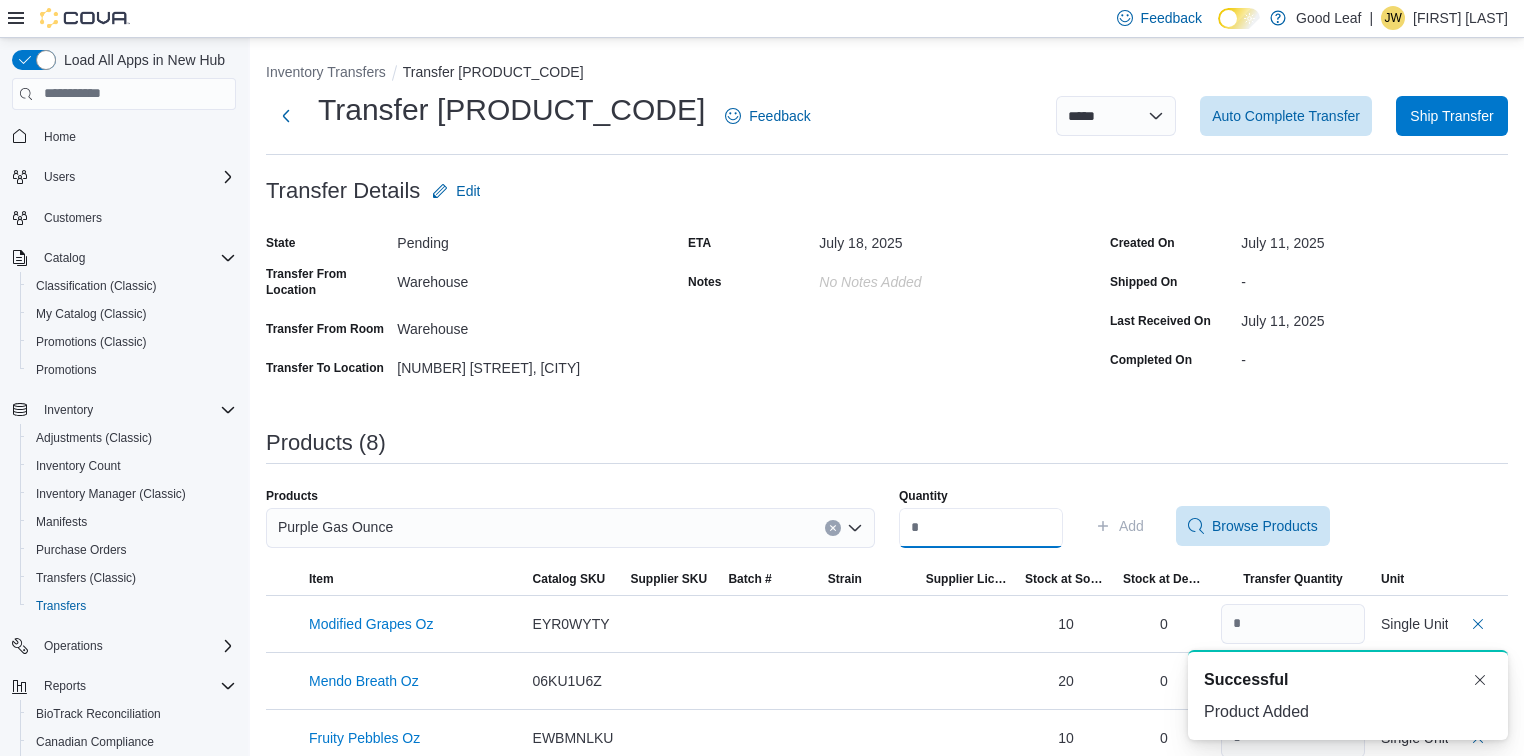 click on "Quantity" at bounding box center (981, 528) 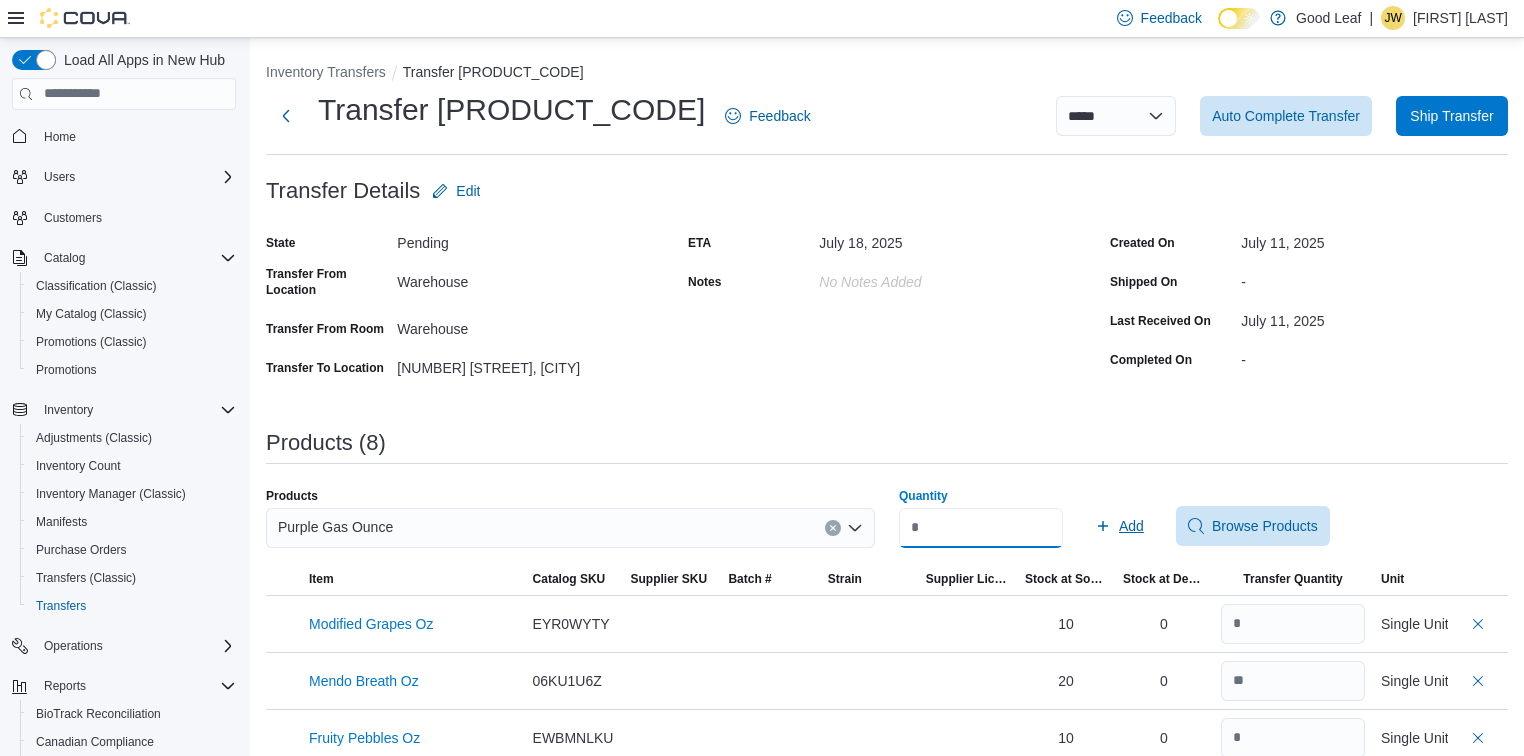 type on "*" 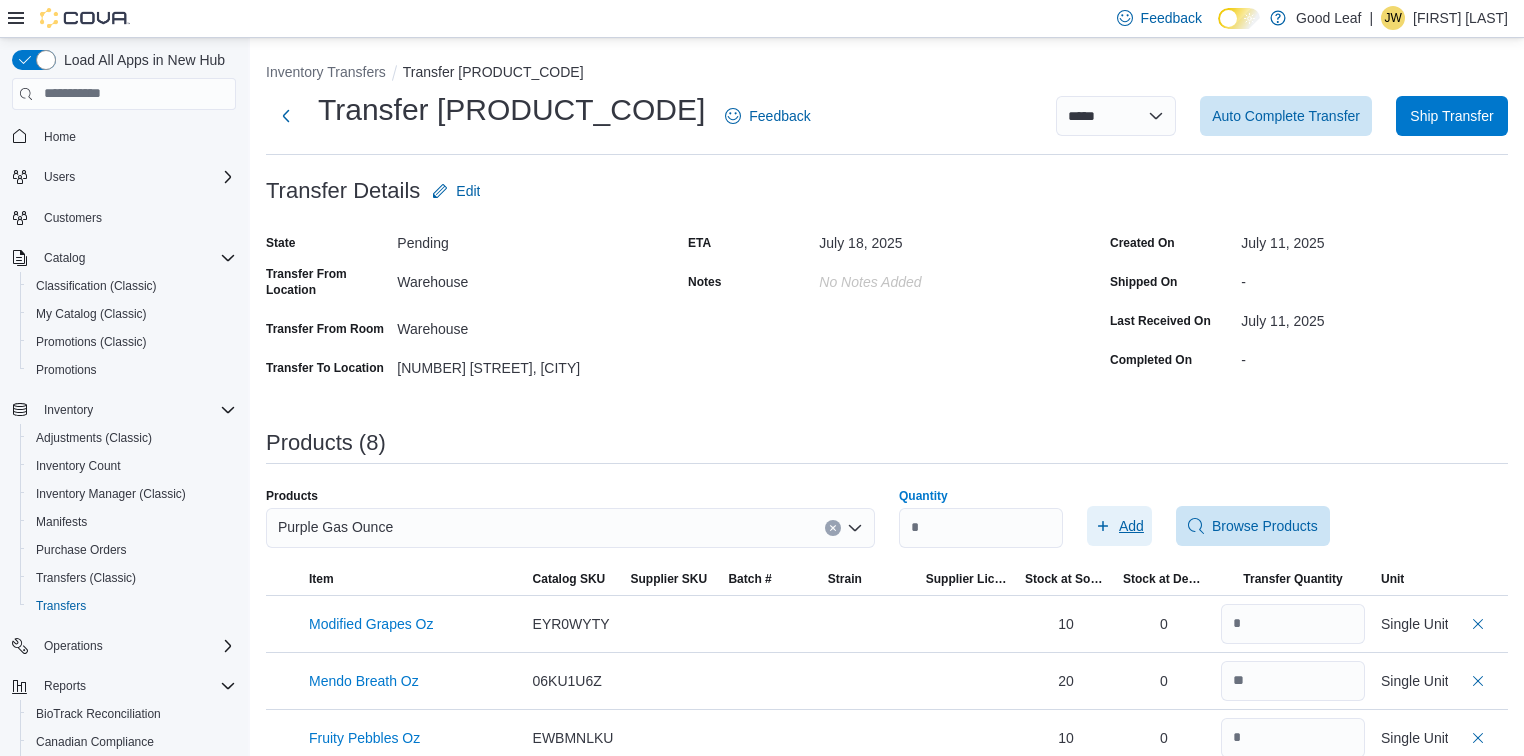 click on "Add" at bounding box center [1131, 526] 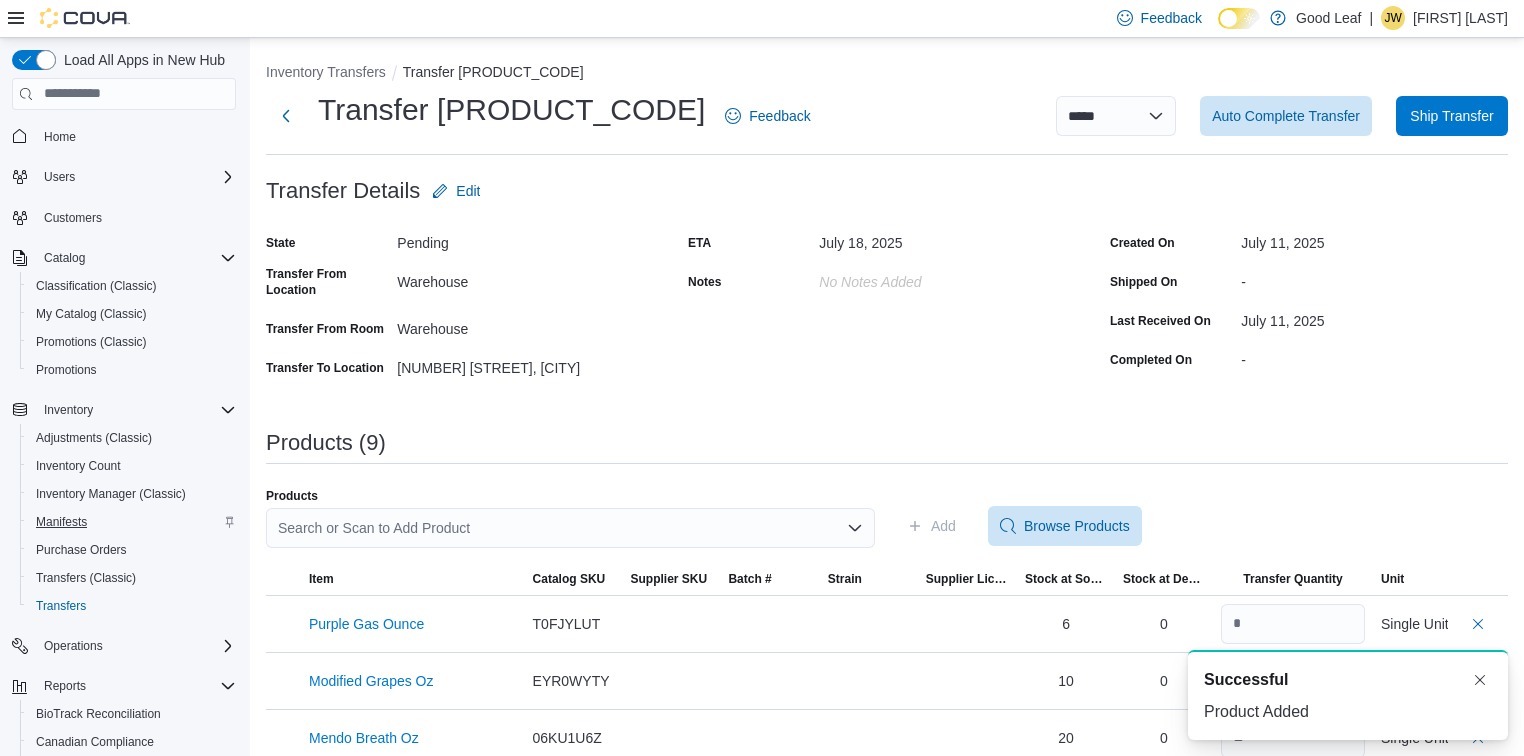 scroll, scrollTop: 0, scrollLeft: 0, axis: both 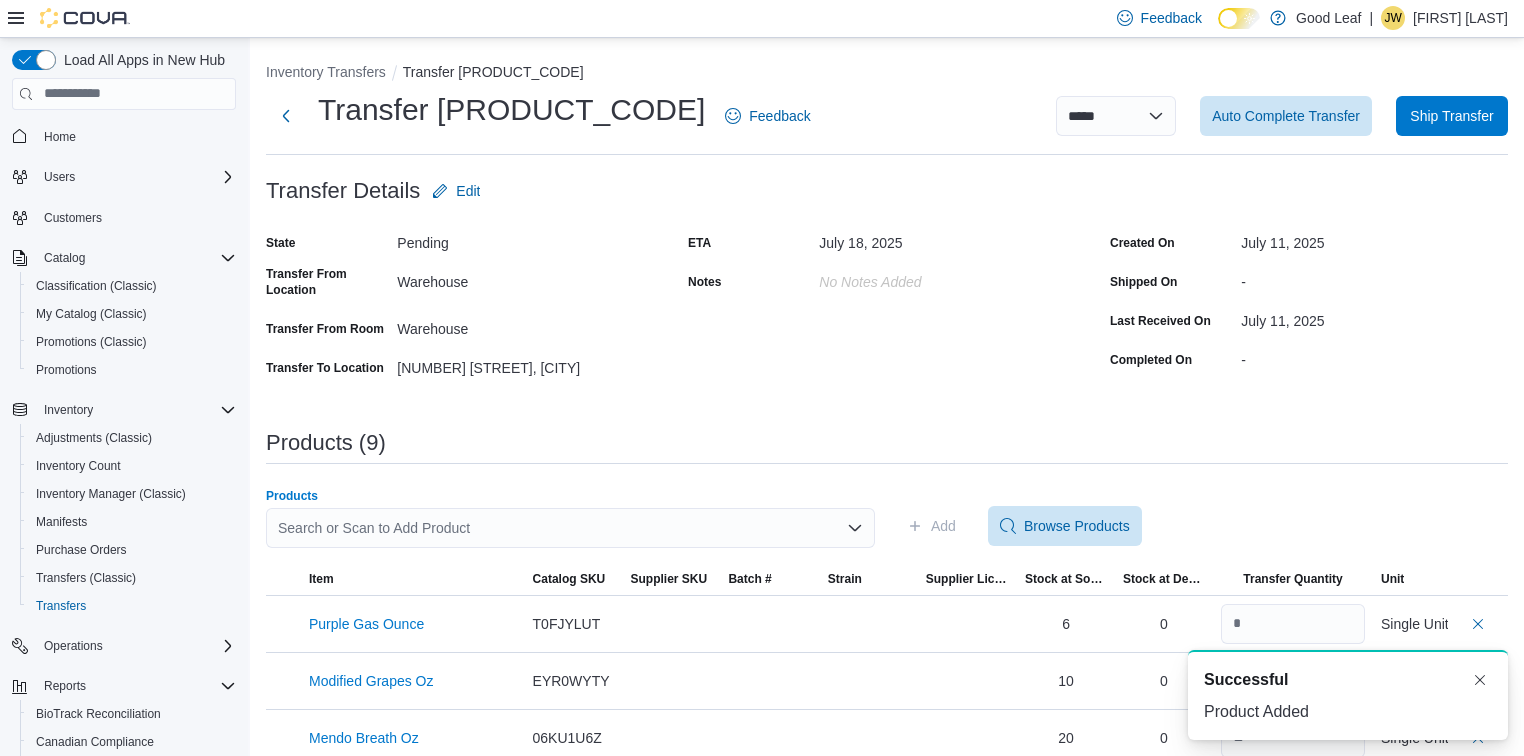 click on "Search or Scan to Add Product" at bounding box center [570, 528] 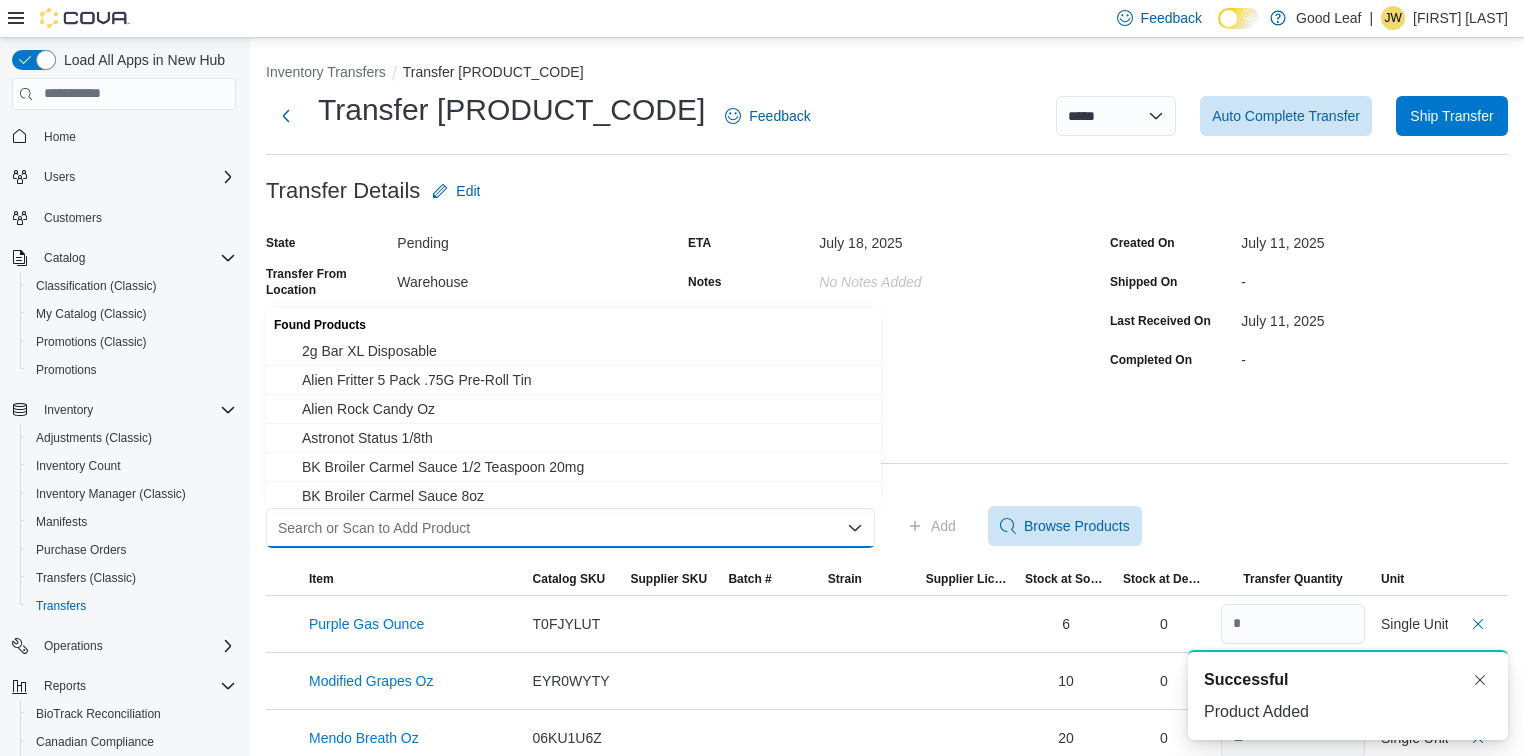paste on "**********" 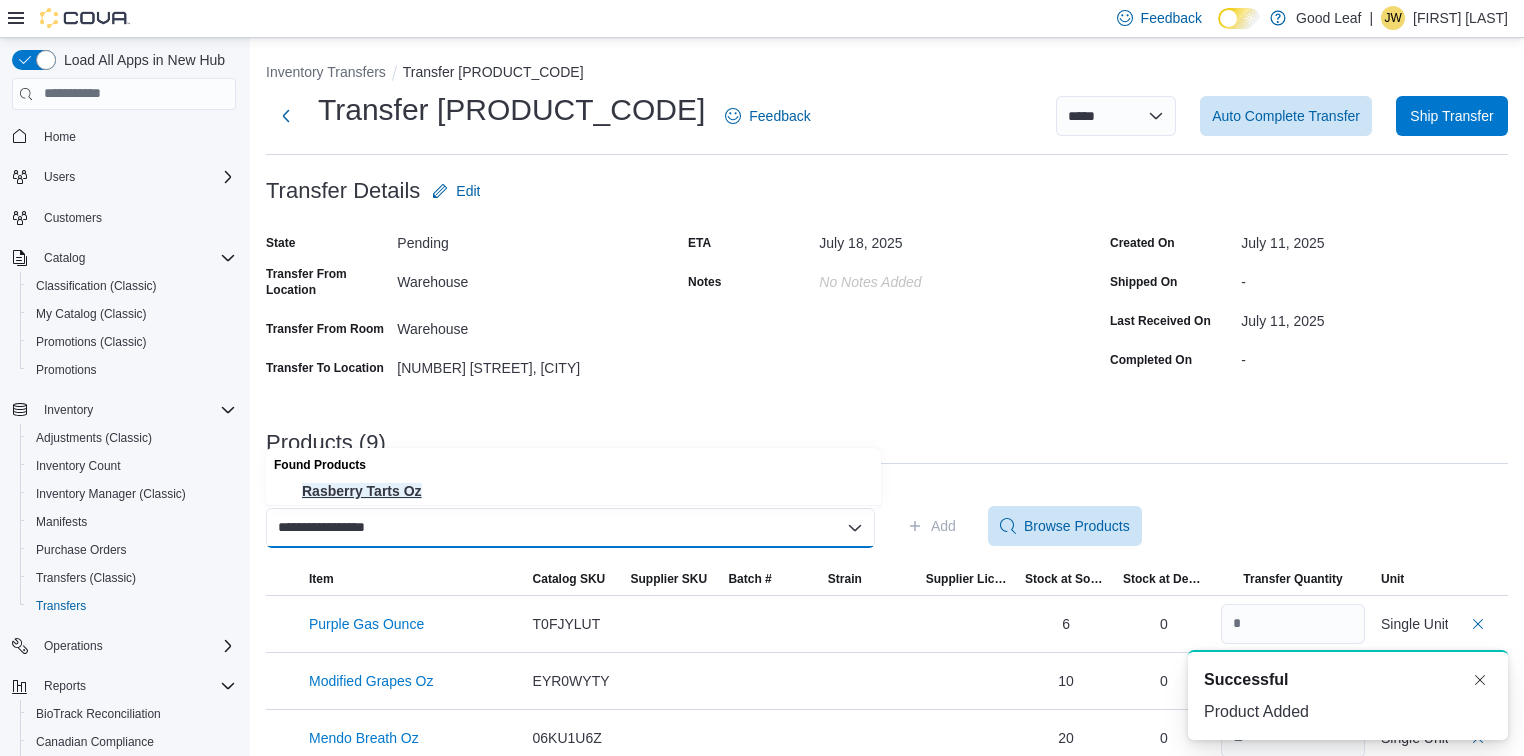 type on "**********" 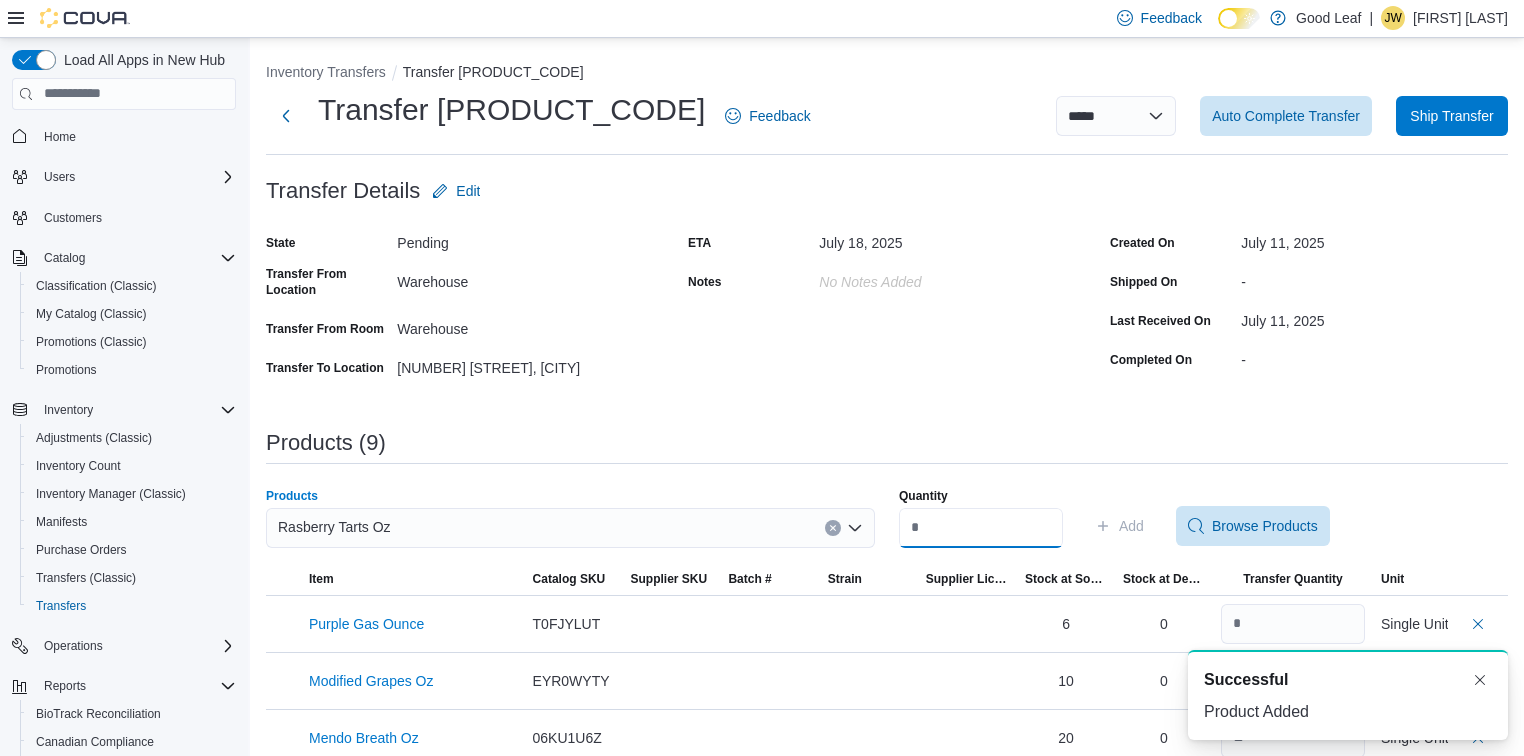 click on "Quantity" at bounding box center (981, 528) 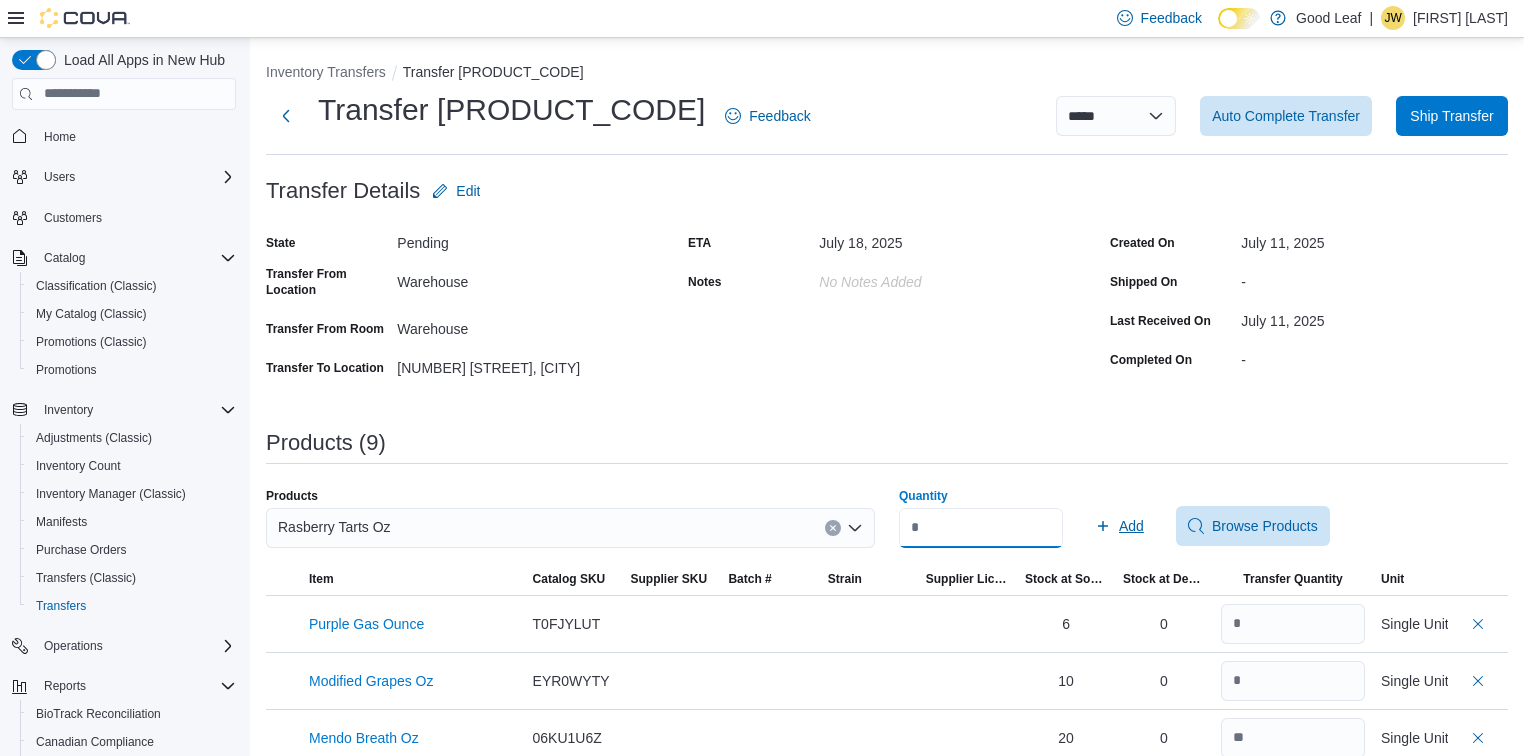 type on "*" 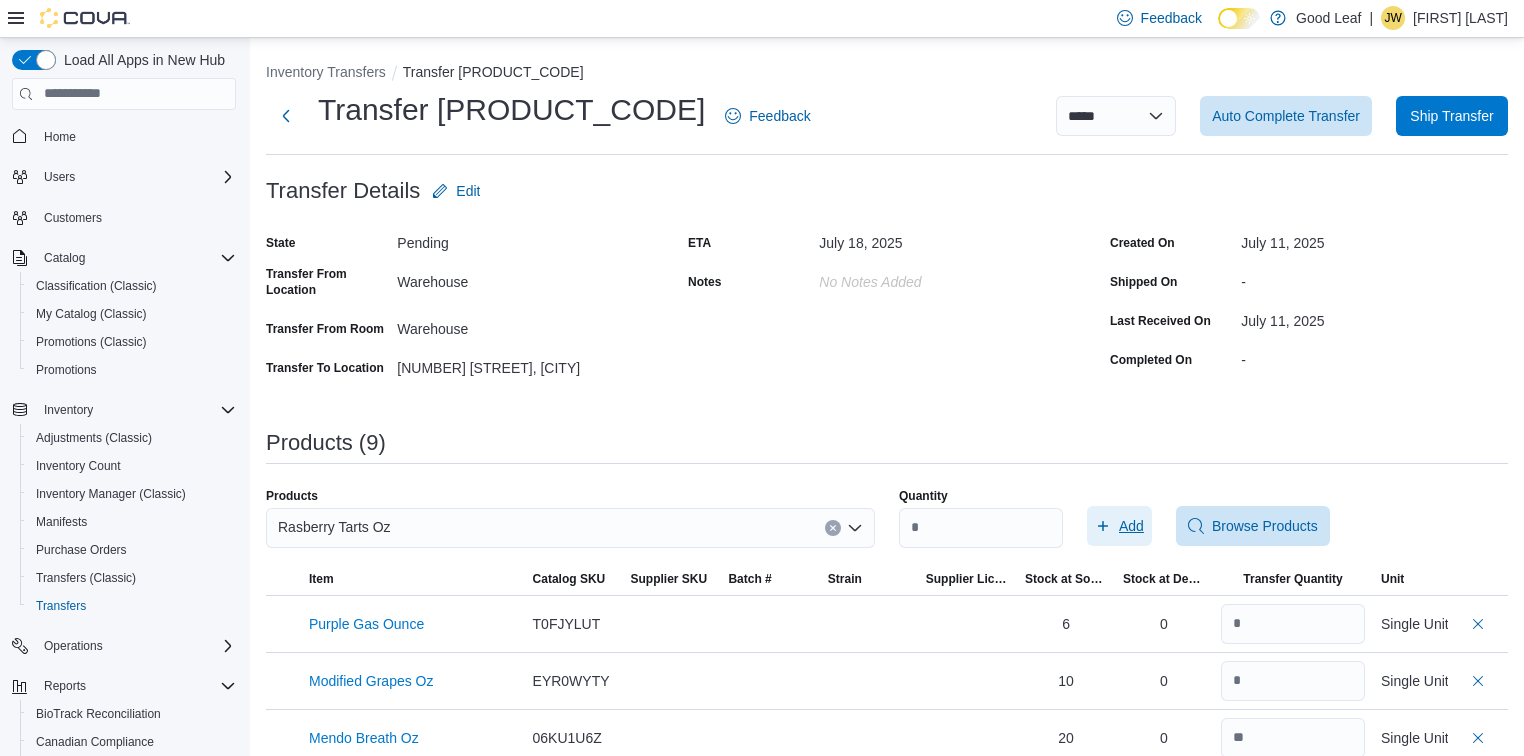 click on "Add" at bounding box center [1131, 526] 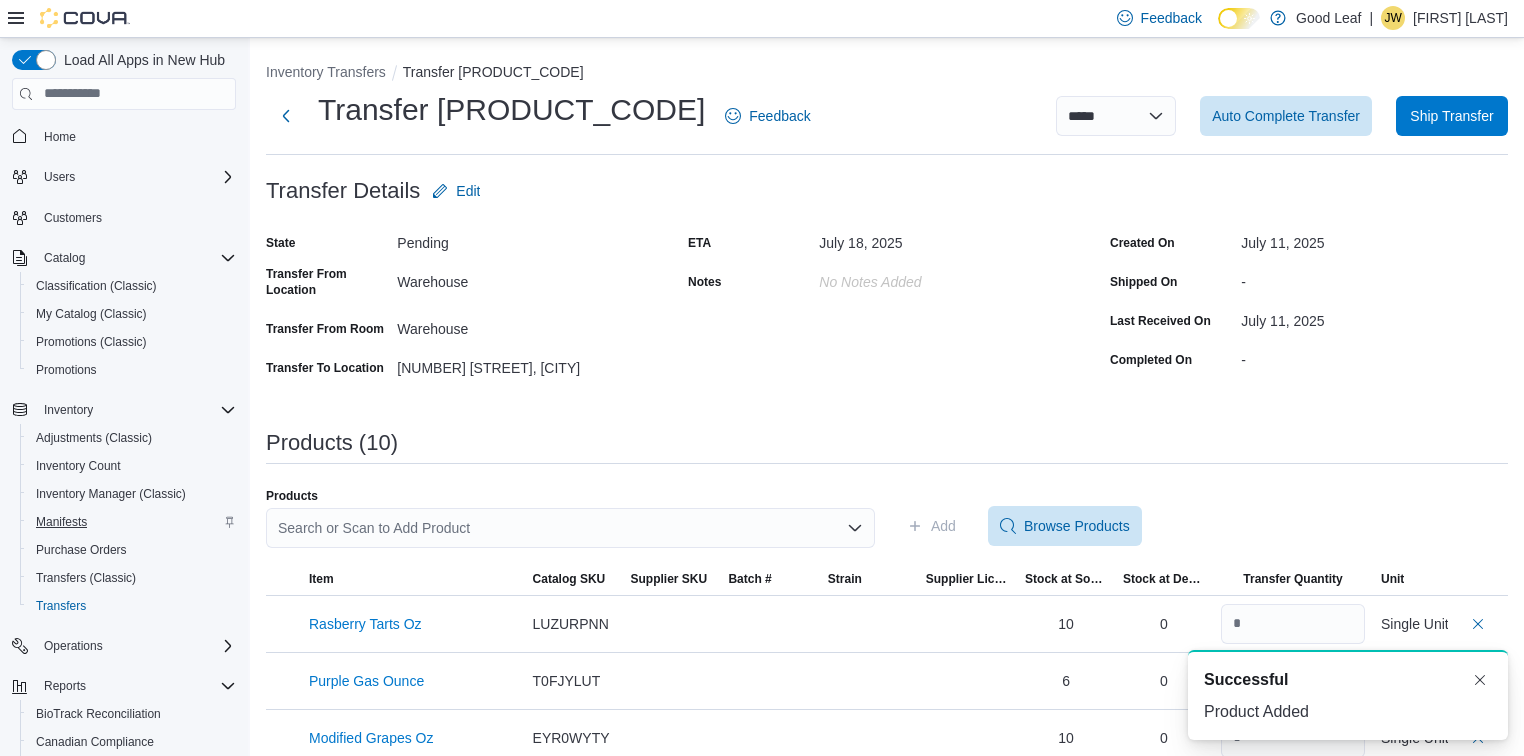 scroll, scrollTop: 0, scrollLeft: 0, axis: both 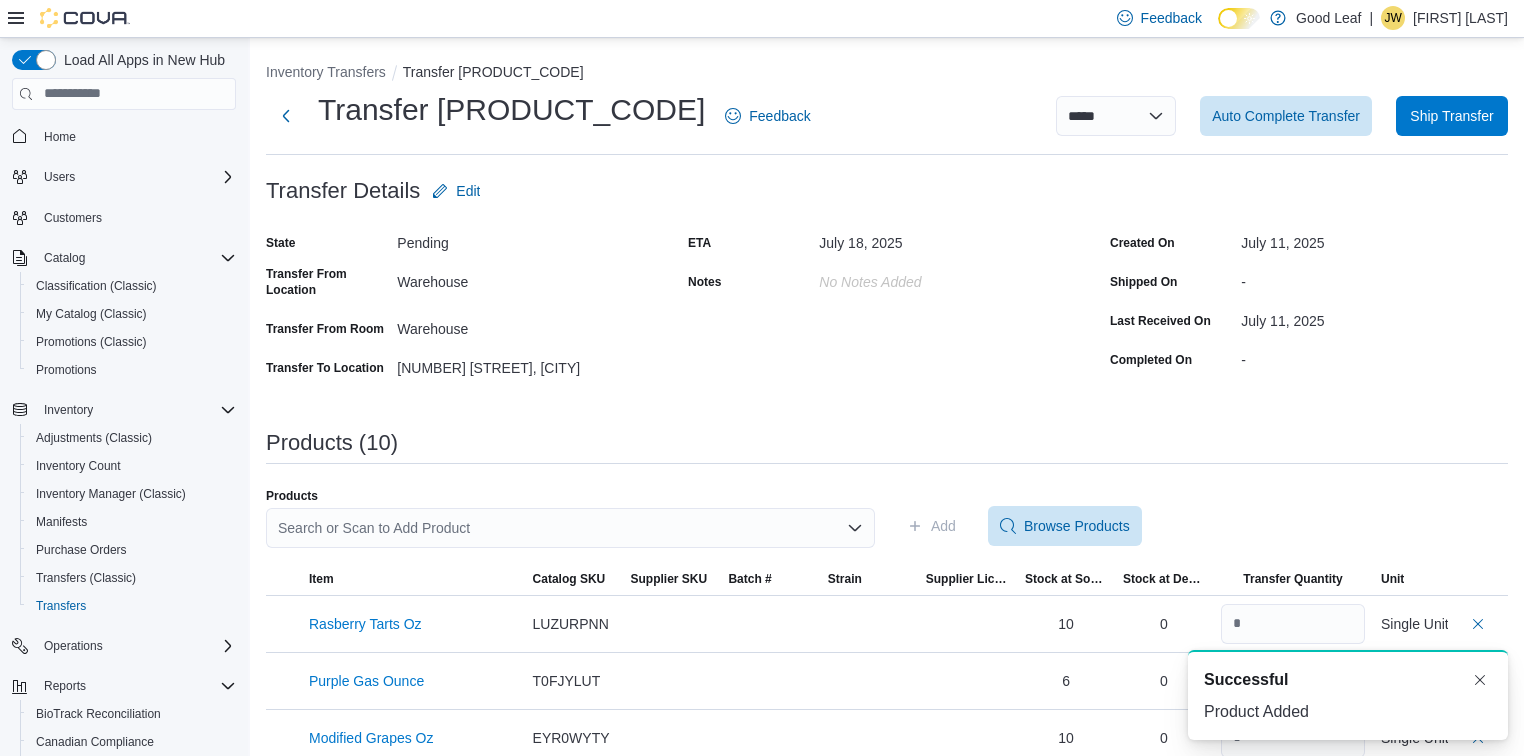 click on "Search or Scan to Add Product" at bounding box center (570, 528) 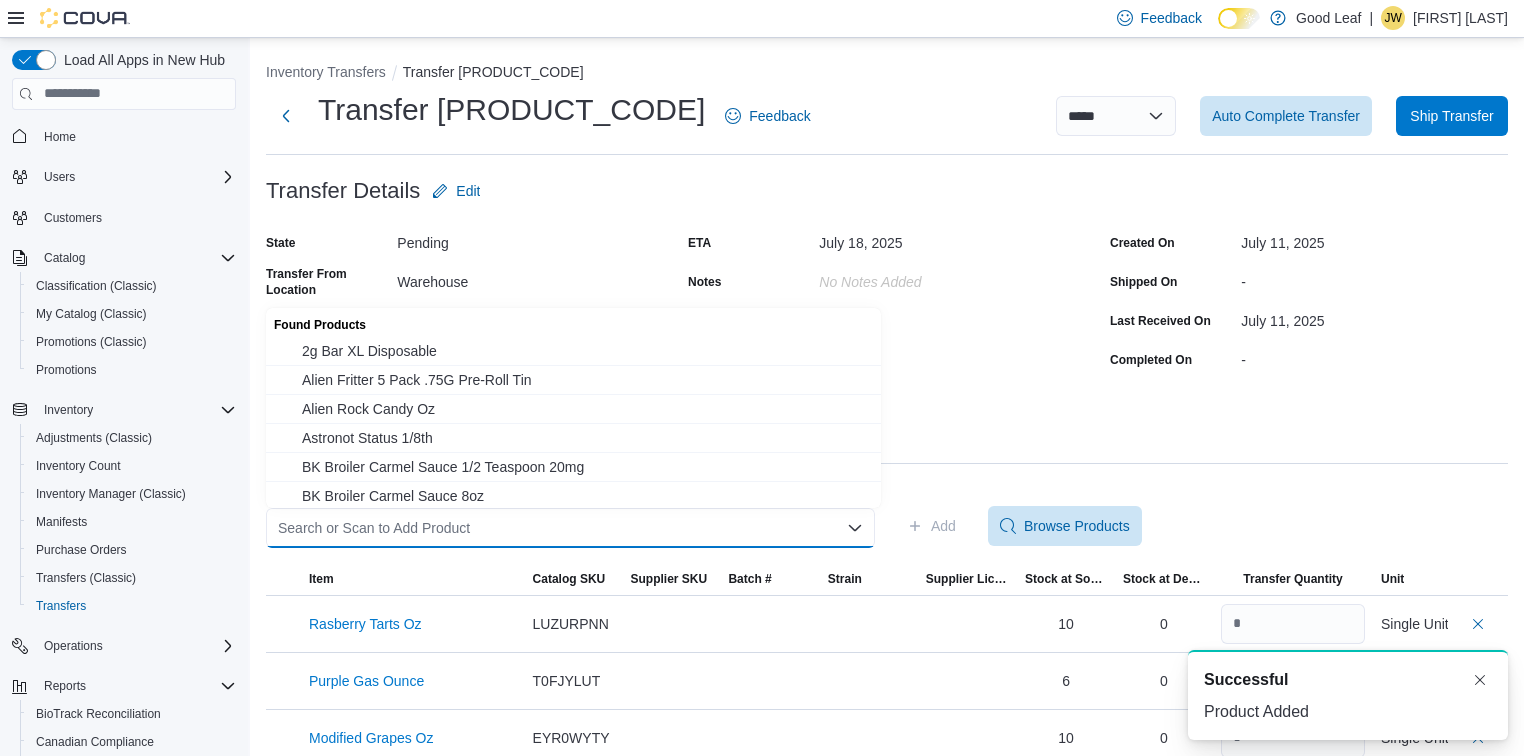 paste on "*********" 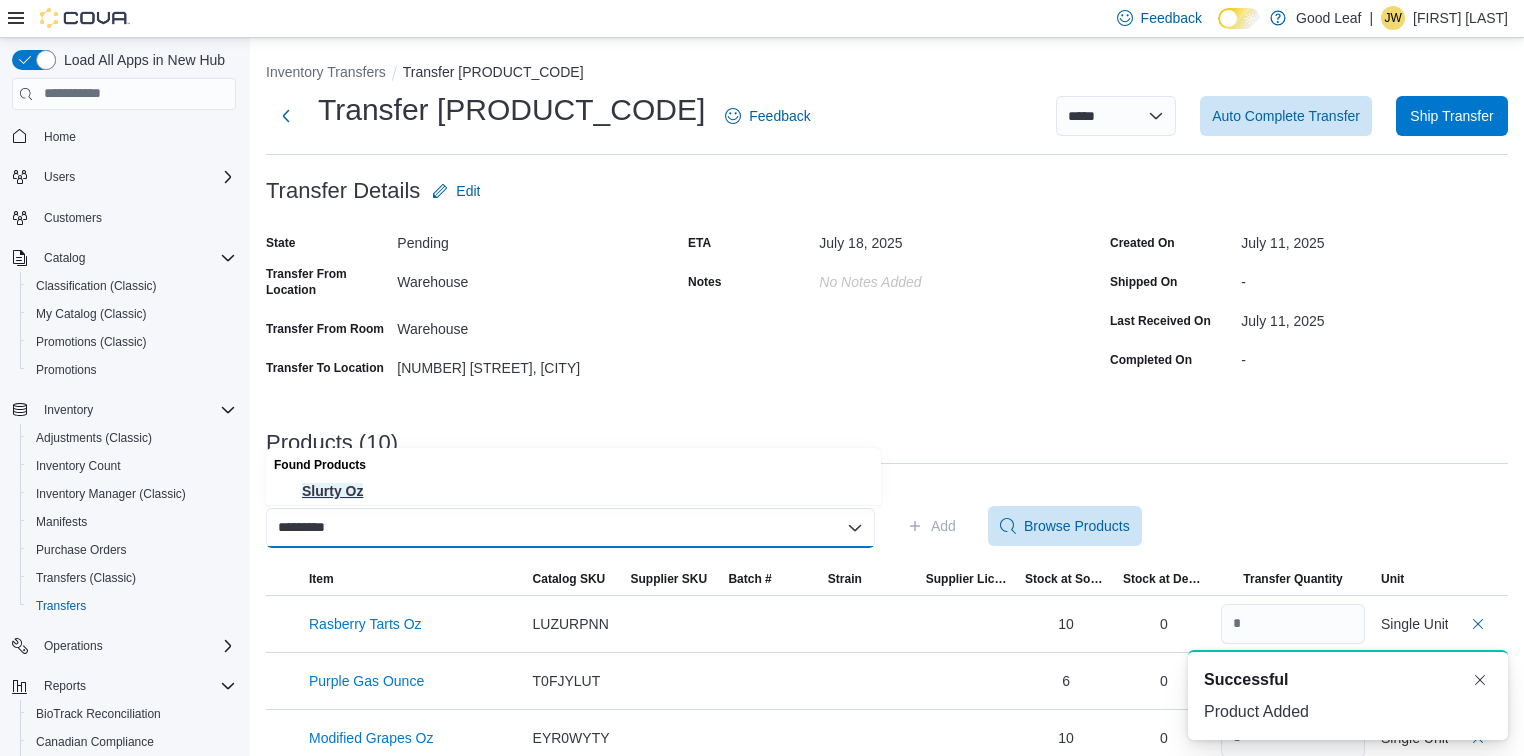 type on "*********" 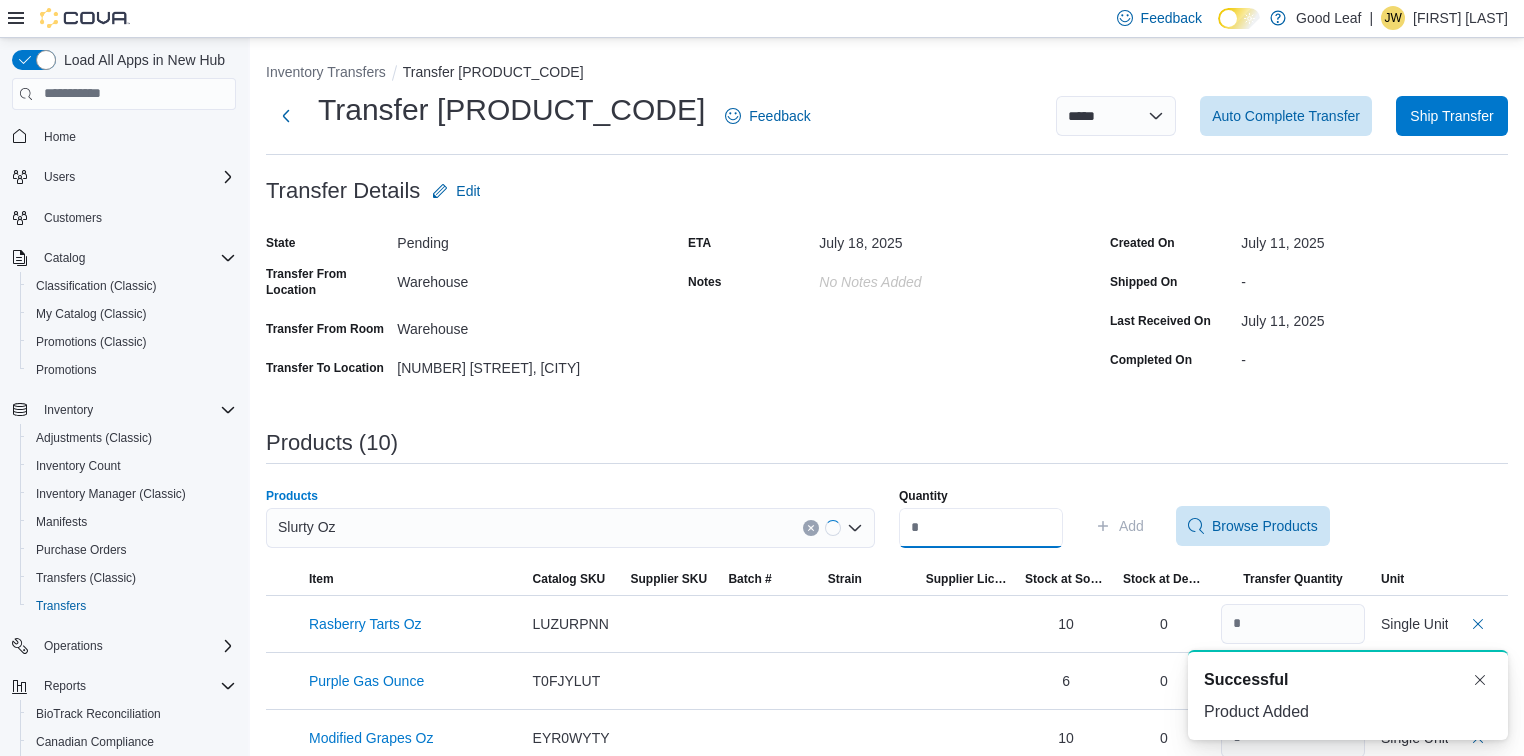 click on "Quantity" at bounding box center [981, 528] 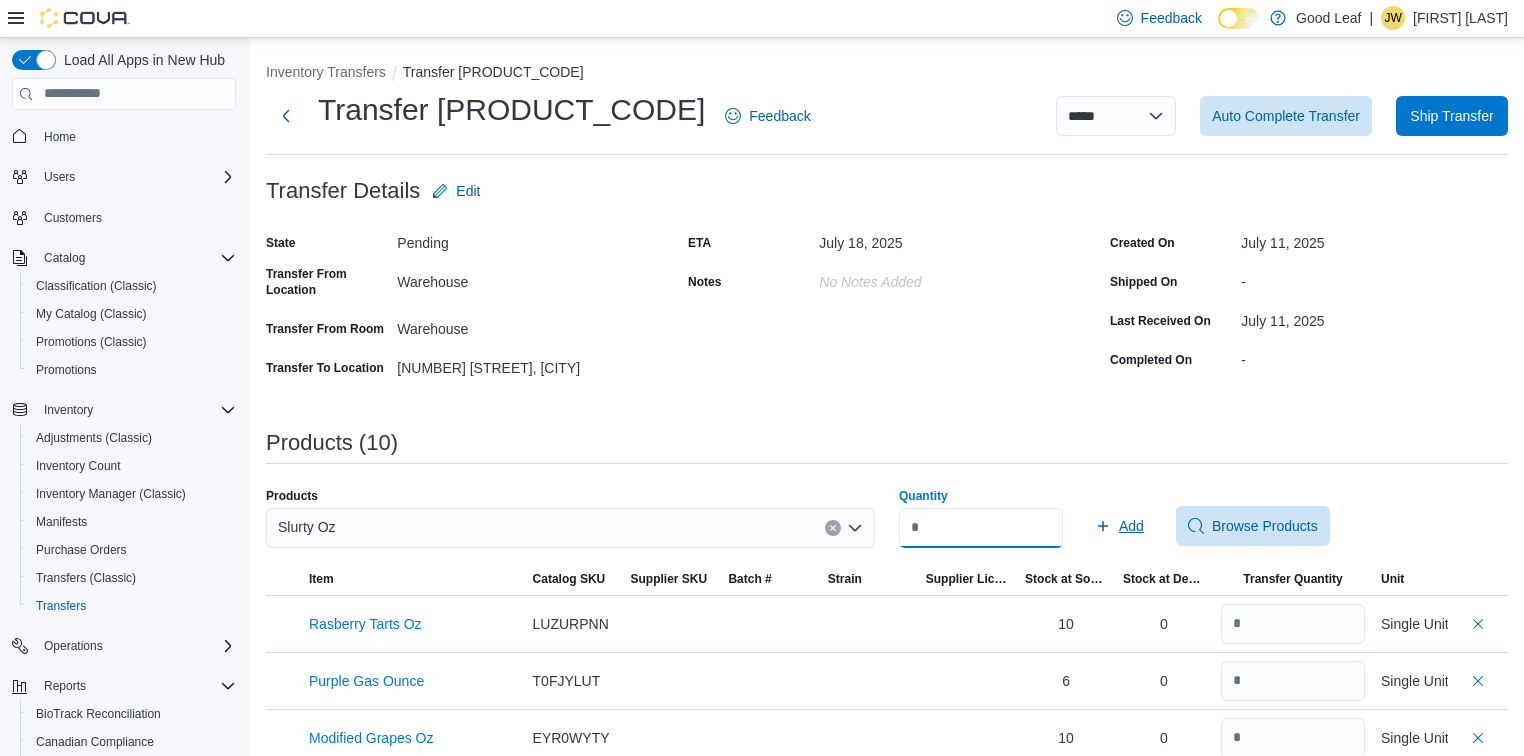 type on "**" 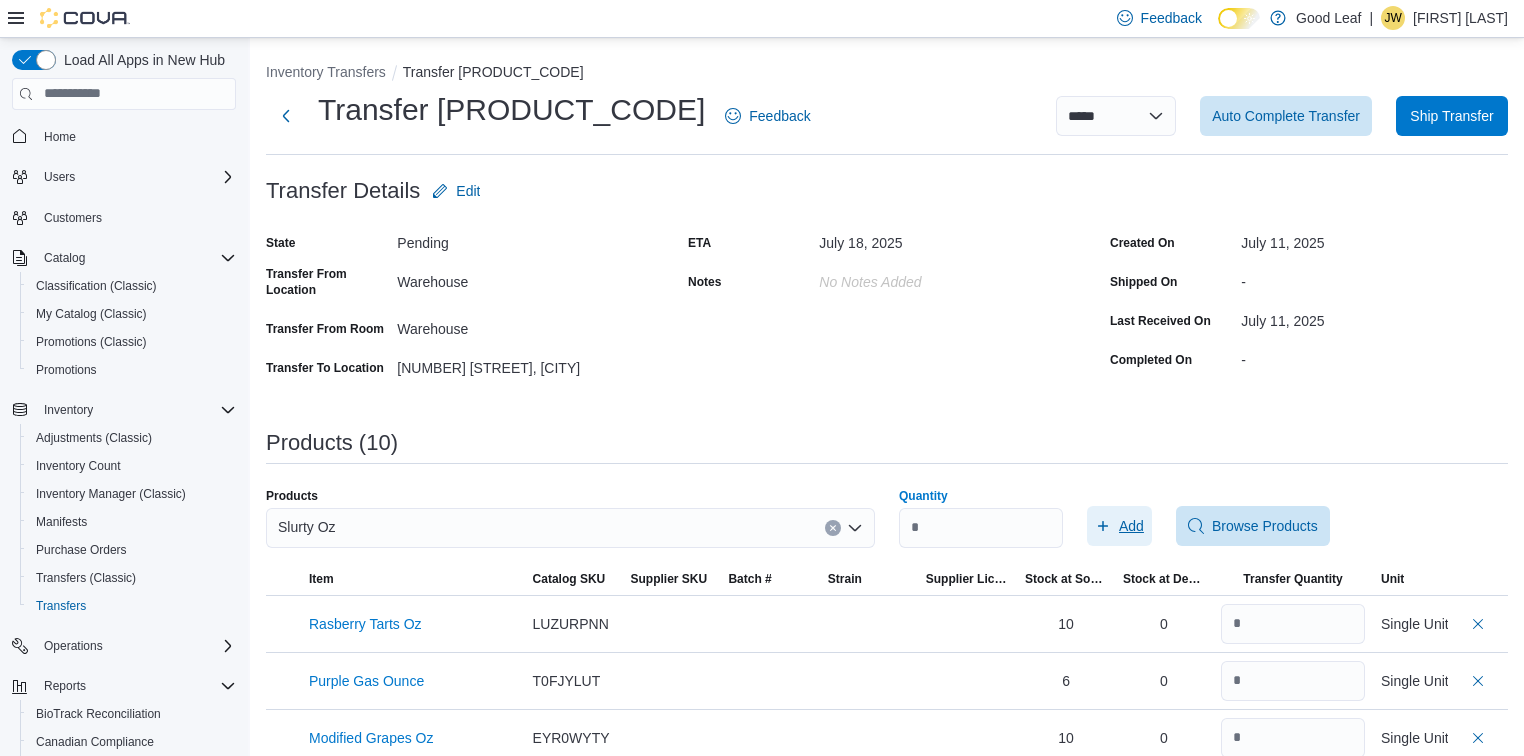 click on "Add" at bounding box center (1119, 526) 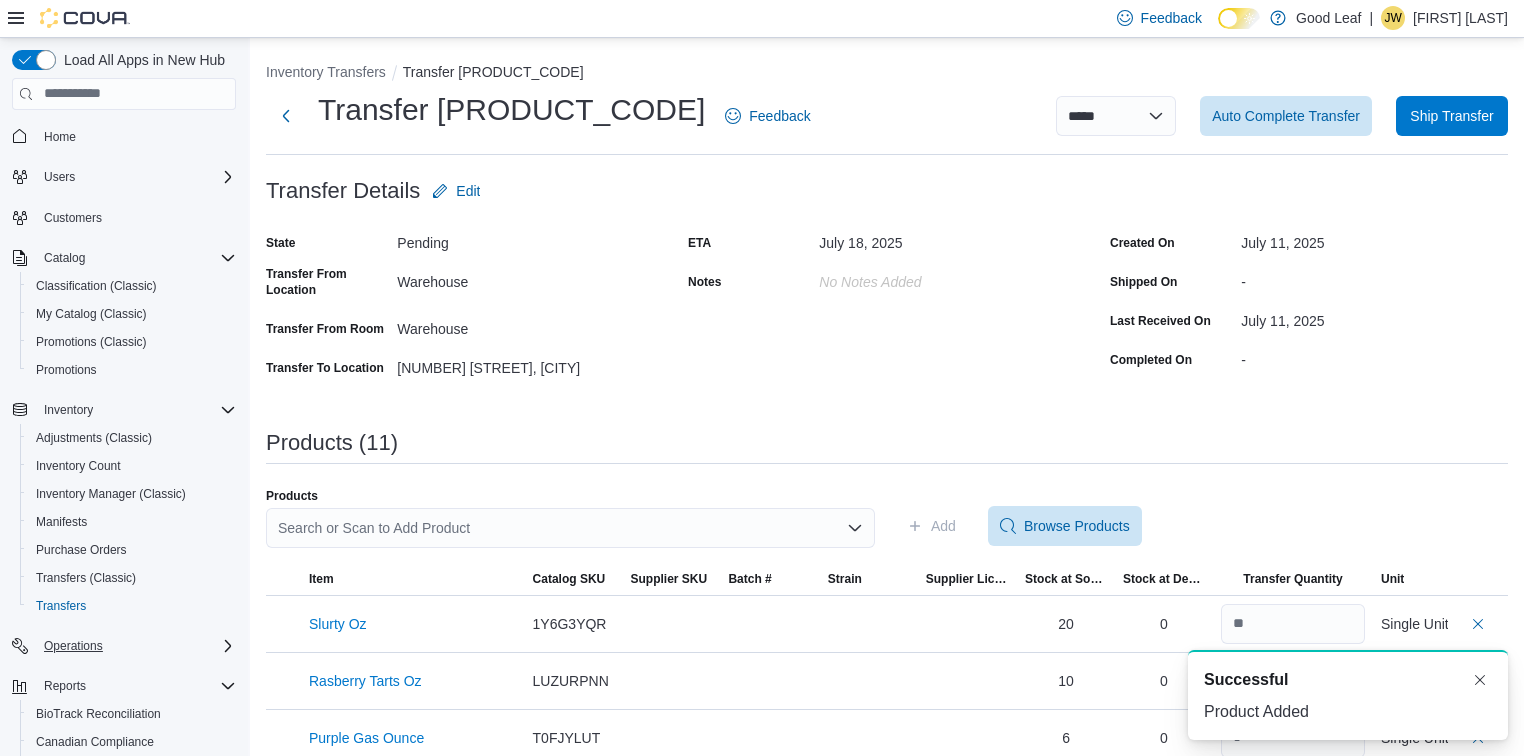scroll, scrollTop: 0, scrollLeft: 0, axis: both 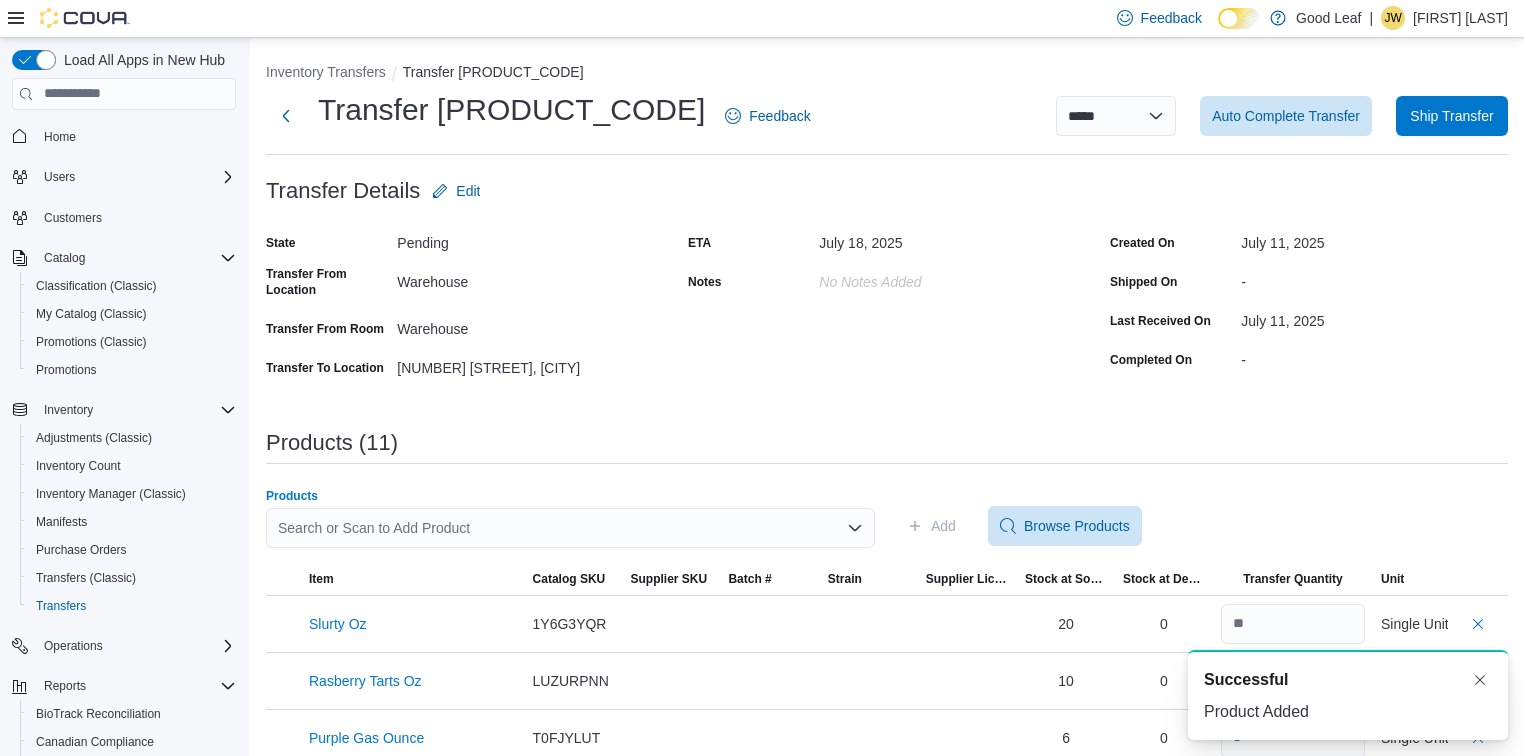 click on "Search or Scan to Add Product" at bounding box center (570, 528) 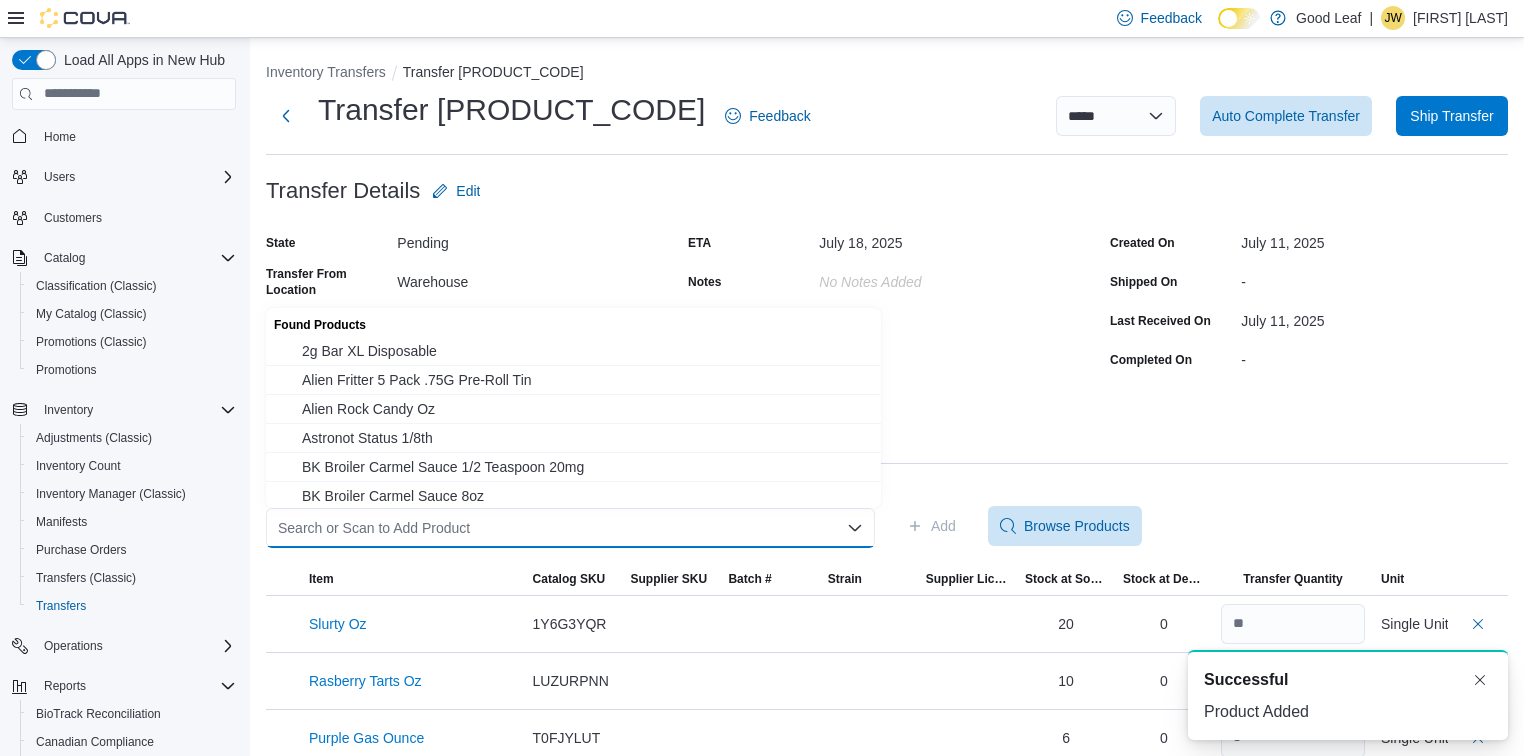 paste on "**********" 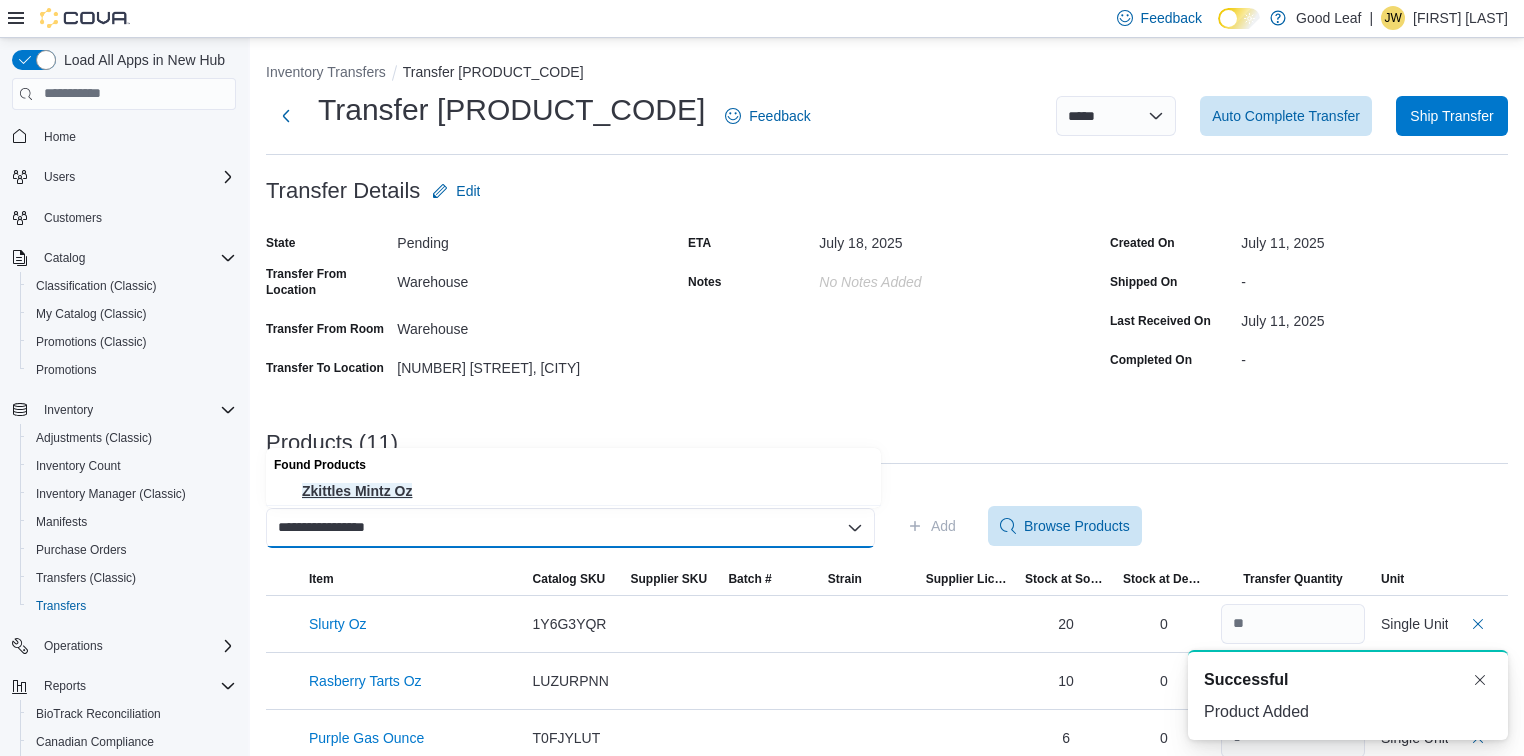 type on "**********" 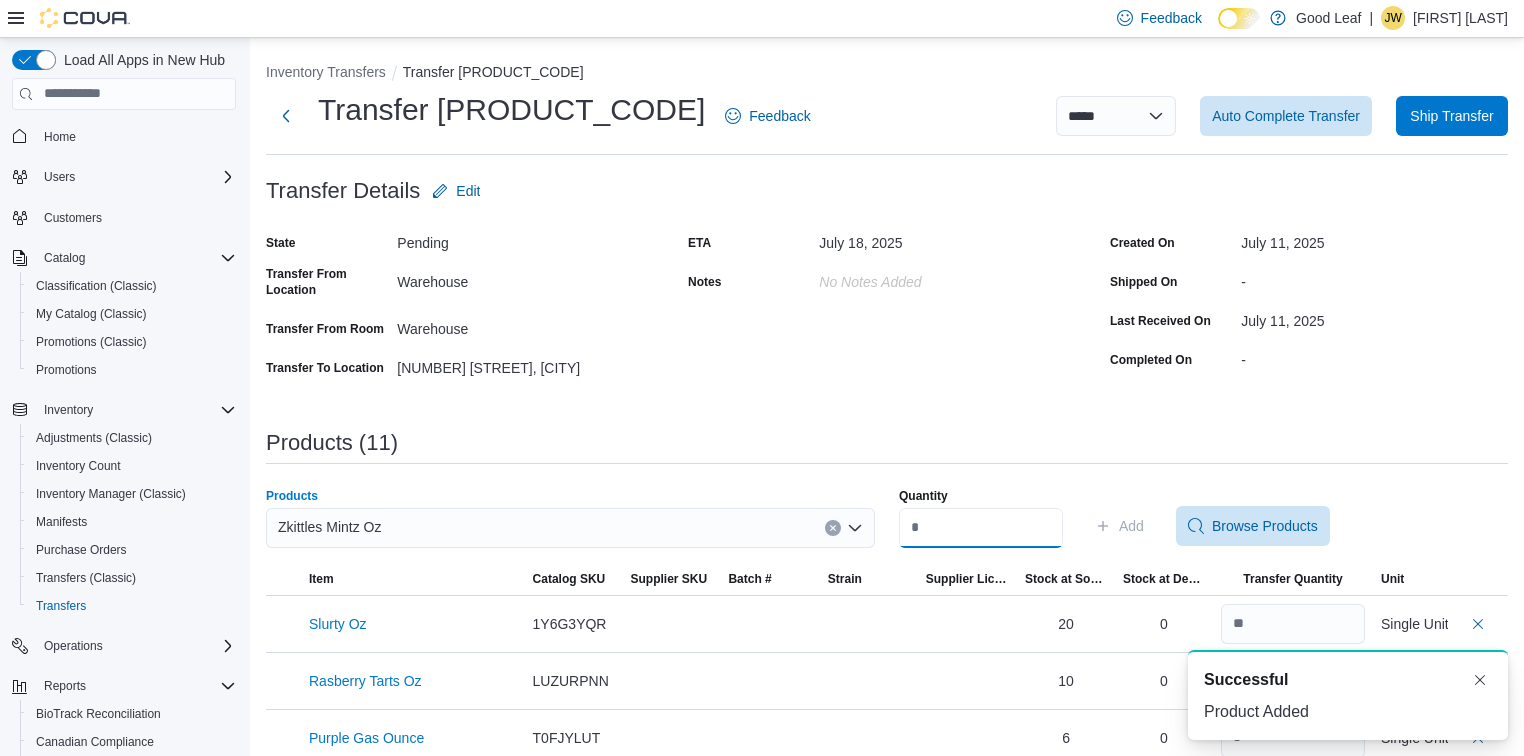 drag, startPoint x: 1005, startPoint y: 525, endPoint x: 991, endPoint y: 528, distance: 14.3178215 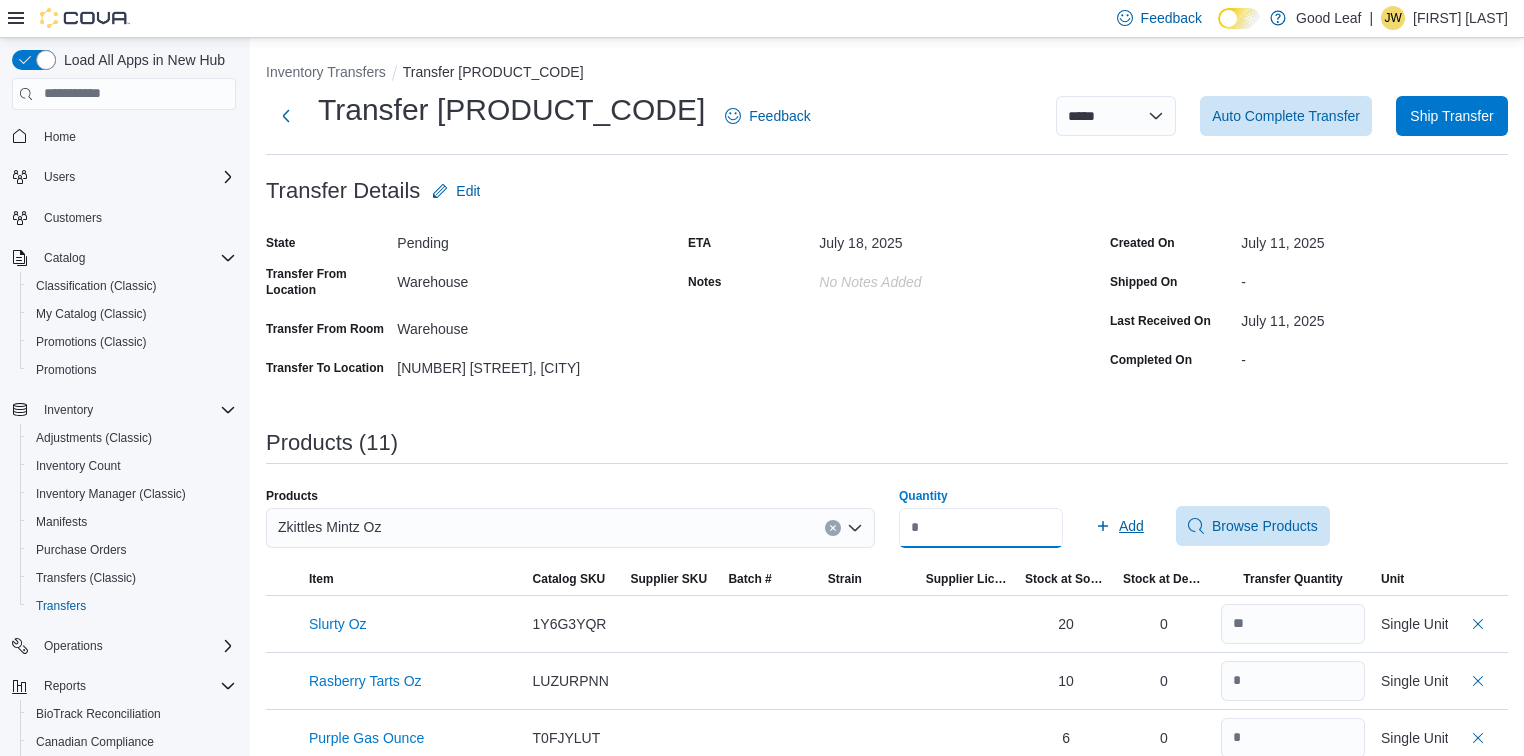 type on "*" 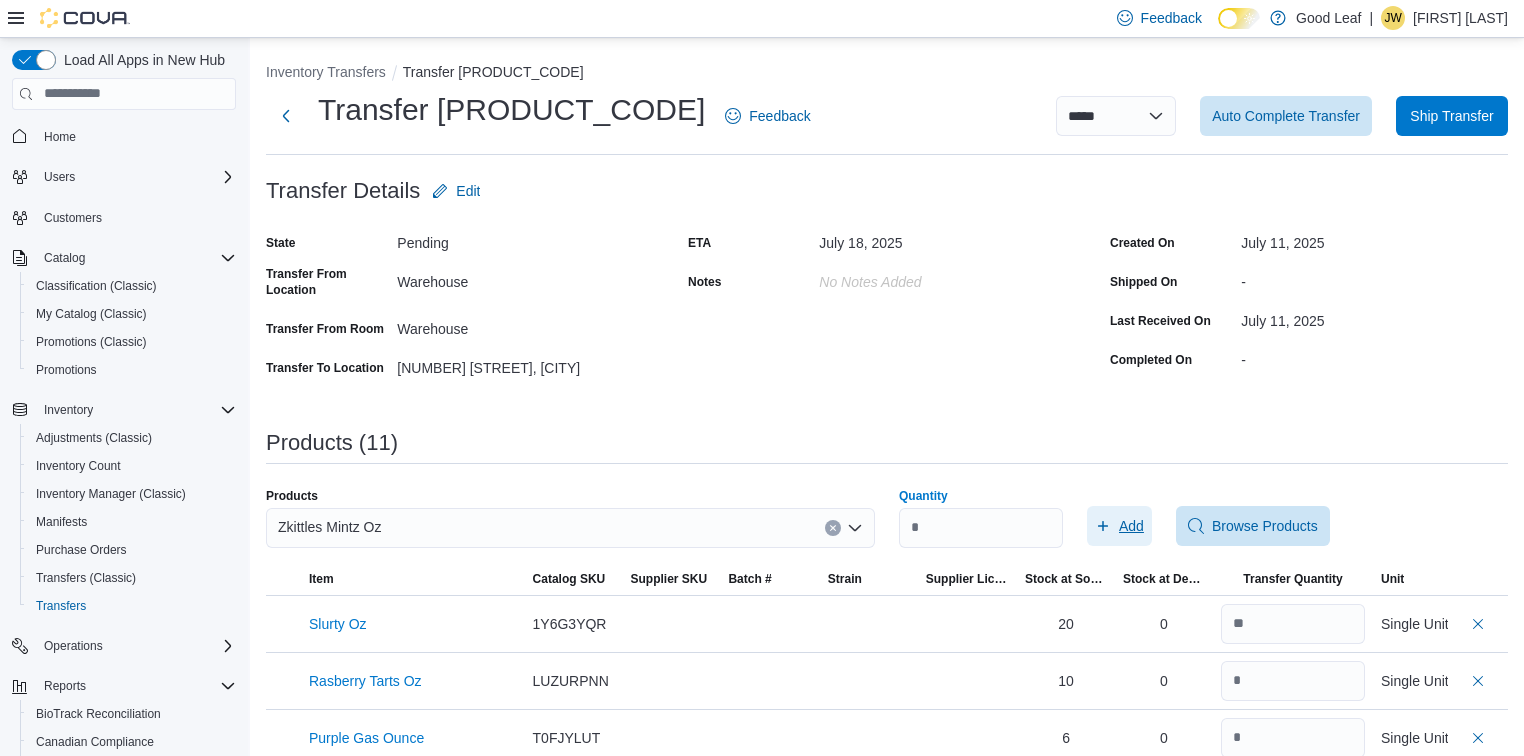 click on "Add" at bounding box center [1119, 526] 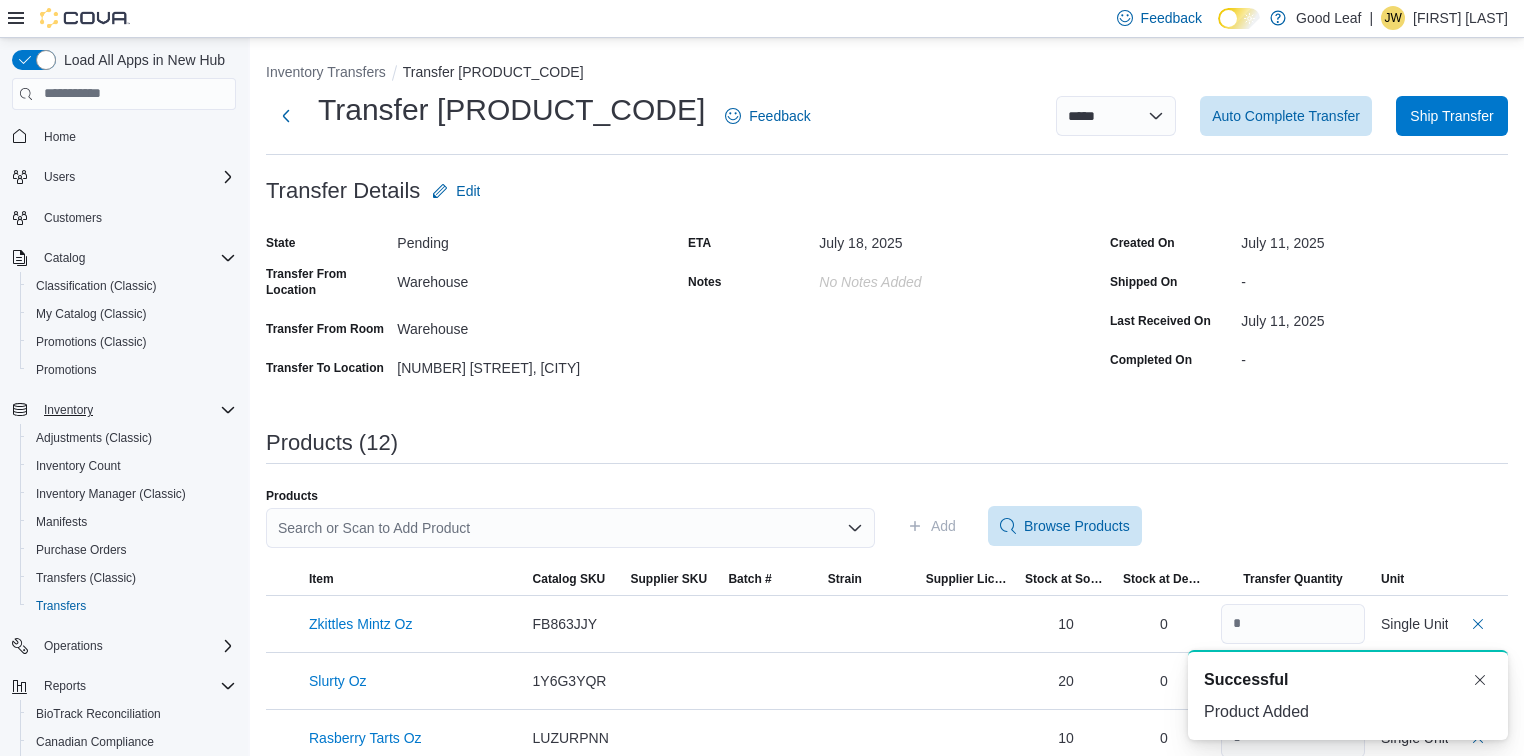 scroll, scrollTop: 0, scrollLeft: 0, axis: both 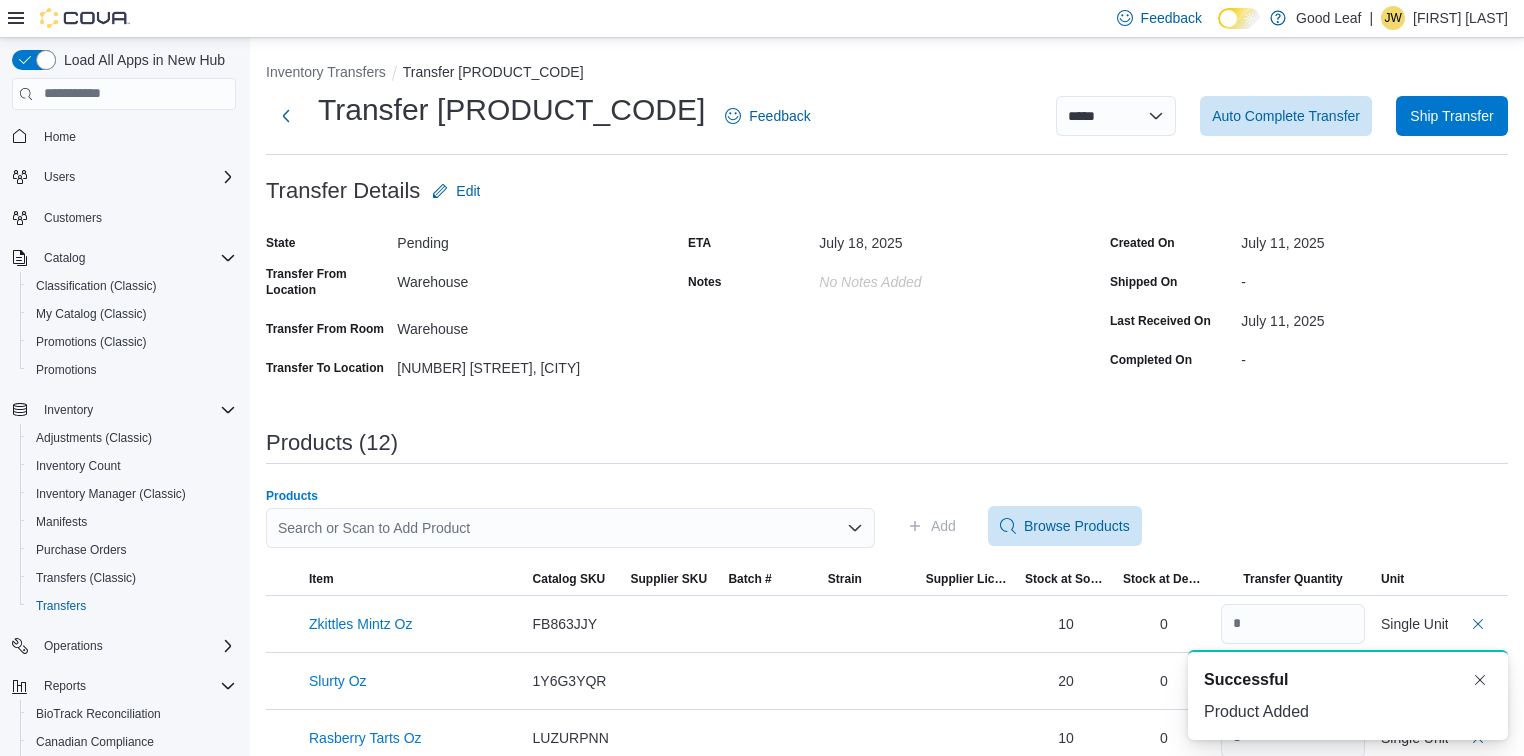 click on "Search or Scan to Add Product" at bounding box center [570, 528] 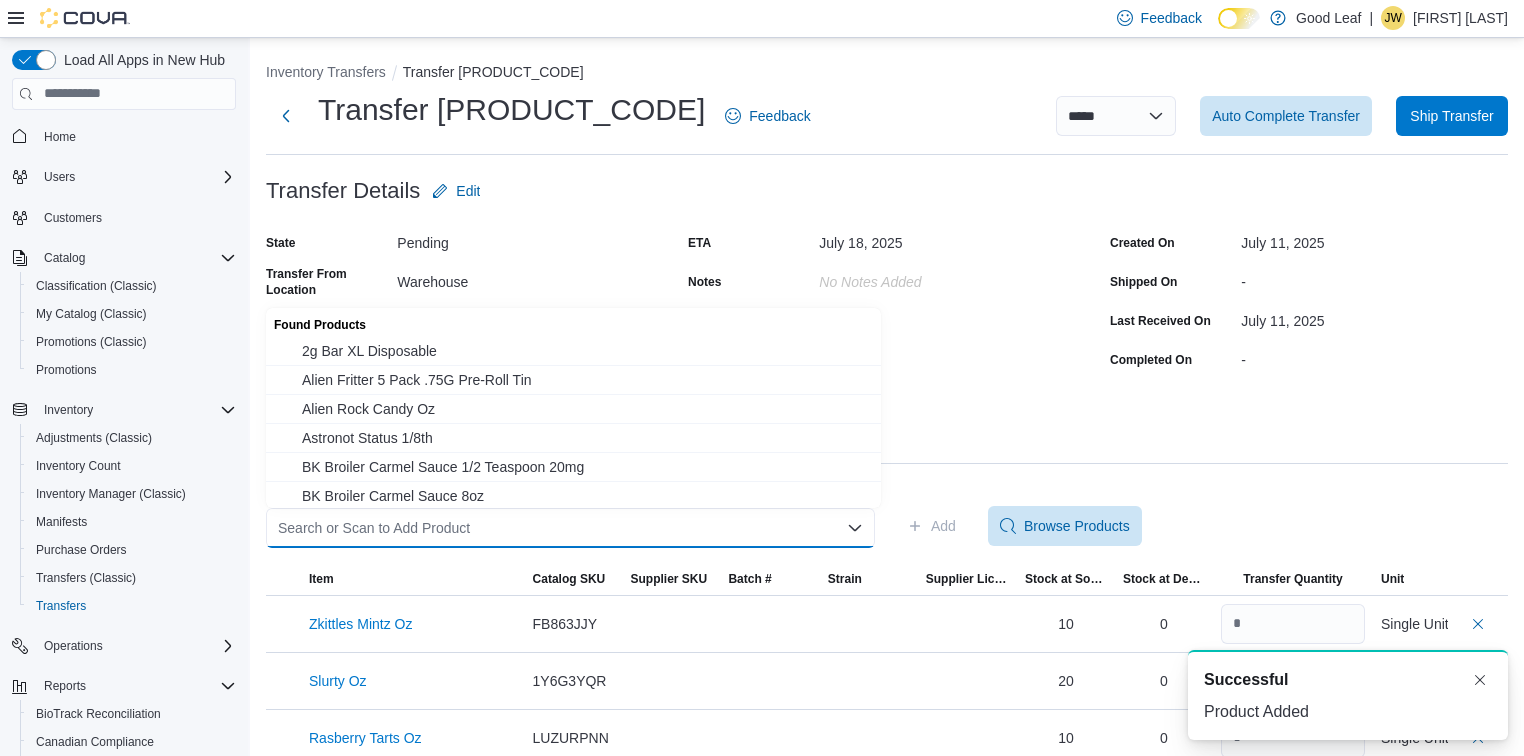 paste on "**********" 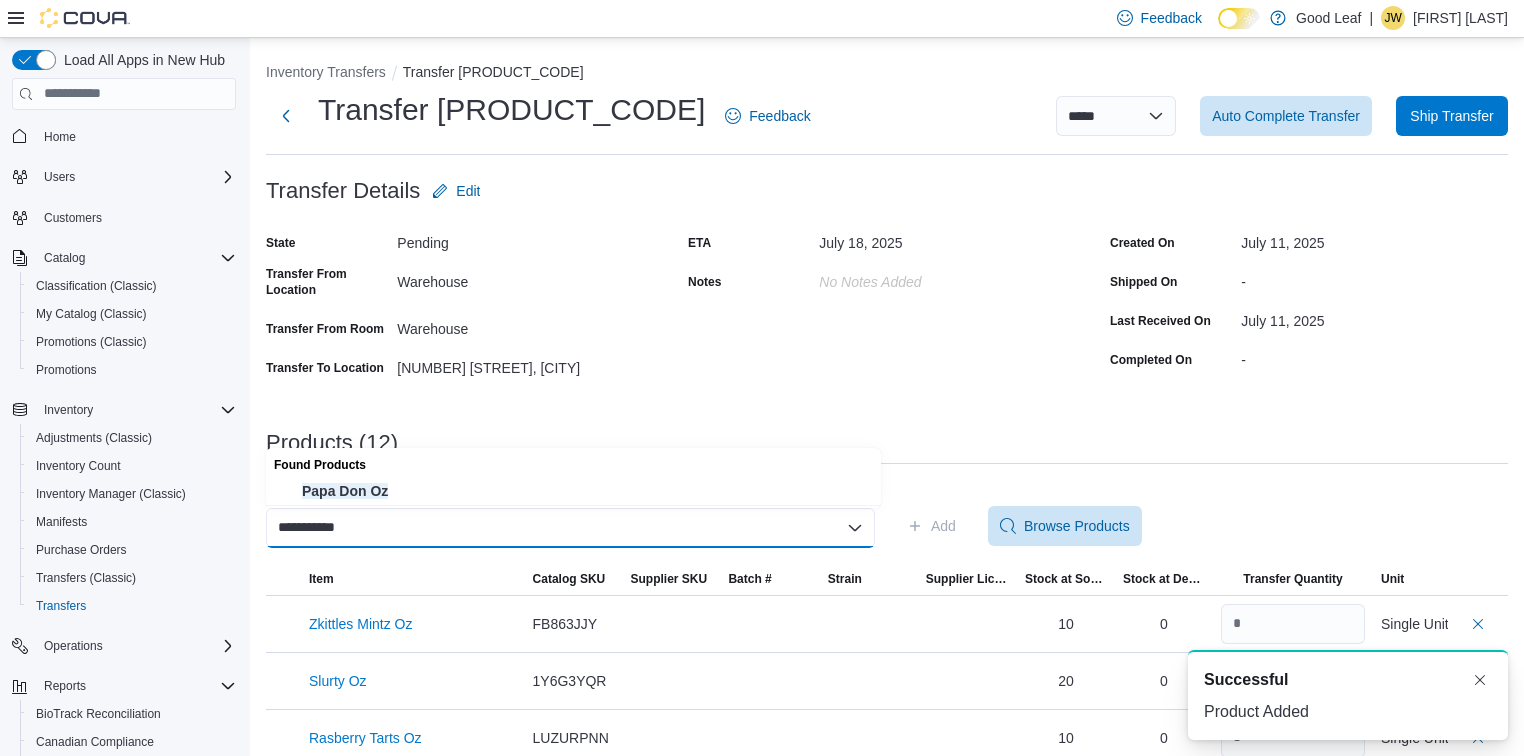 type on "**********" 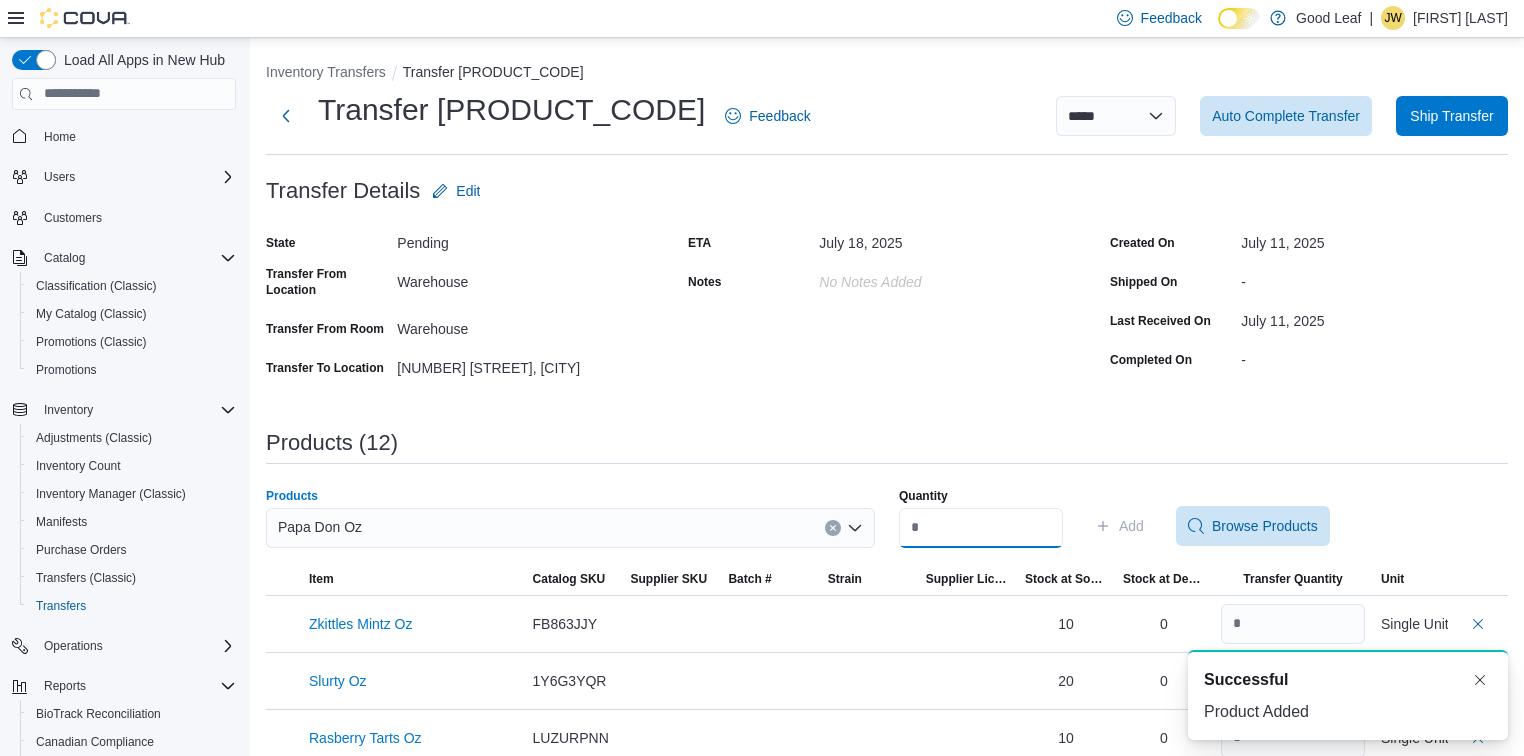 drag, startPoint x: 981, startPoint y: 529, endPoint x: 943, endPoint y: 524, distance: 38.327538 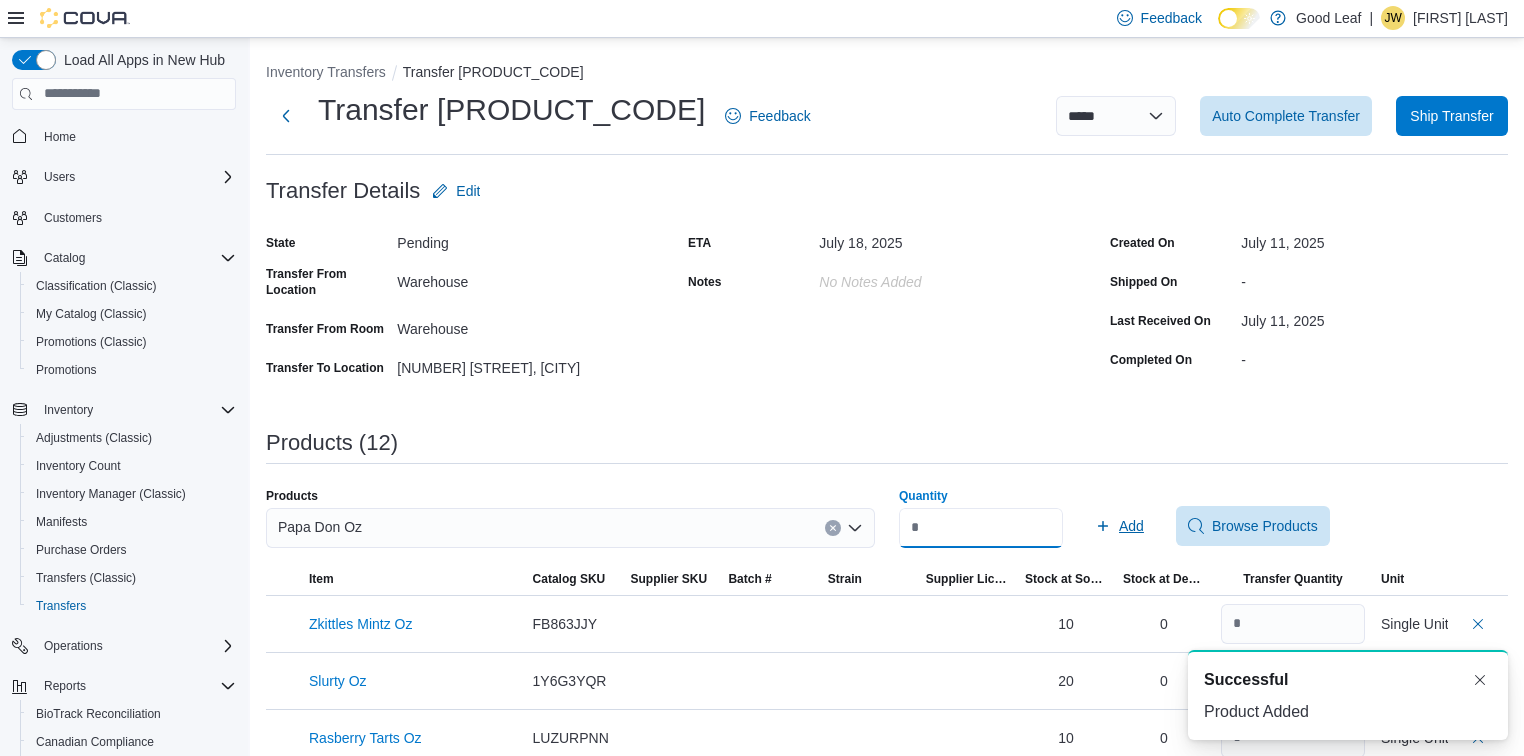 type on "*" 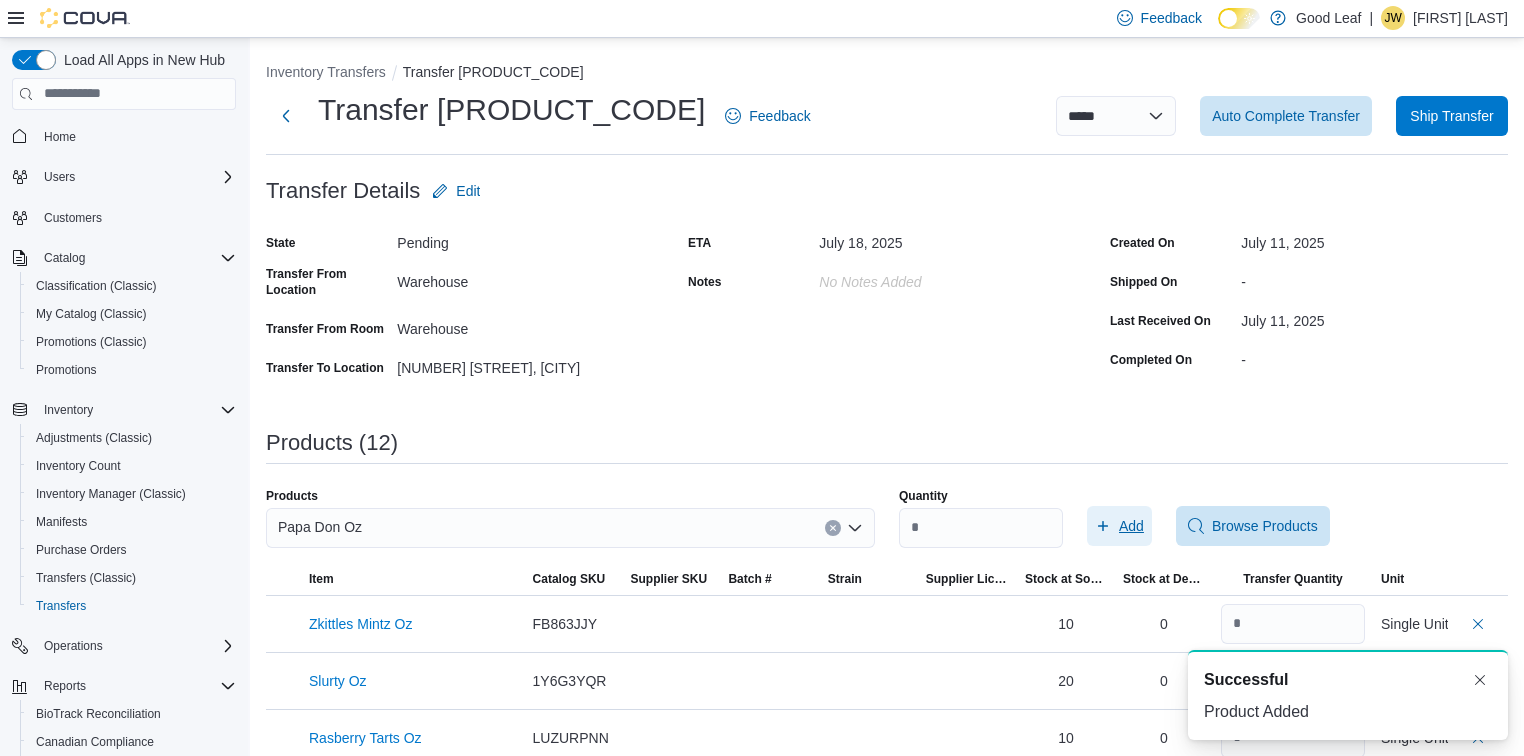 click on "Add" at bounding box center (1119, 526) 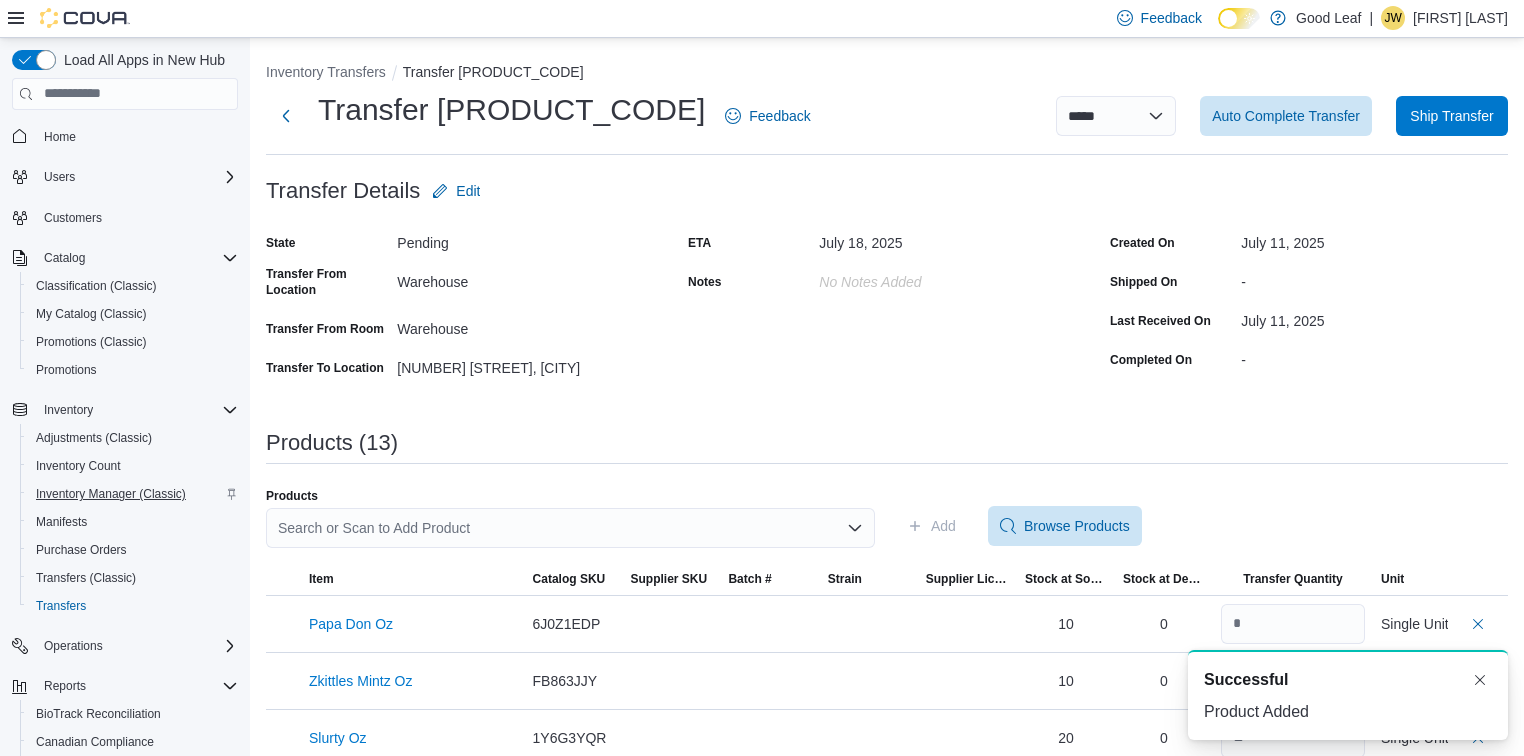 scroll, scrollTop: 0, scrollLeft: 0, axis: both 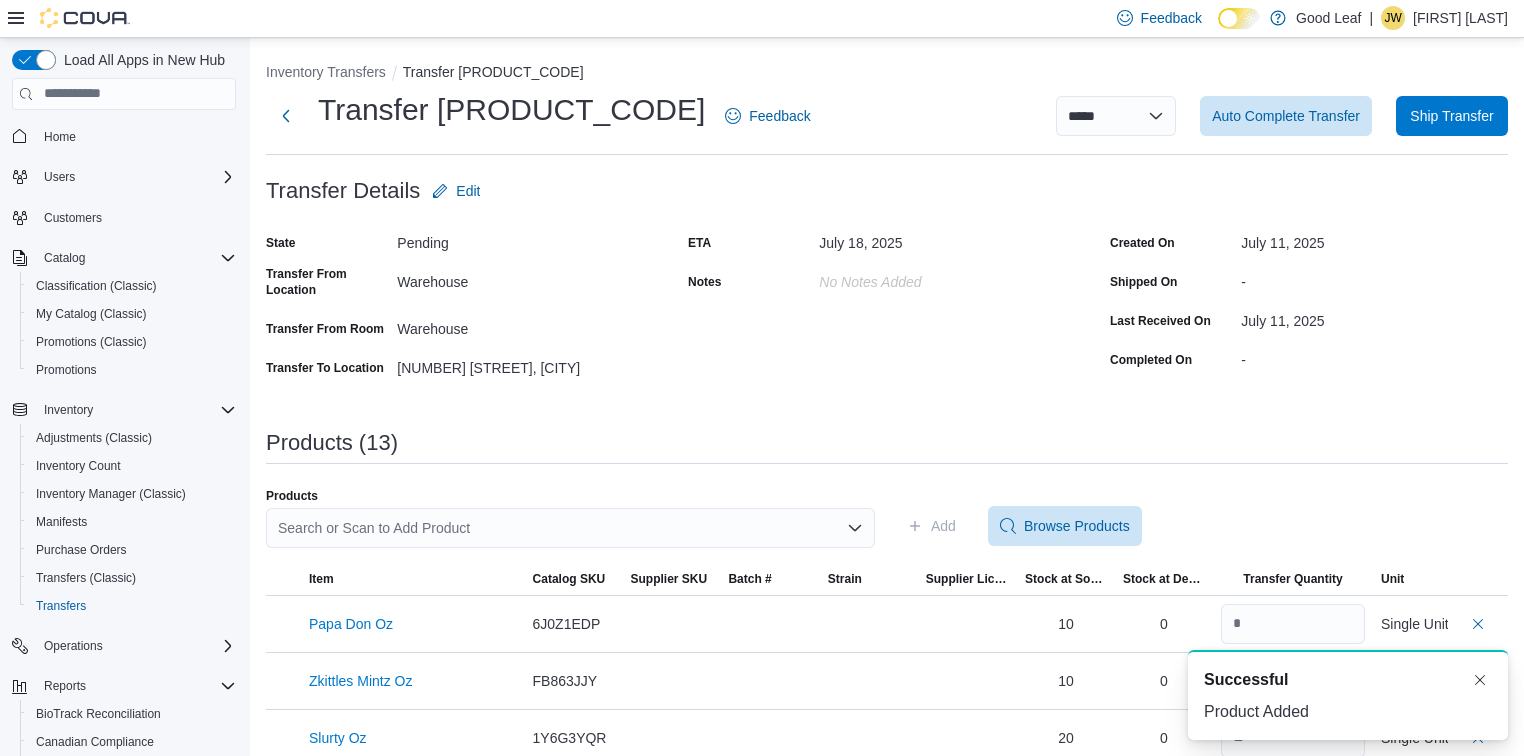 click on "Search or Scan to Add Product" at bounding box center [570, 528] 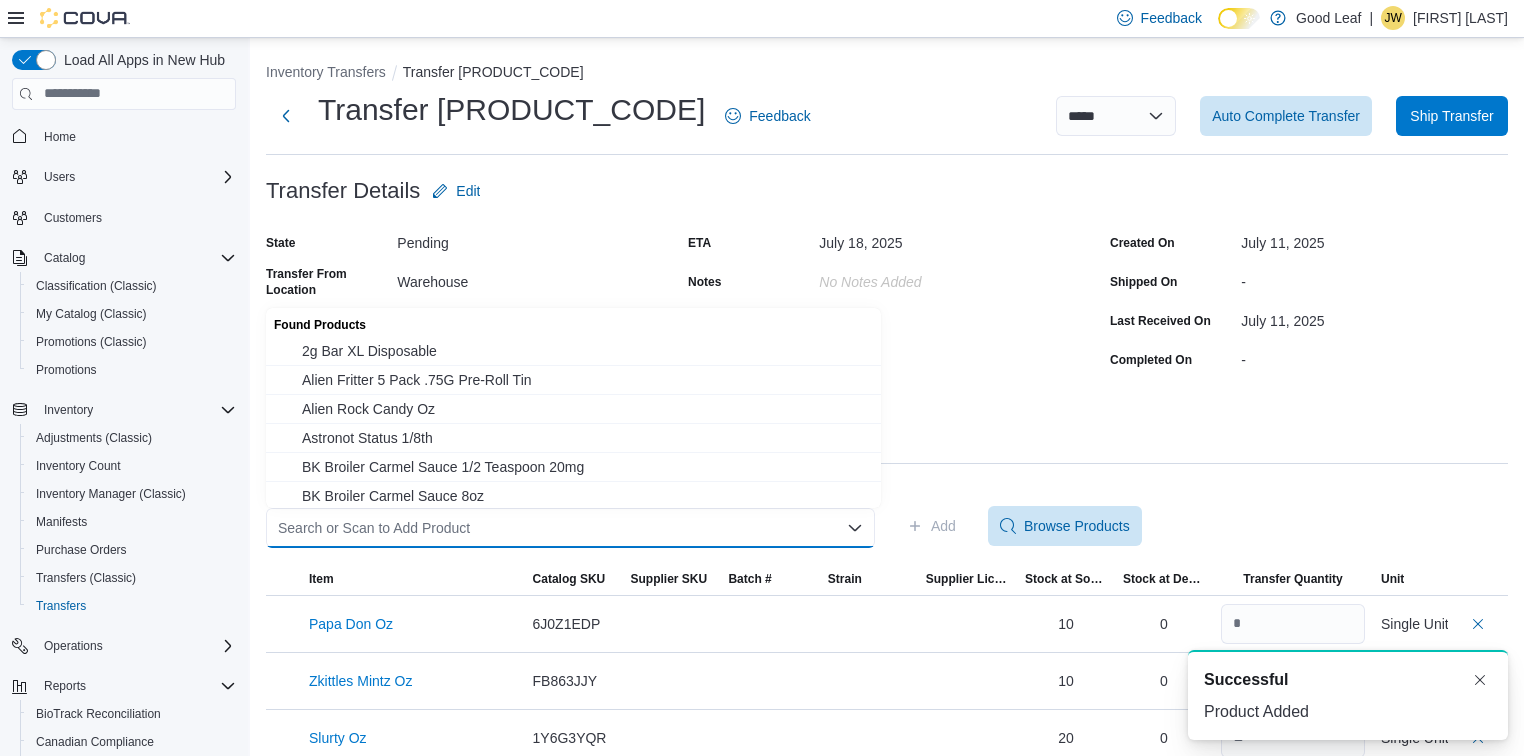 paste on "**********" 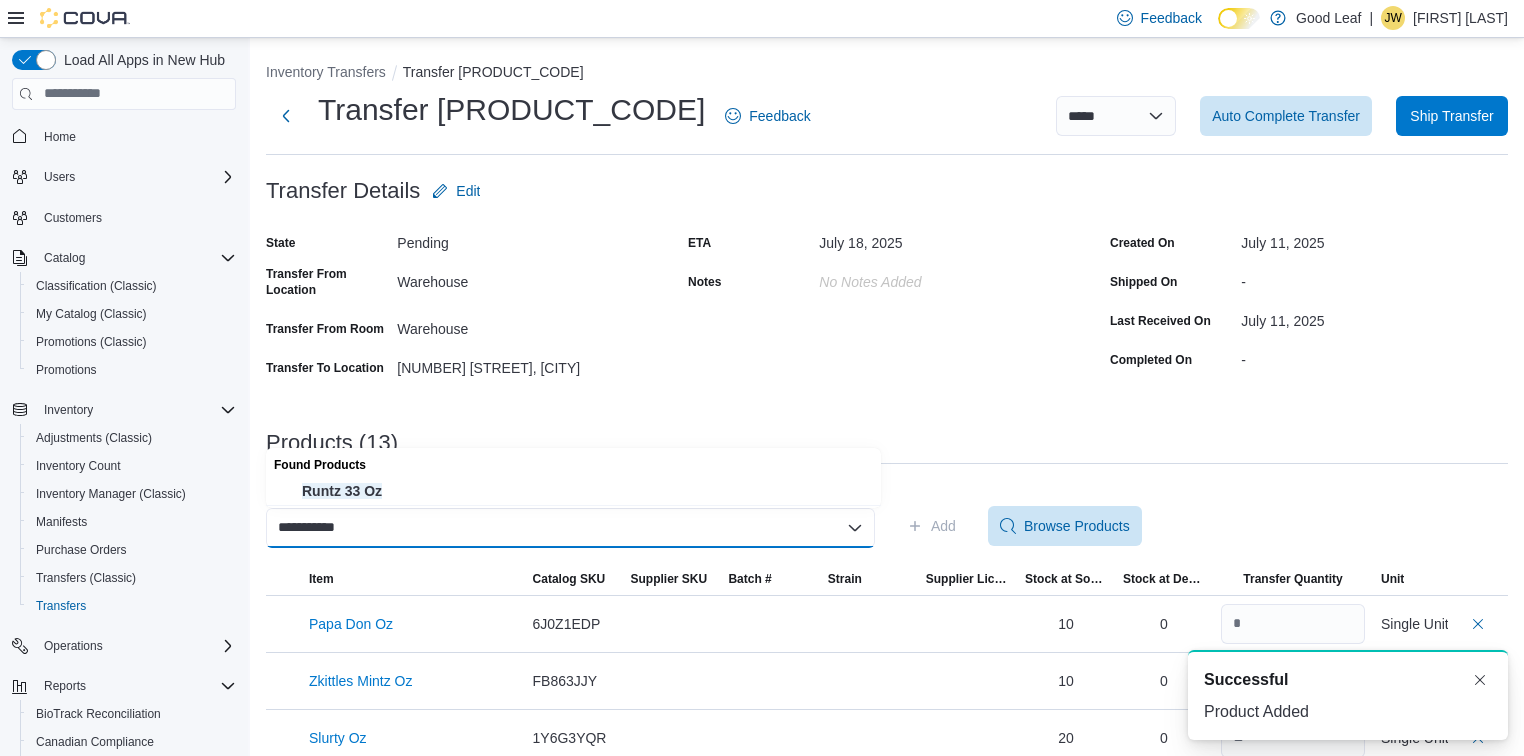 type on "**********" 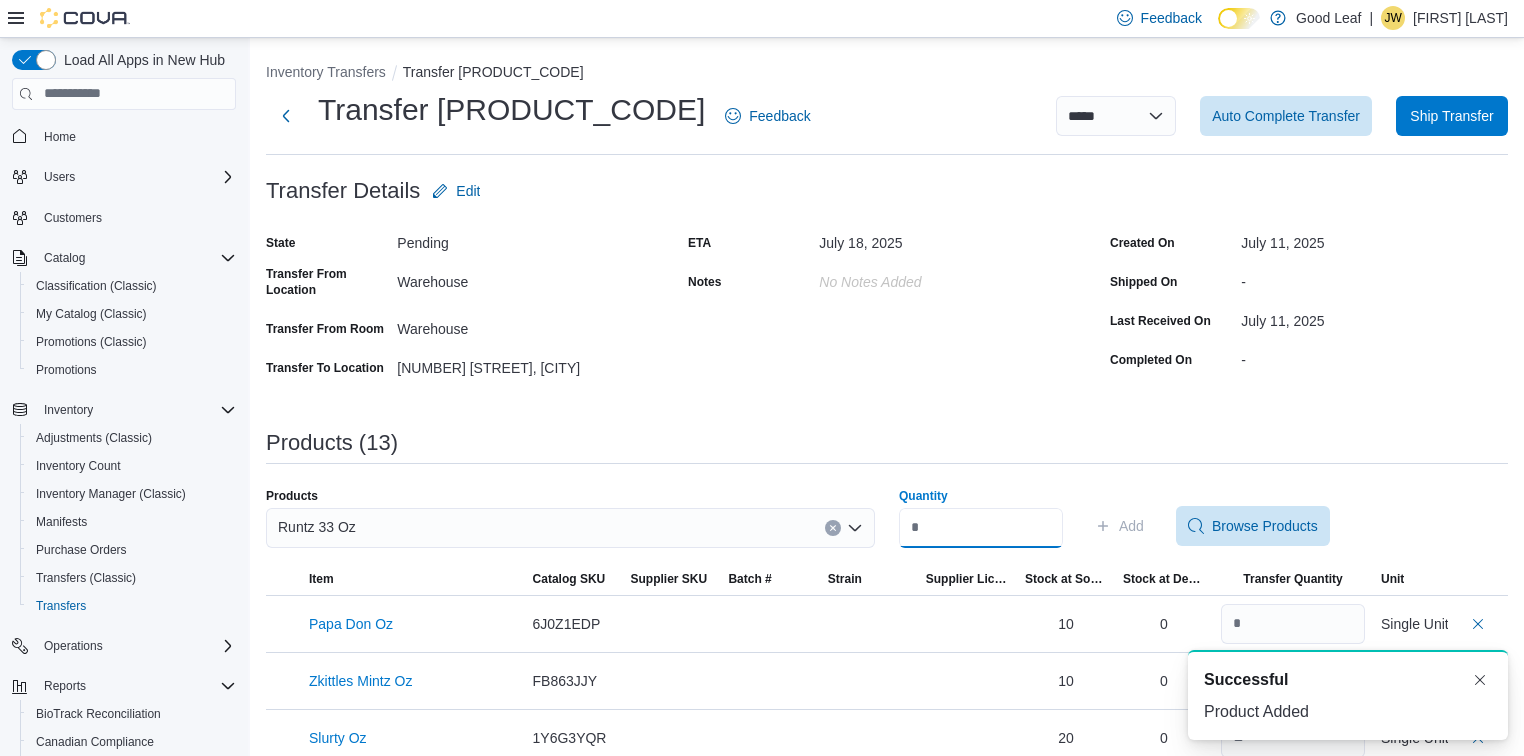 click on "Quantity" at bounding box center (981, 528) 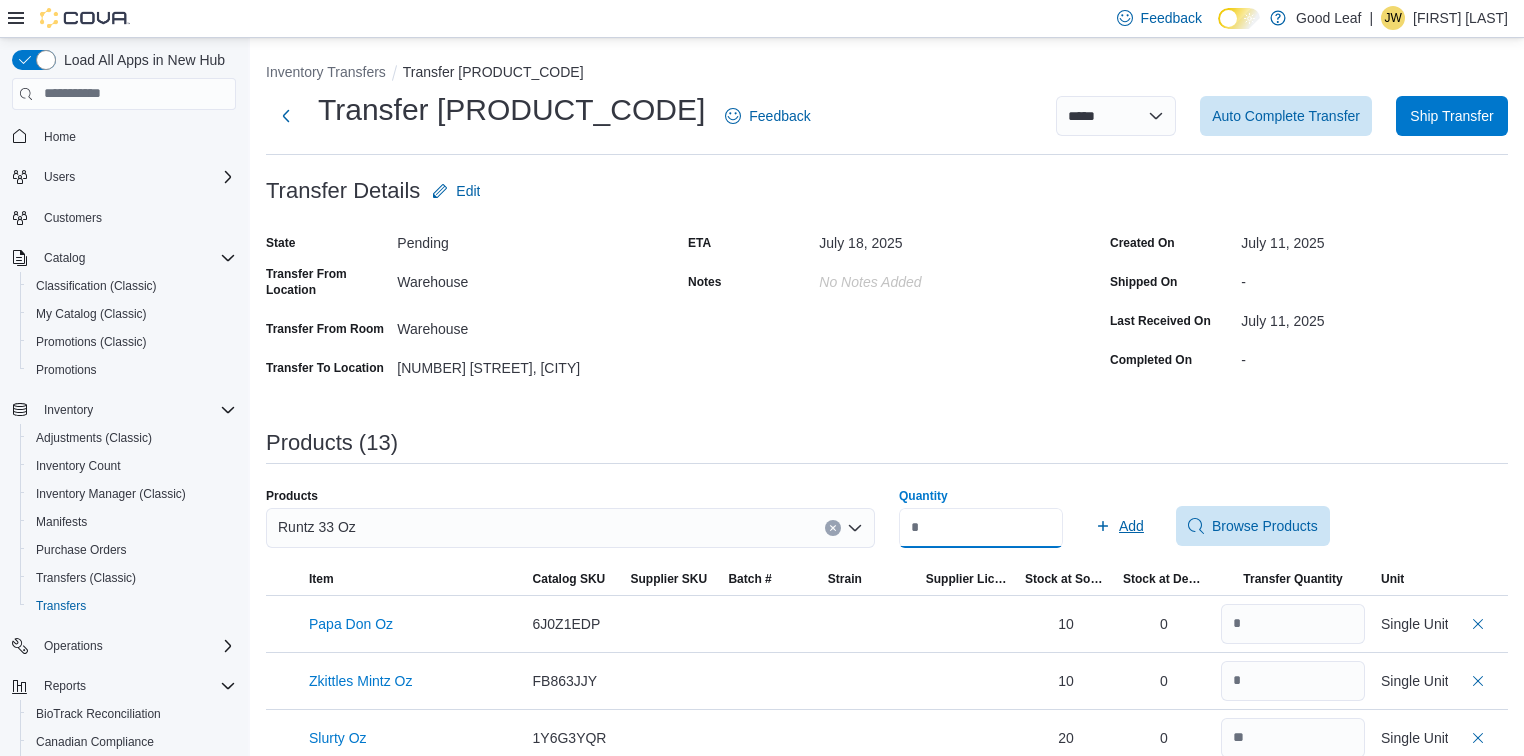 type on "*" 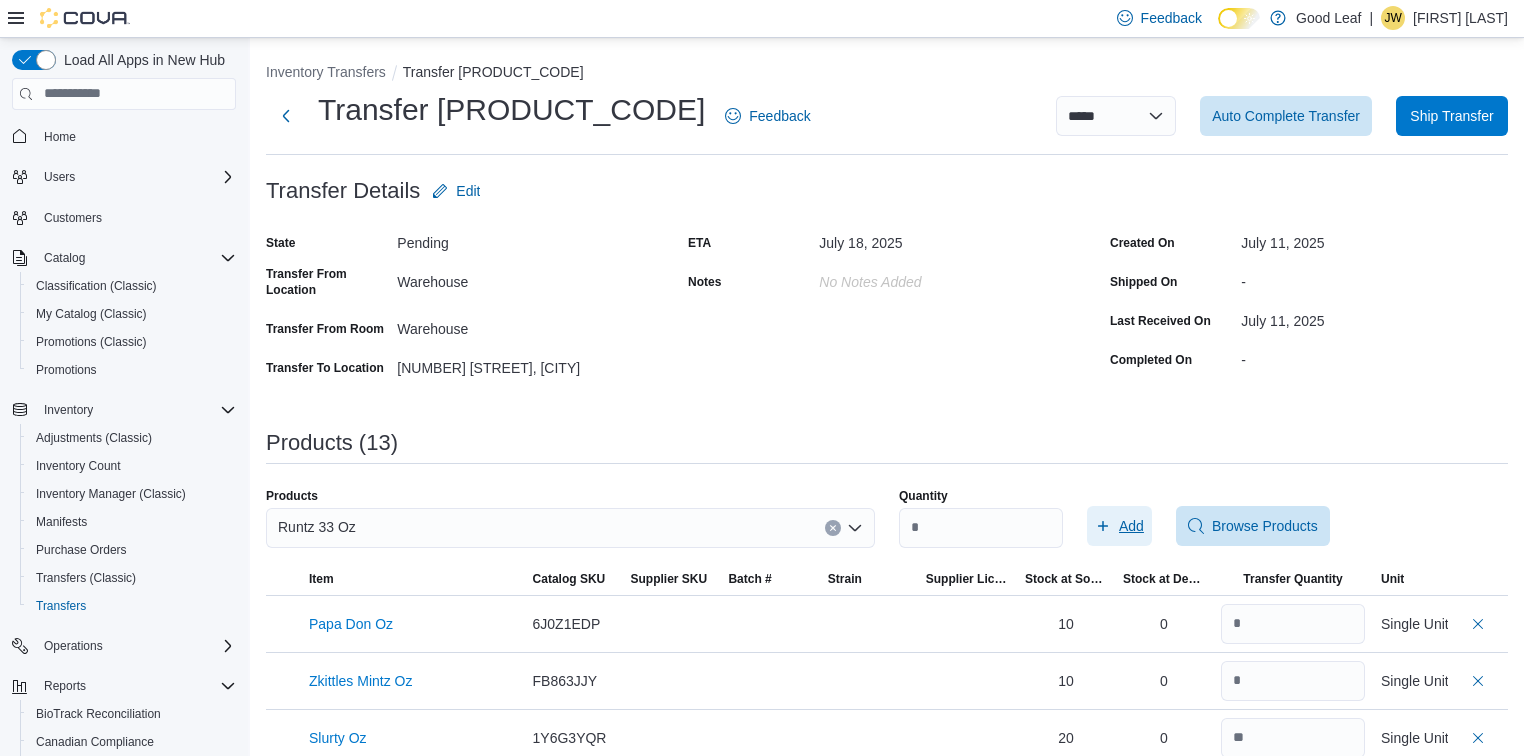 click on "Add" at bounding box center (1131, 526) 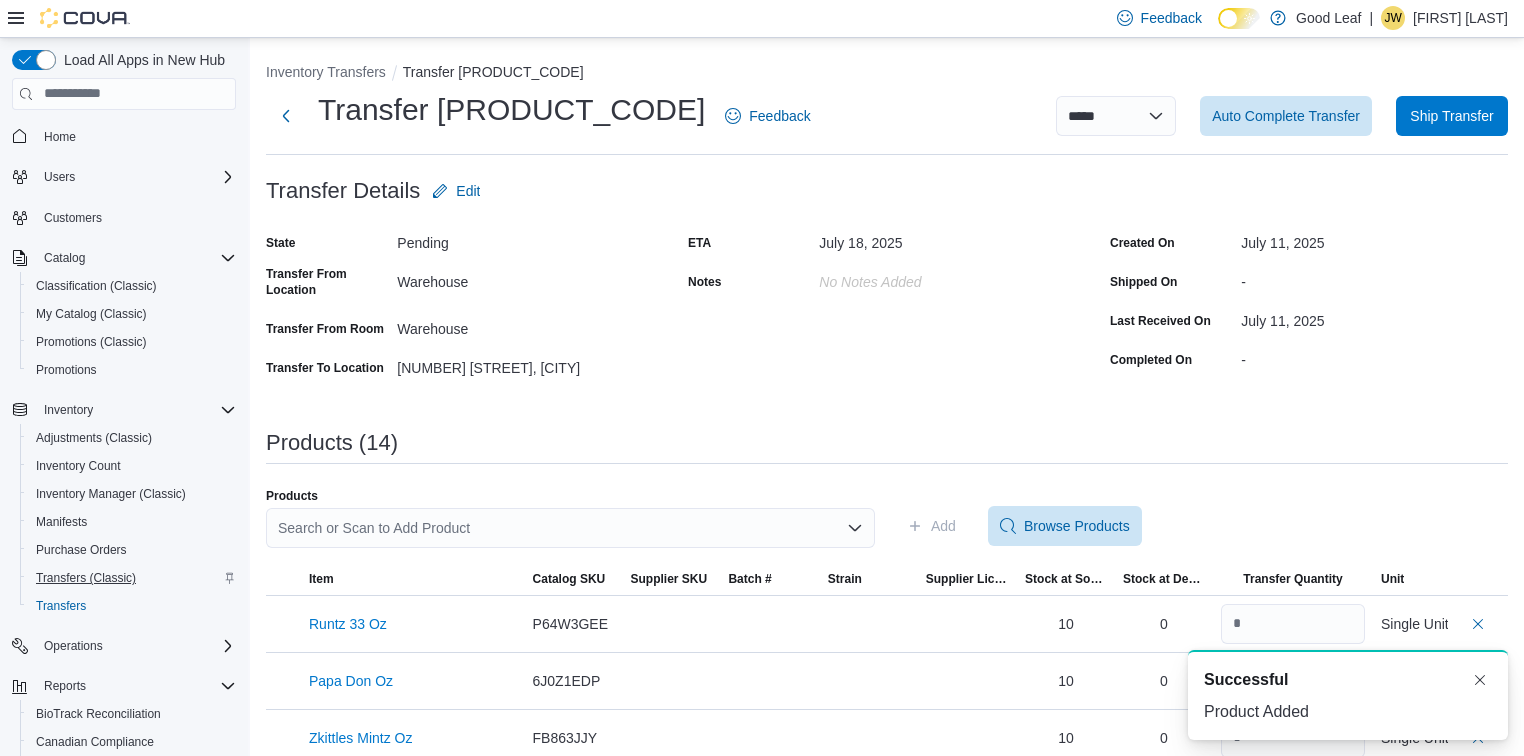 scroll, scrollTop: 0, scrollLeft: 0, axis: both 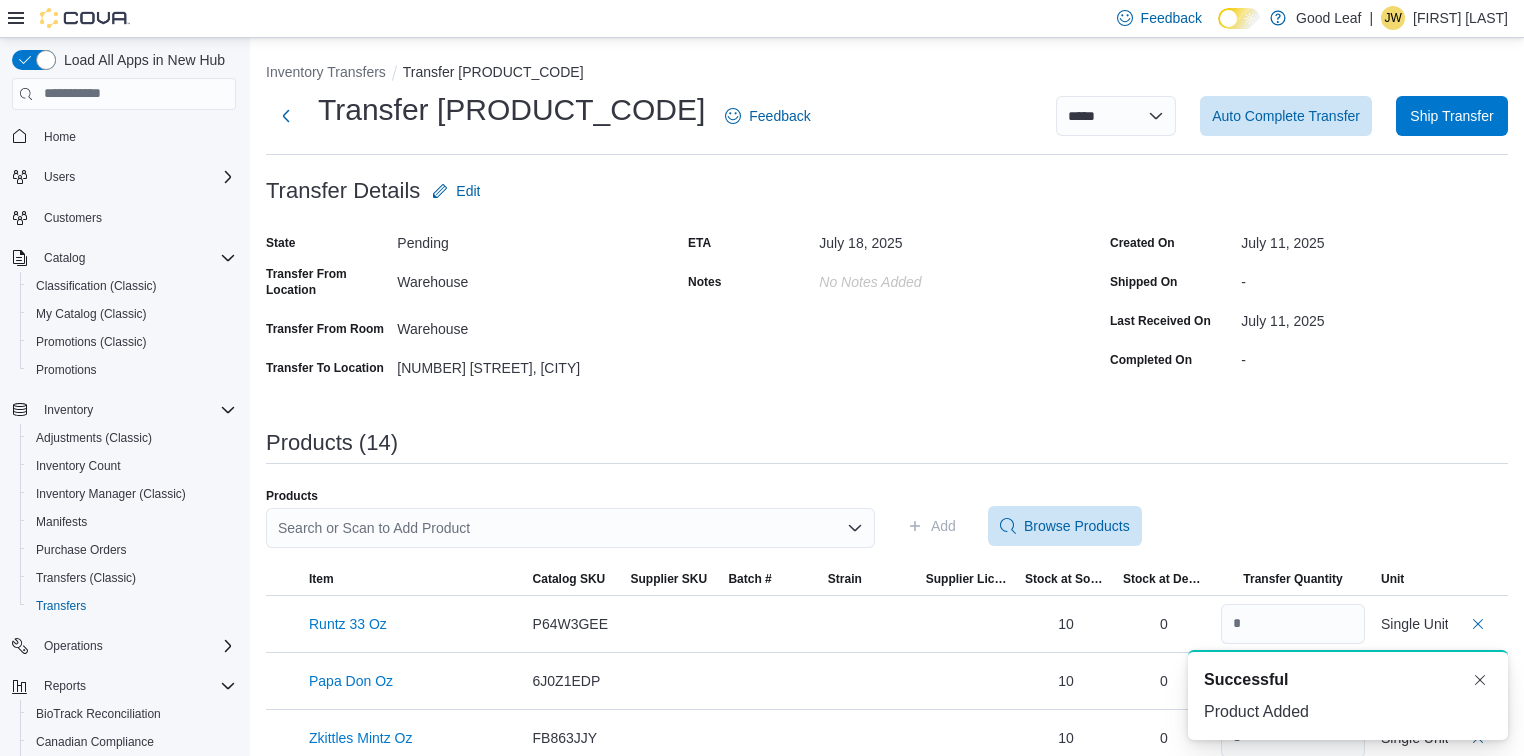 click on "Search or Scan to Add Product" at bounding box center [570, 528] 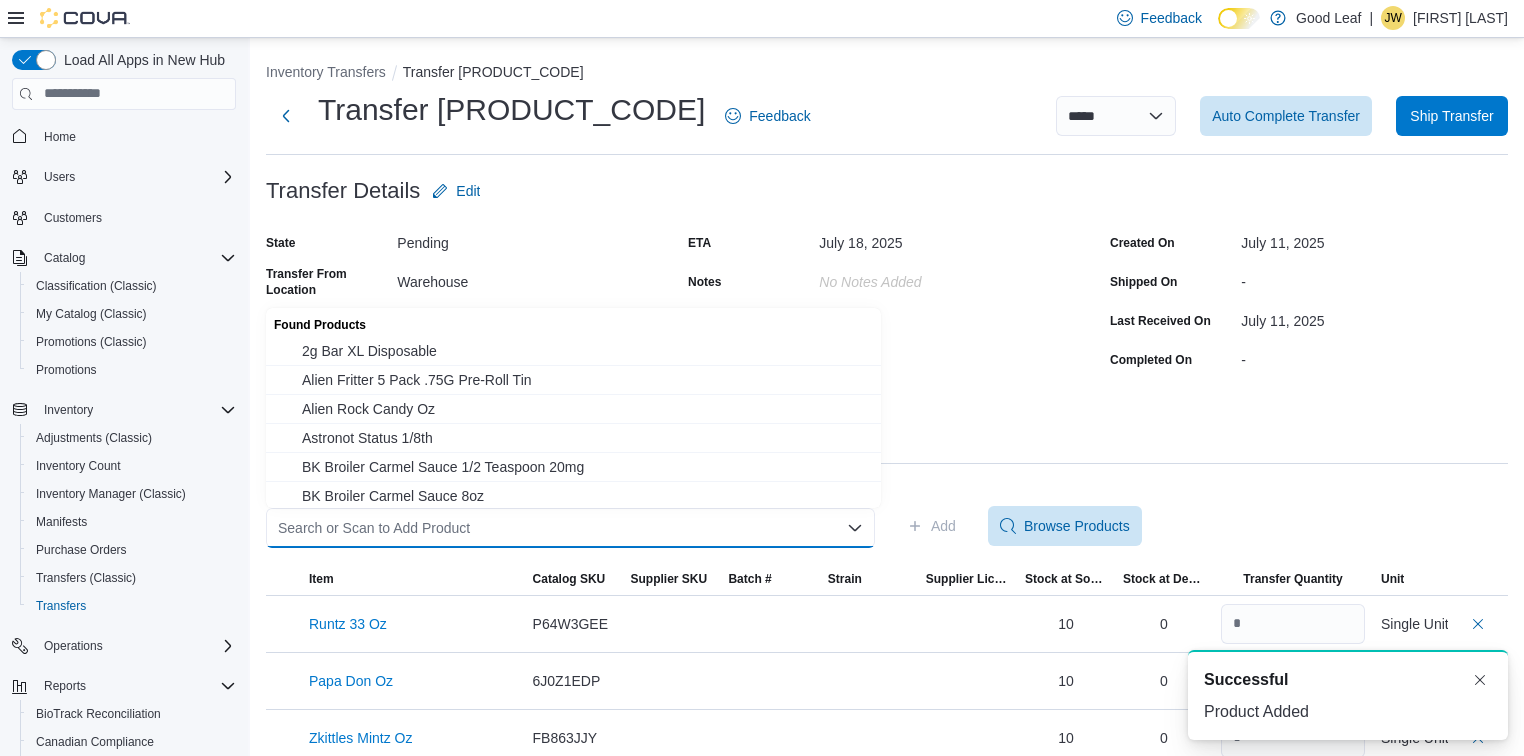 paste on "**********" 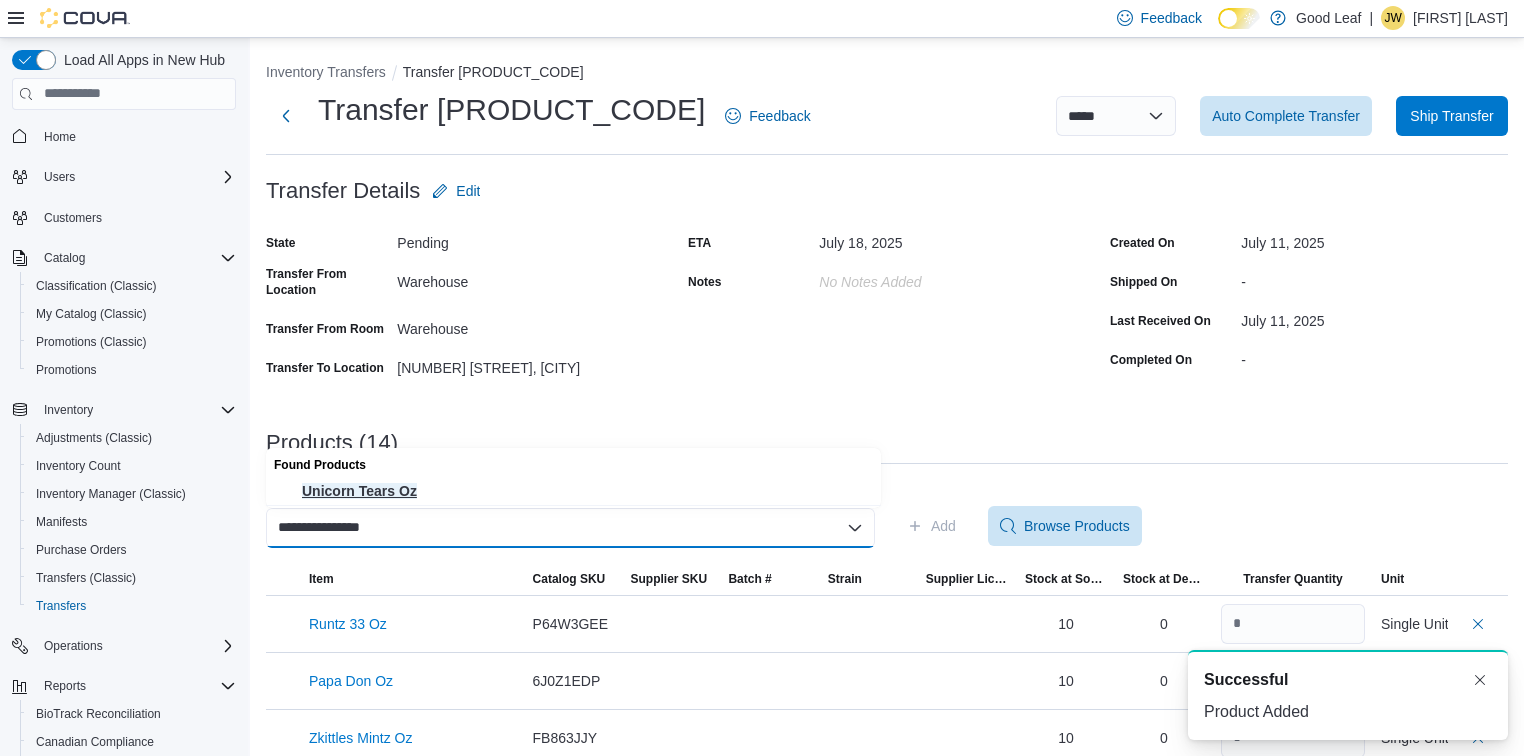 type on "**********" 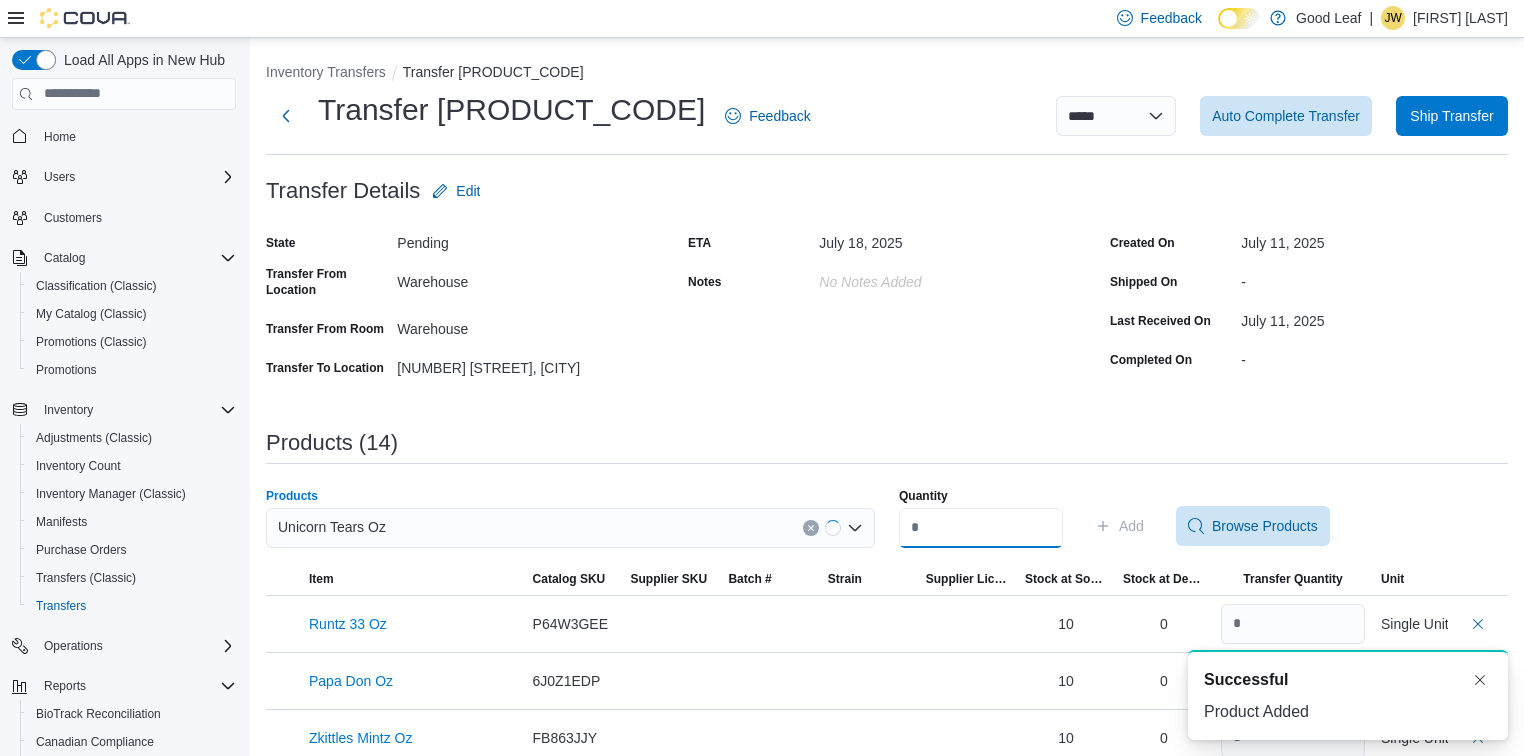 click on "Quantity" at bounding box center [981, 528] 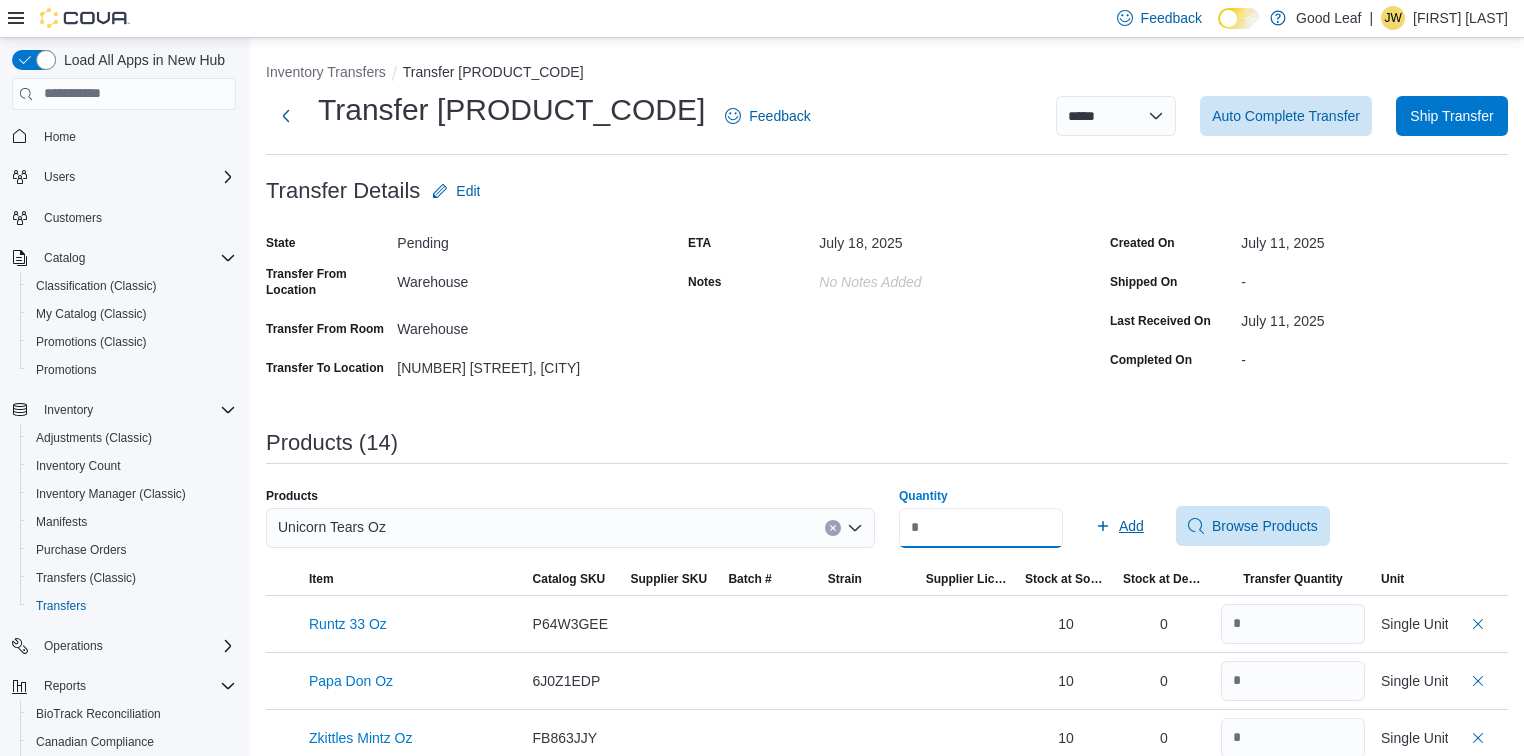 type on "*" 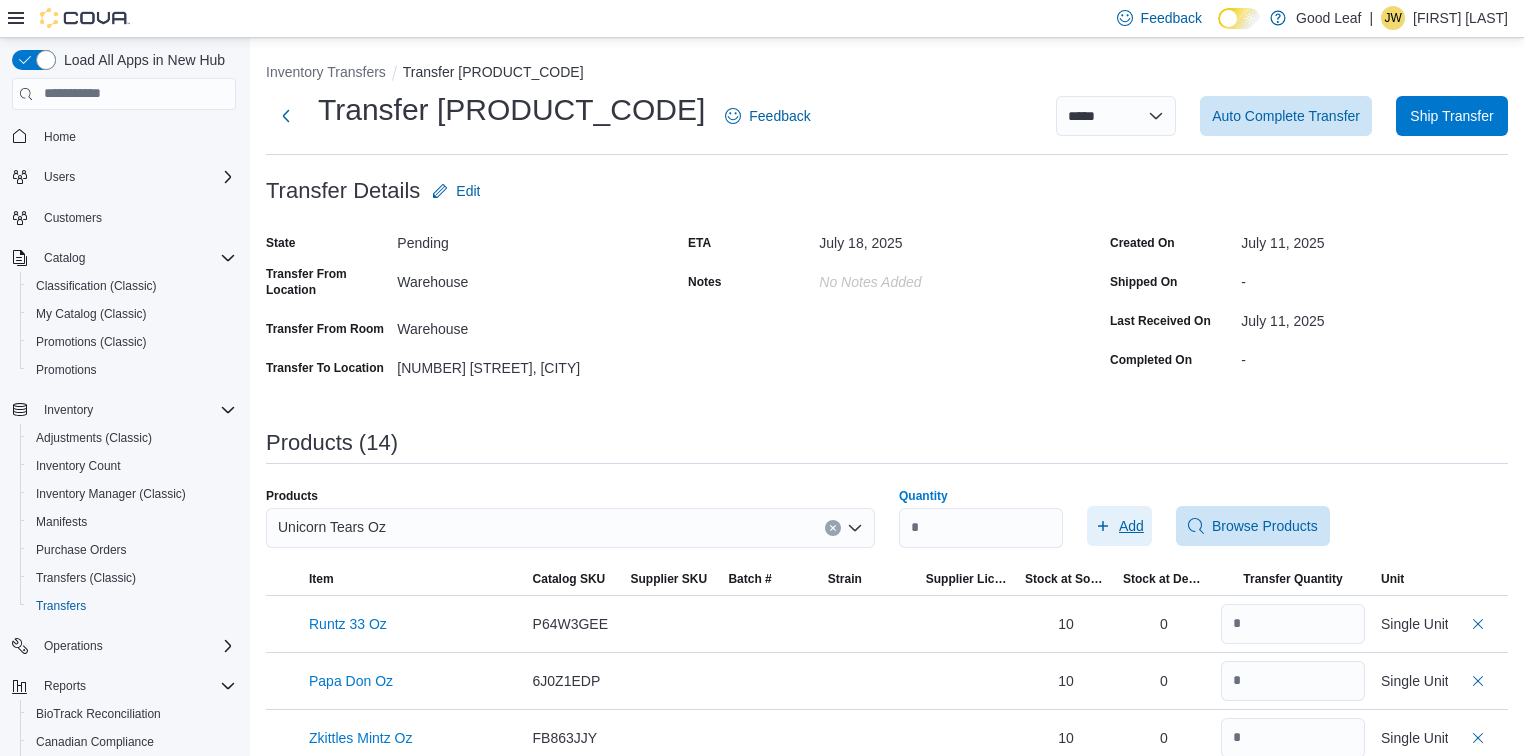 click on "Add" at bounding box center [1119, 526] 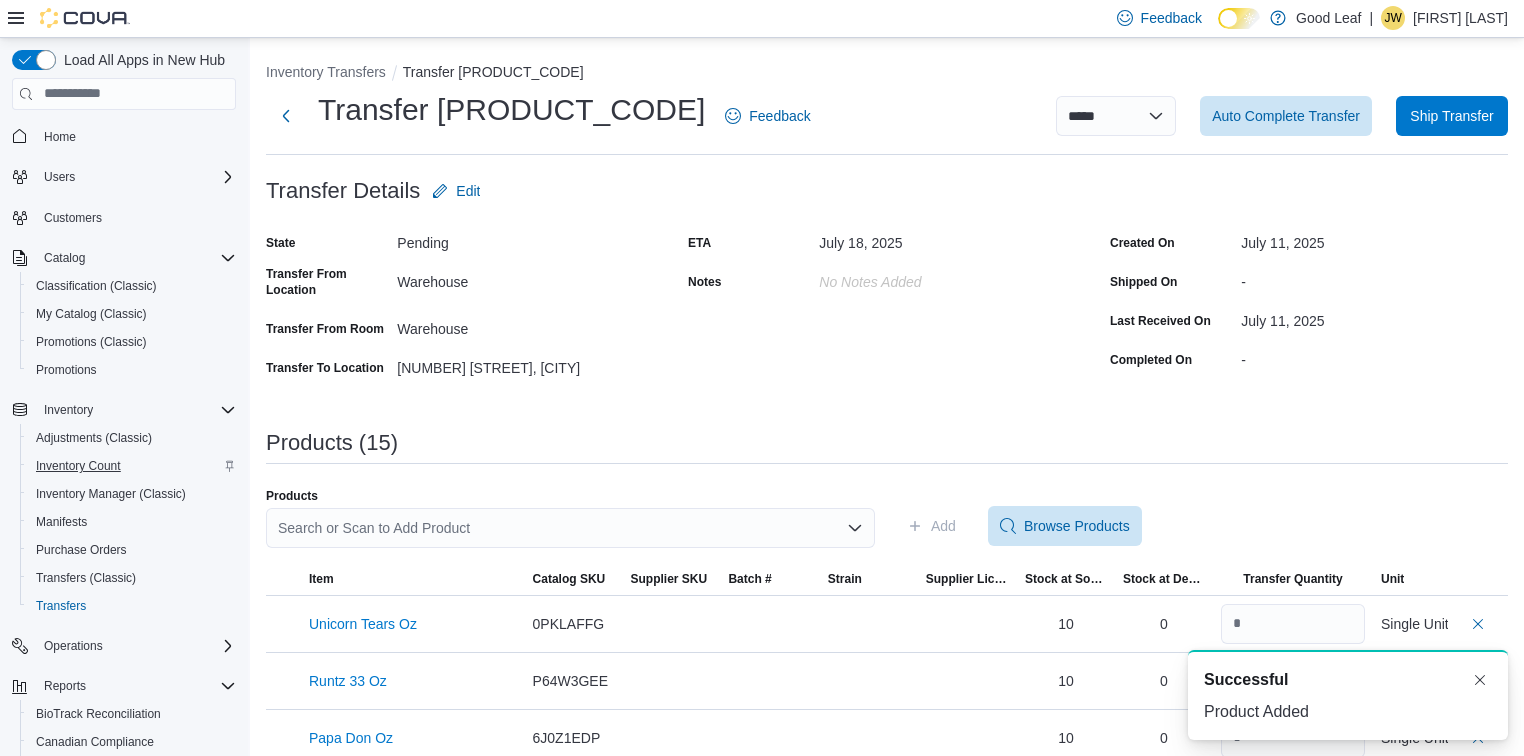scroll, scrollTop: 0, scrollLeft: 0, axis: both 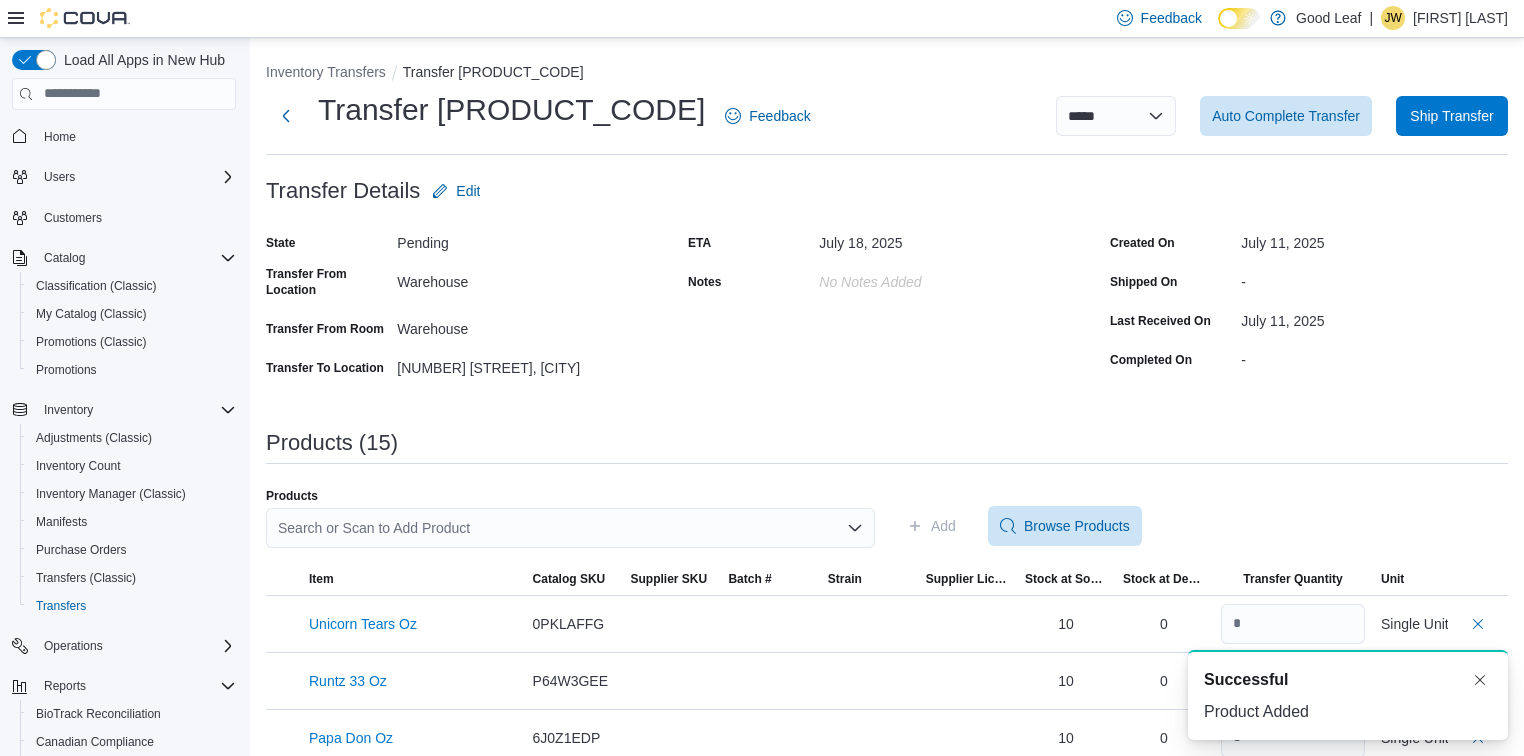 click on "Search or Scan to Add Product" at bounding box center (570, 528) 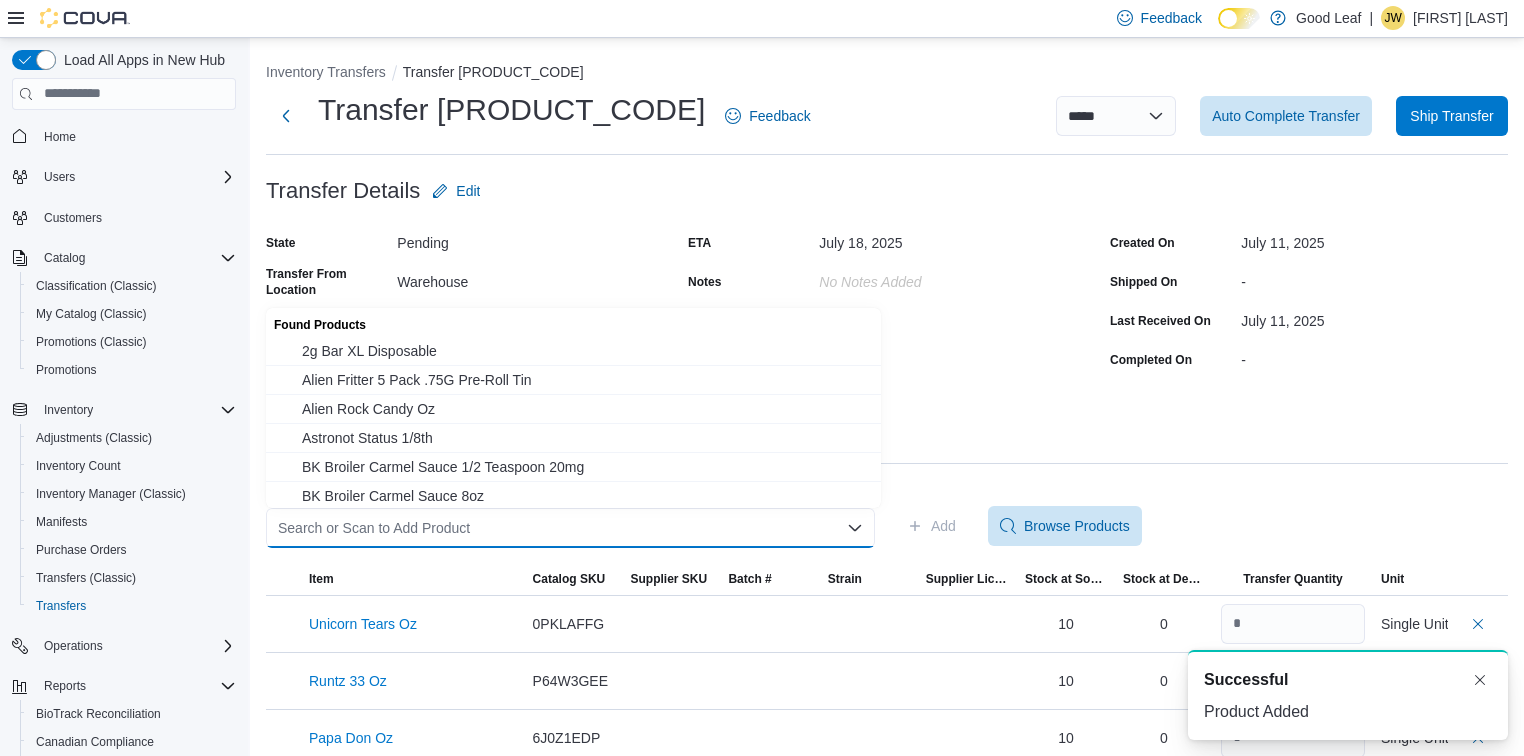 paste on "********" 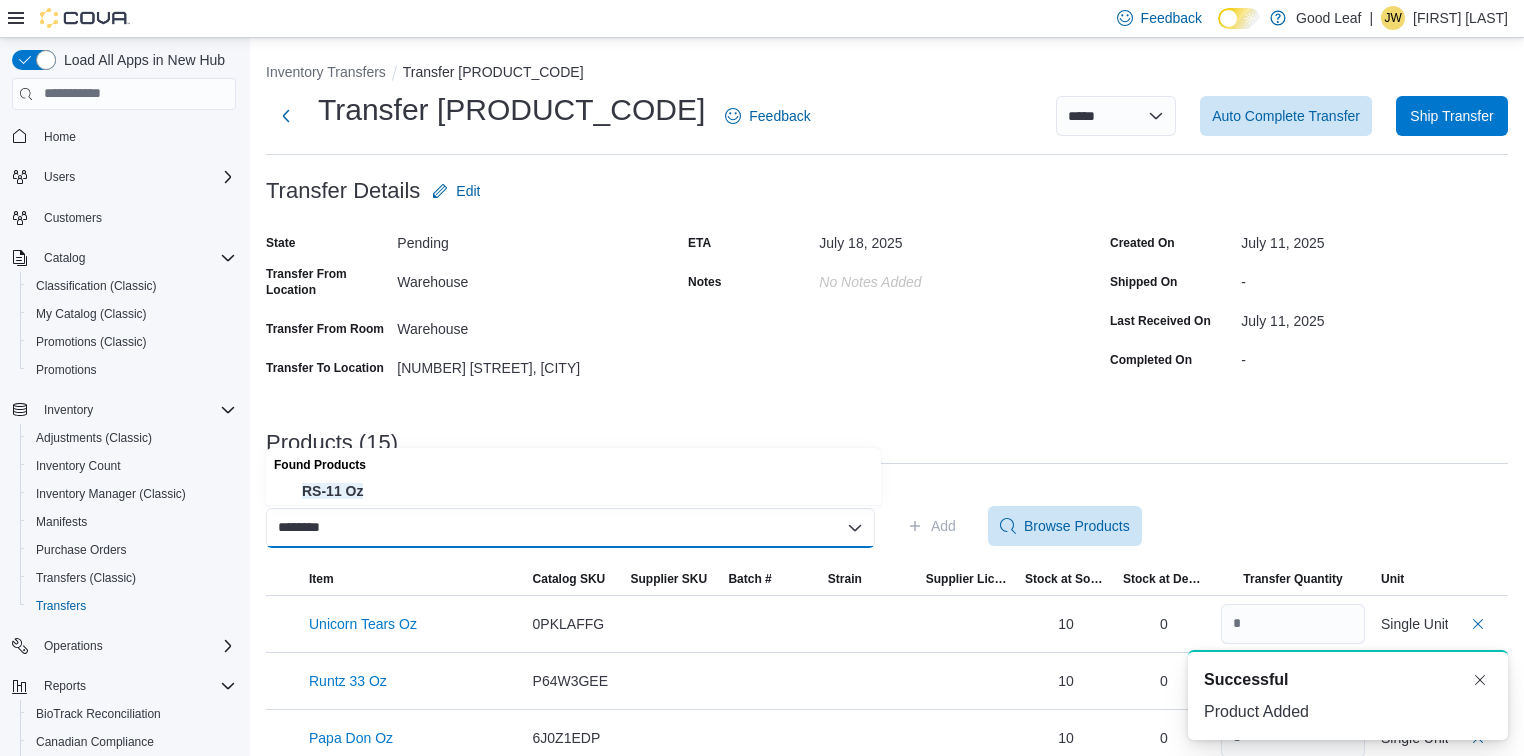type on "********" 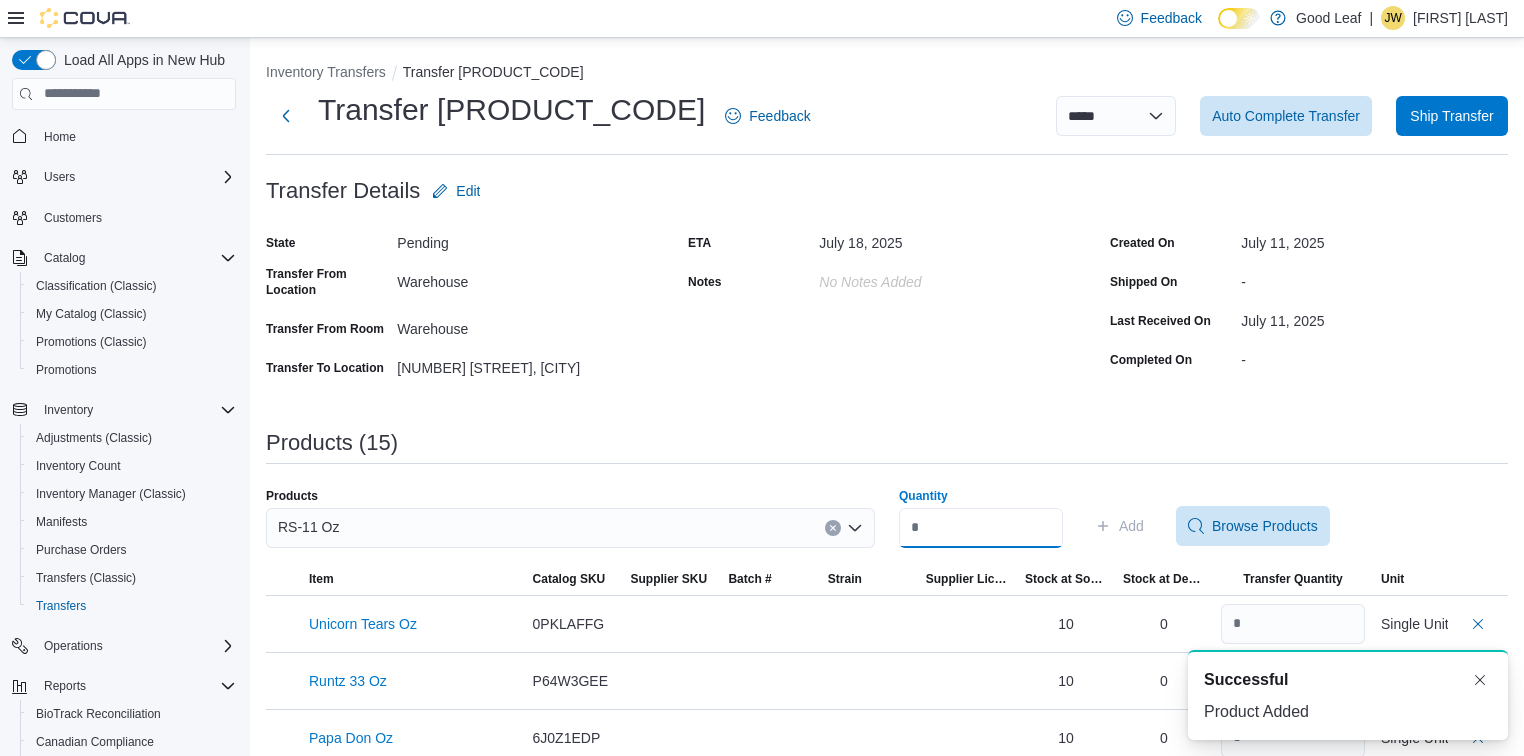 drag, startPoint x: 948, startPoint y: 518, endPoint x: 929, endPoint y: 512, distance: 19.924858 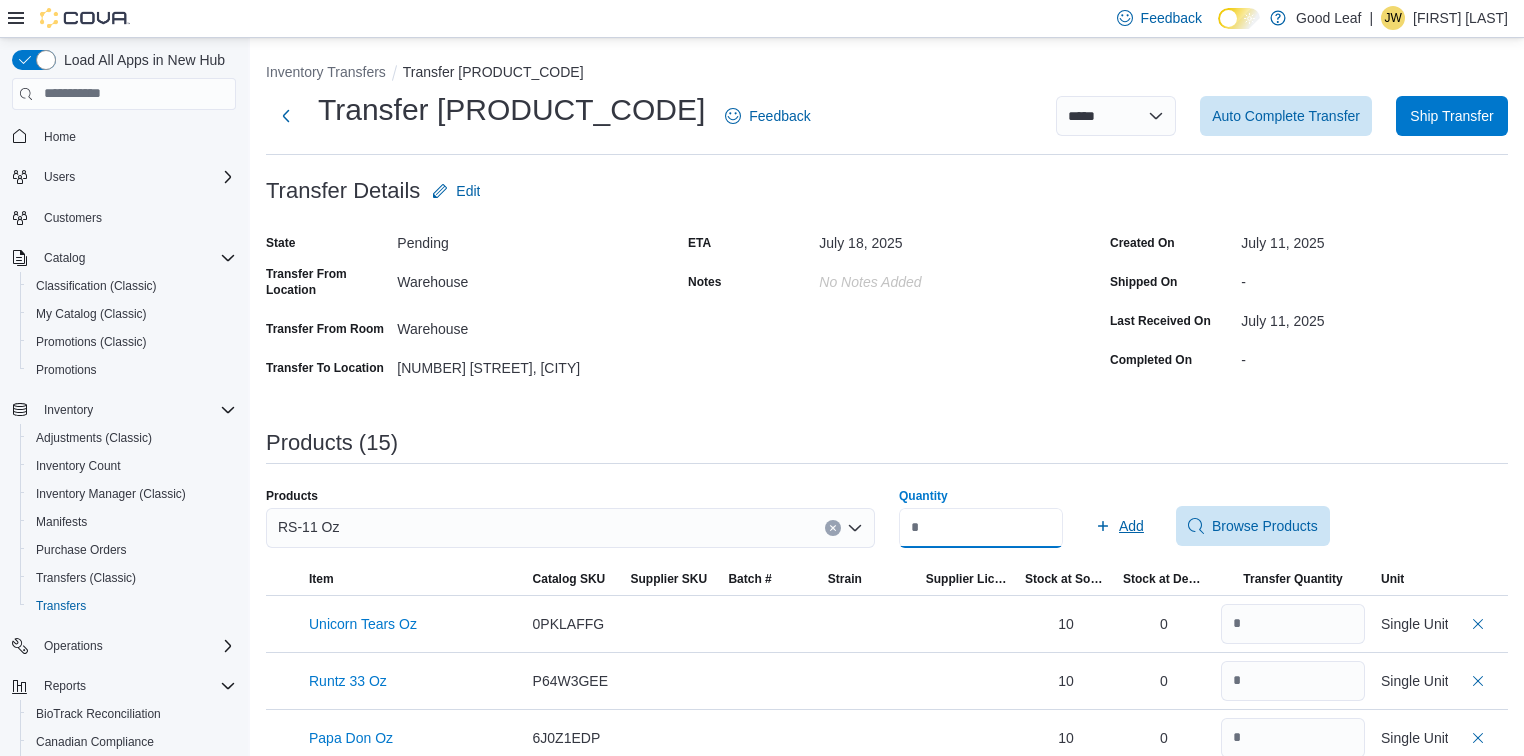 type on "*" 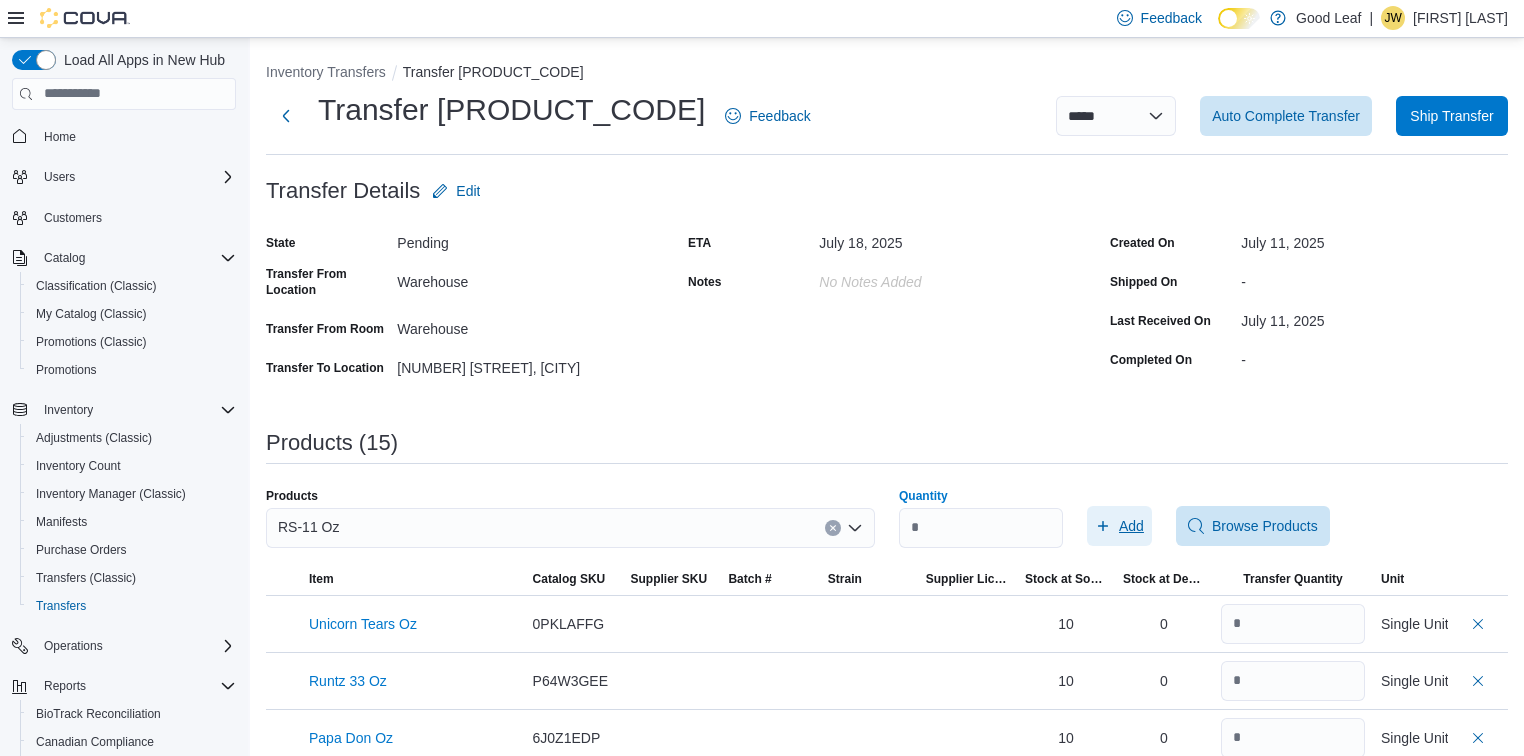 click on "Add" at bounding box center [1119, 526] 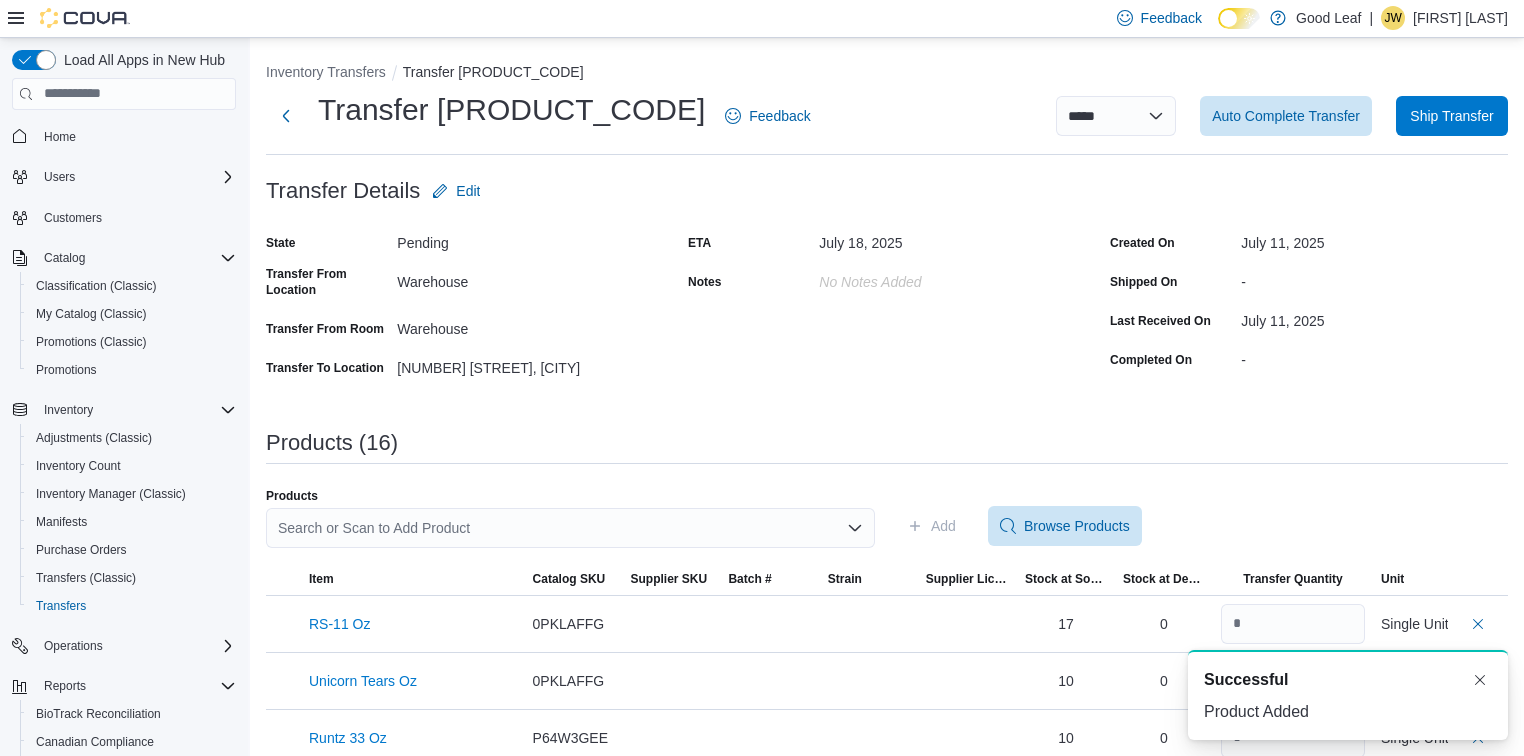 scroll, scrollTop: 0, scrollLeft: 0, axis: both 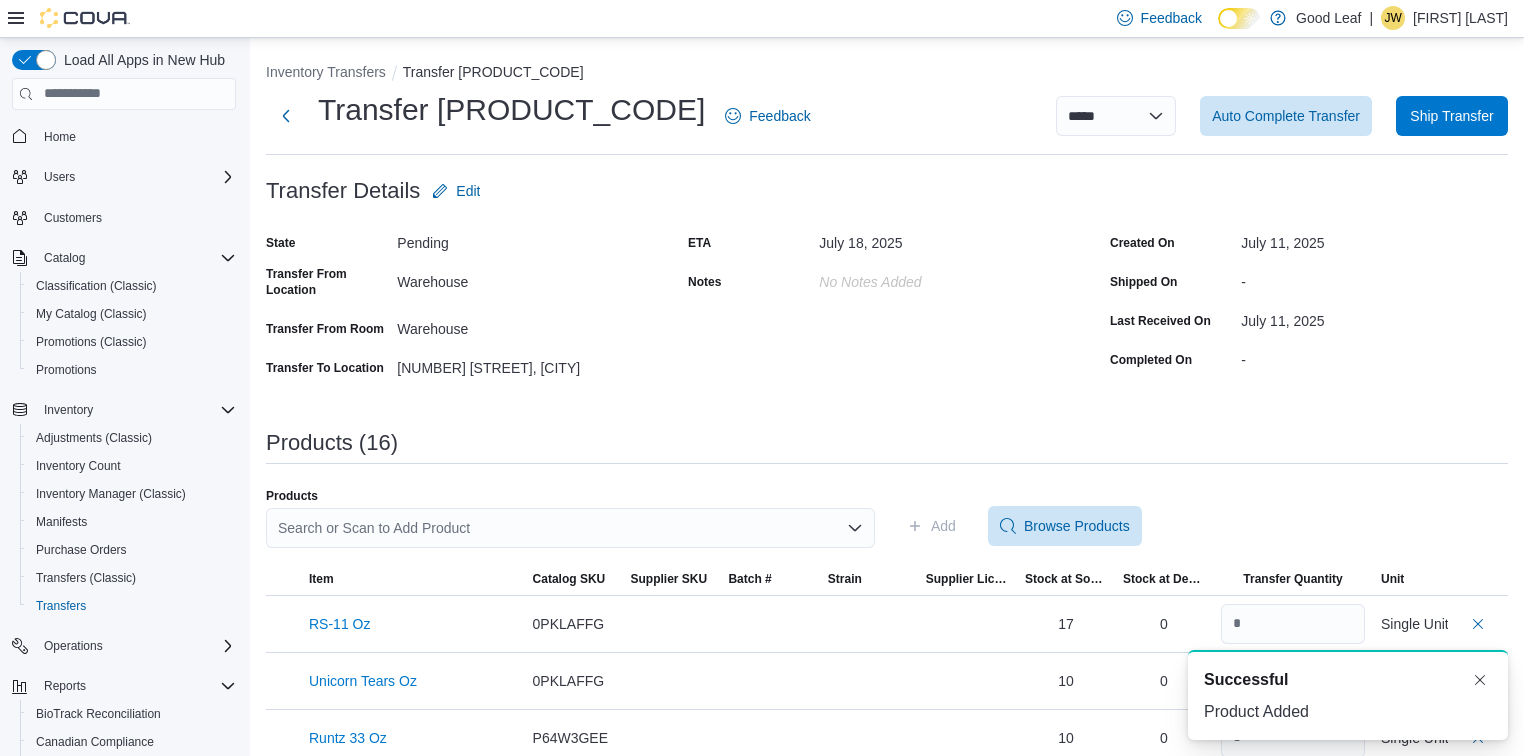 click on "Search or Scan to Add Product" at bounding box center (570, 528) 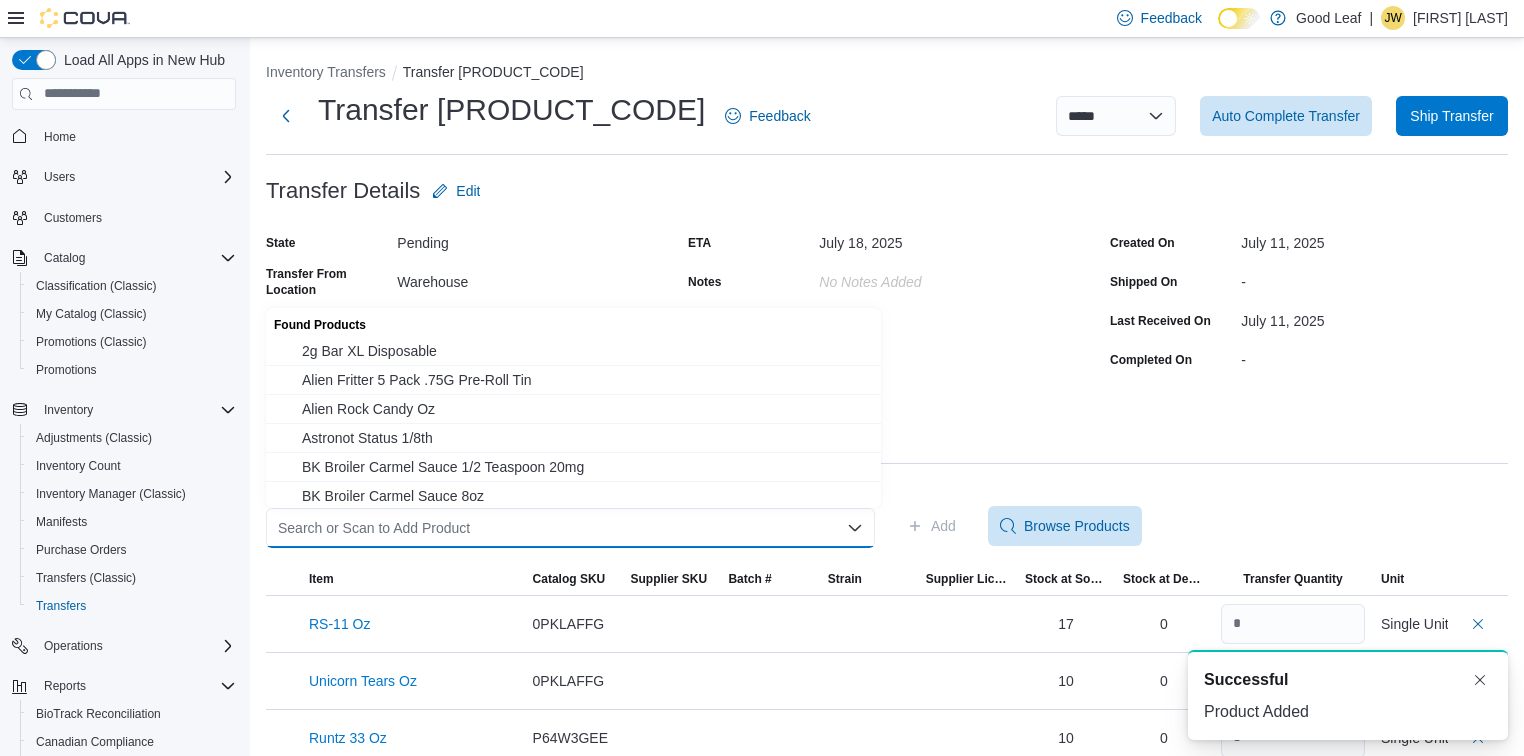 paste on "**********" 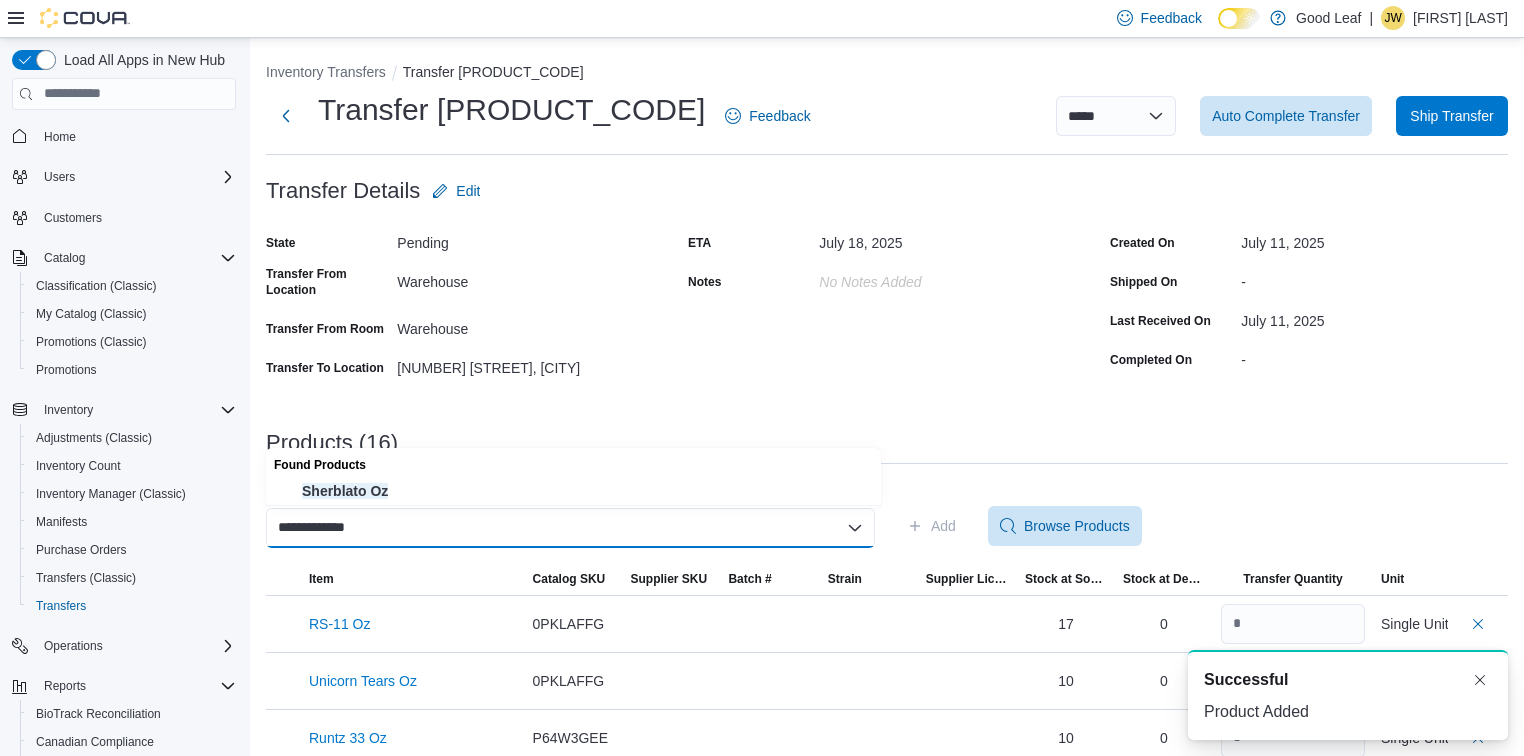 type on "**********" 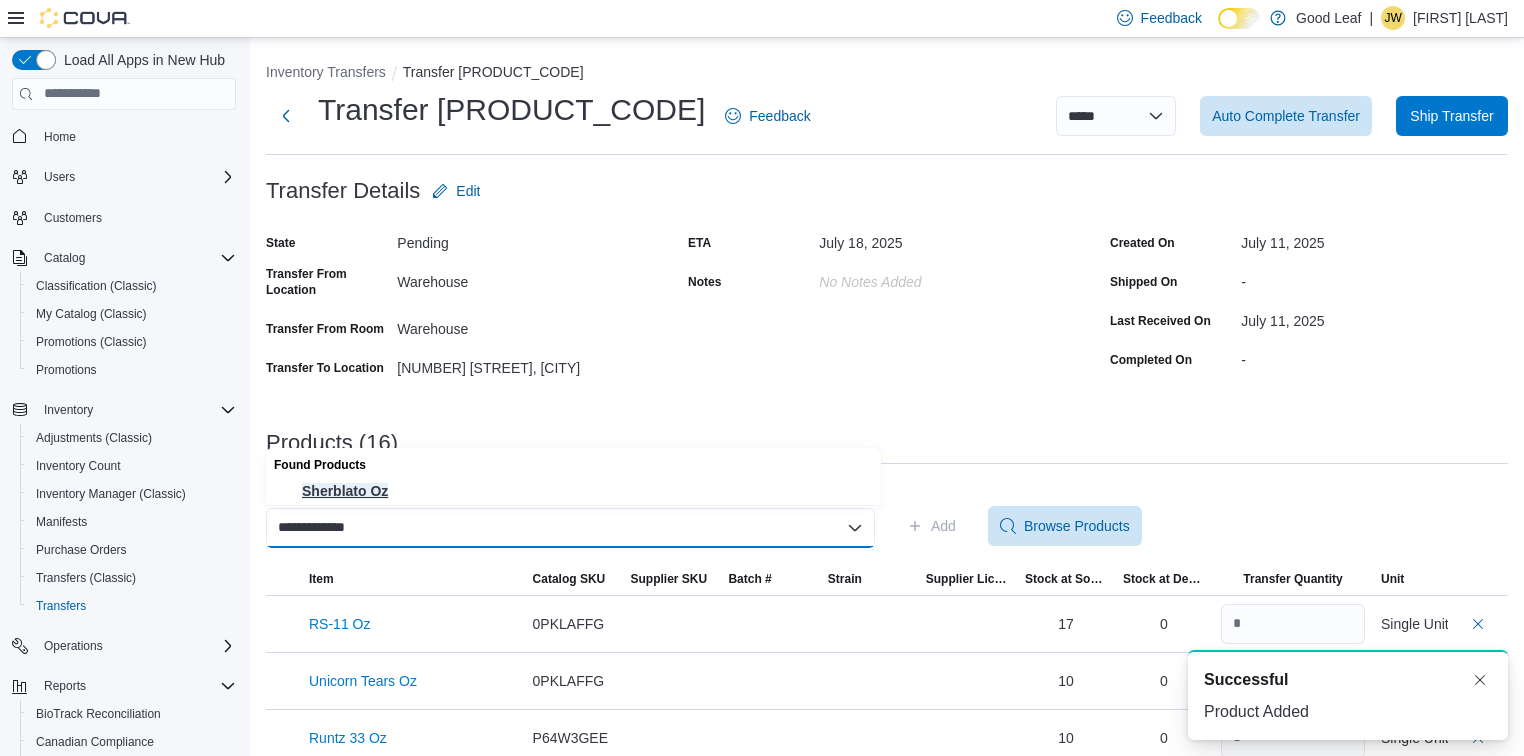 drag, startPoint x: 367, startPoint y: 508, endPoint x: 365, endPoint y: 496, distance: 12.165525 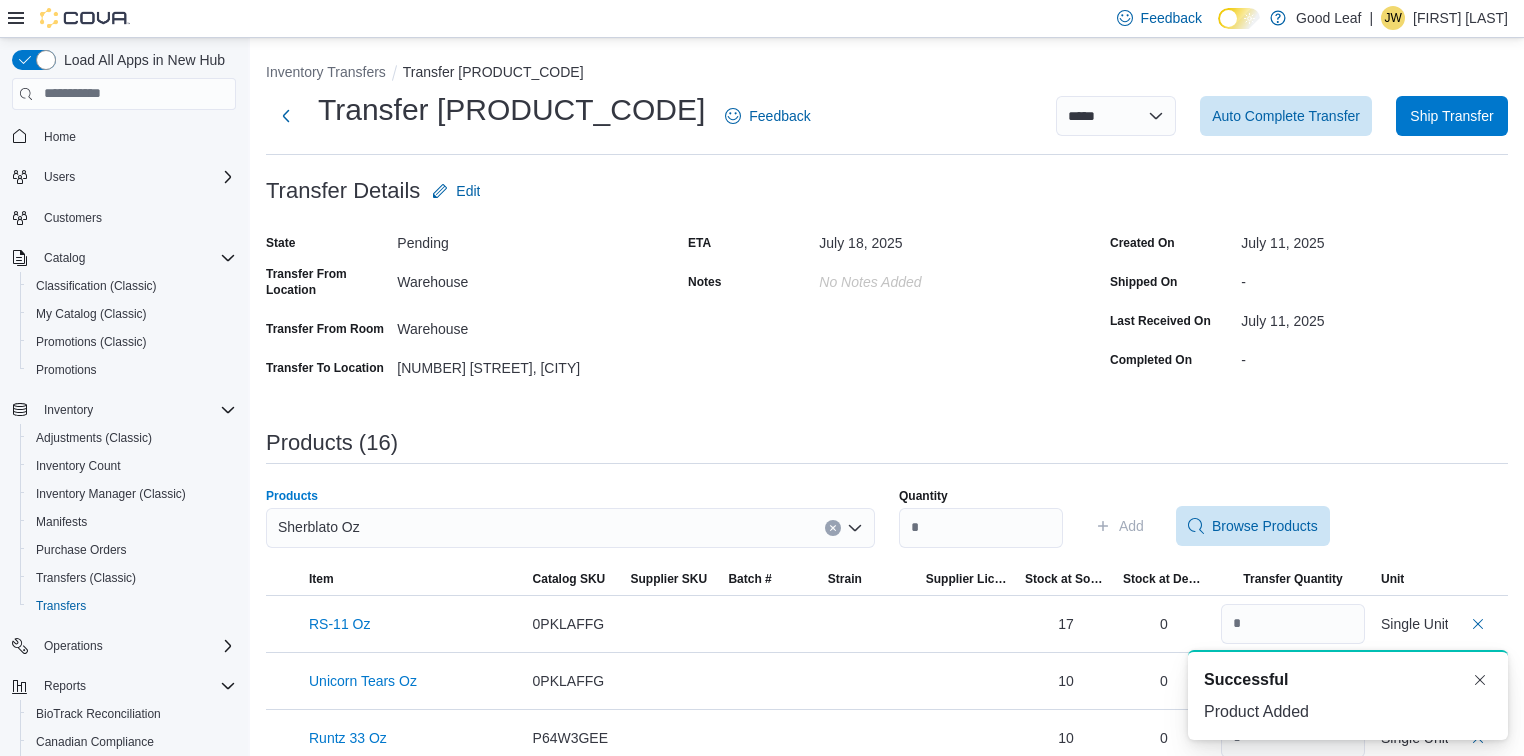 click on "Sherblato  Oz" at bounding box center (570, 528) 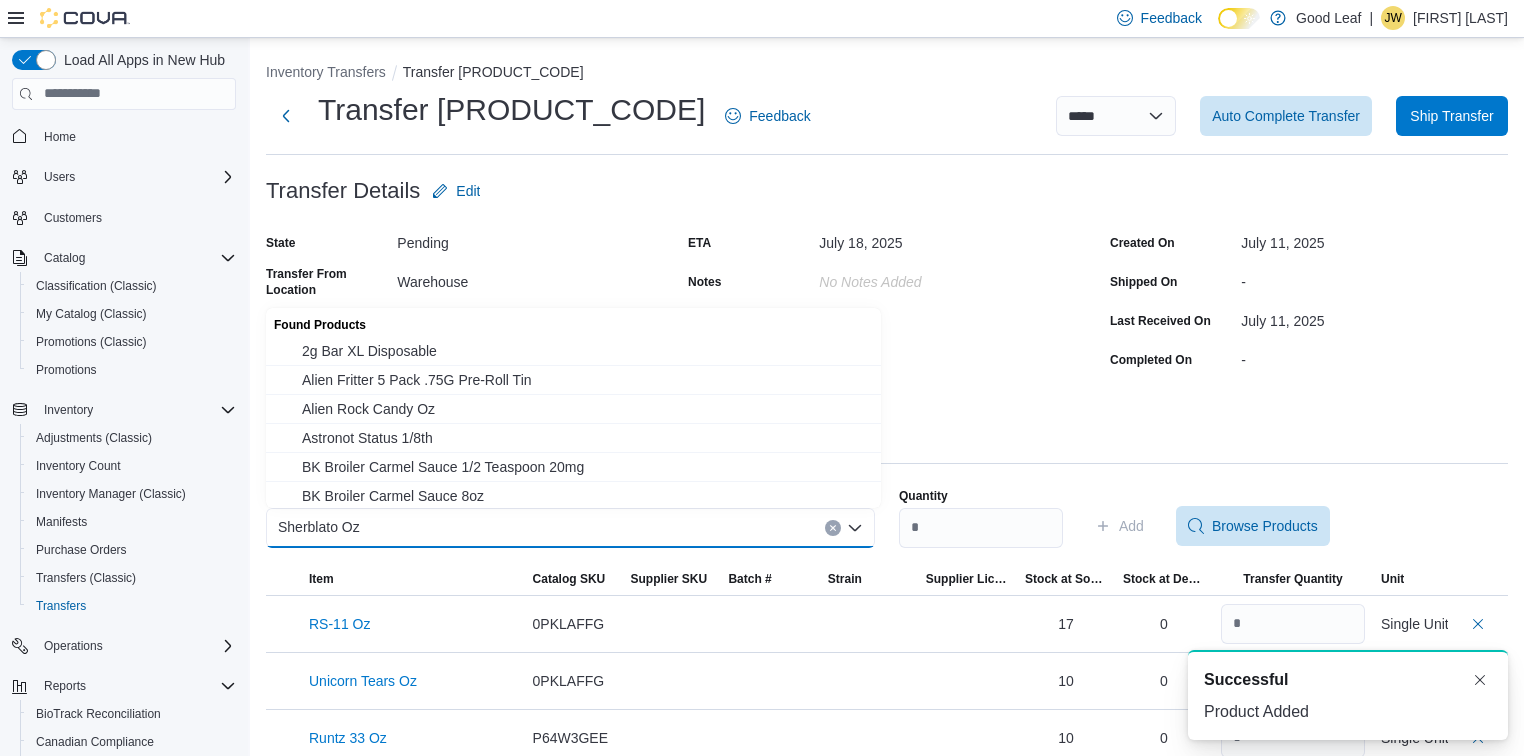 click at bounding box center (833, 528) 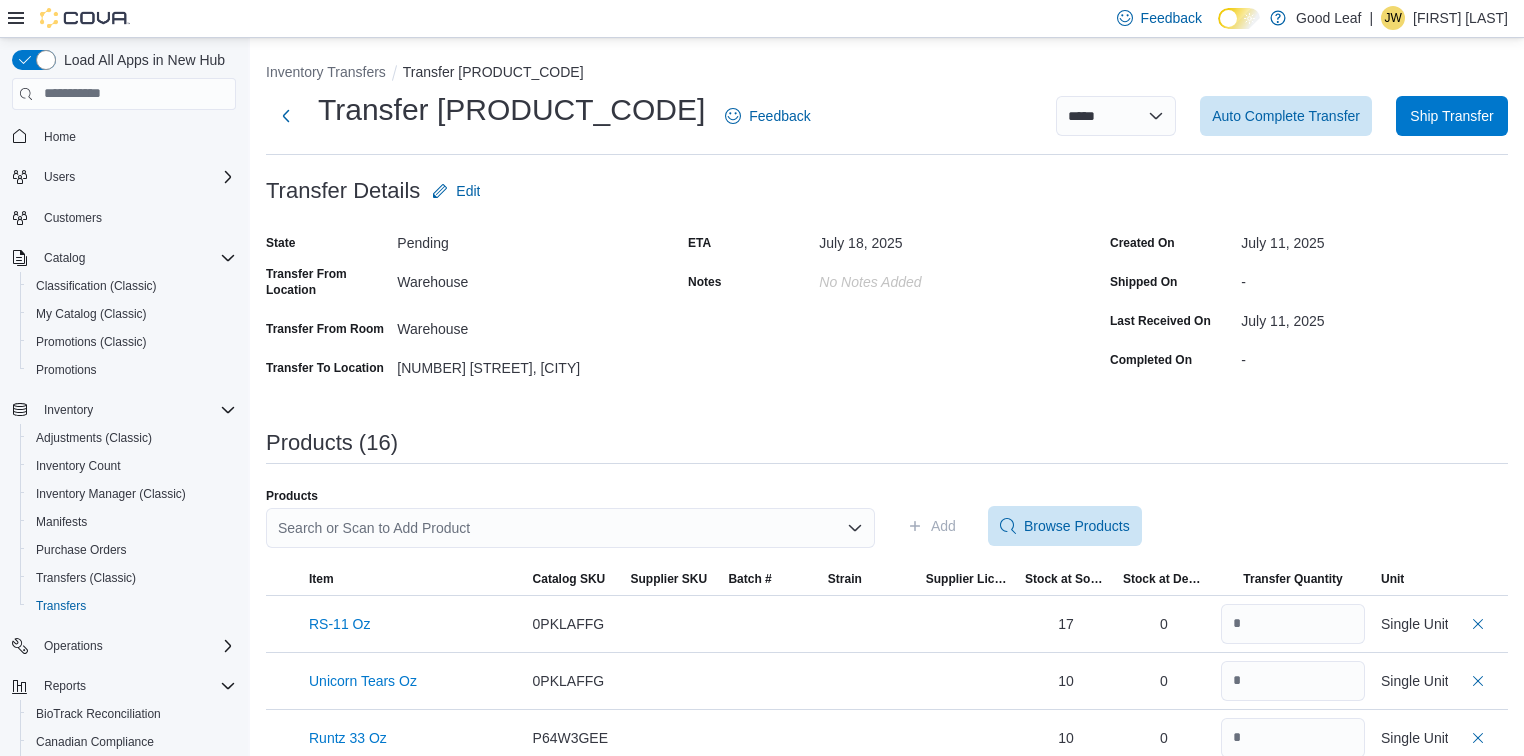 click on "Search or Scan to Add Product" at bounding box center [570, 528] 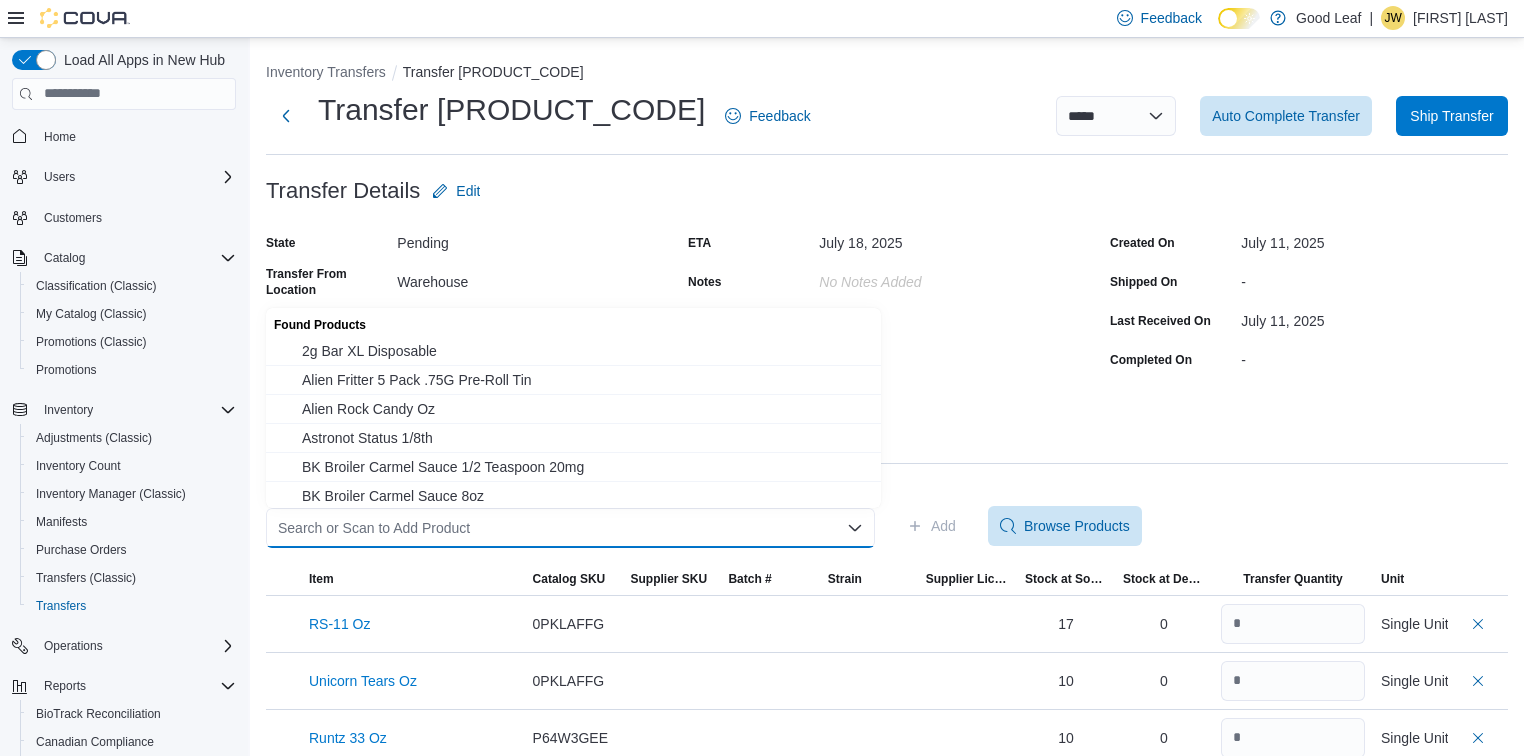 paste on "********" 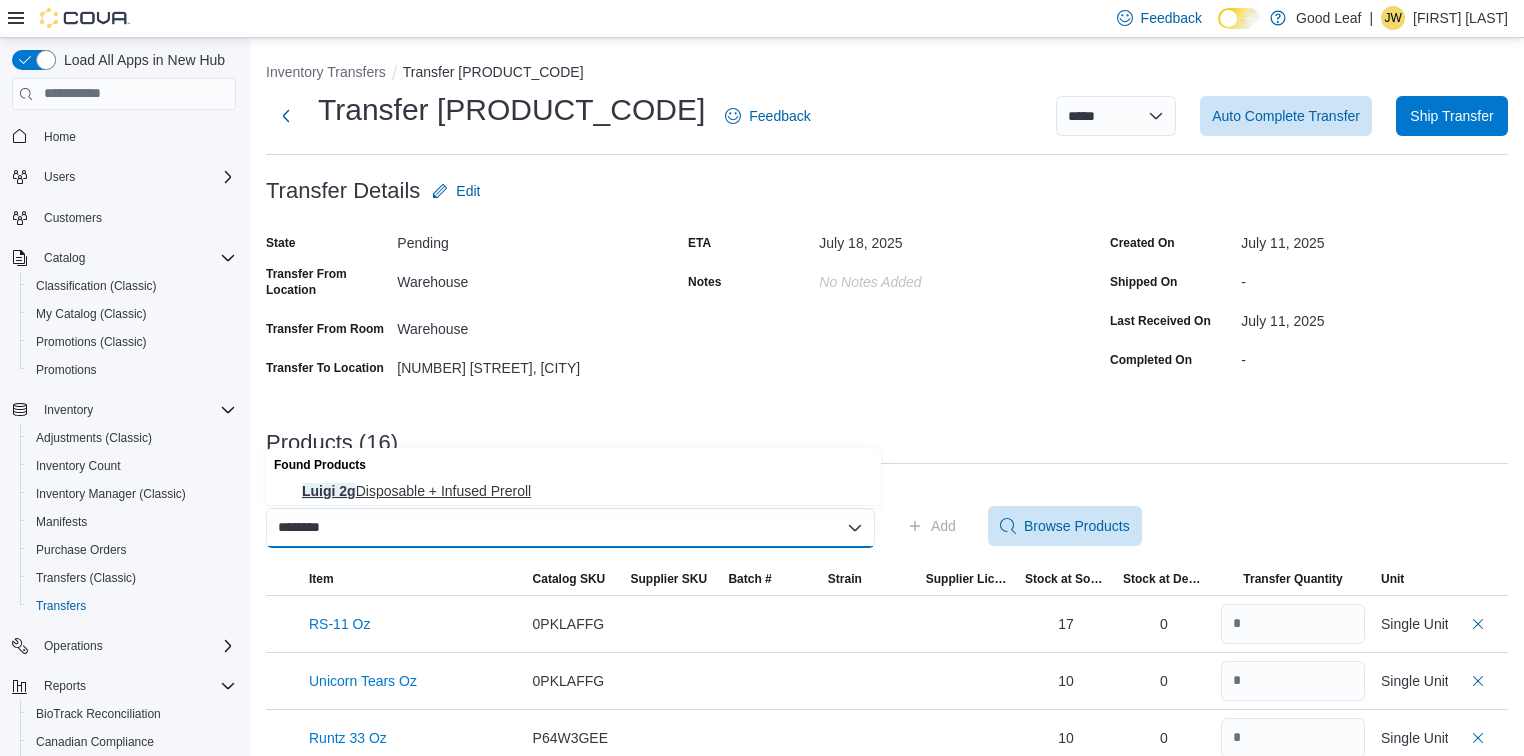type on "********" 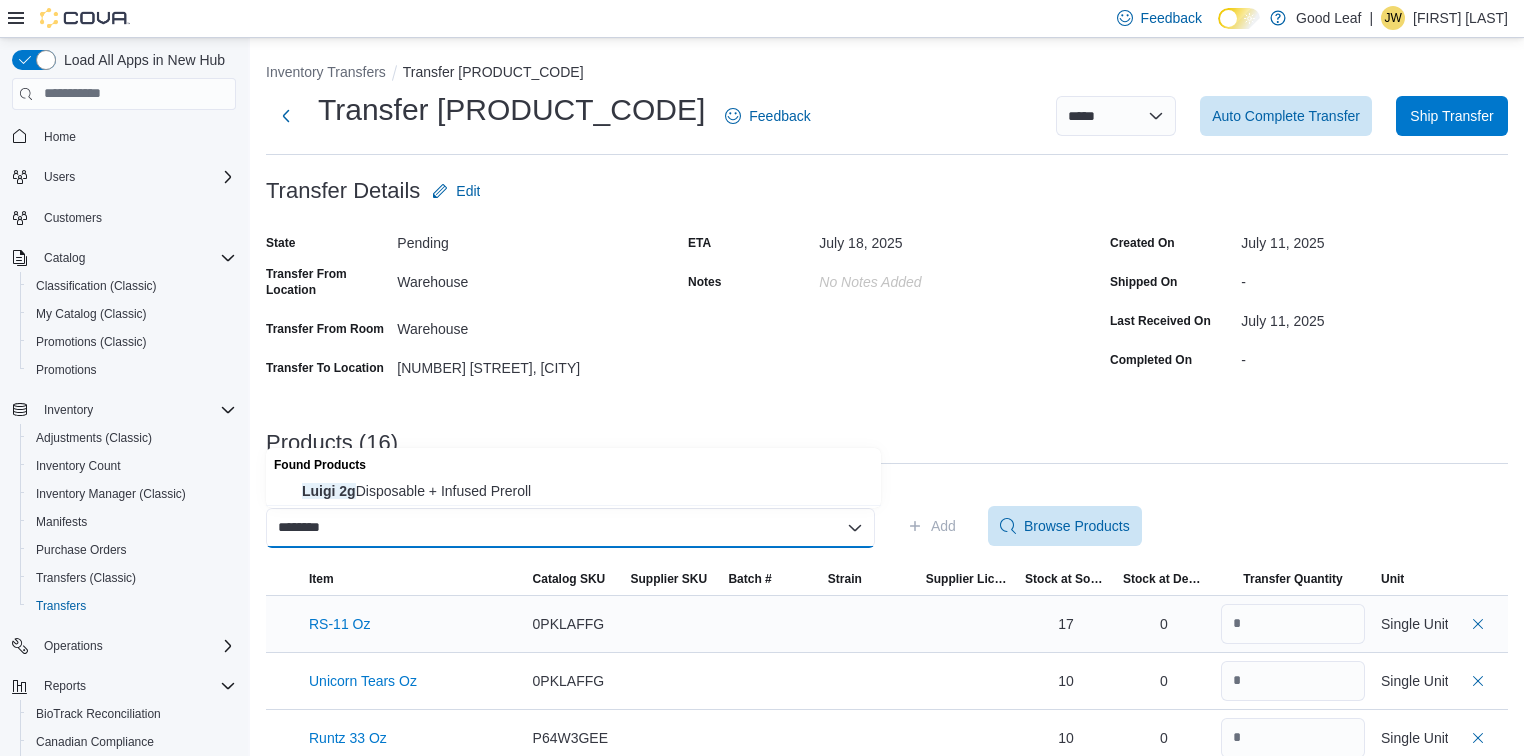 type 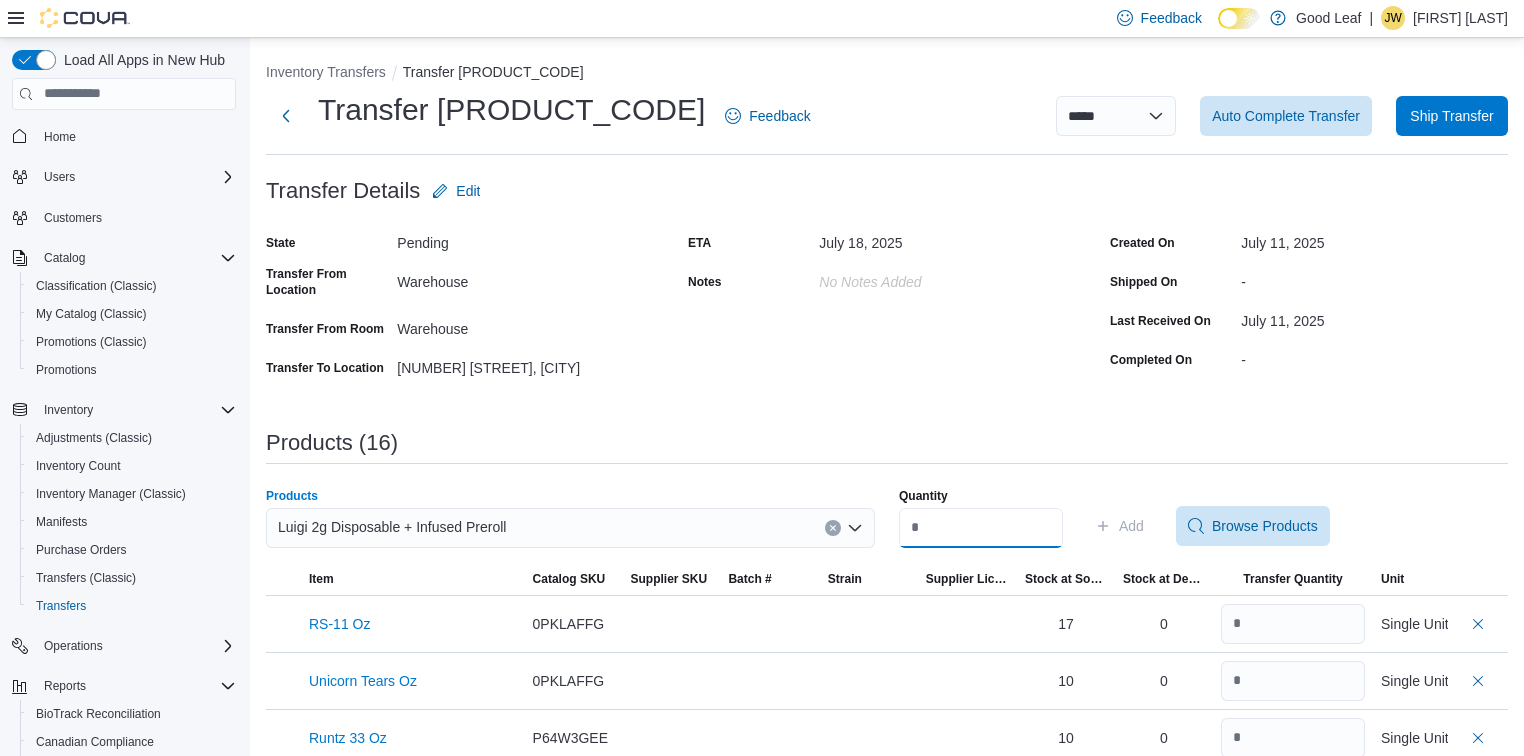 click on "Quantity" at bounding box center [981, 528] 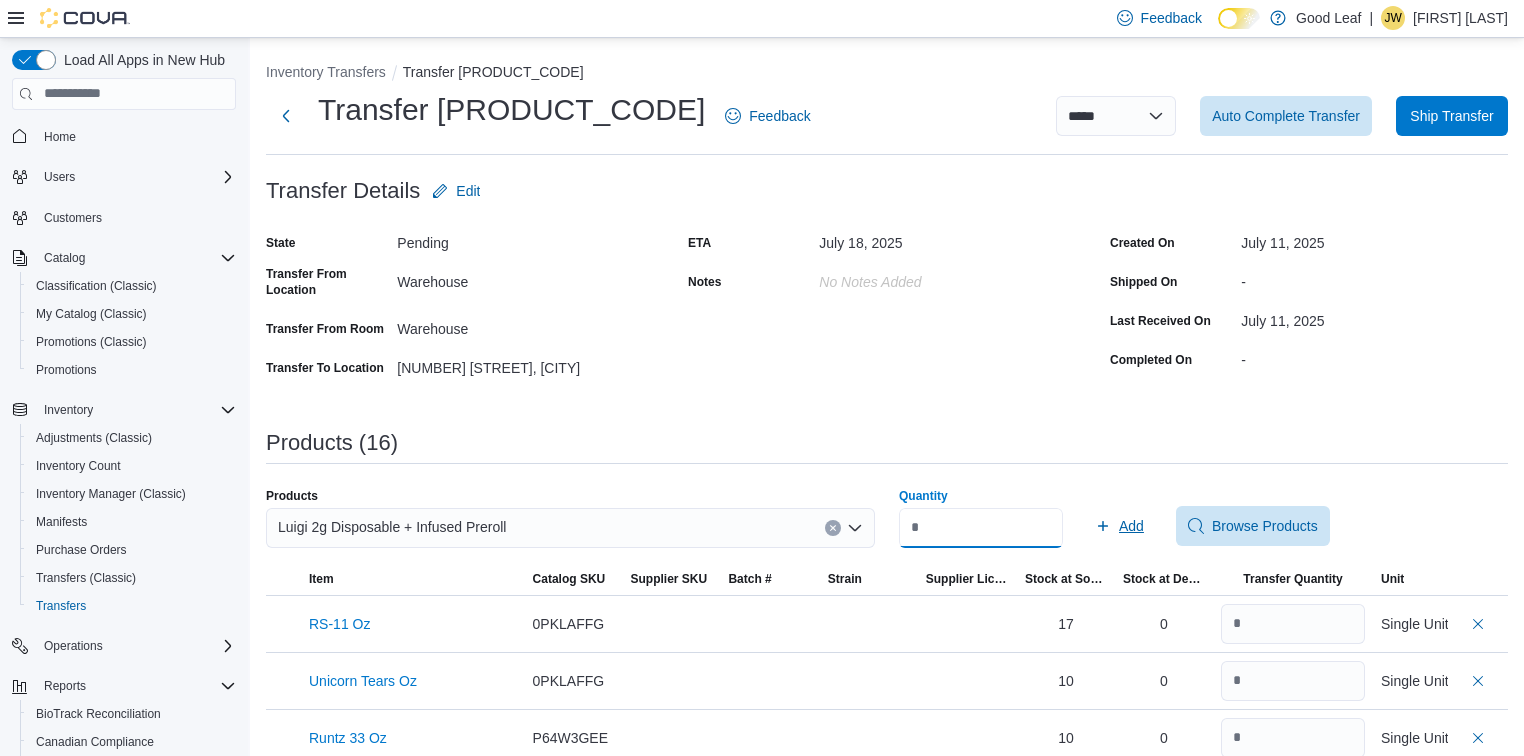 type on "**" 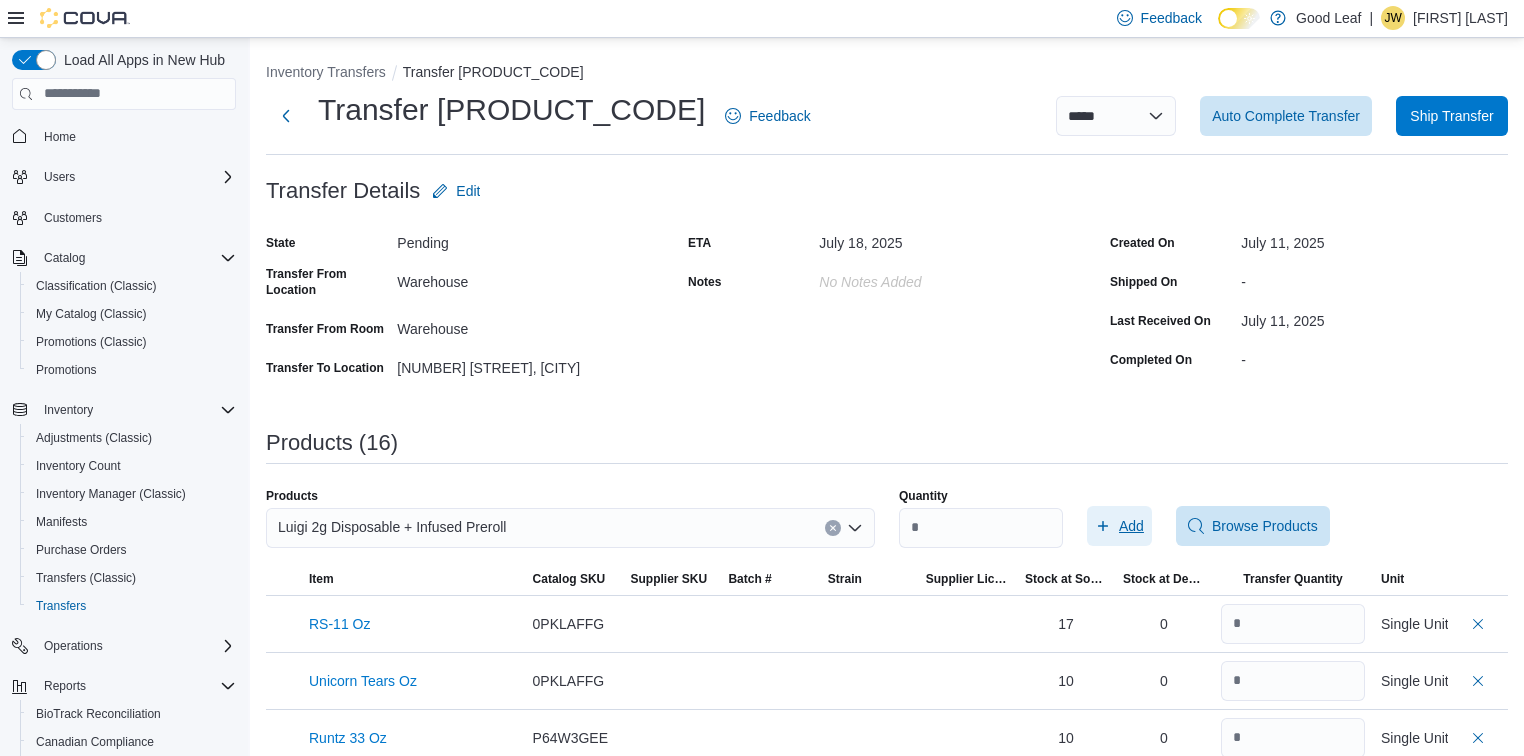 click on "Add" at bounding box center [1119, 526] 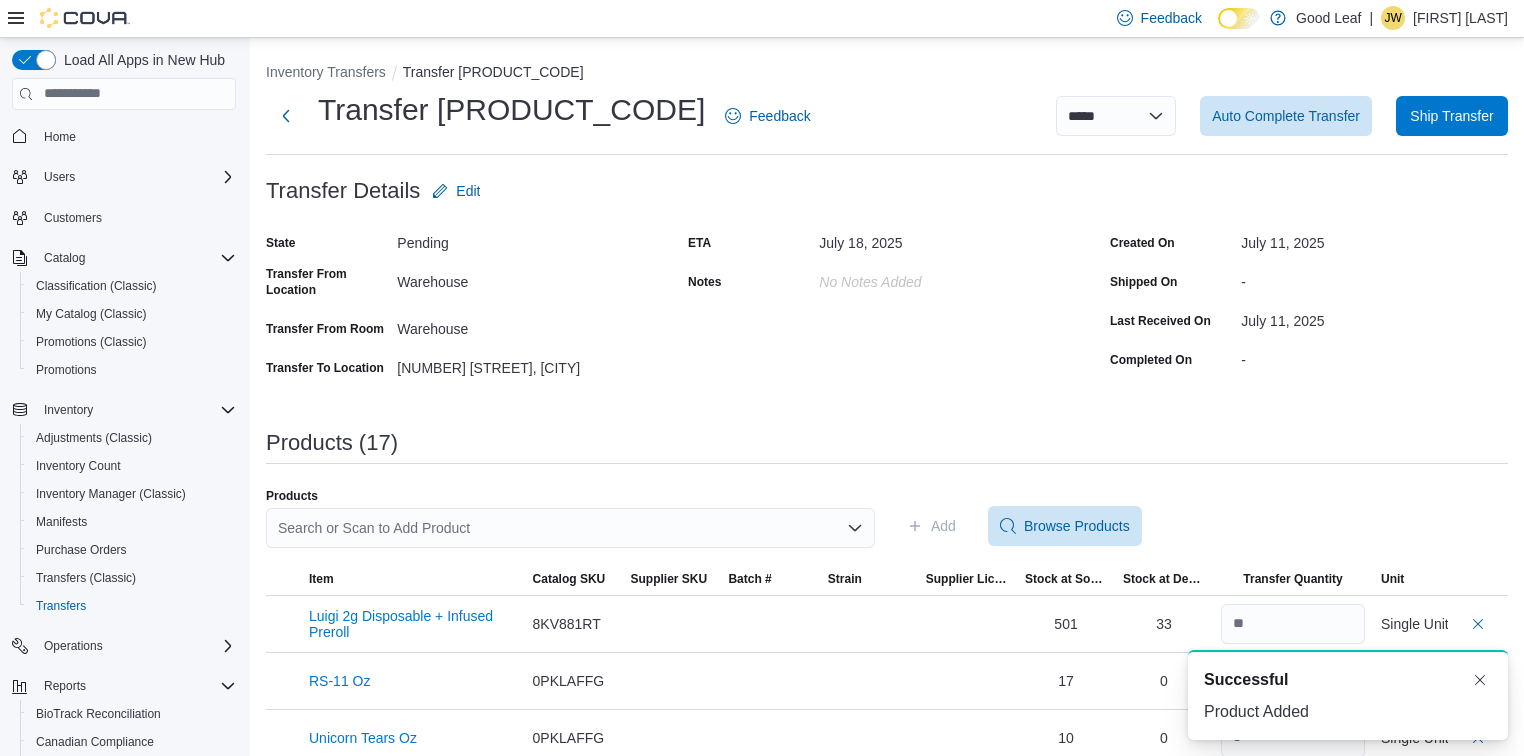 scroll, scrollTop: 0, scrollLeft: 0, axis: both 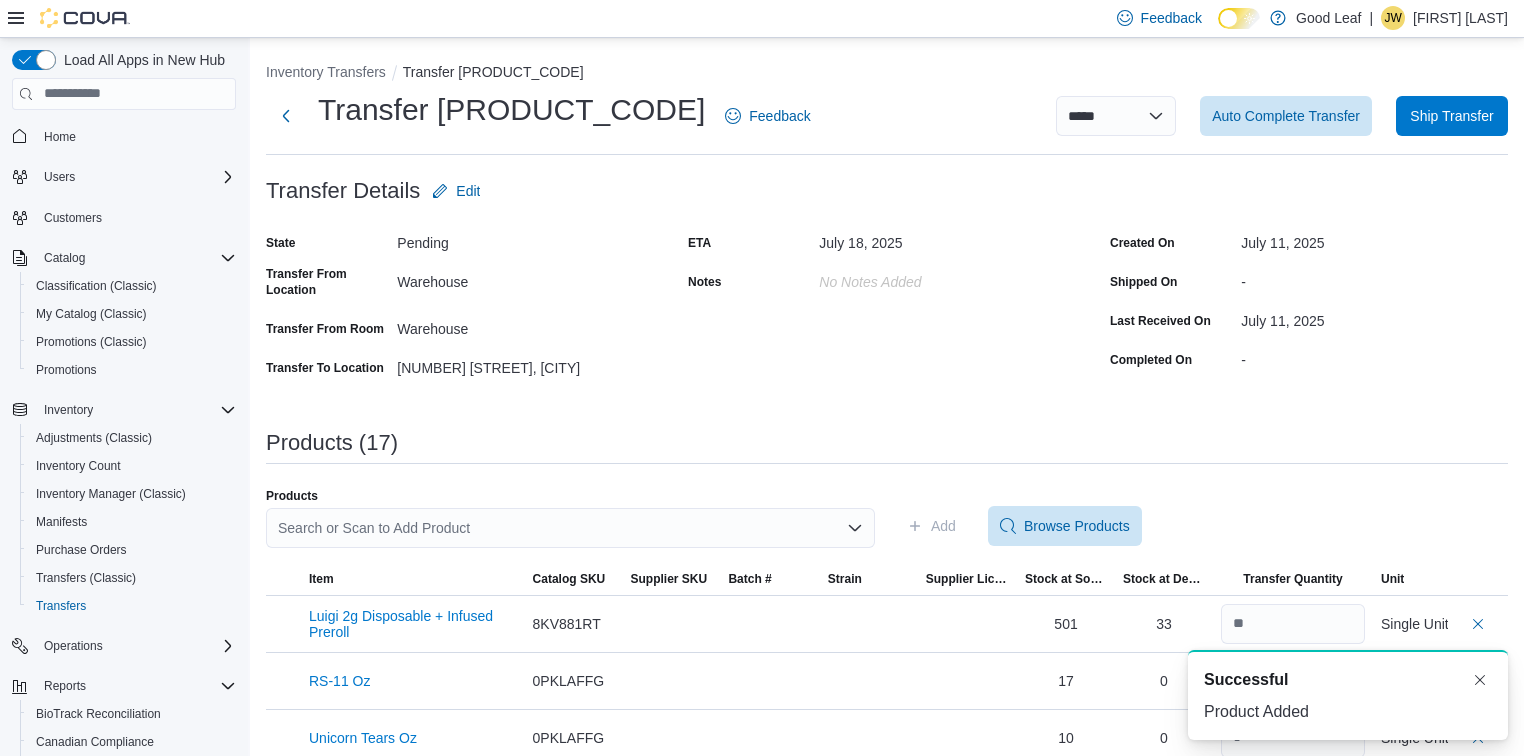 drag, startPoint x: 404, startPoint y: 550, endPoint x: 408, endPoint y: 525, distance: 25.317978 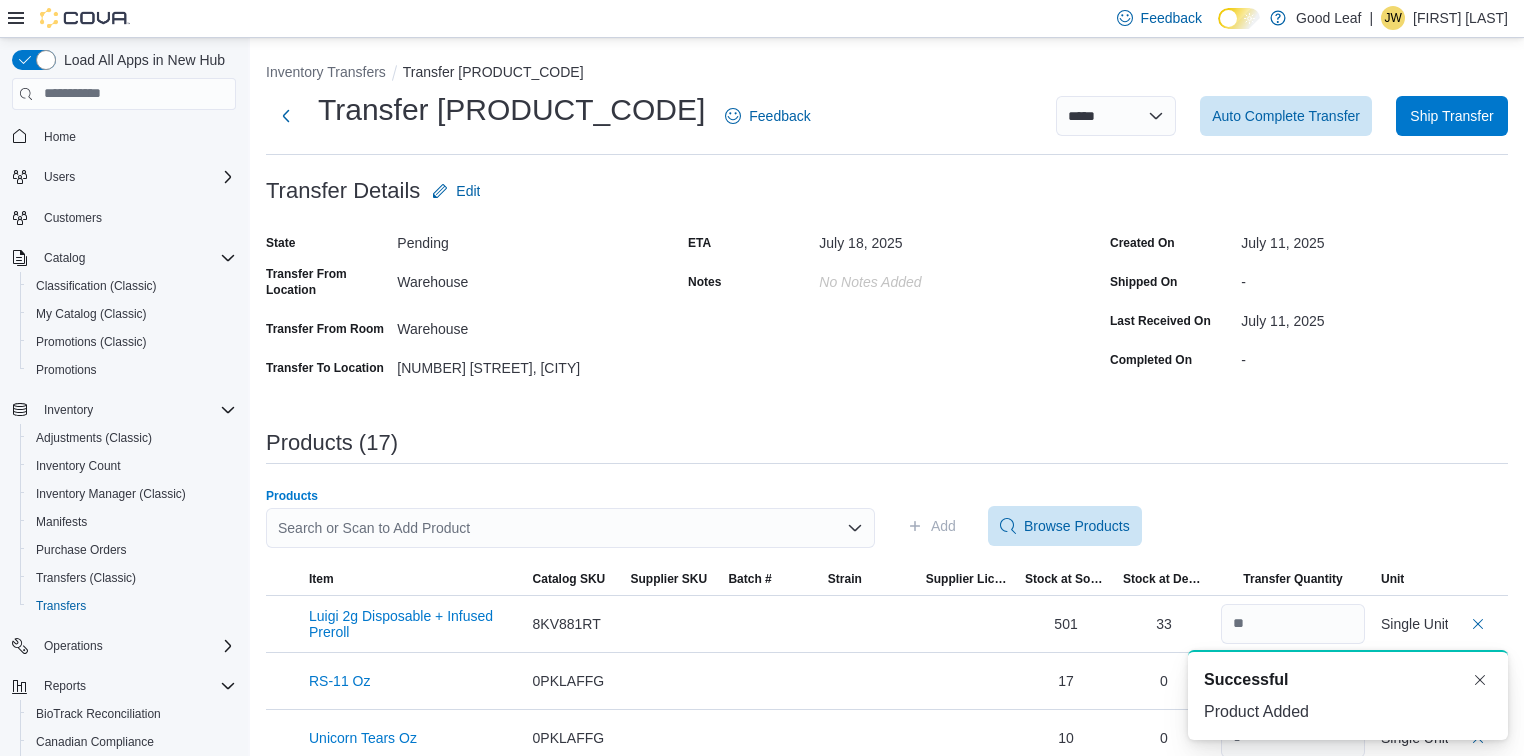 click on "Search or Scan to Add Product" at bounding box center [570, 528] 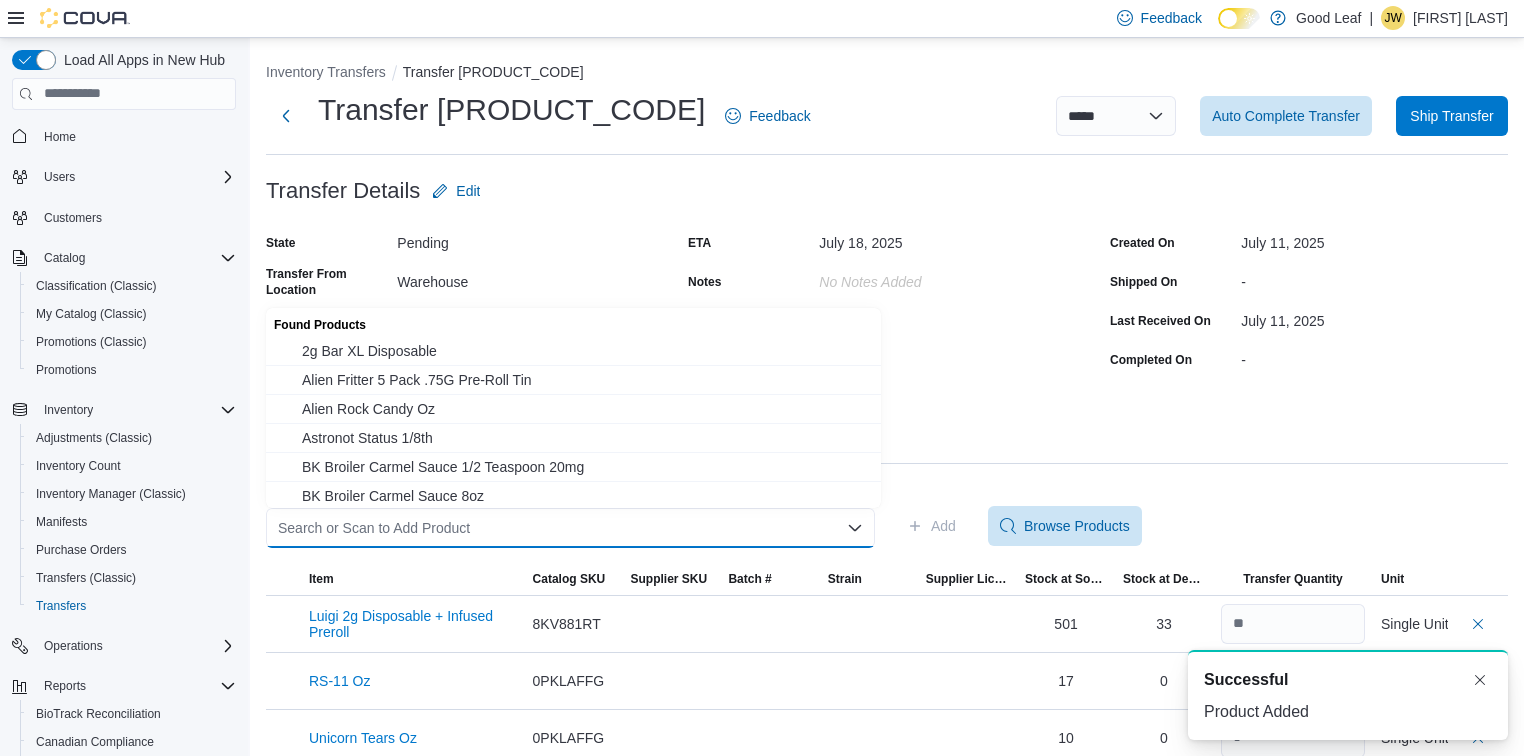 paste on "**********" 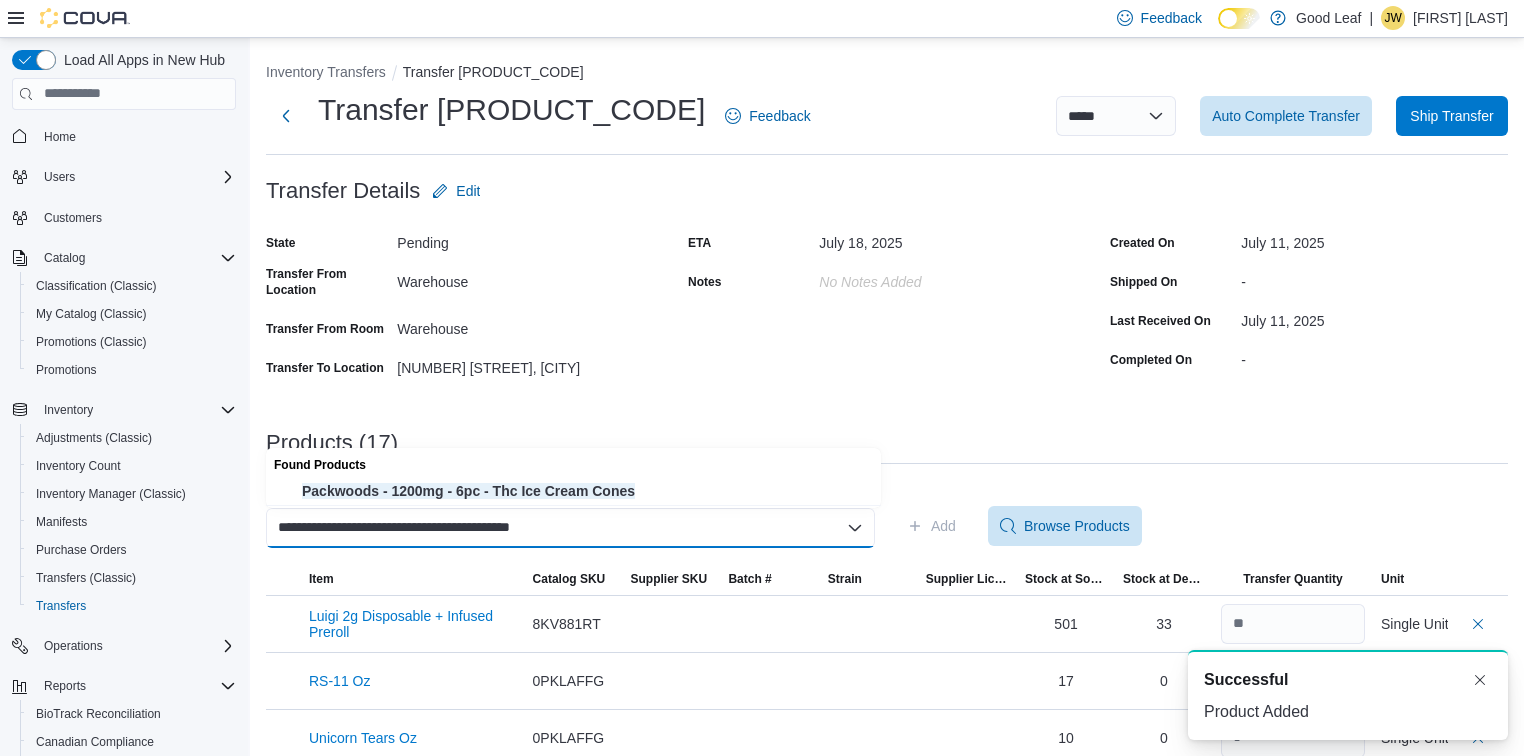 type on "**********" 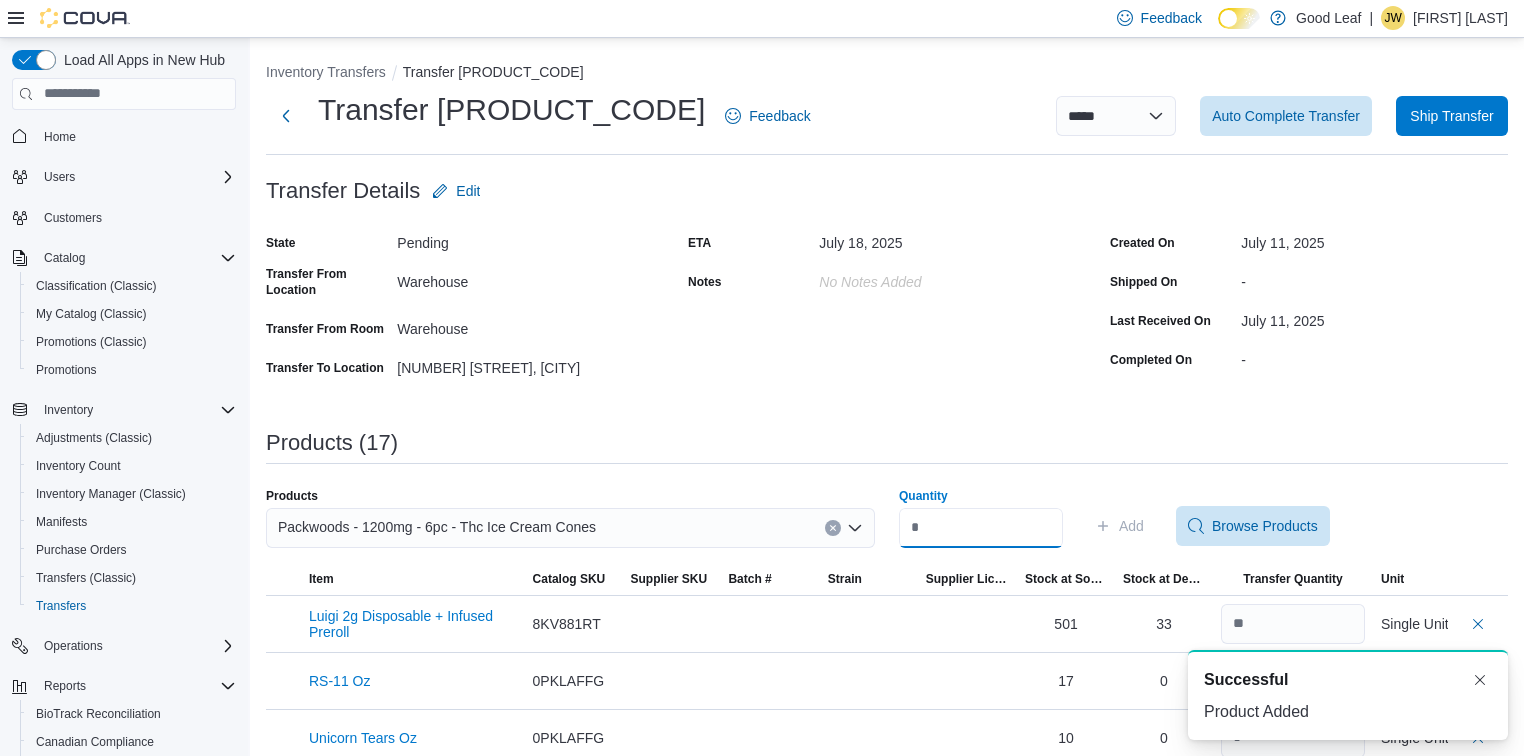 click on "Quantity" at bounding box center (981, 528) 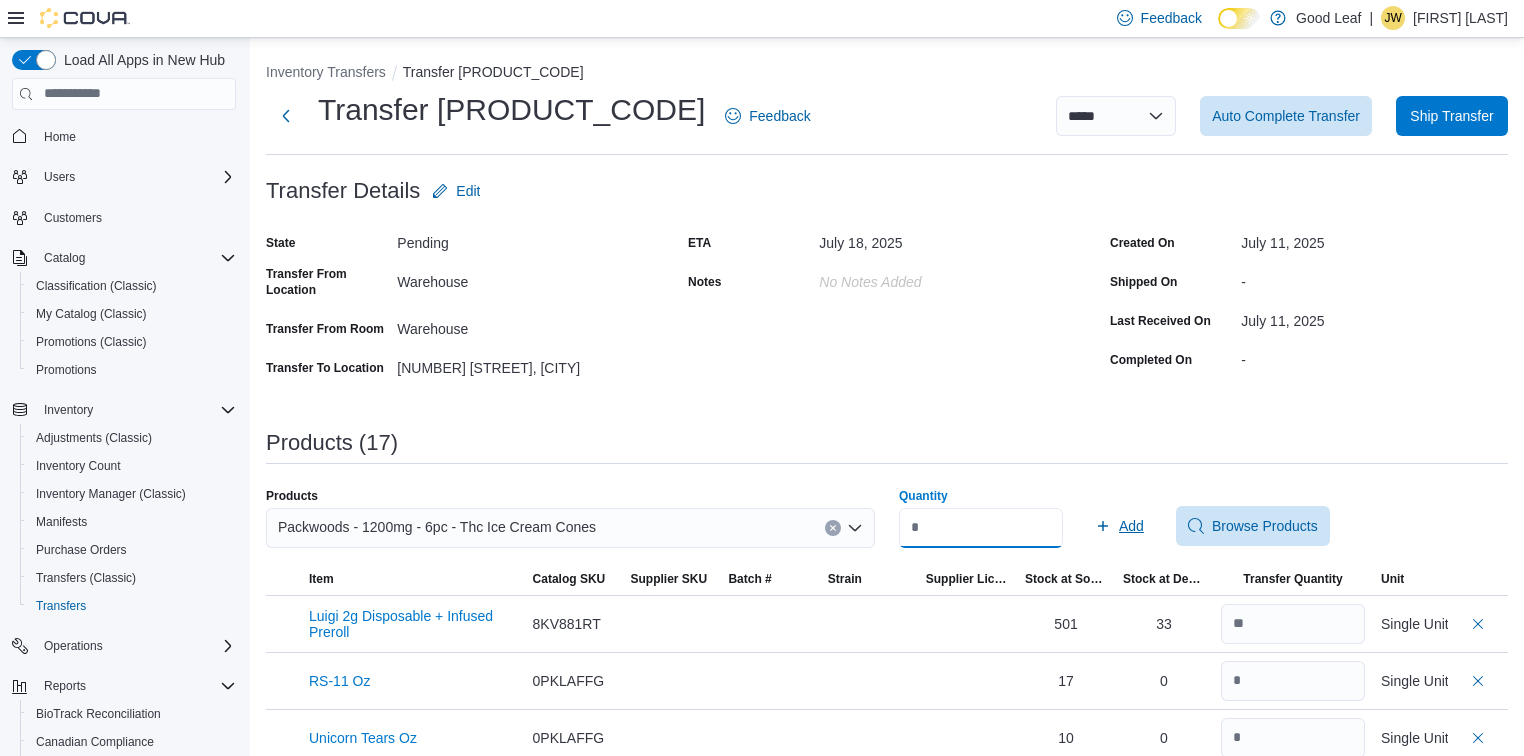 type on "**" 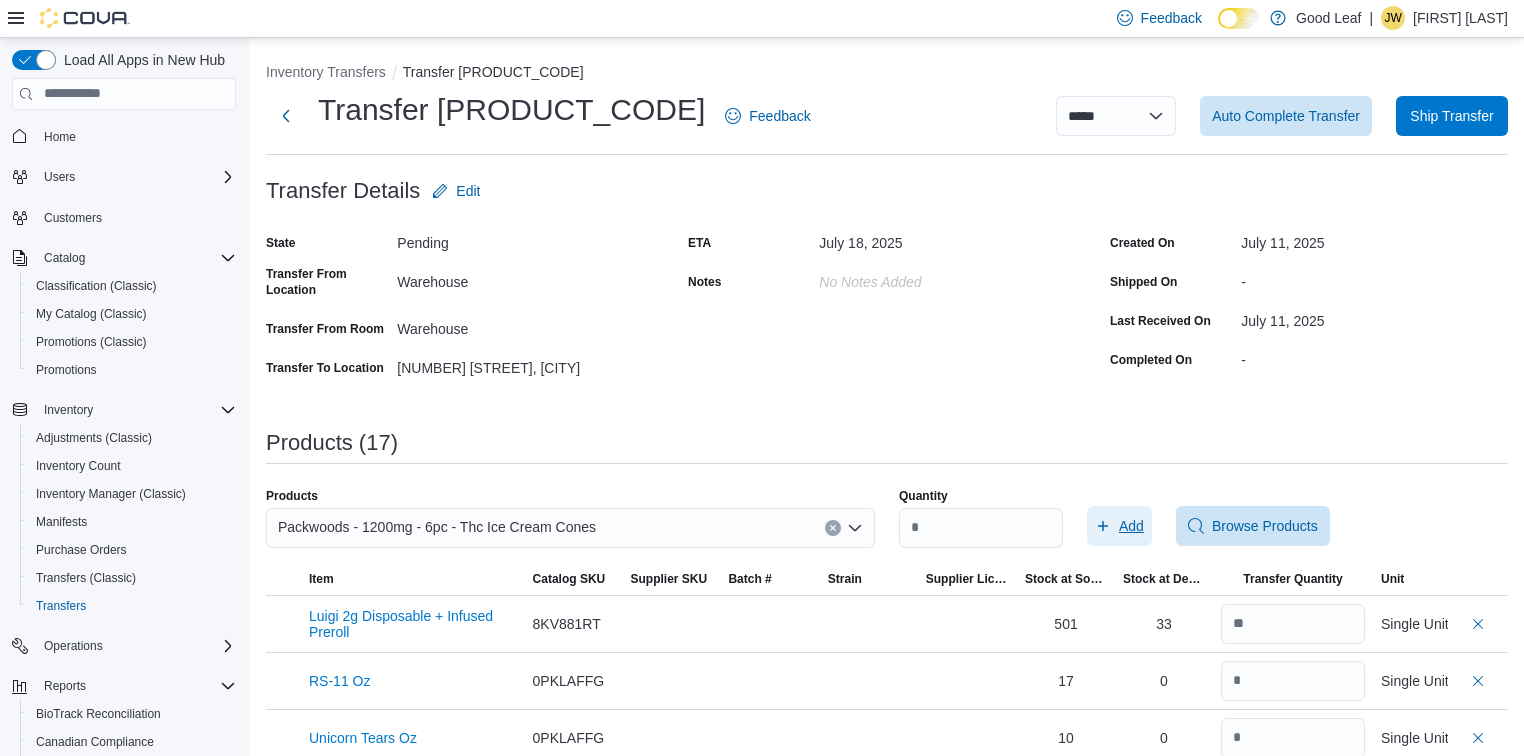 click on "Add" at bounding box center (1131, 526) 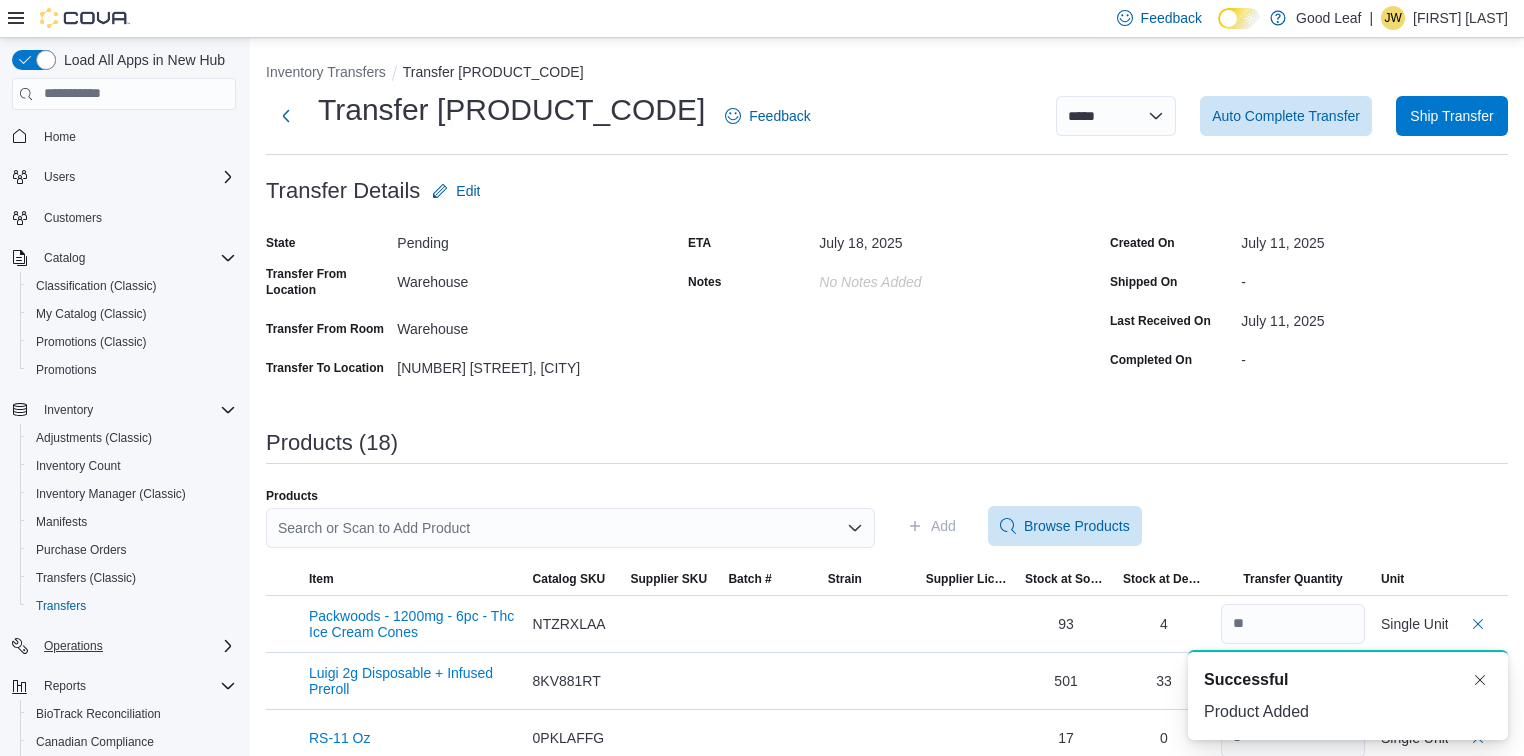 scroll, scrollTop: 0, scrollLeft: 0, axis: both 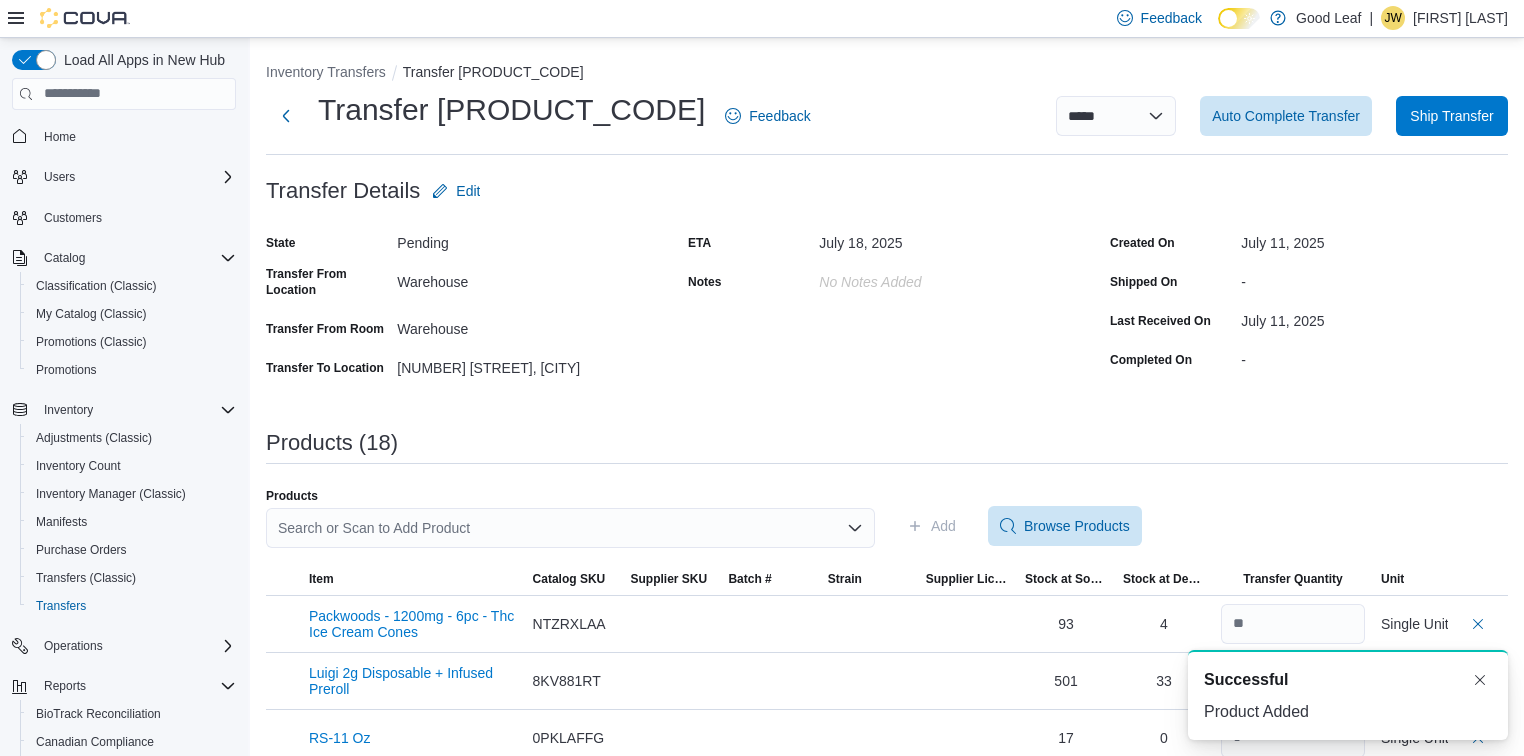 click on "Search or Scan to Add Product" at bounding box center [570, 528] 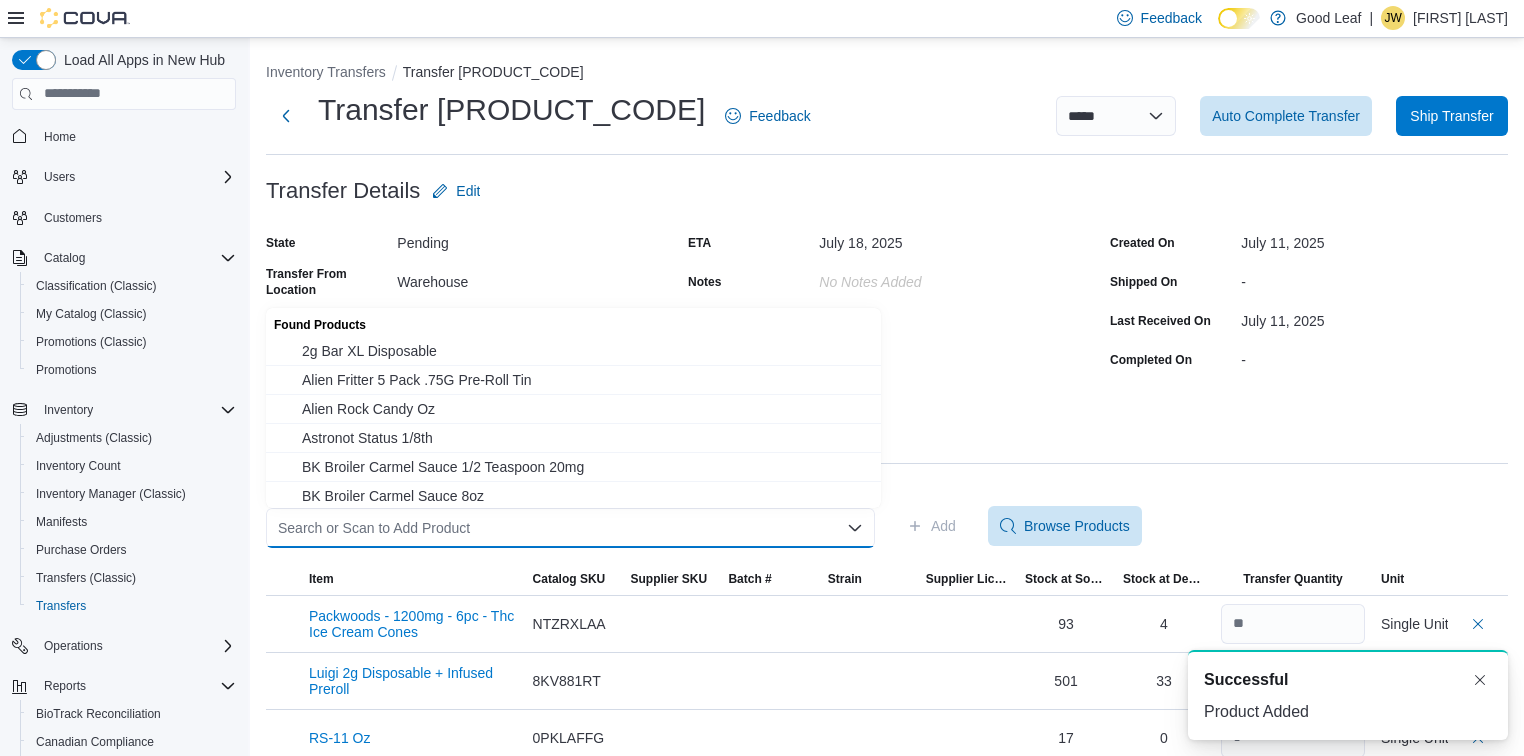 paste on "********" 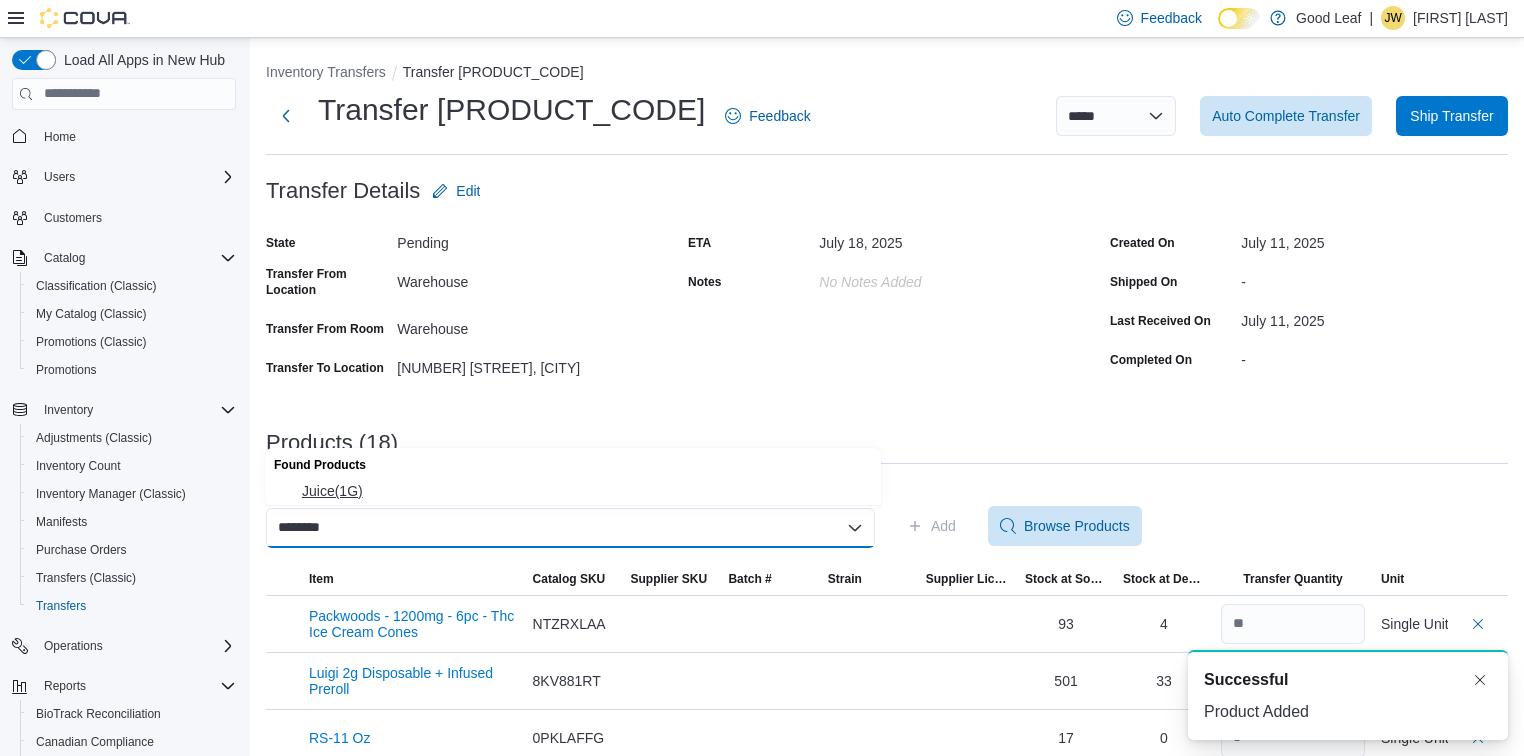 type on "********" 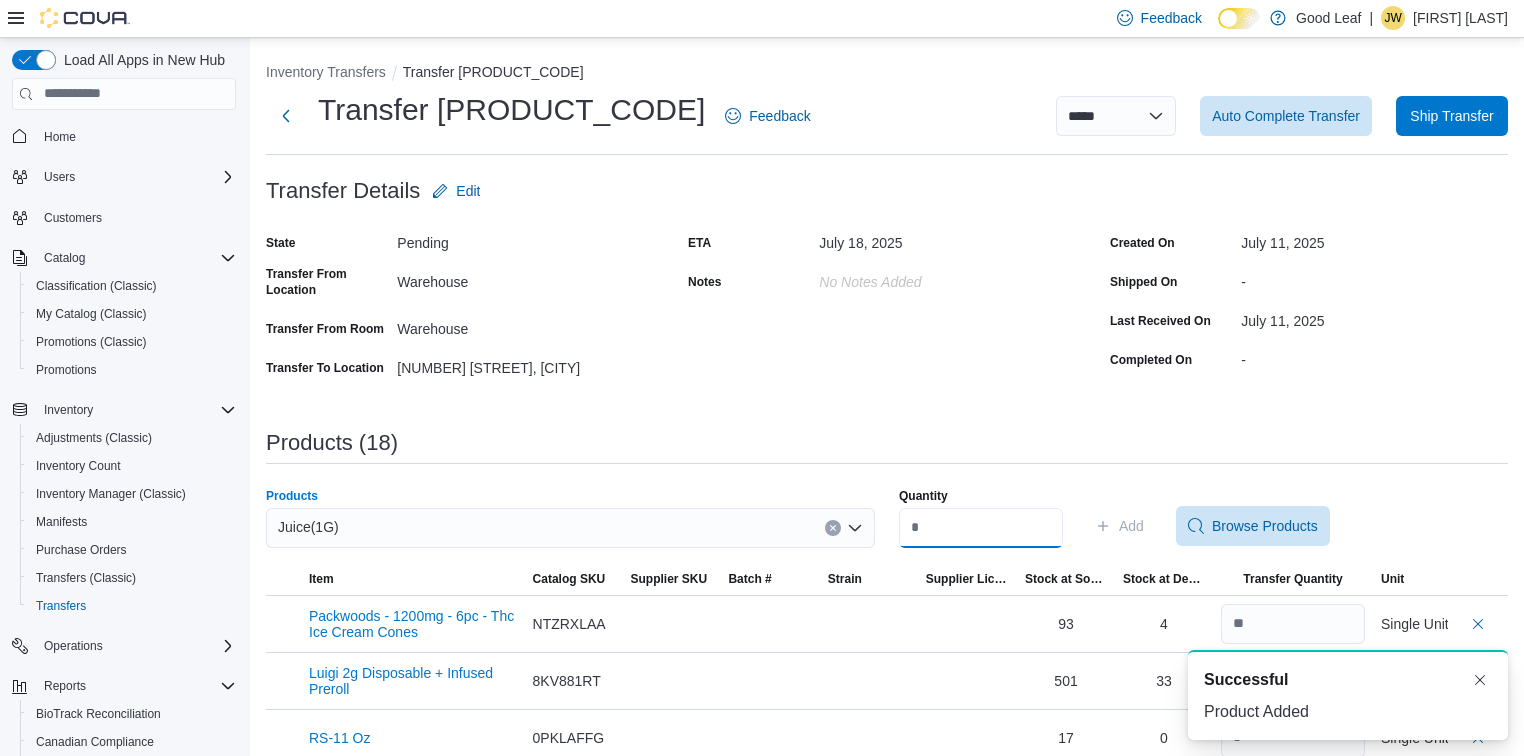 click on "Quantity" at bounding box center [981, 528] 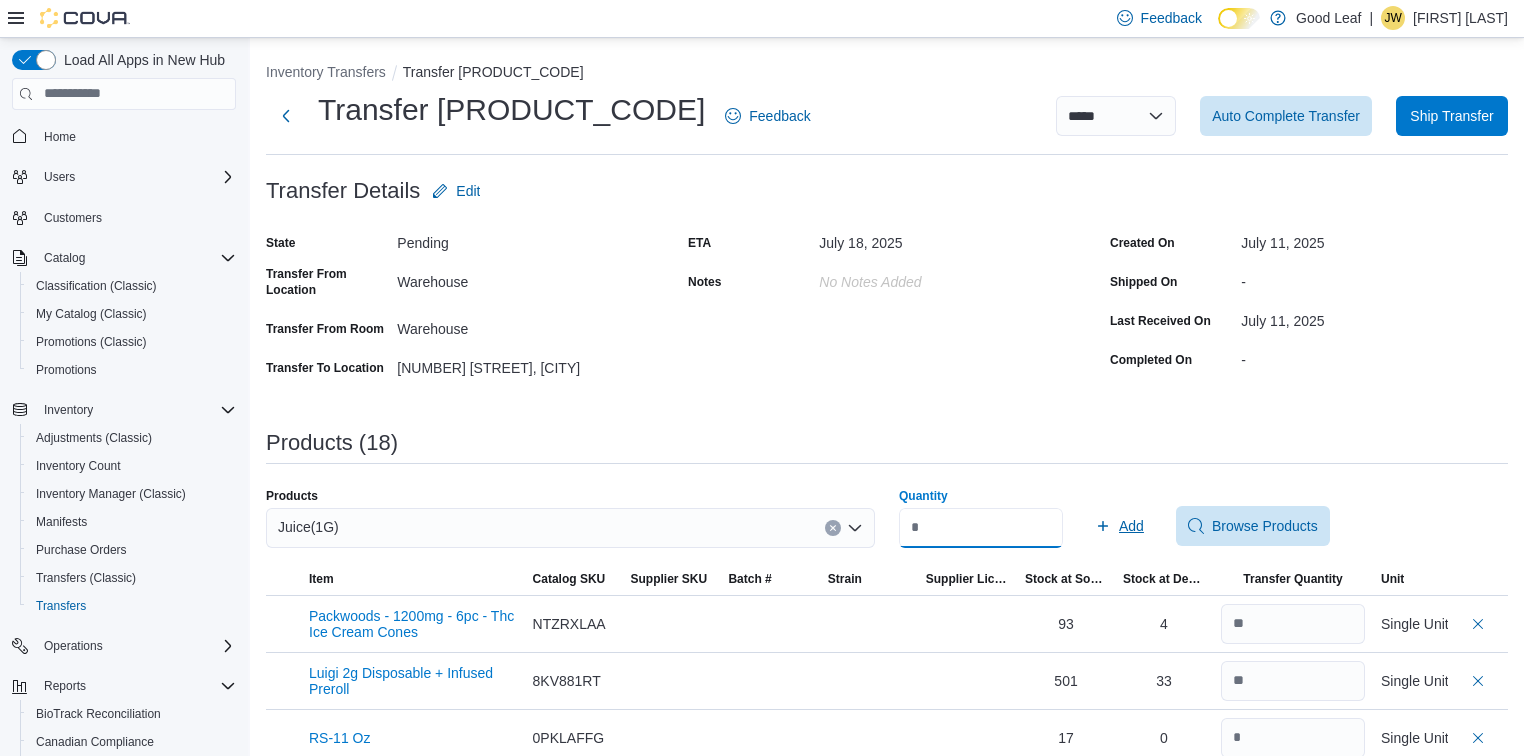 type on "**" 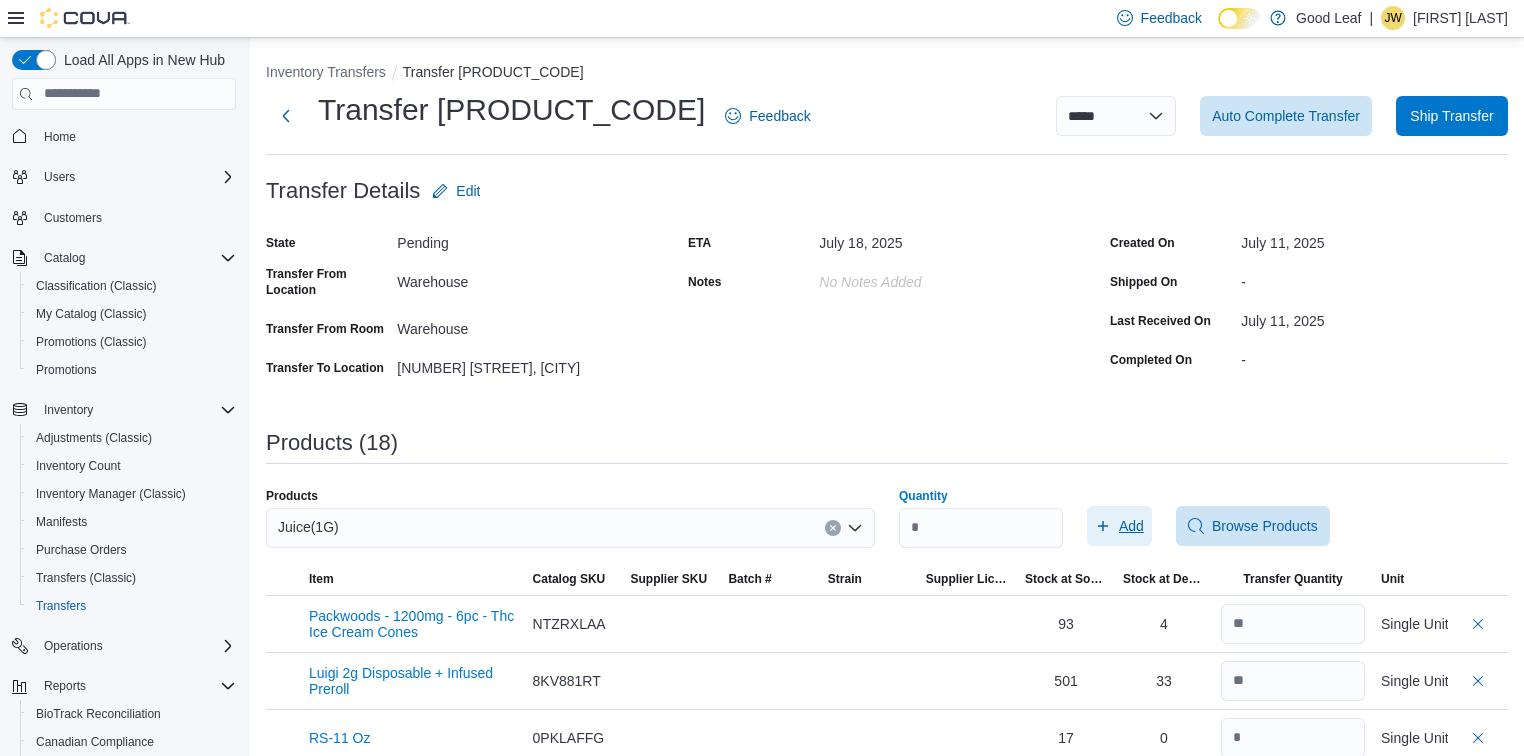 click 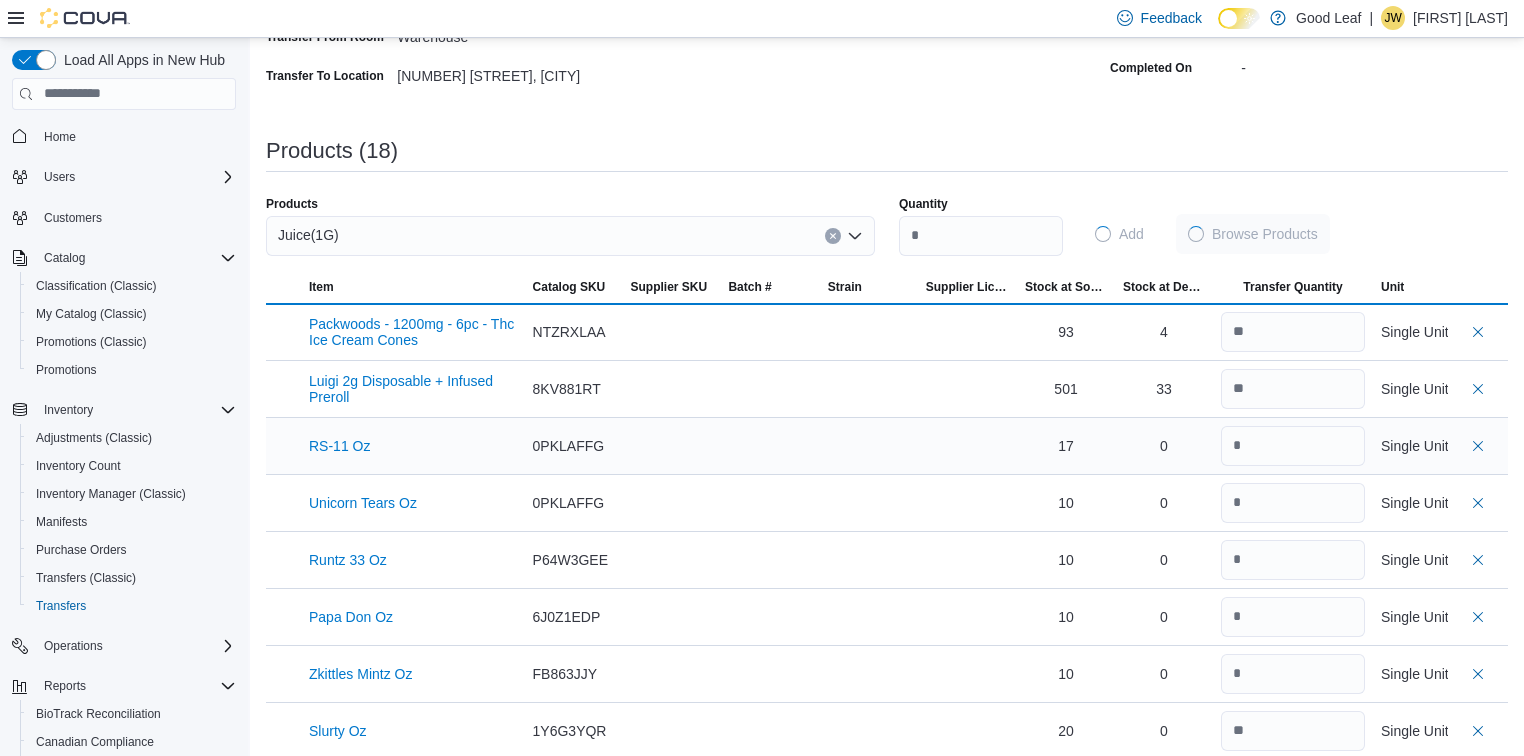 scroll, scrollTop: 320, scrollLeft: 0, axis: vertical 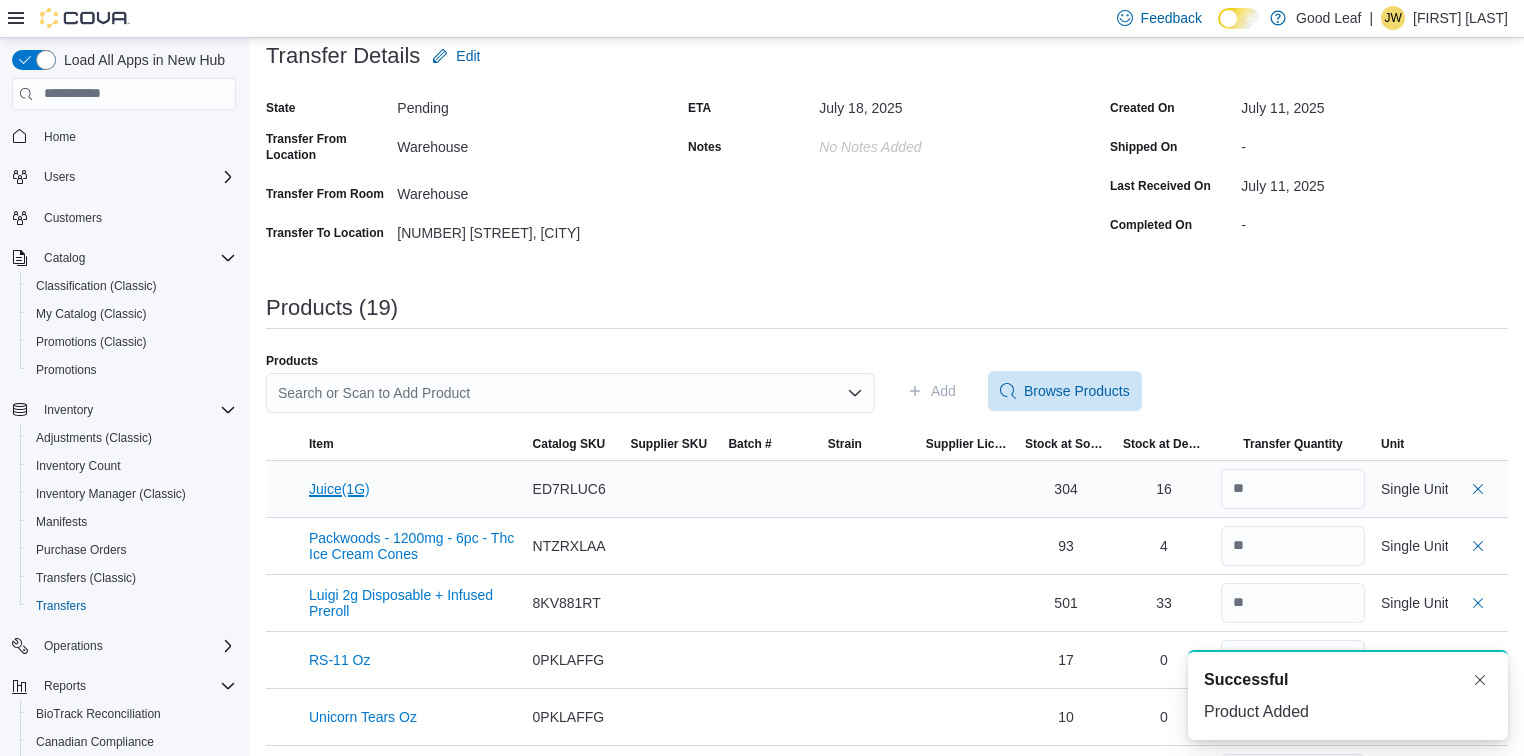 click on "Juice(1G)" at bounding box center (339, 489) 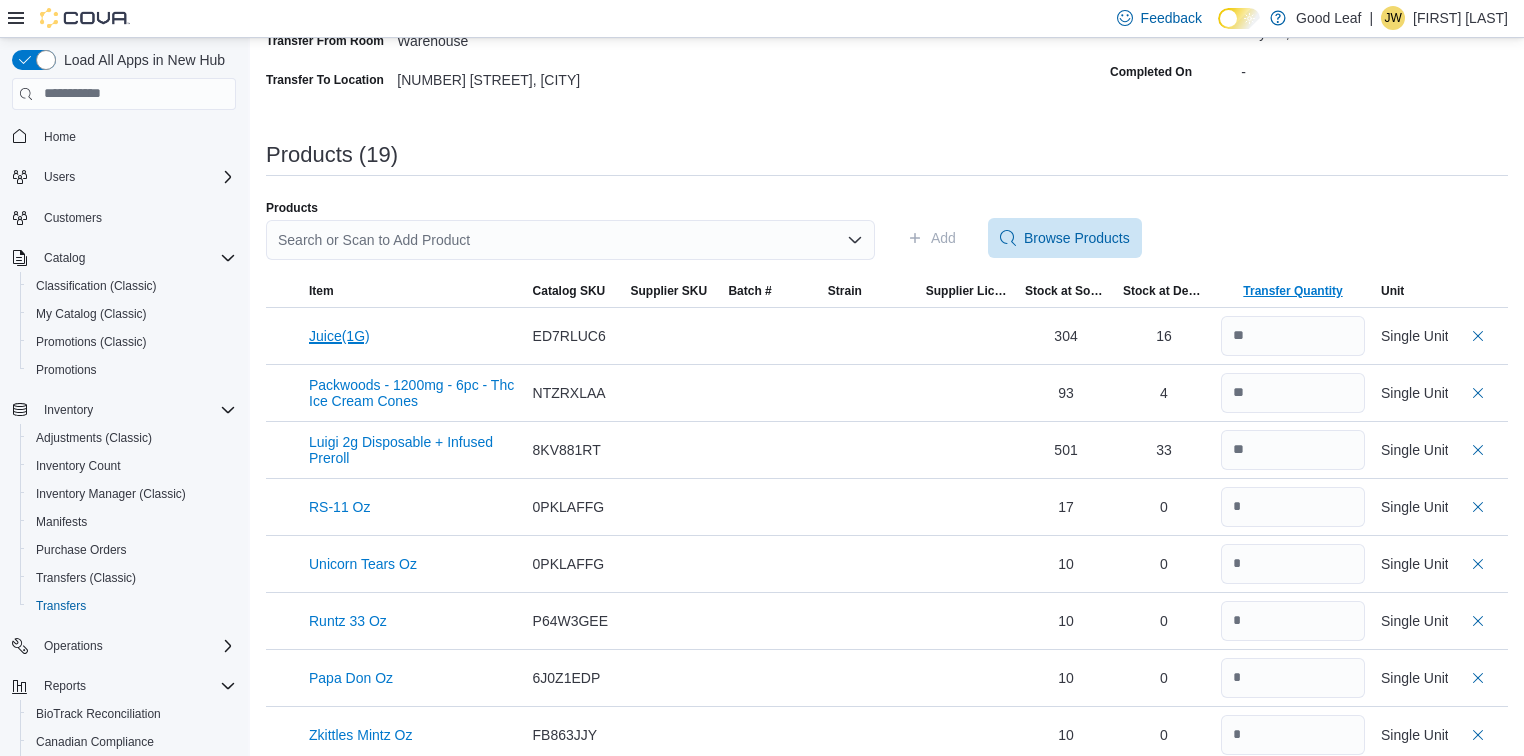 scroll, scrollTop: 215, scrollLeft: 0, axis: vertical 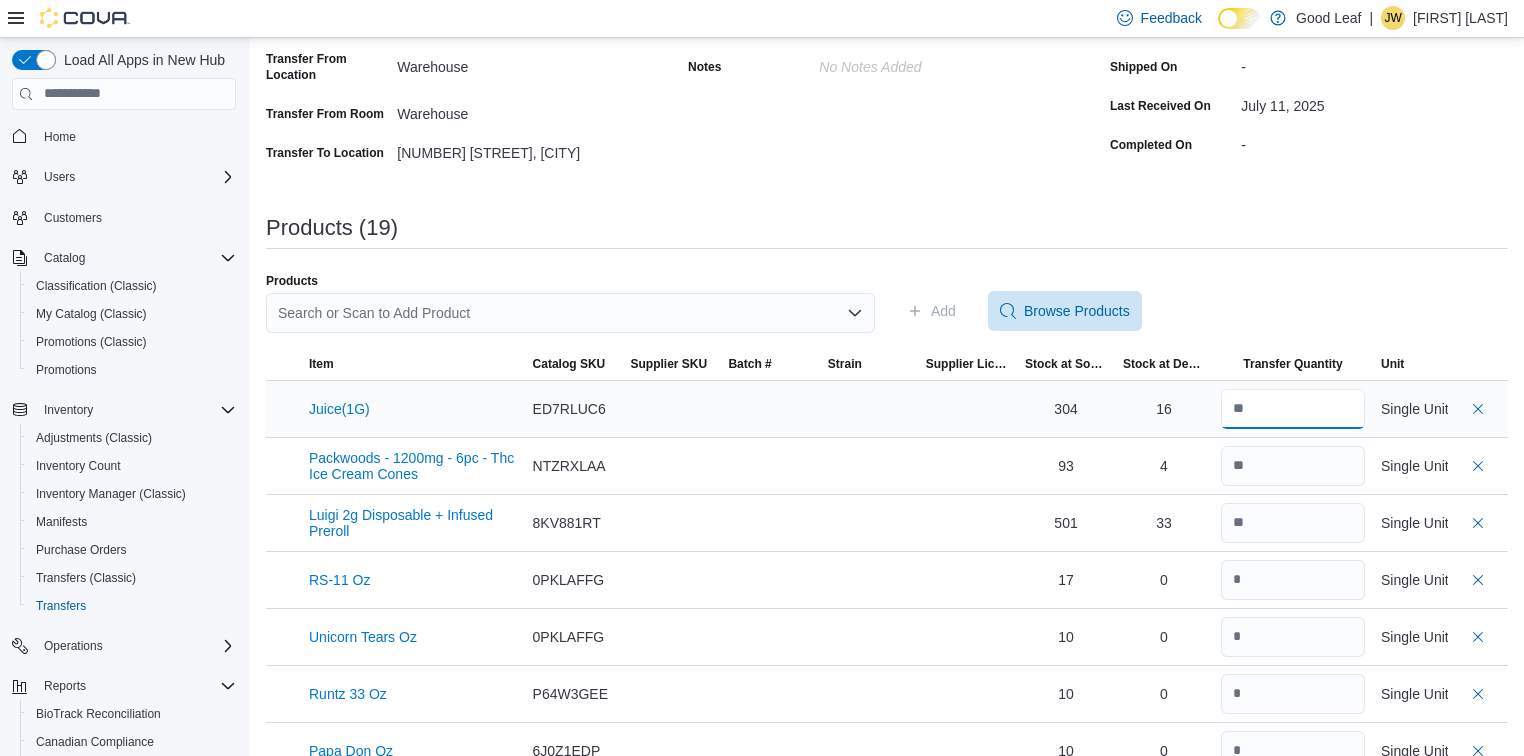 click at bounding box center (1293, 409) 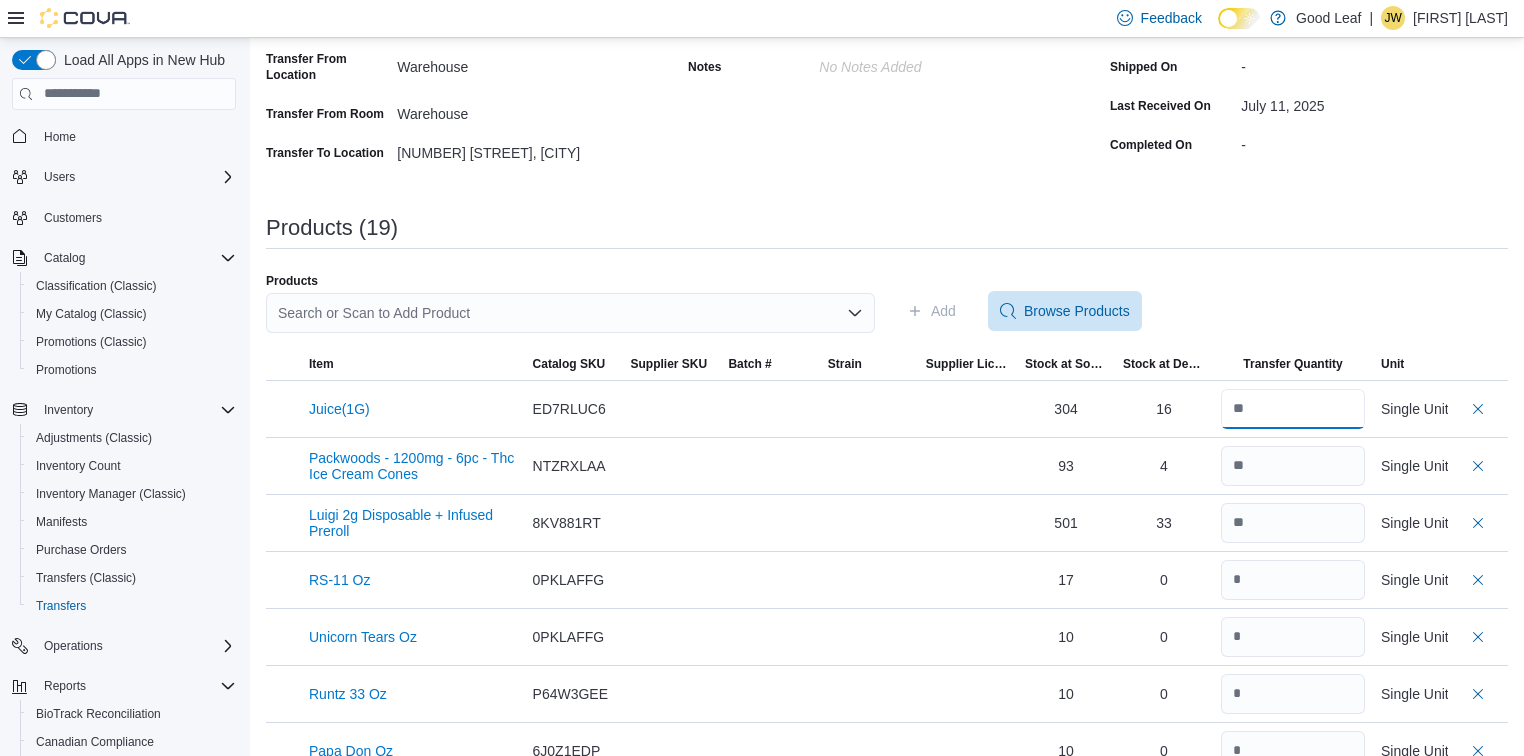 type on "**" 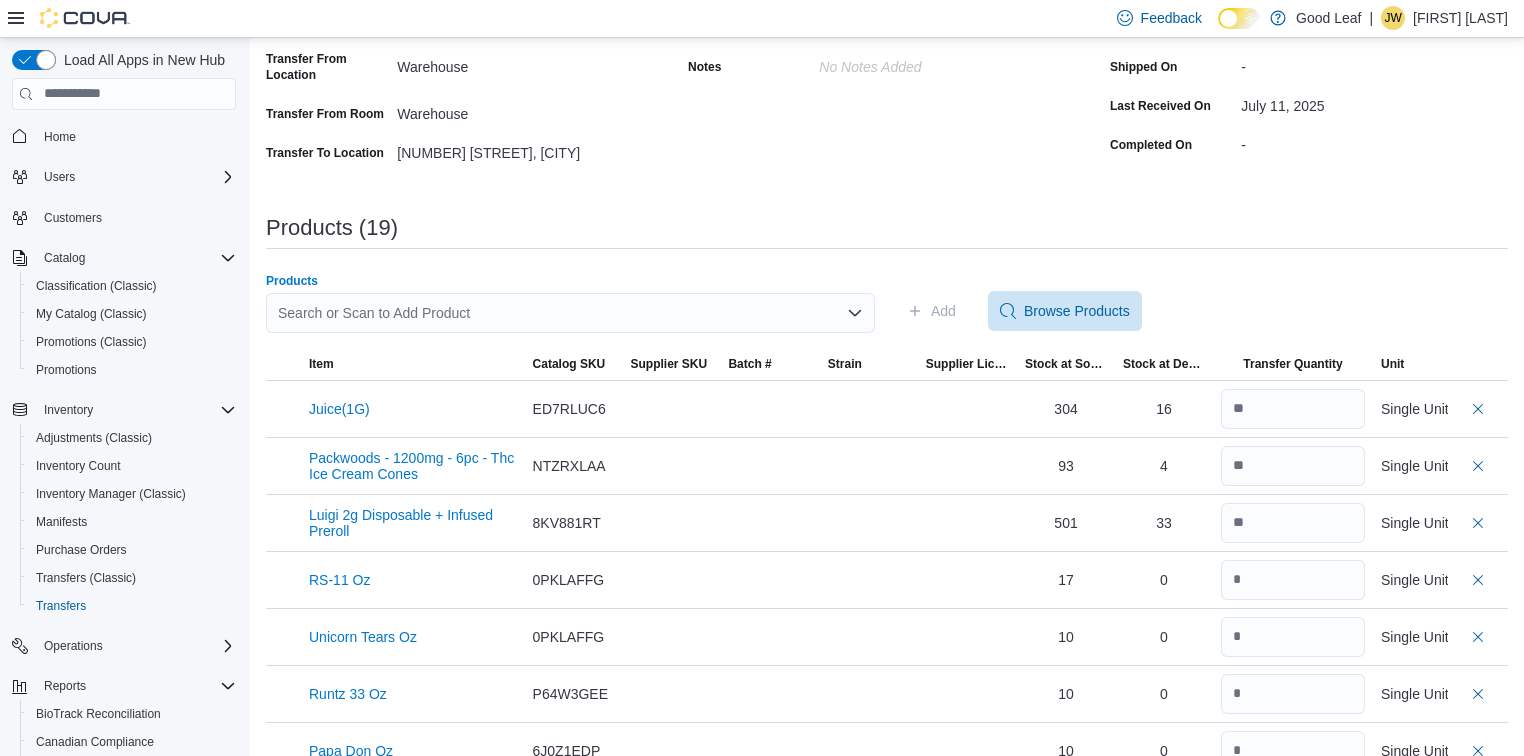click on "Search or Scan to Add Product" at bounding box center (570, 313) 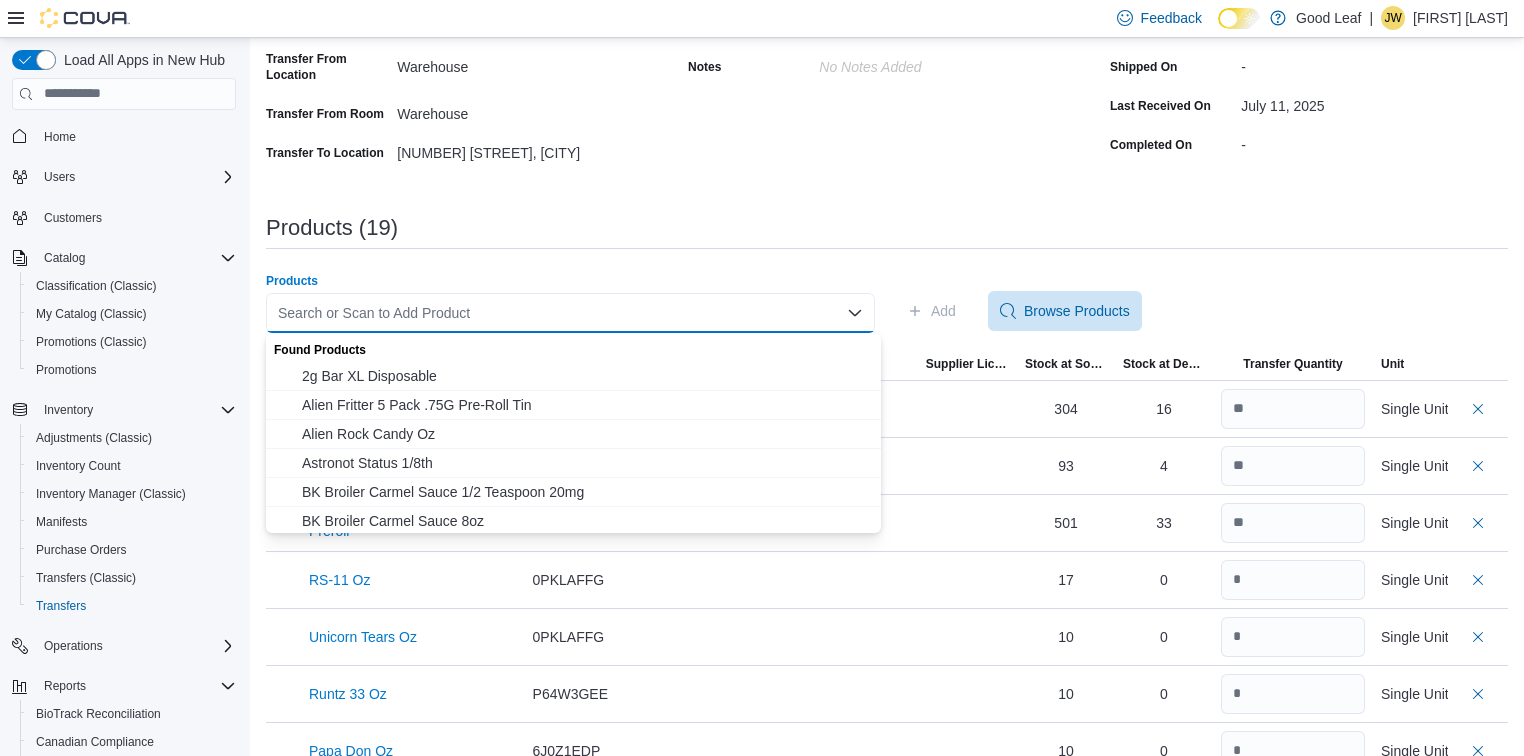 paste on "********" 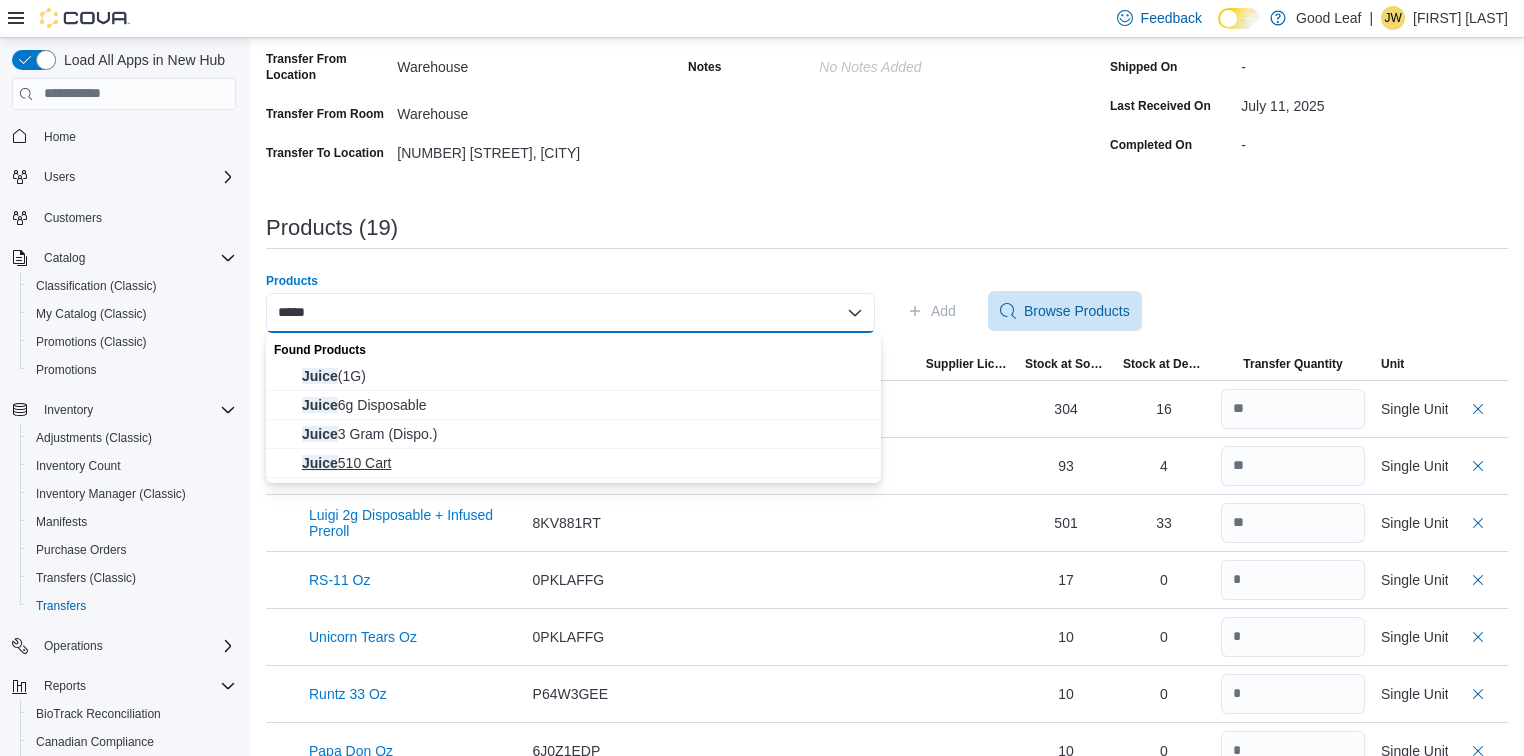 type on "*****" 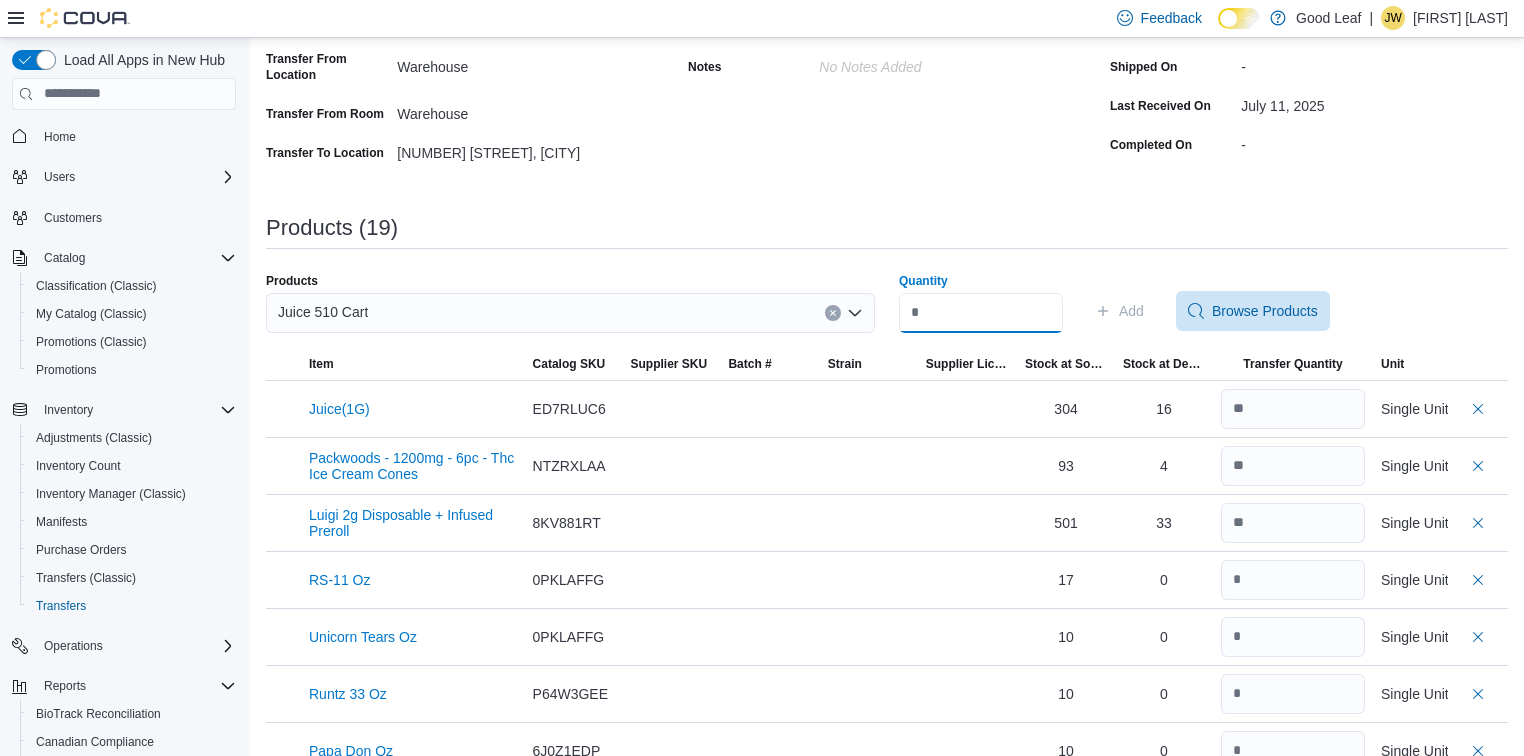 click on "Quantity" at bounding box center [981, 313] 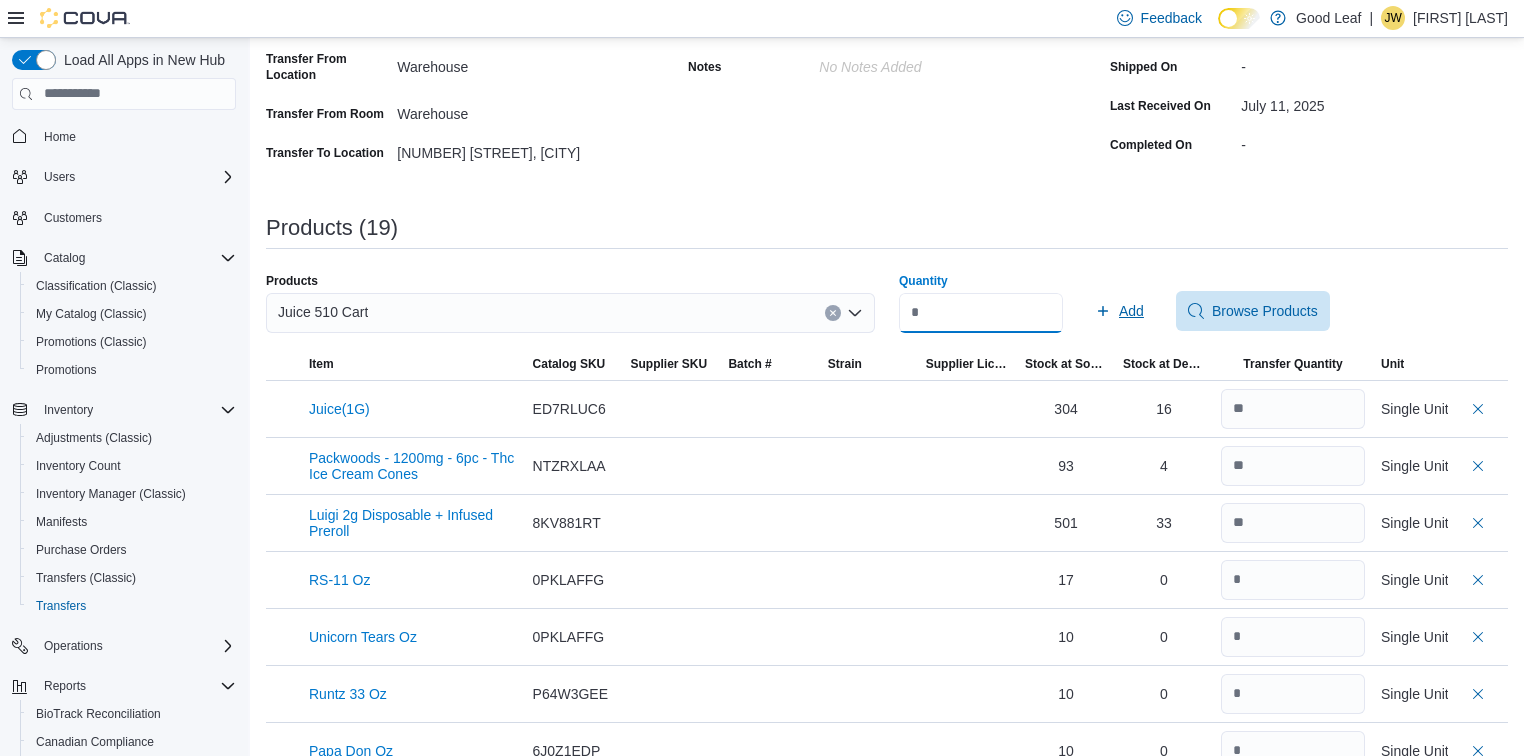 type on "**" 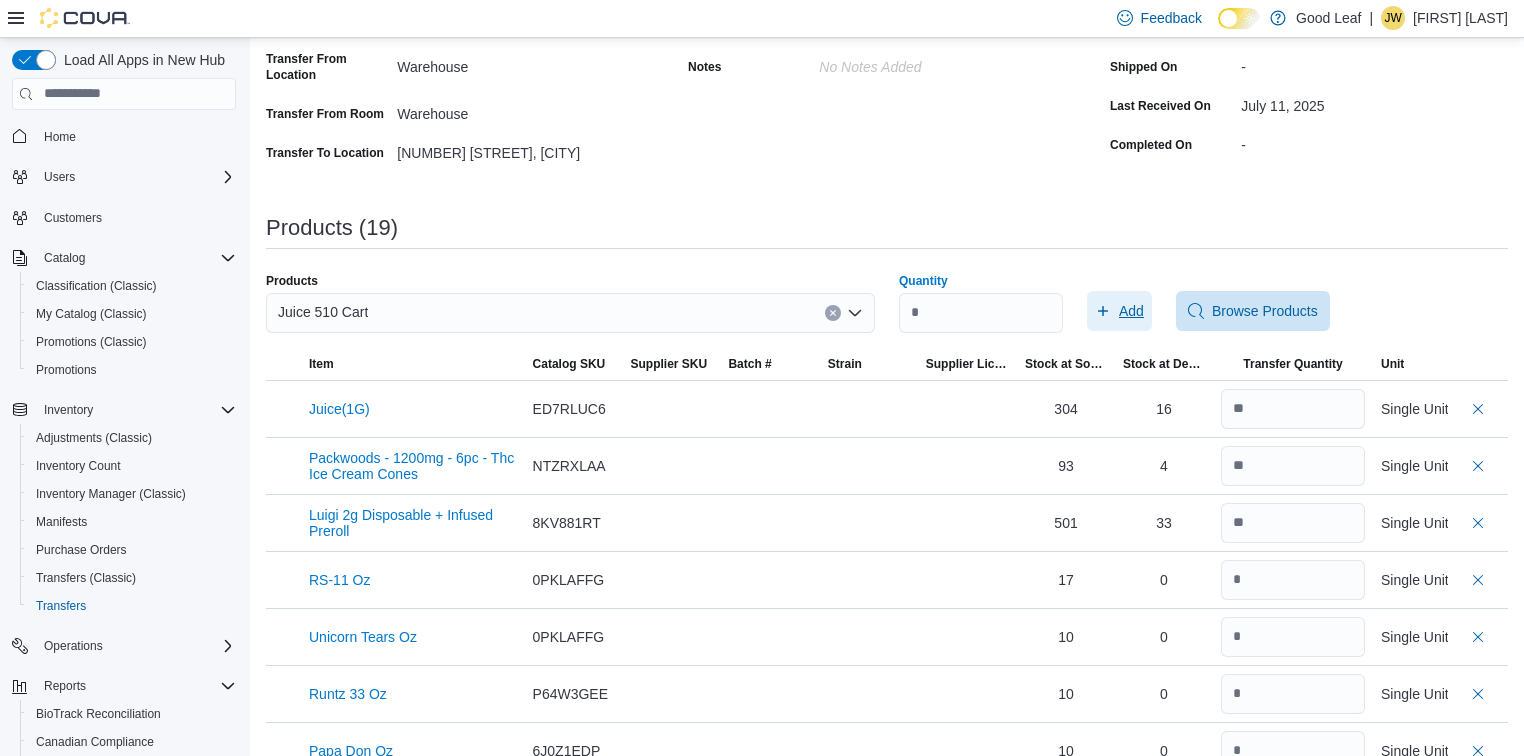 click on "Add" at bounding box center [1131, 311] 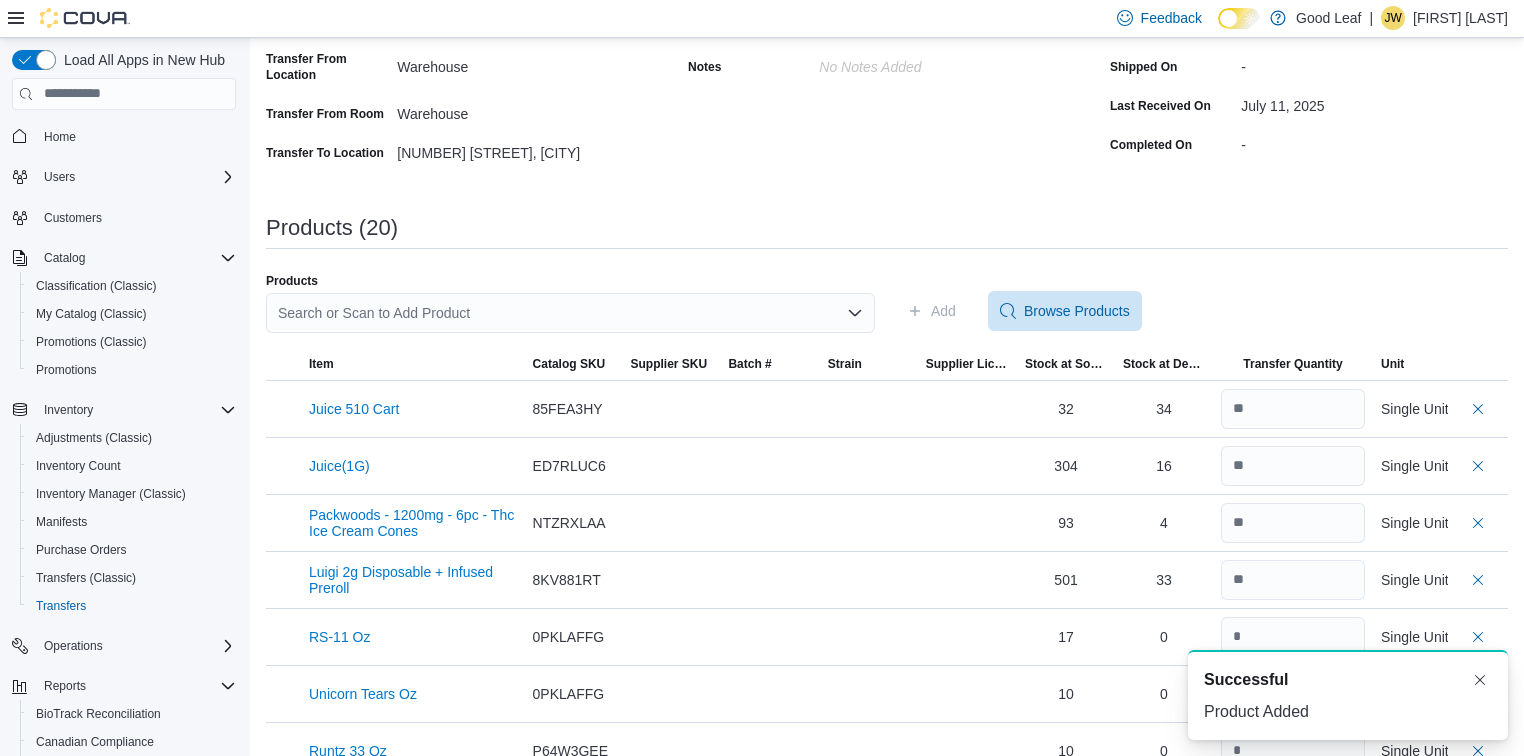 scroll, scrollTop: 0, scrollLeft: 0, axis: both 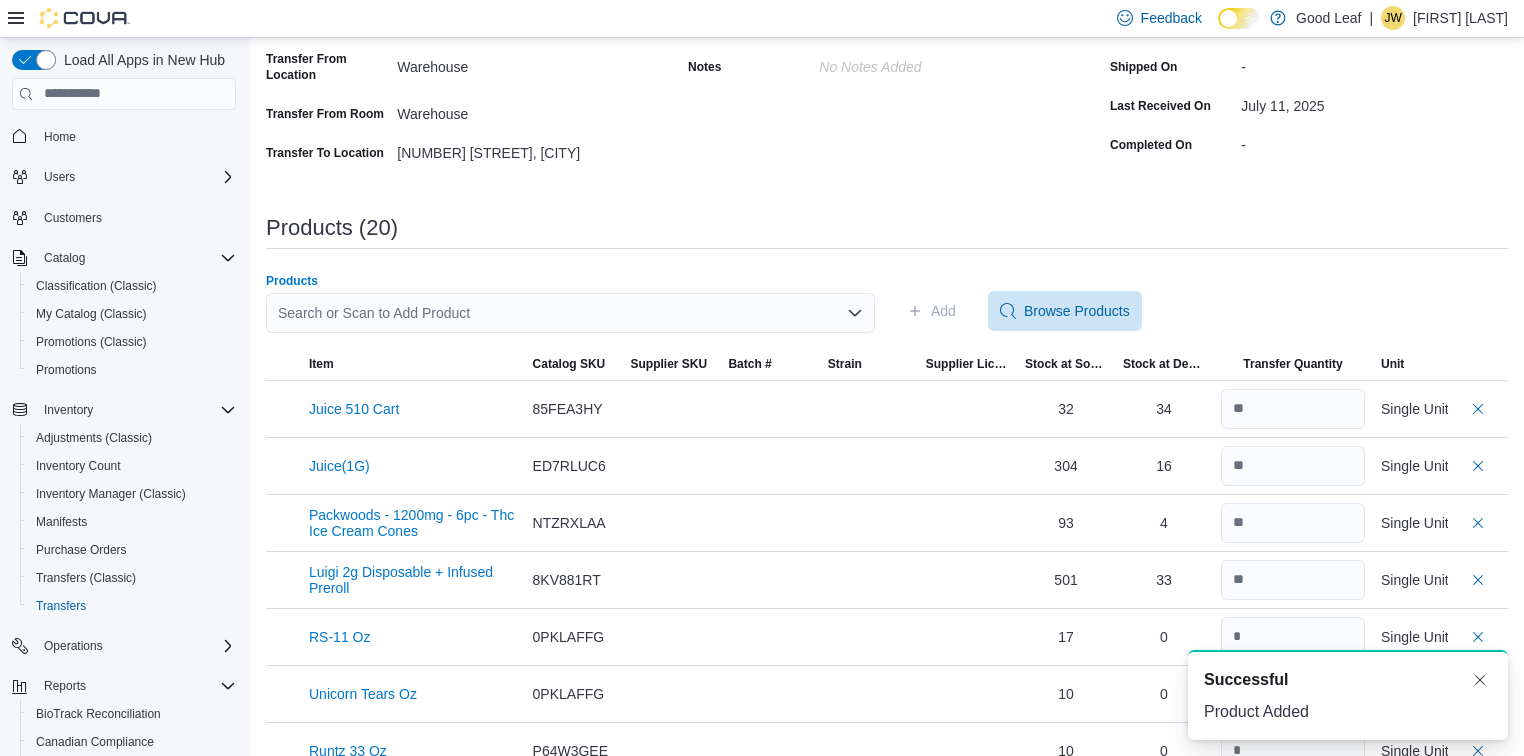 click on "Search or Scan to Add Product" at bounding box center (570, 313) 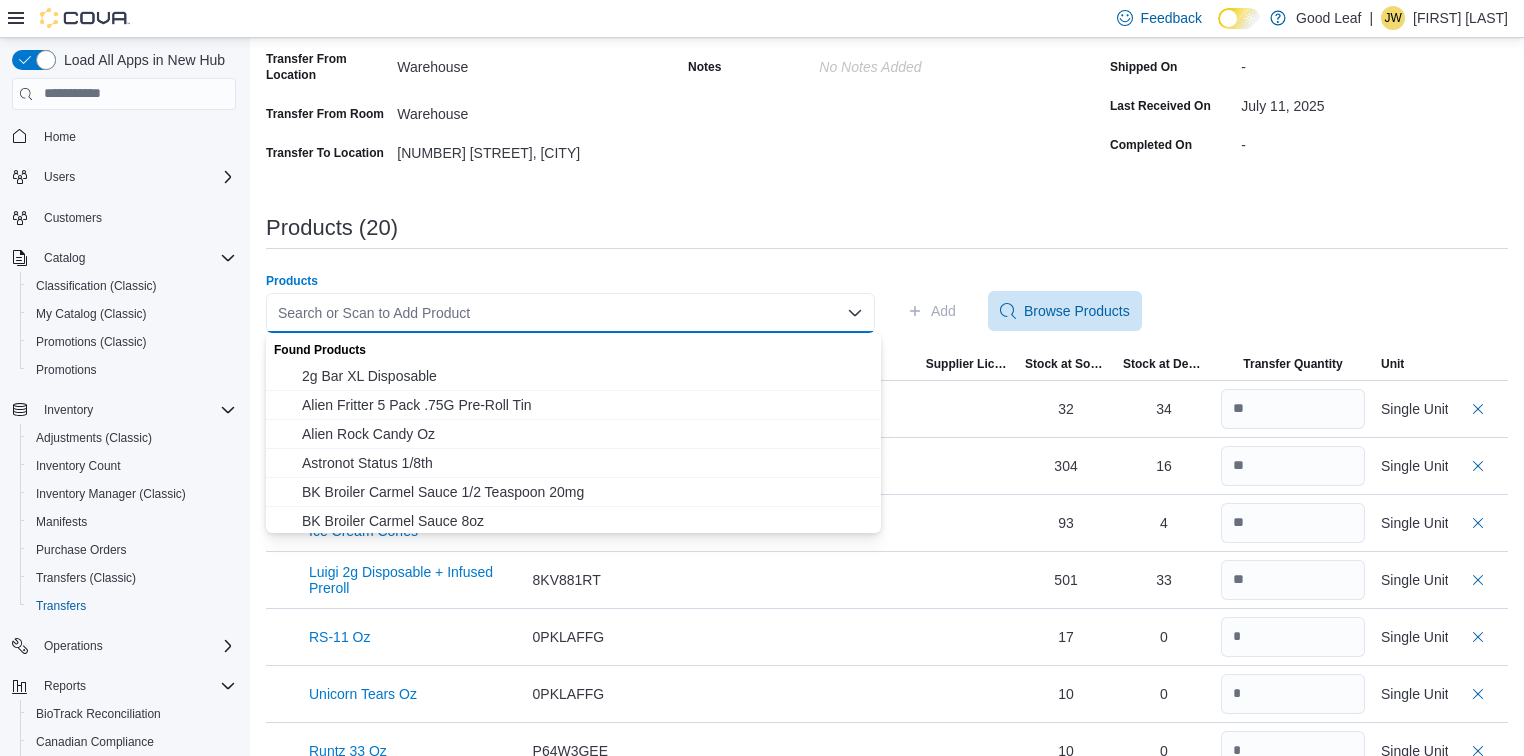 click on "Search or Scan to Add Product" at bounding box center [570, 313] 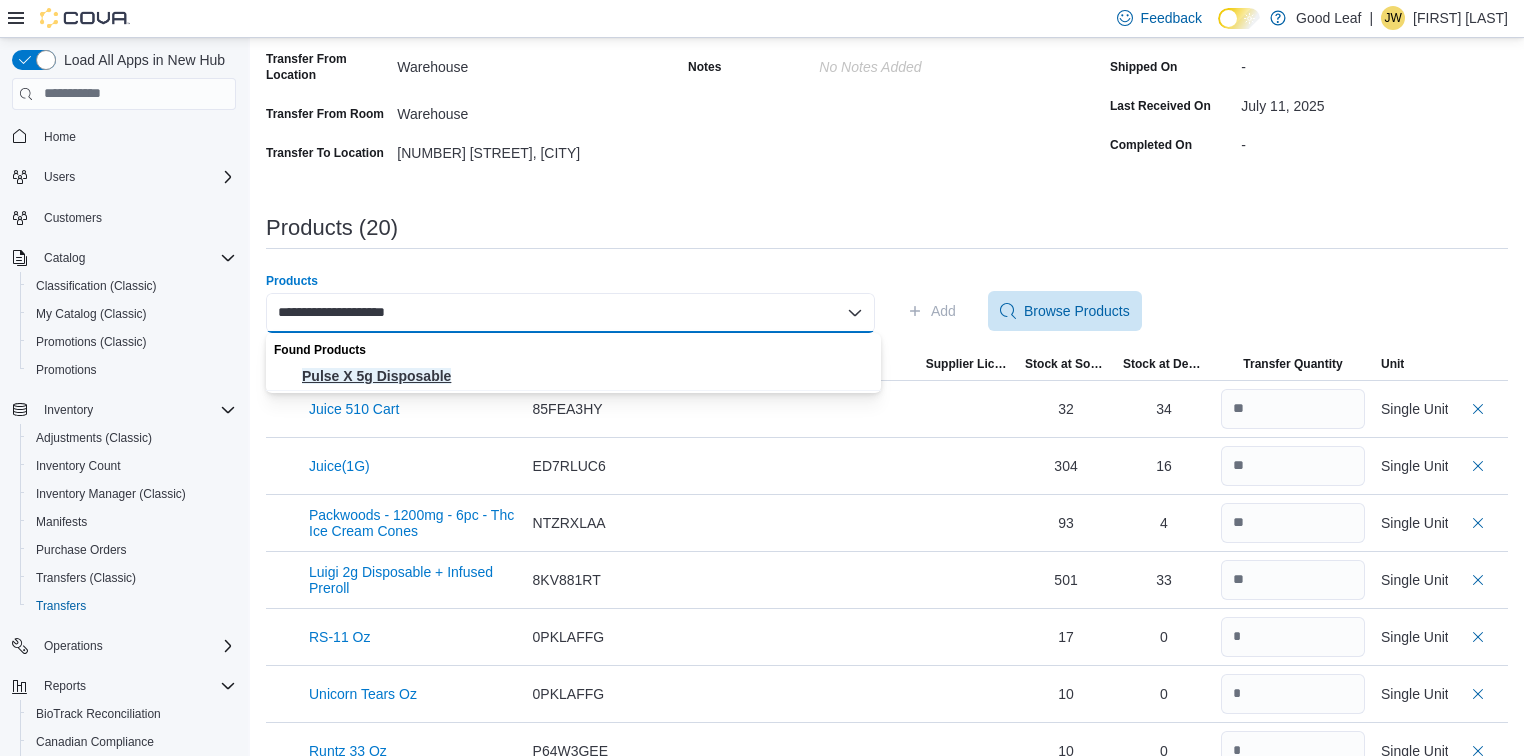 type on "**********" 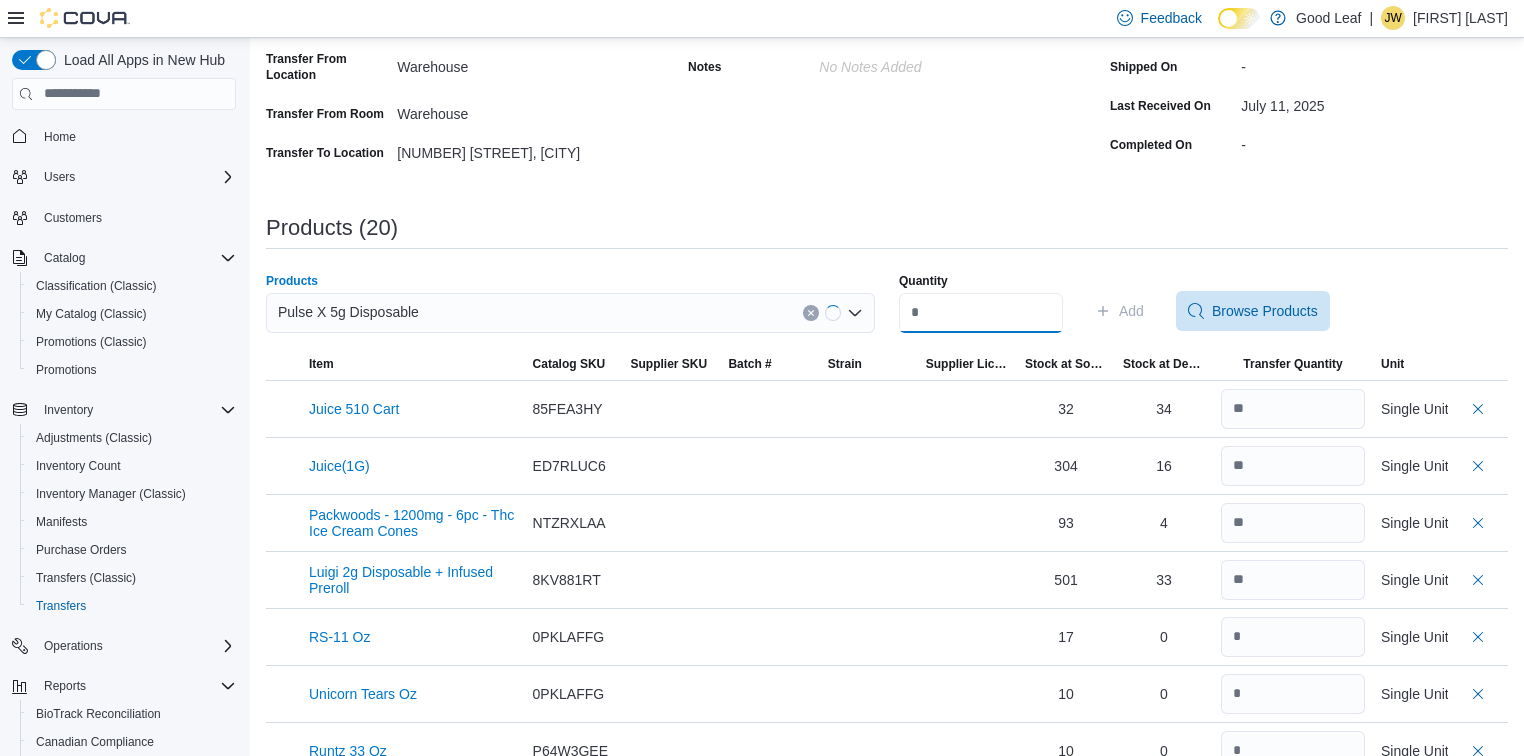 click on "Quantity" at bounding box center (981, 313) 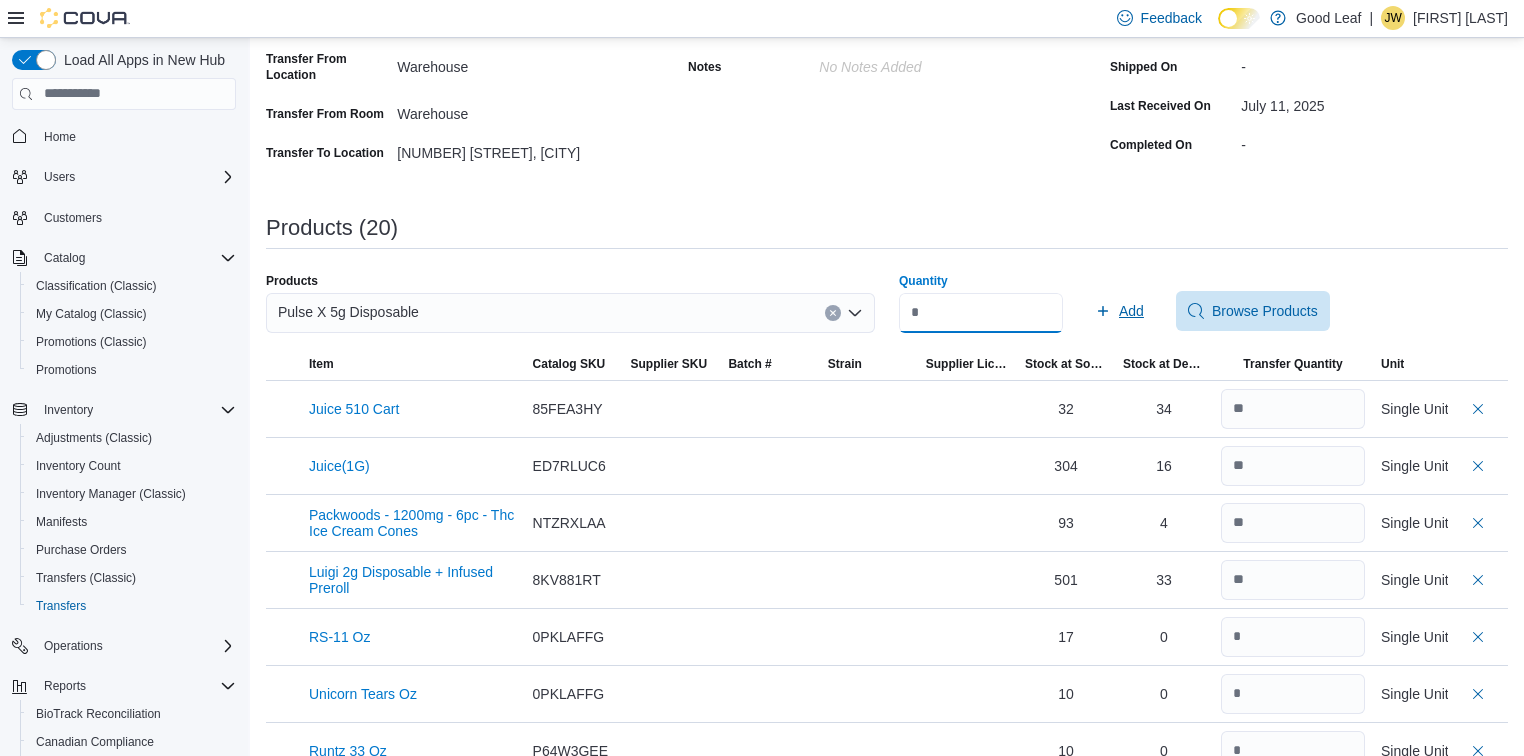 type on "**" 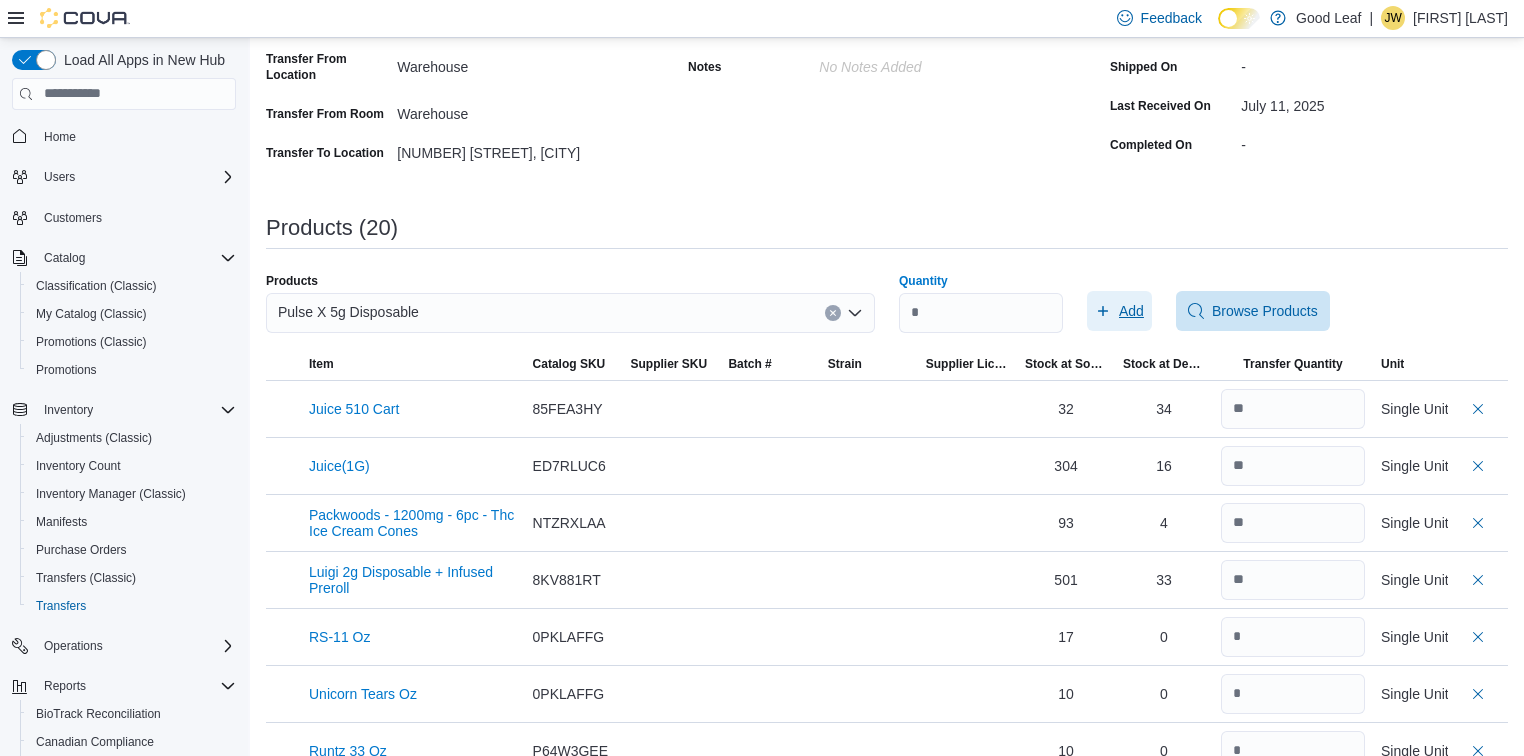 click 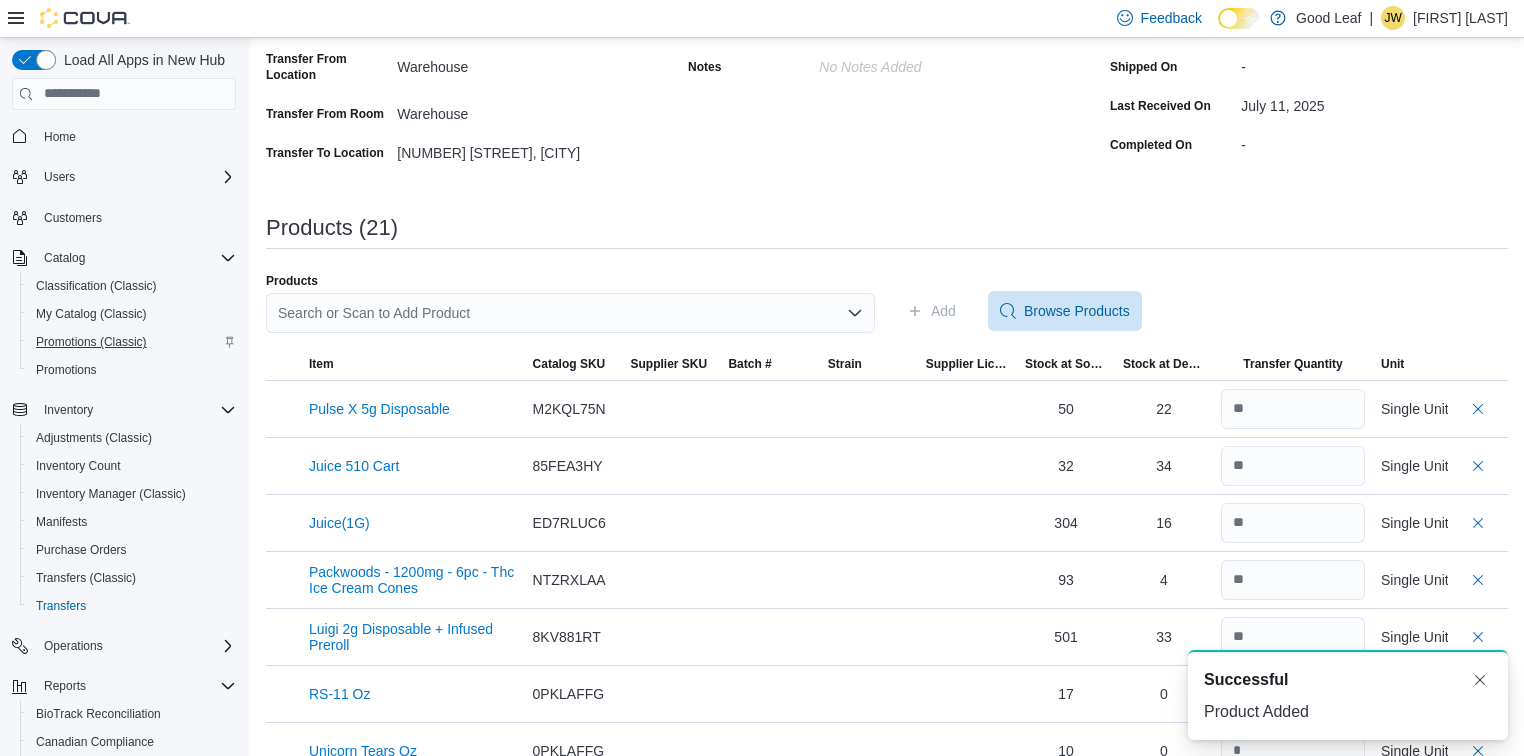 scroll, scrollTop: 0, scrollLeft: 0, axis: both 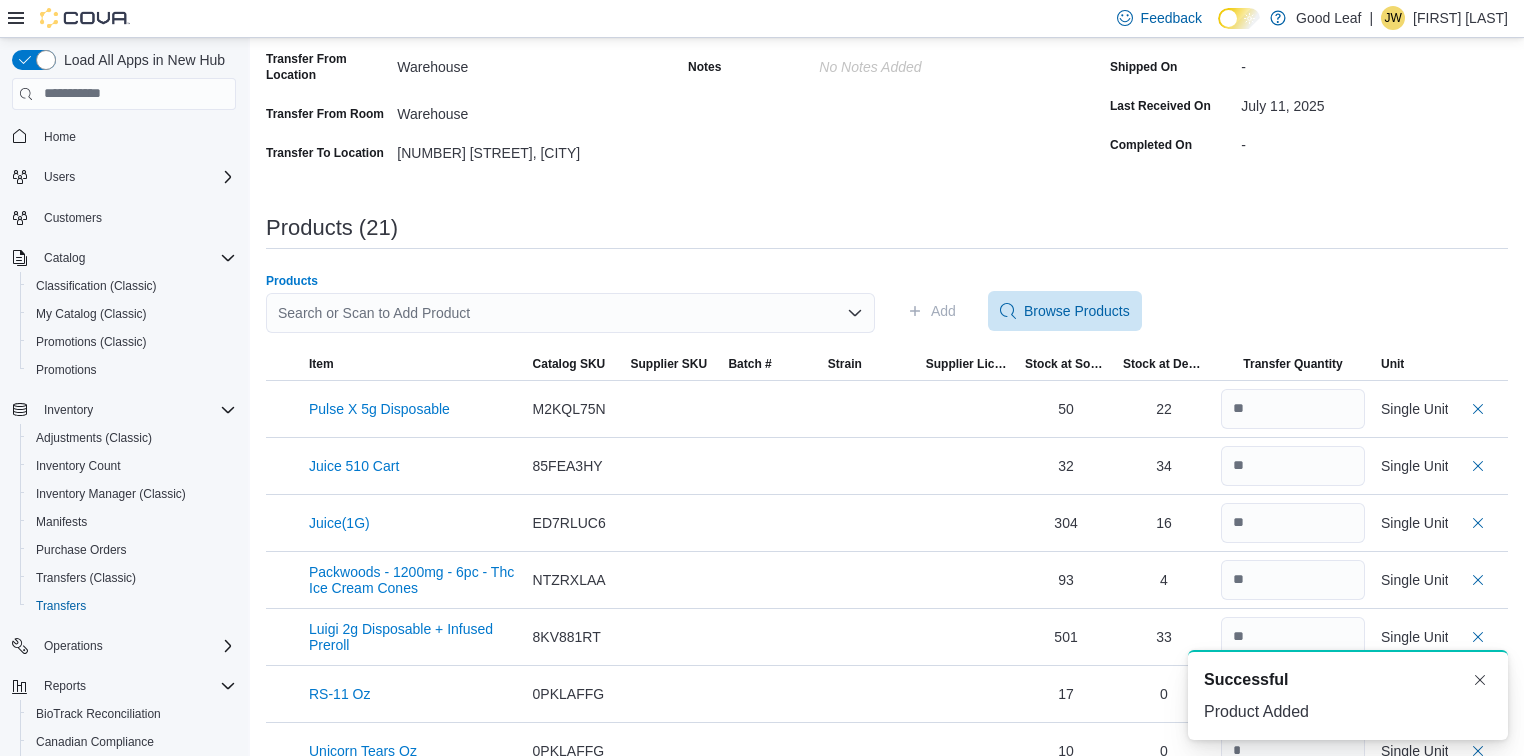 click on "Search or Scan to Add Product" at bounding box center (570, 313) 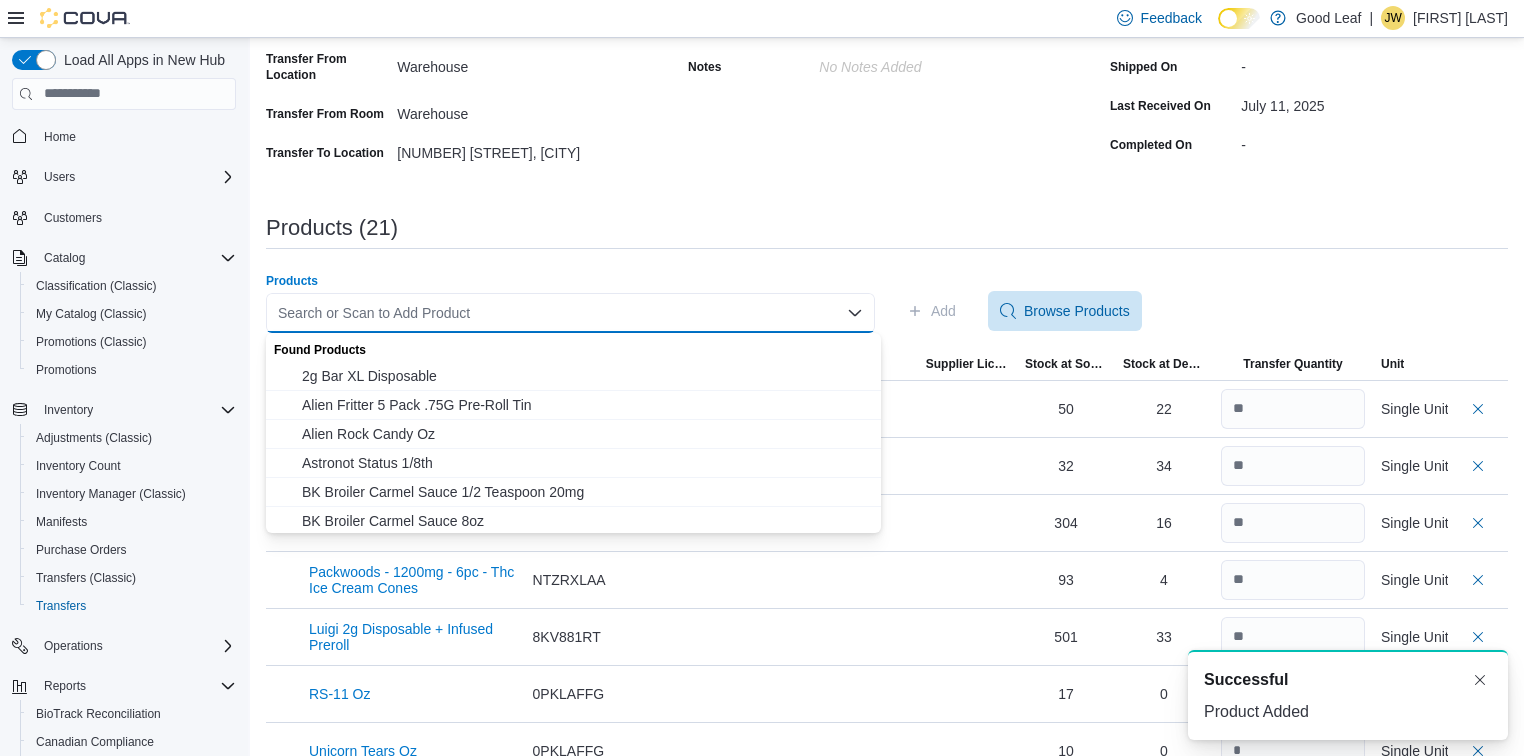paste on "**********" 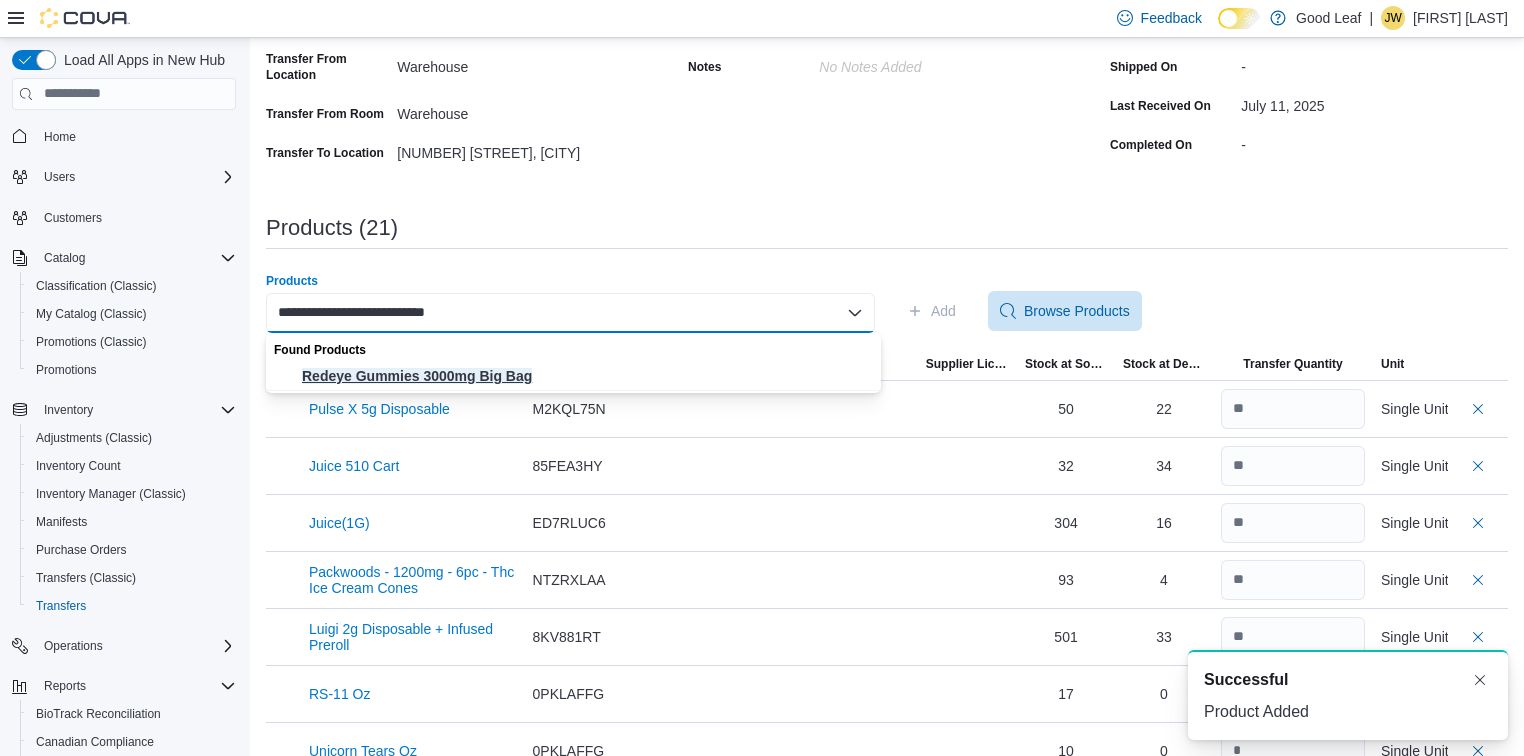 type on "**********" 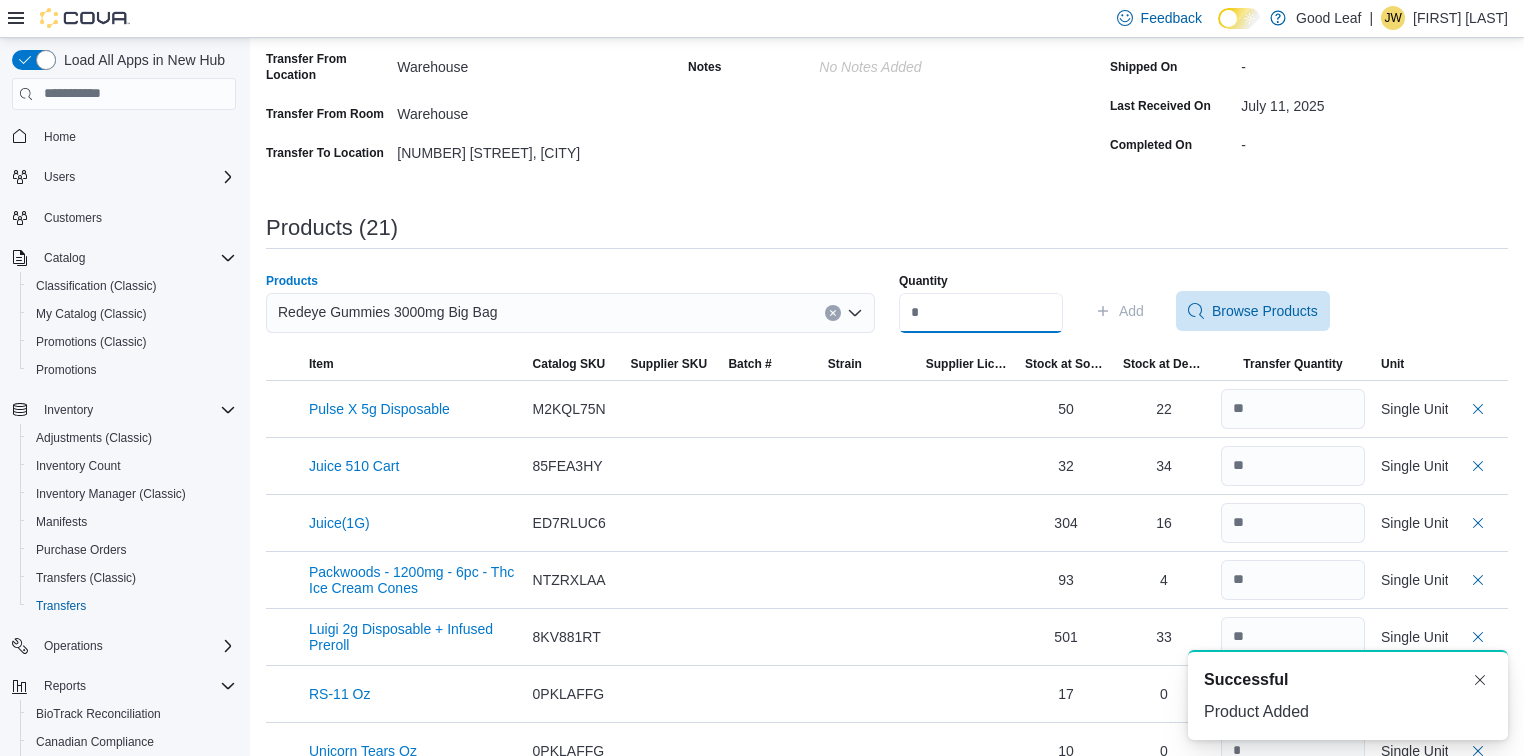 click on "Quantity" at bounding box center (981, 313) 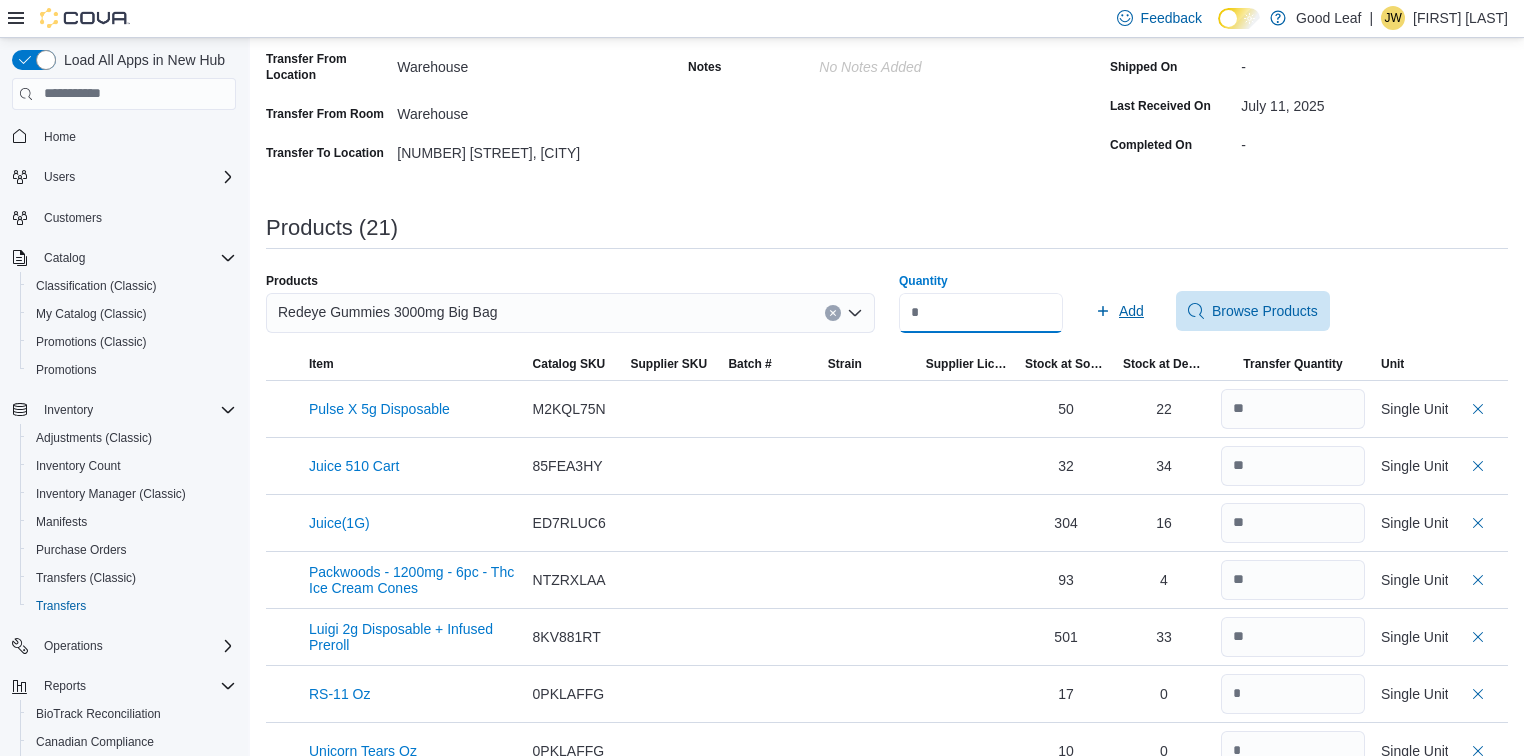 type on "**" 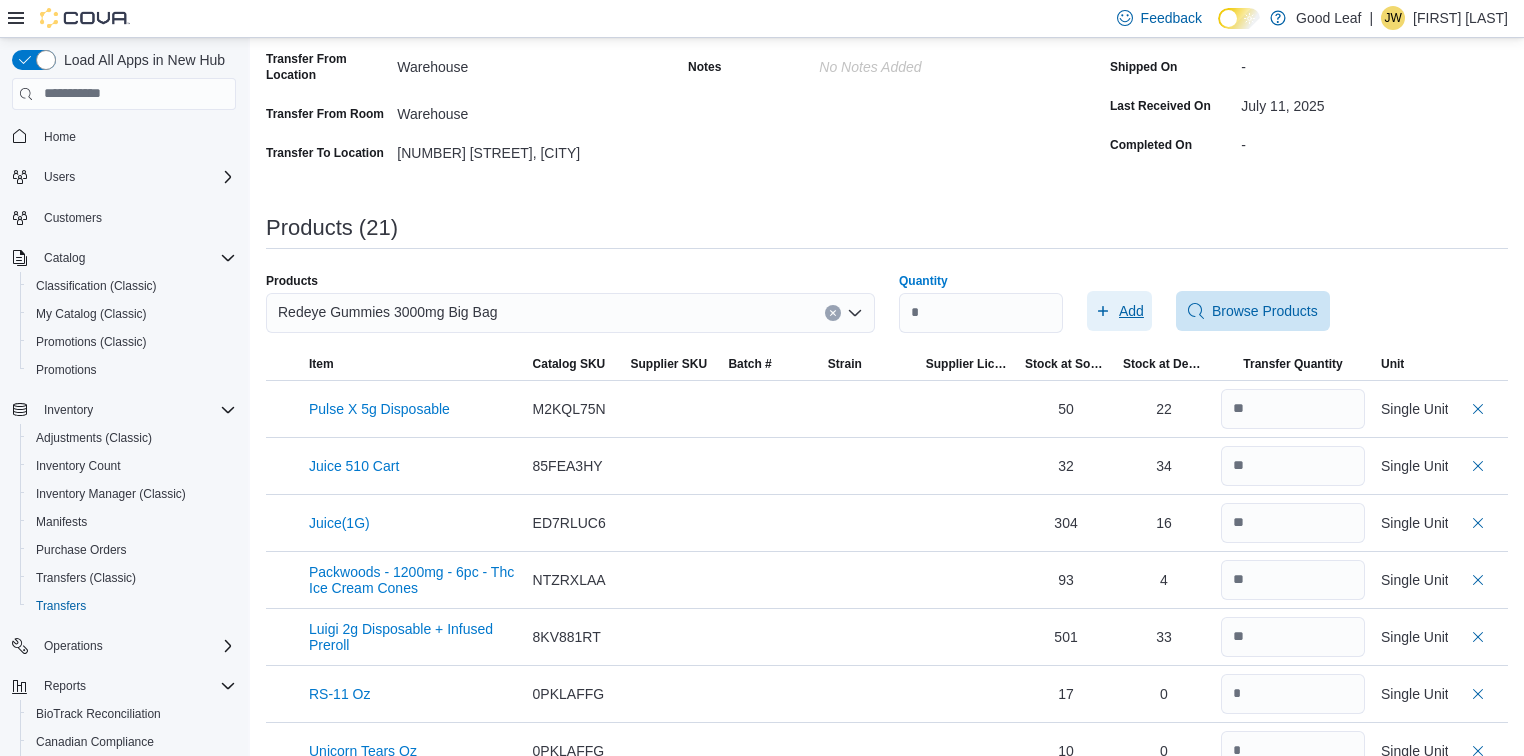 click on "Add" at bounding box center [1119, 311] 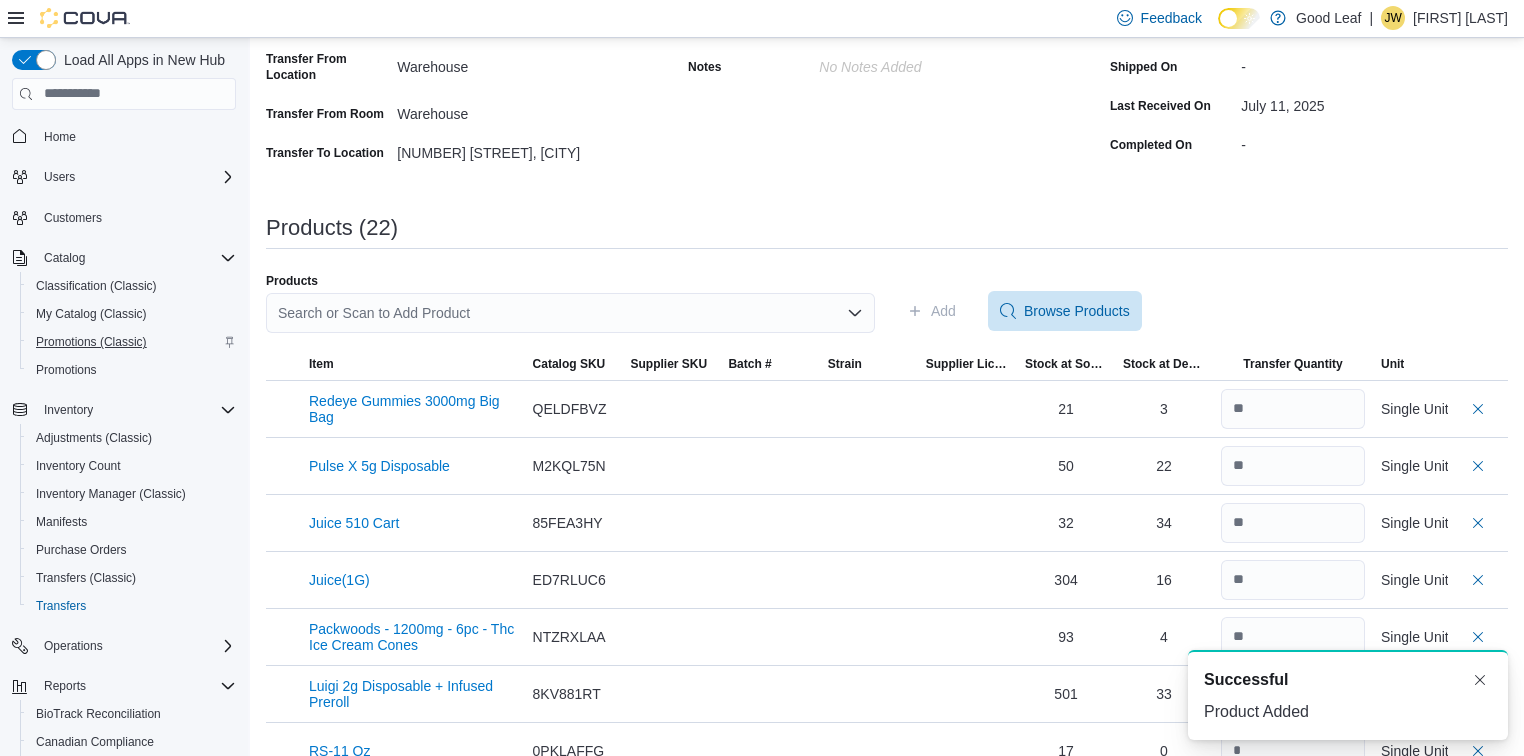 scroll, scrollTop: 0, scrollLeft: 0, axis: both 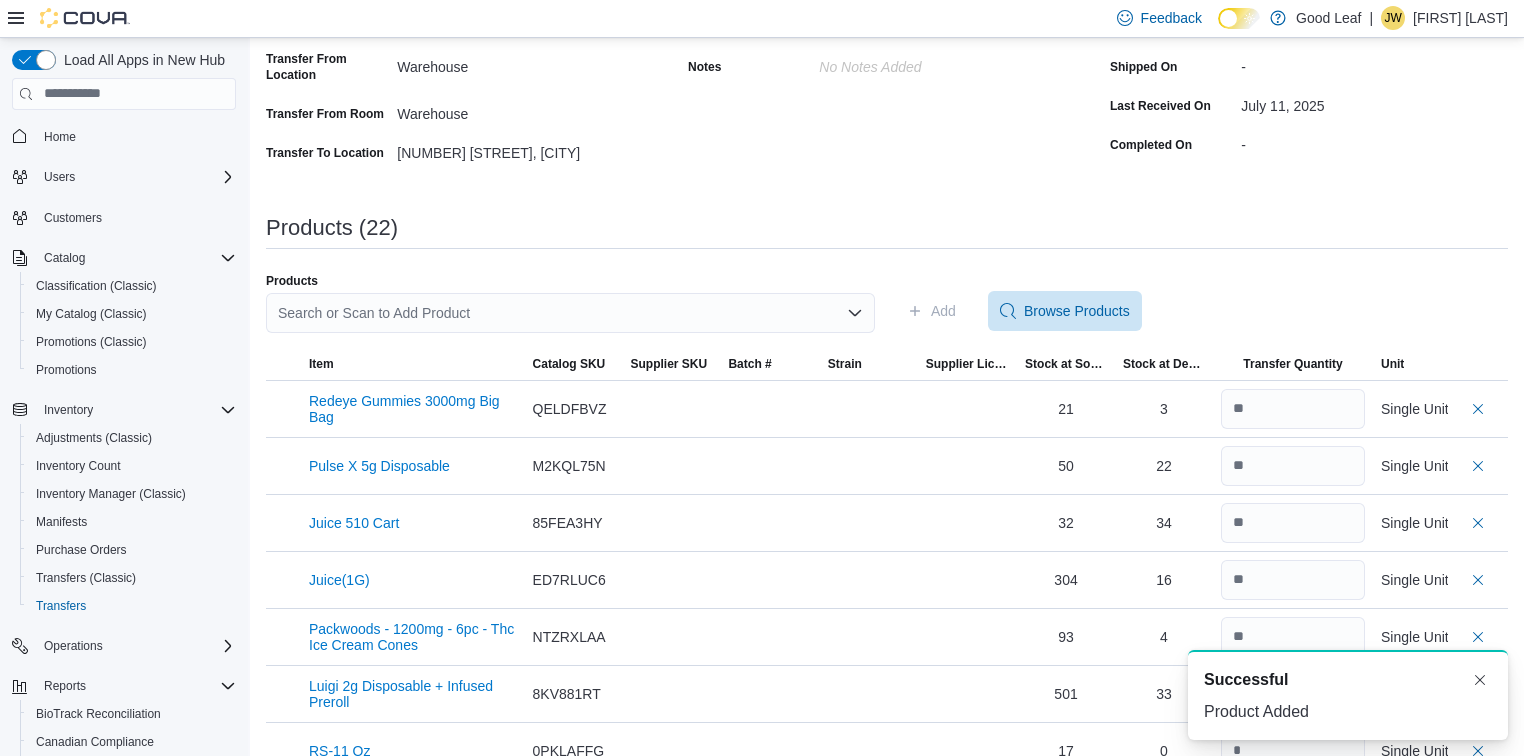 click on "Search or Scan to Add Product" at bounding box center [570, 313] 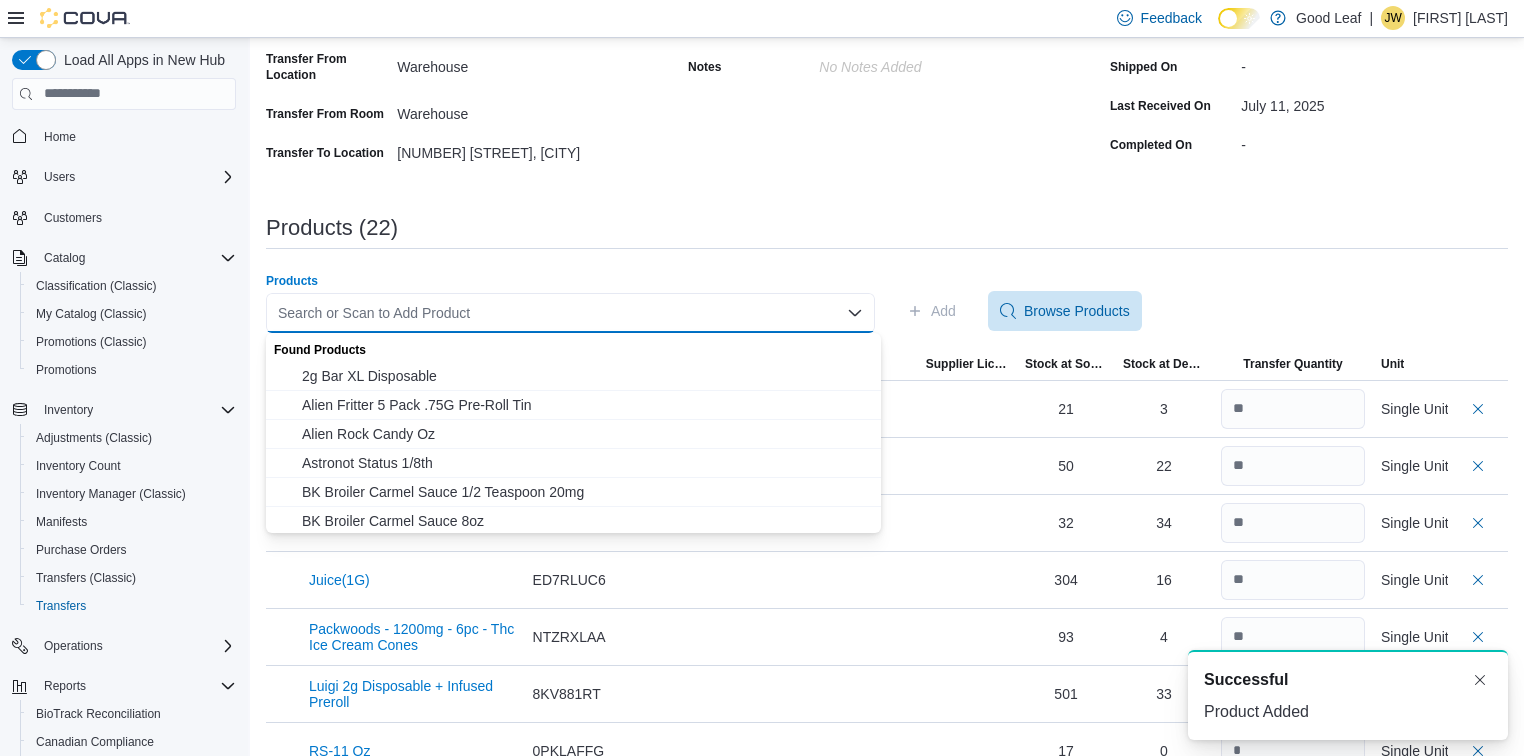 paste on "**********" 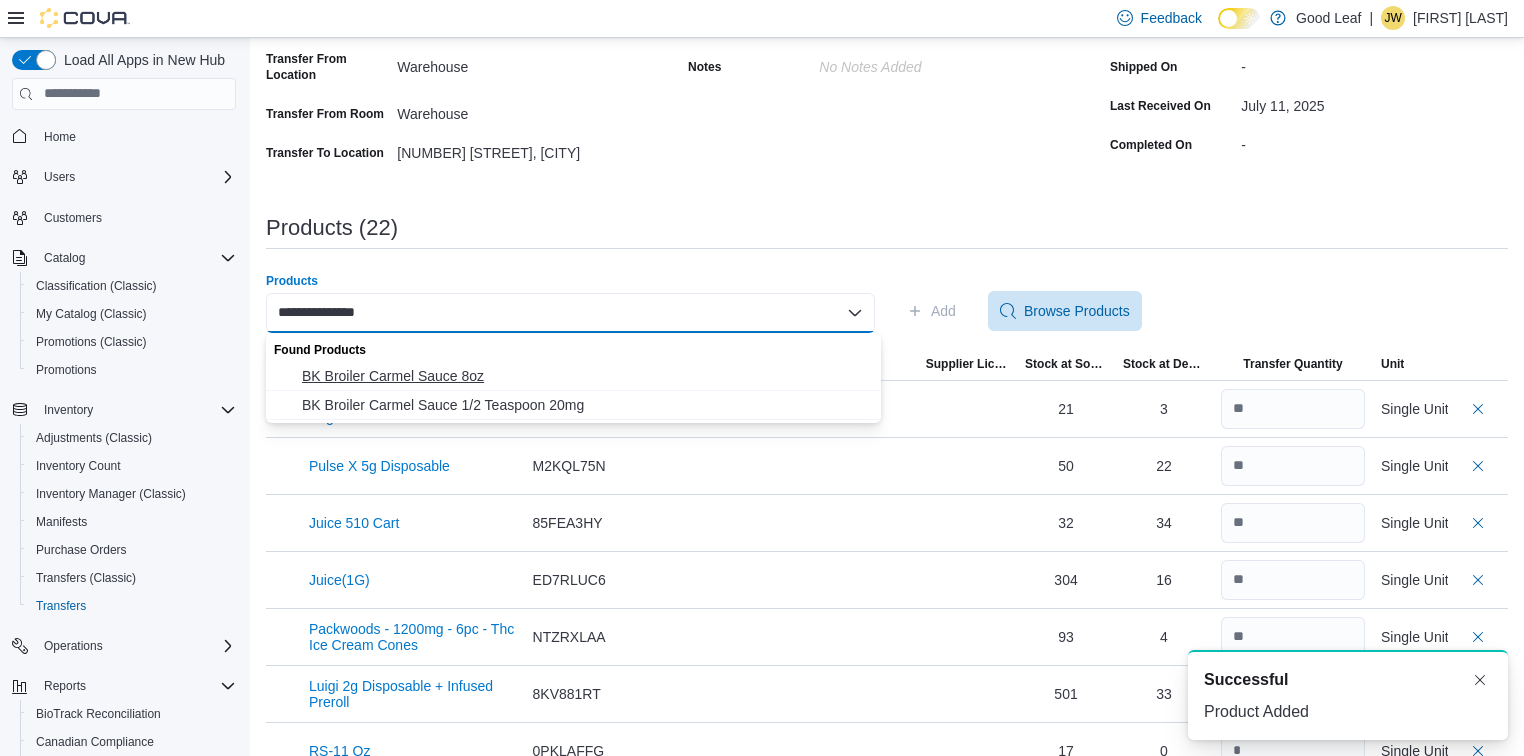 type on "**********" 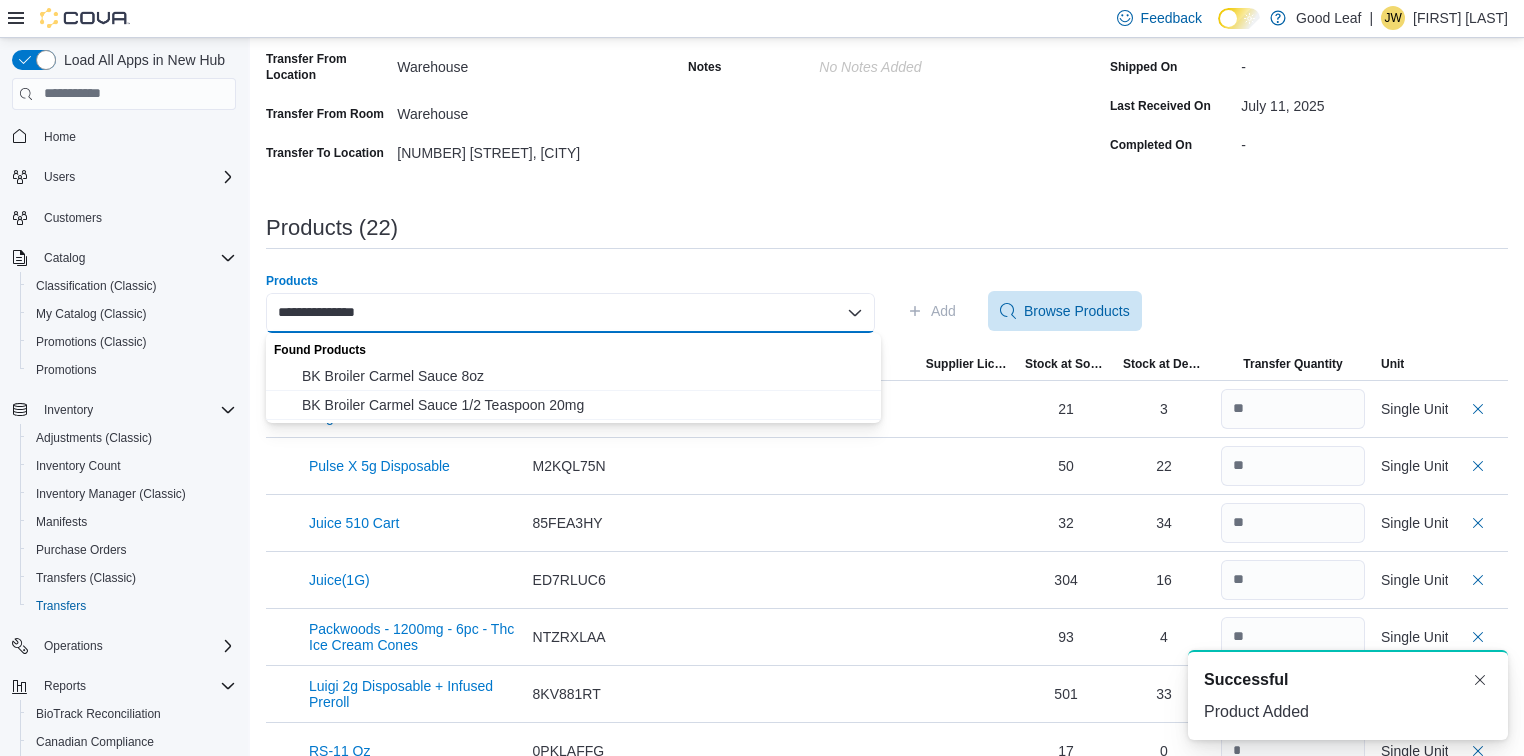 type 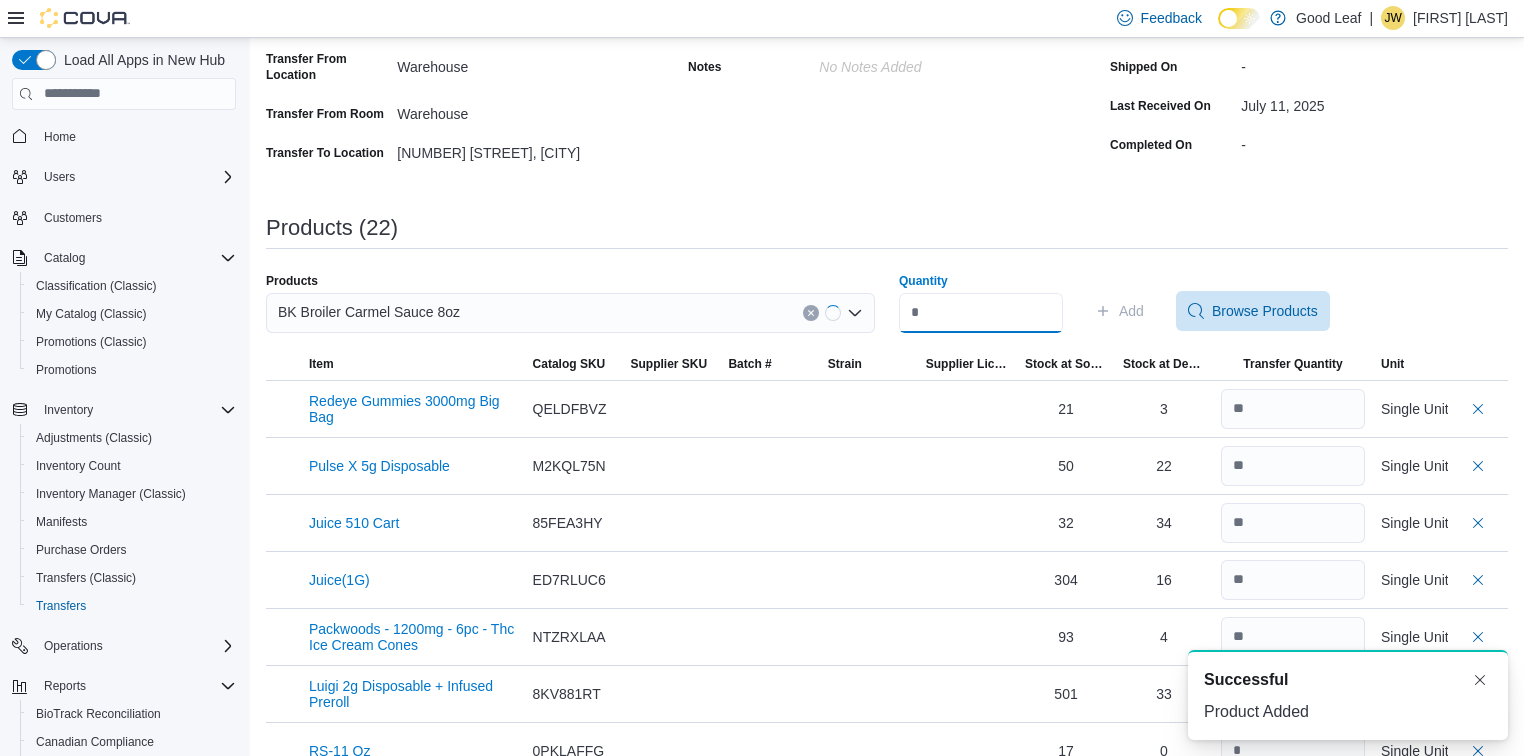 drag, startPoint x: 929, startPoint y: 294, endPoint x: 931, endPoint y: 310, distance: 16.124516 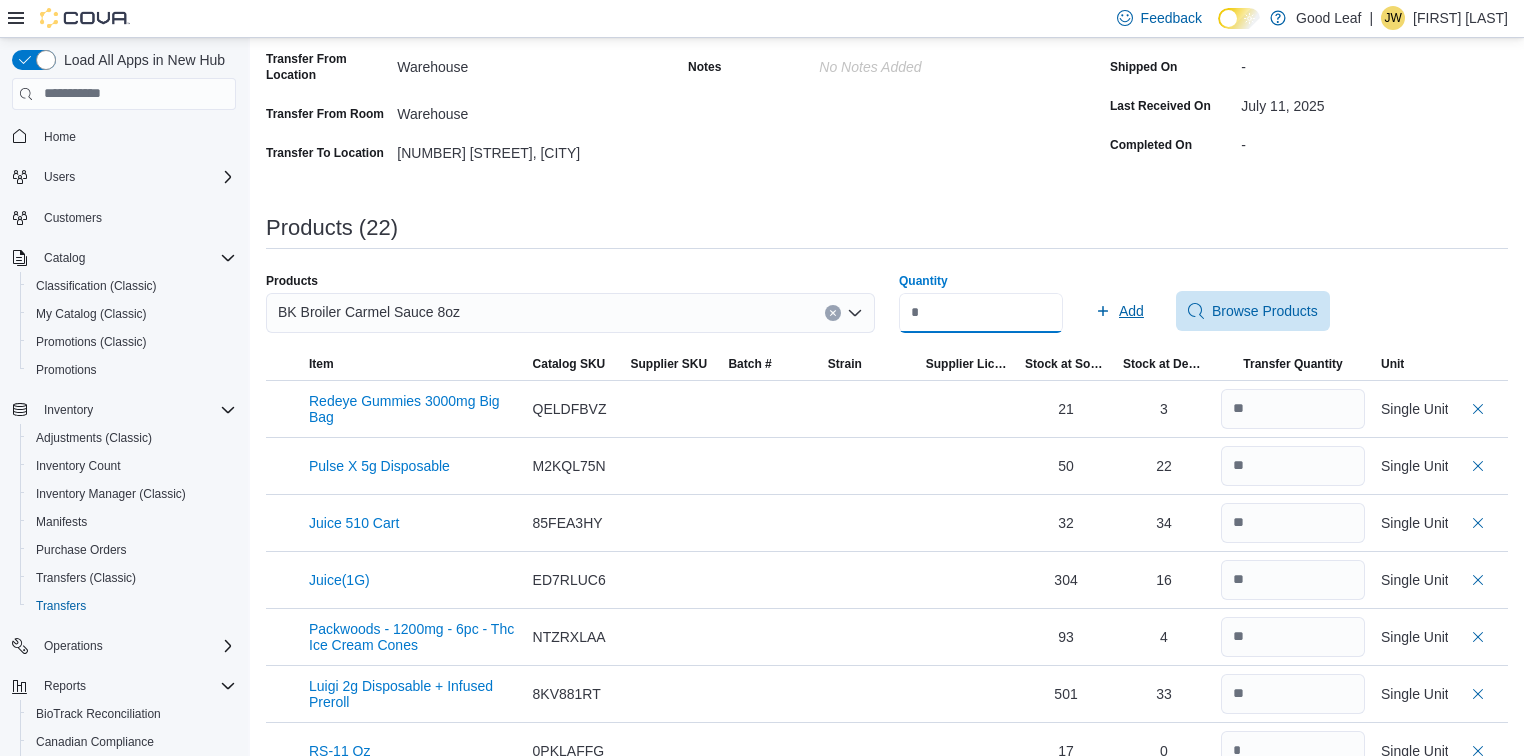 type on "*" 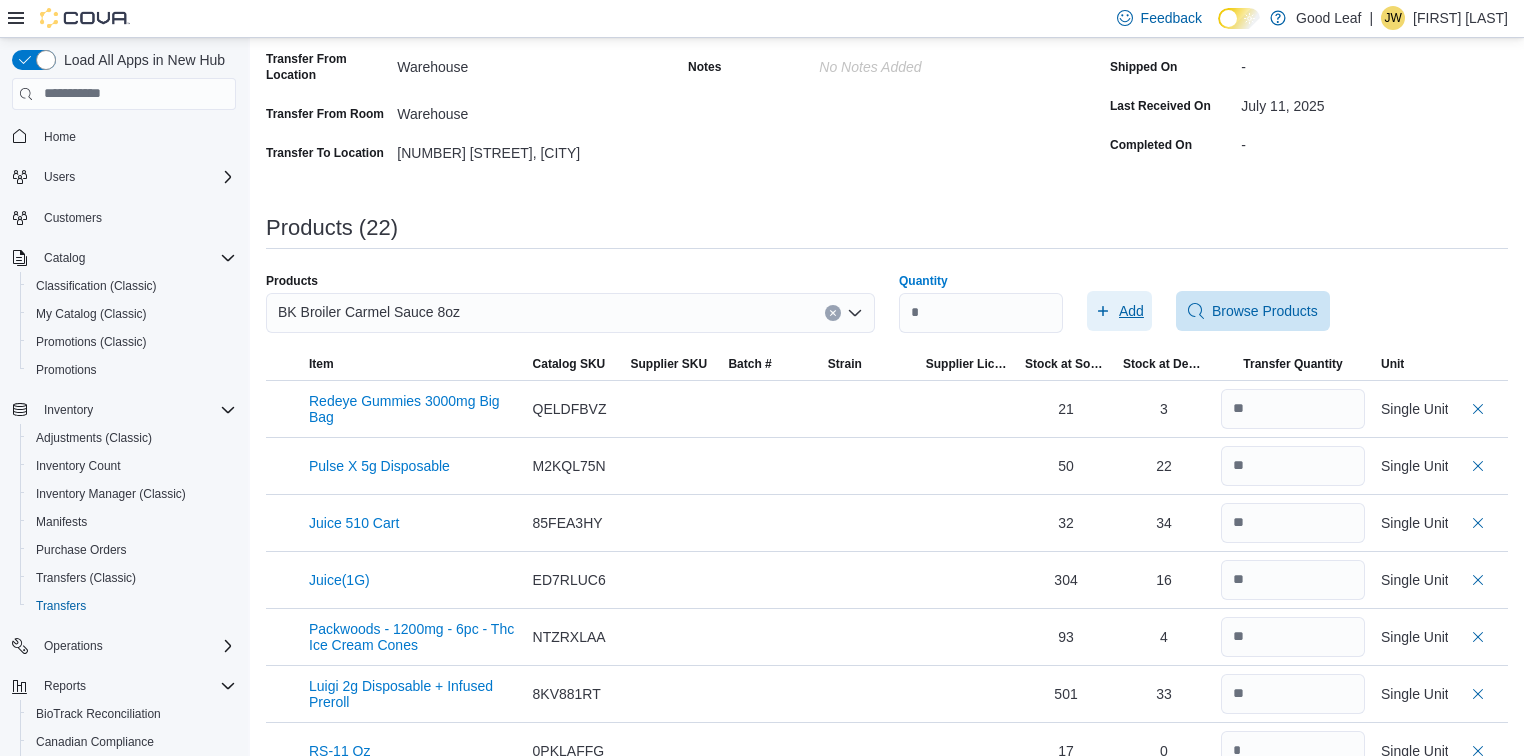 click on "Add" at bounding box center [1119, 311] 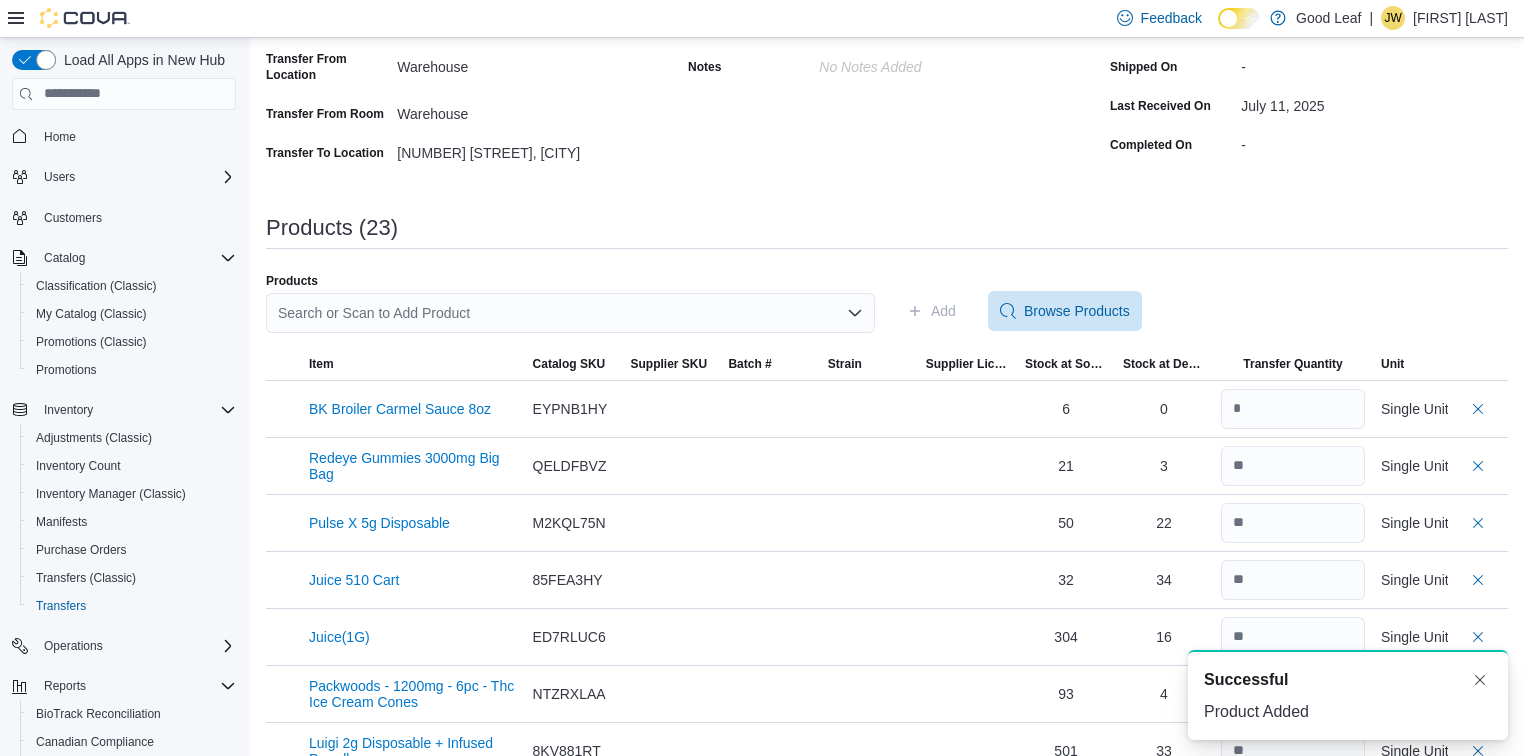 scroll, scrollTop: 0, scrollLeft: 0, axis: both 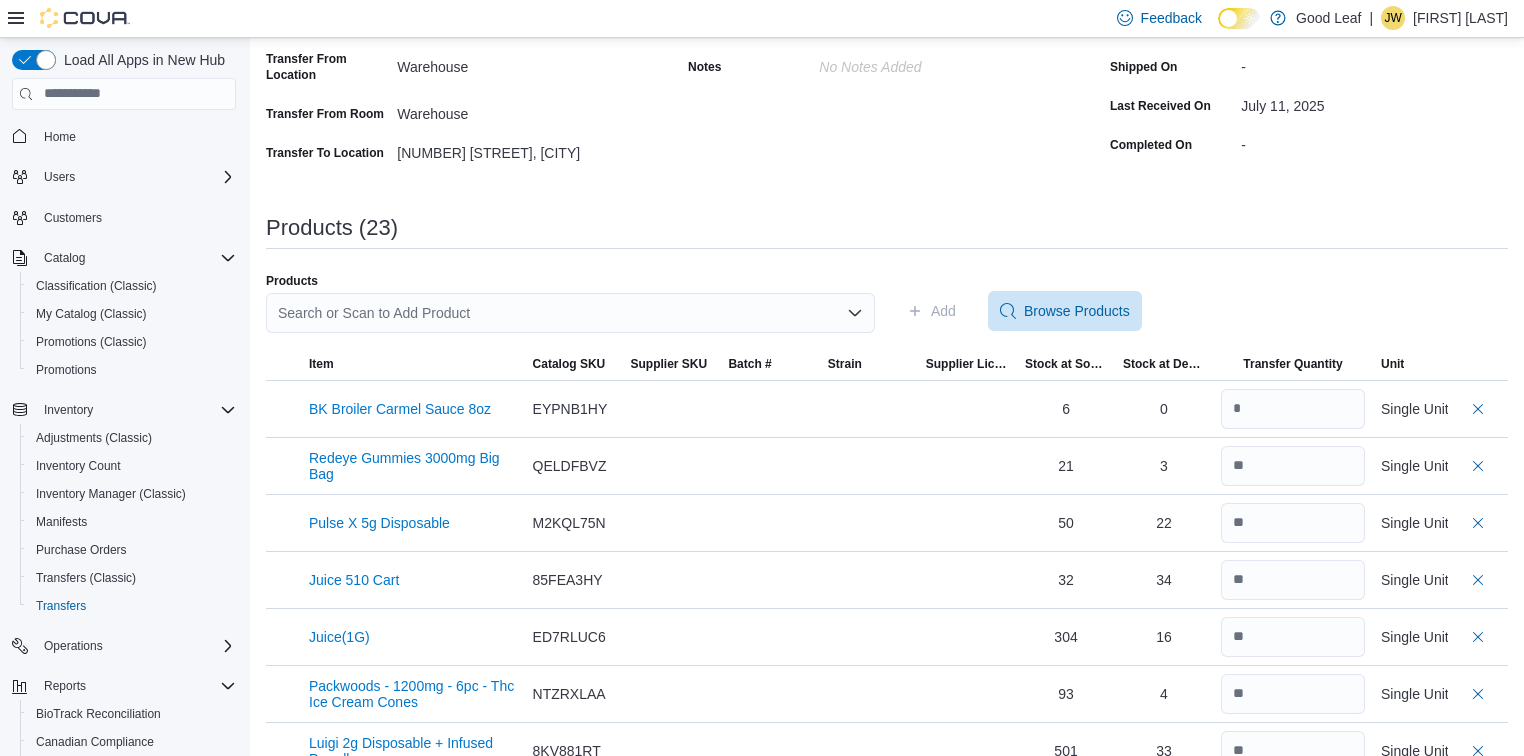 click on "Search or Scan to Add Product" at bounding box center (570, 313) 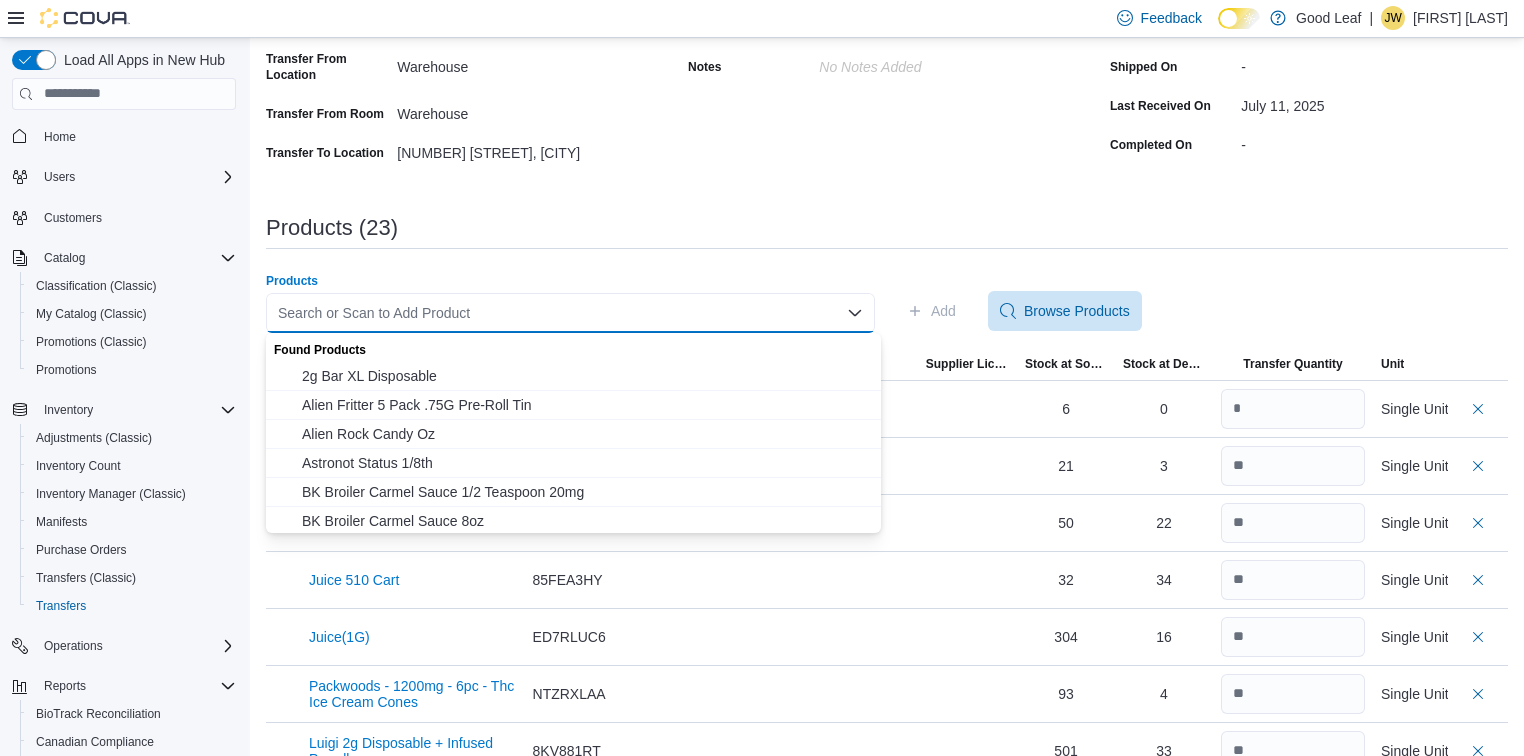 paste on "**********" 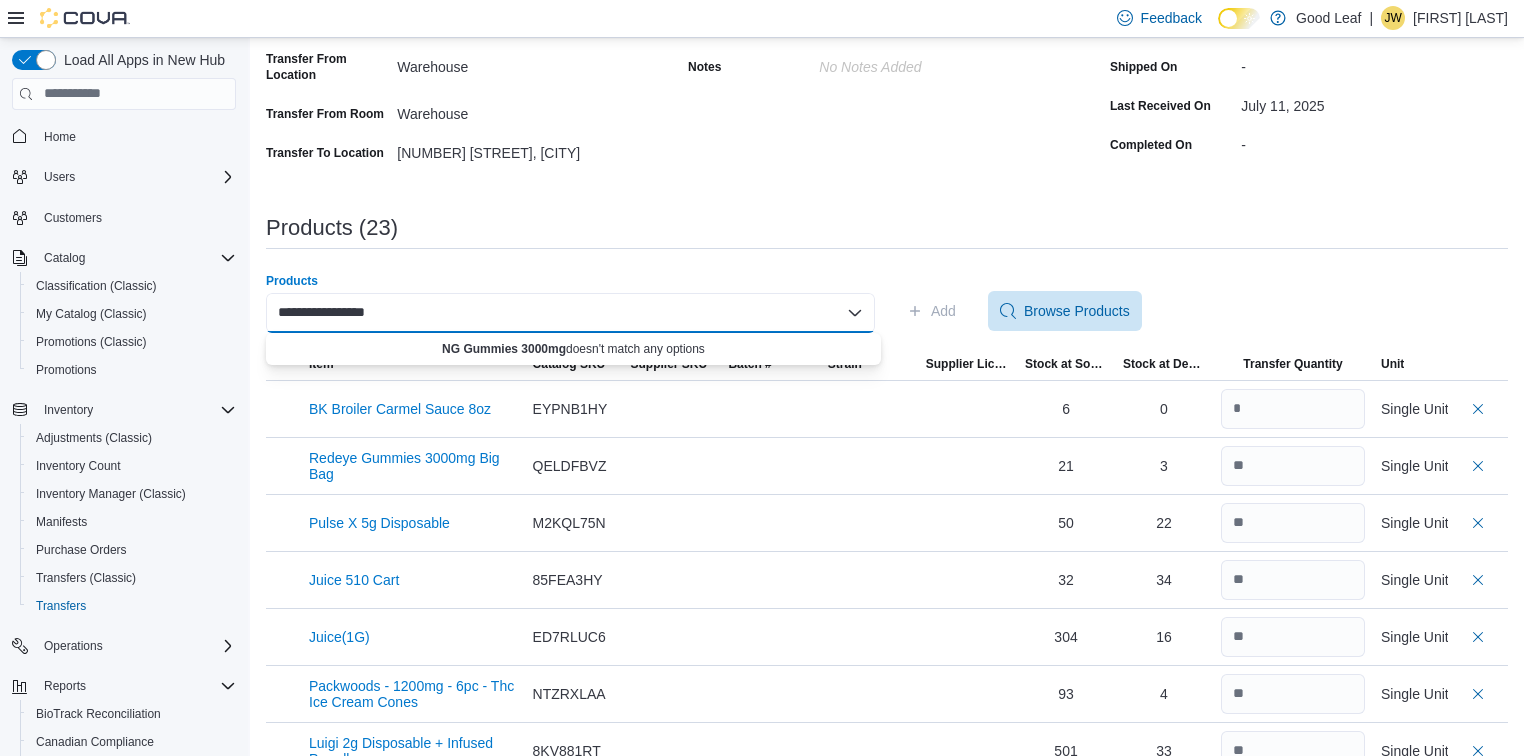 click on "**********" at bounding box center (349, 313) 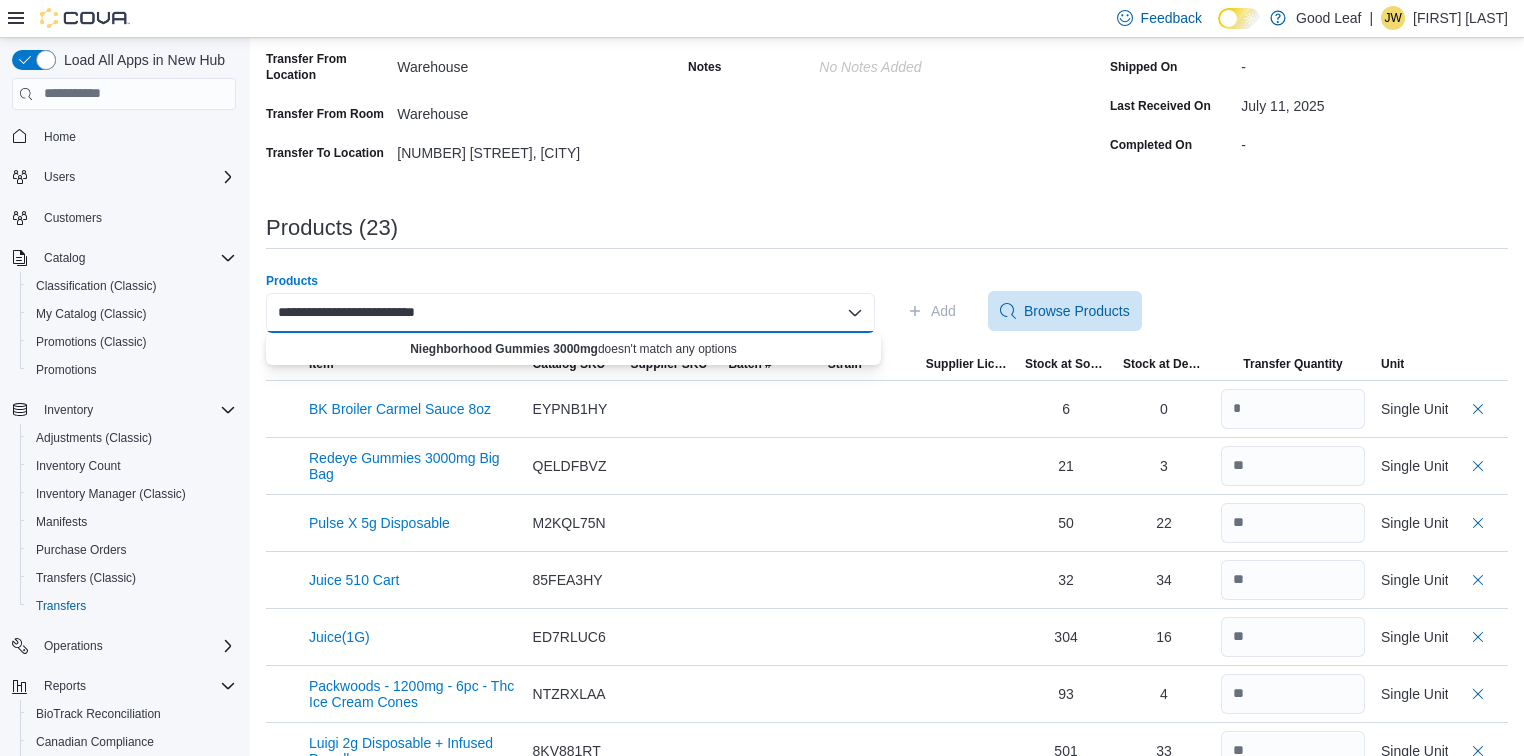 drag, startPoint x: 492, startPoint y: 314, endPoint x: 329, endPoint y: 311, distance: 163.0276 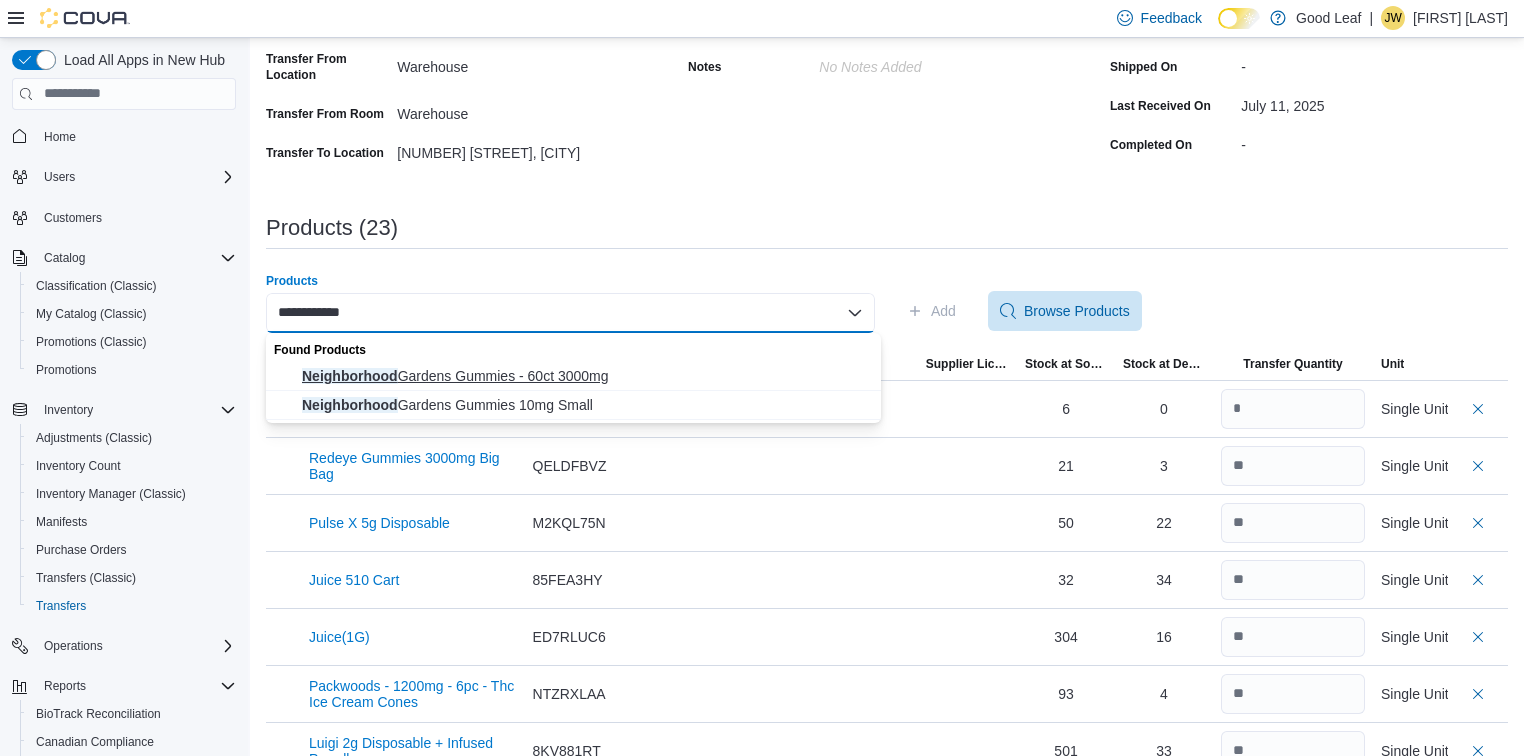 type on "**********" 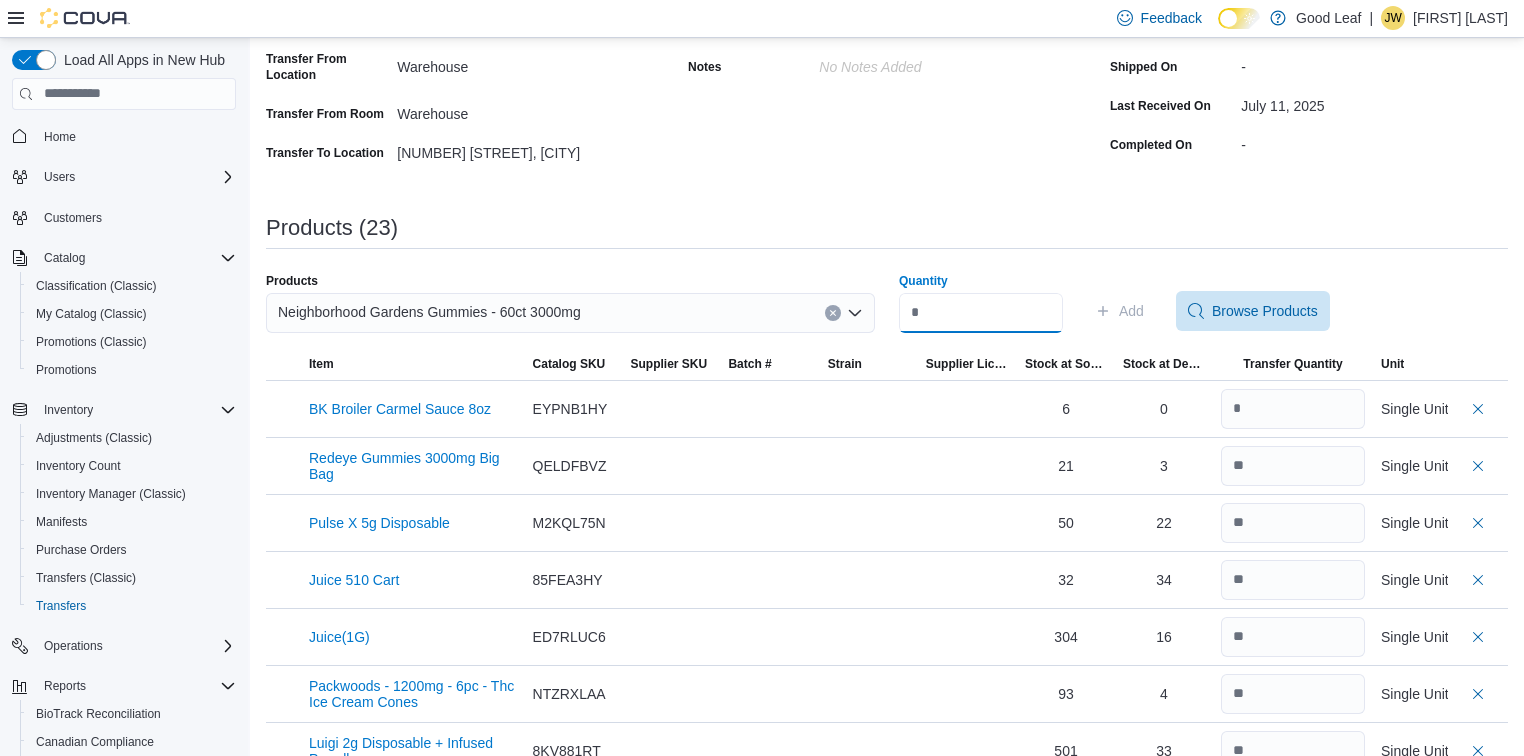 drag, startPoint x: 954, startPoint y: 312, endPoint x: 972, endPoint y: 316, distance: 18.439089 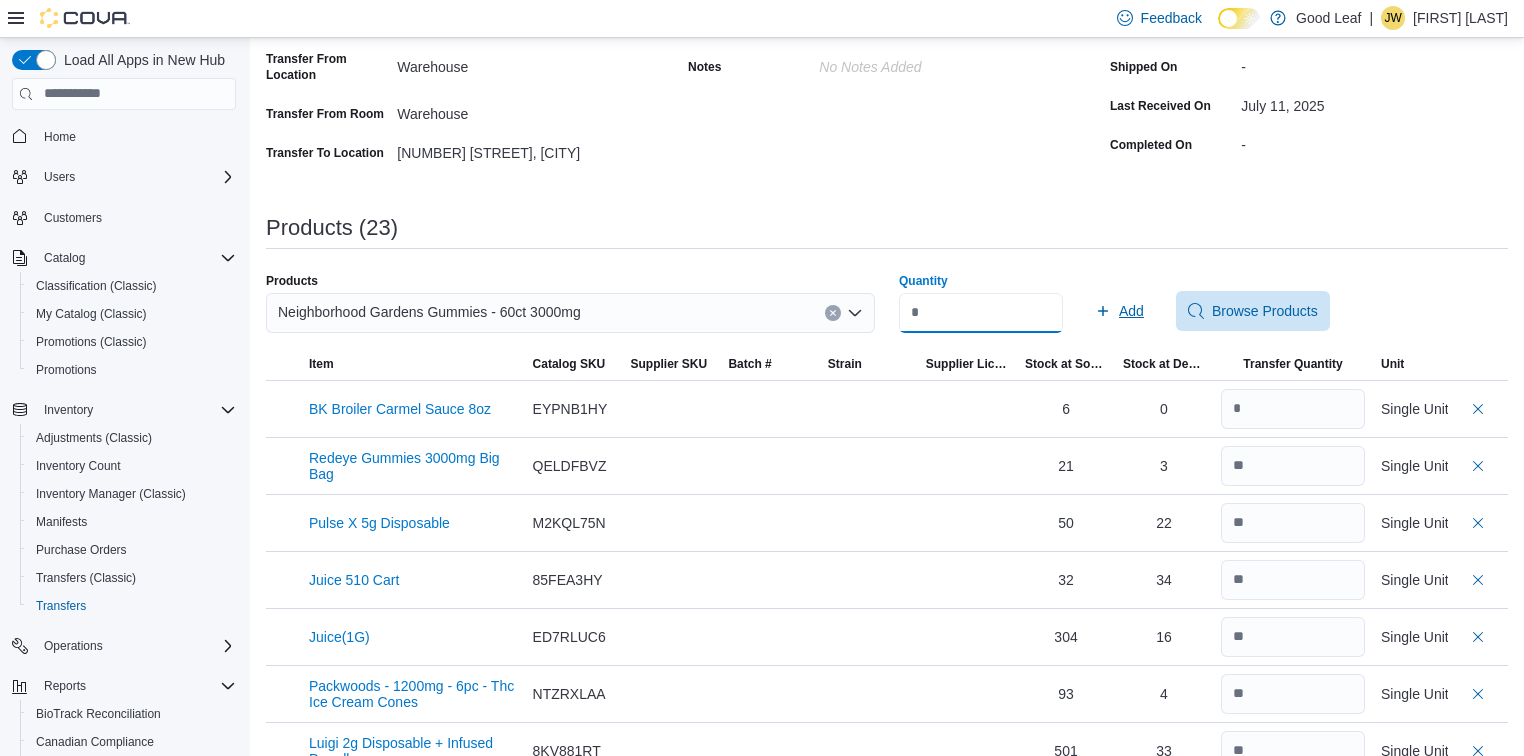 type on "**" 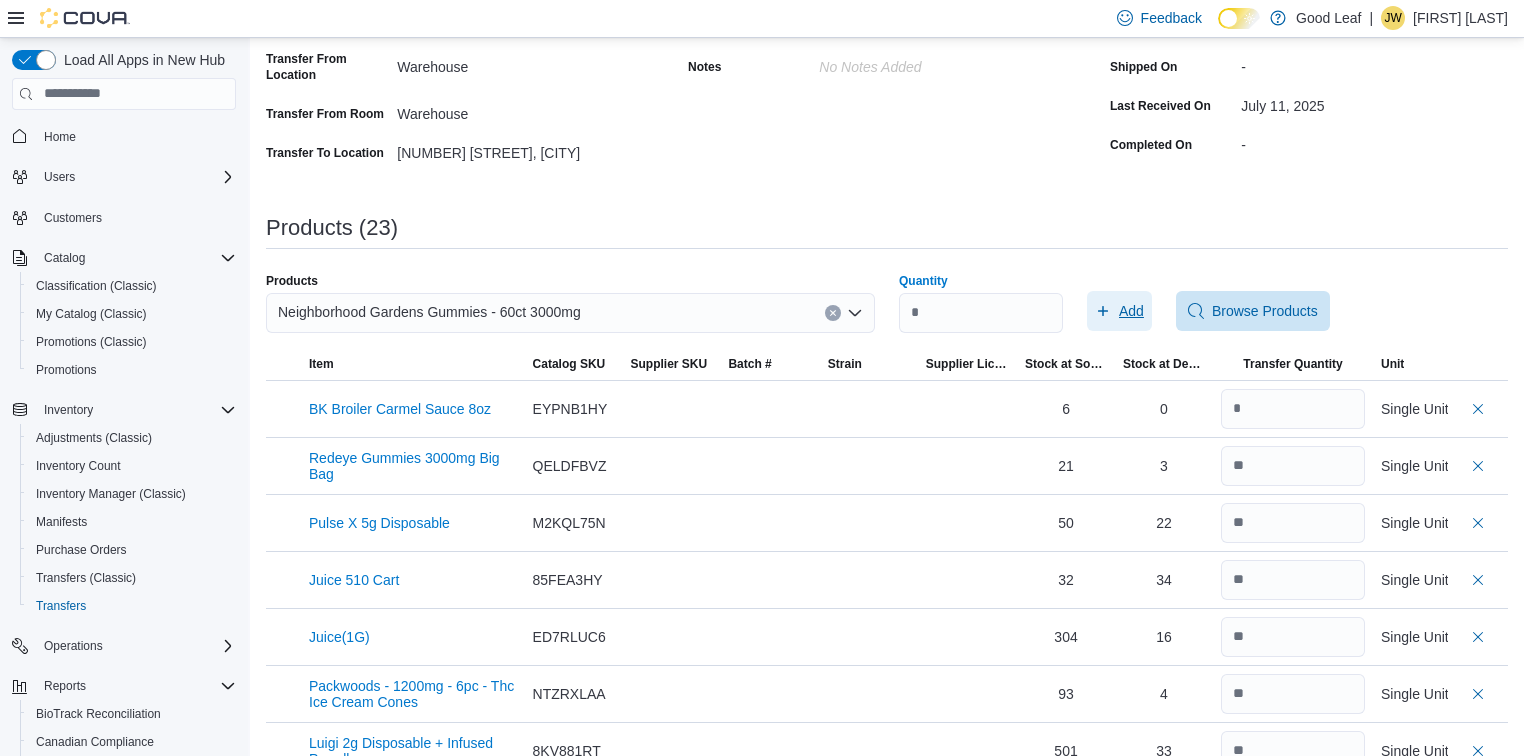 click on "Add" at bounding box center (1119, 311) 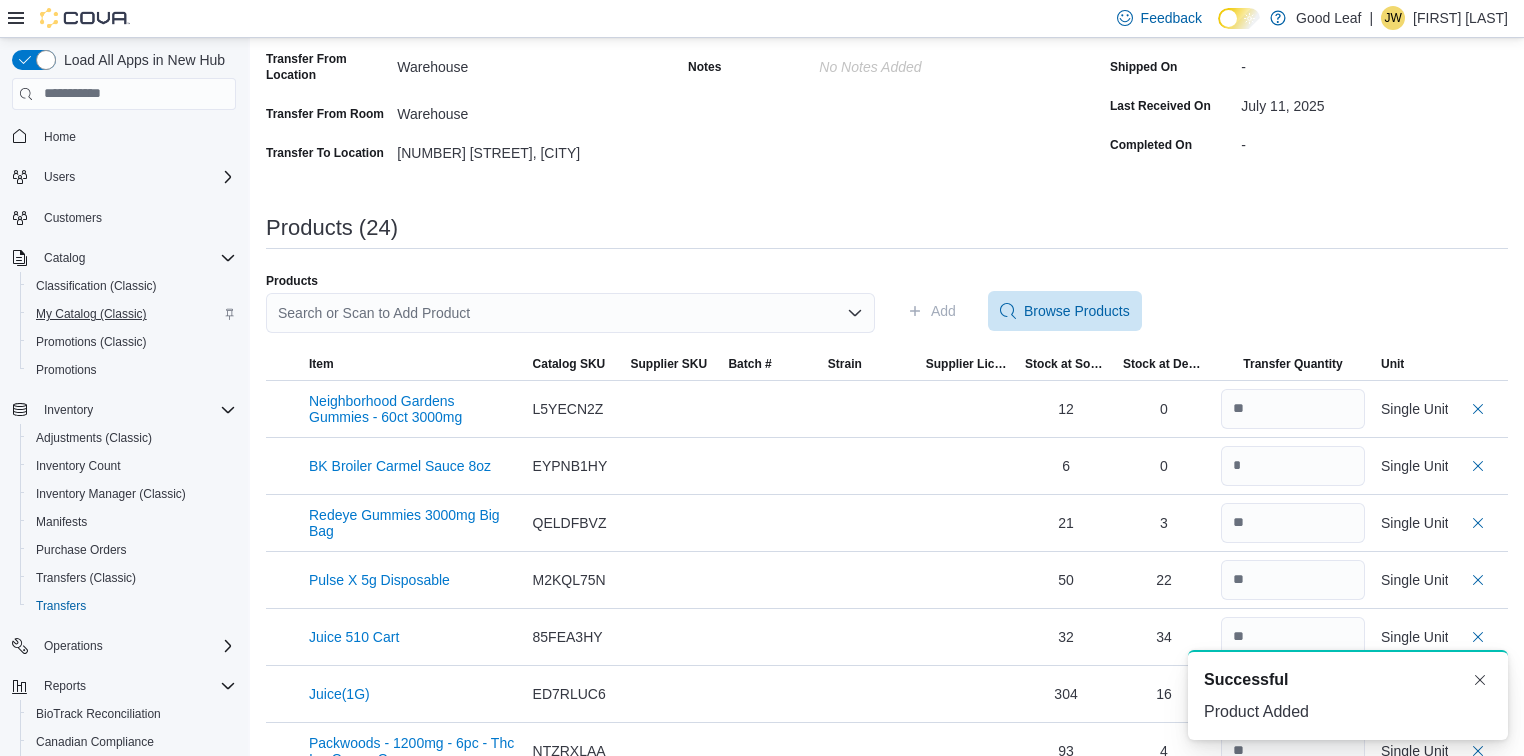 scroll, scrollTop: 0, scrollLeft: 0, axis: both 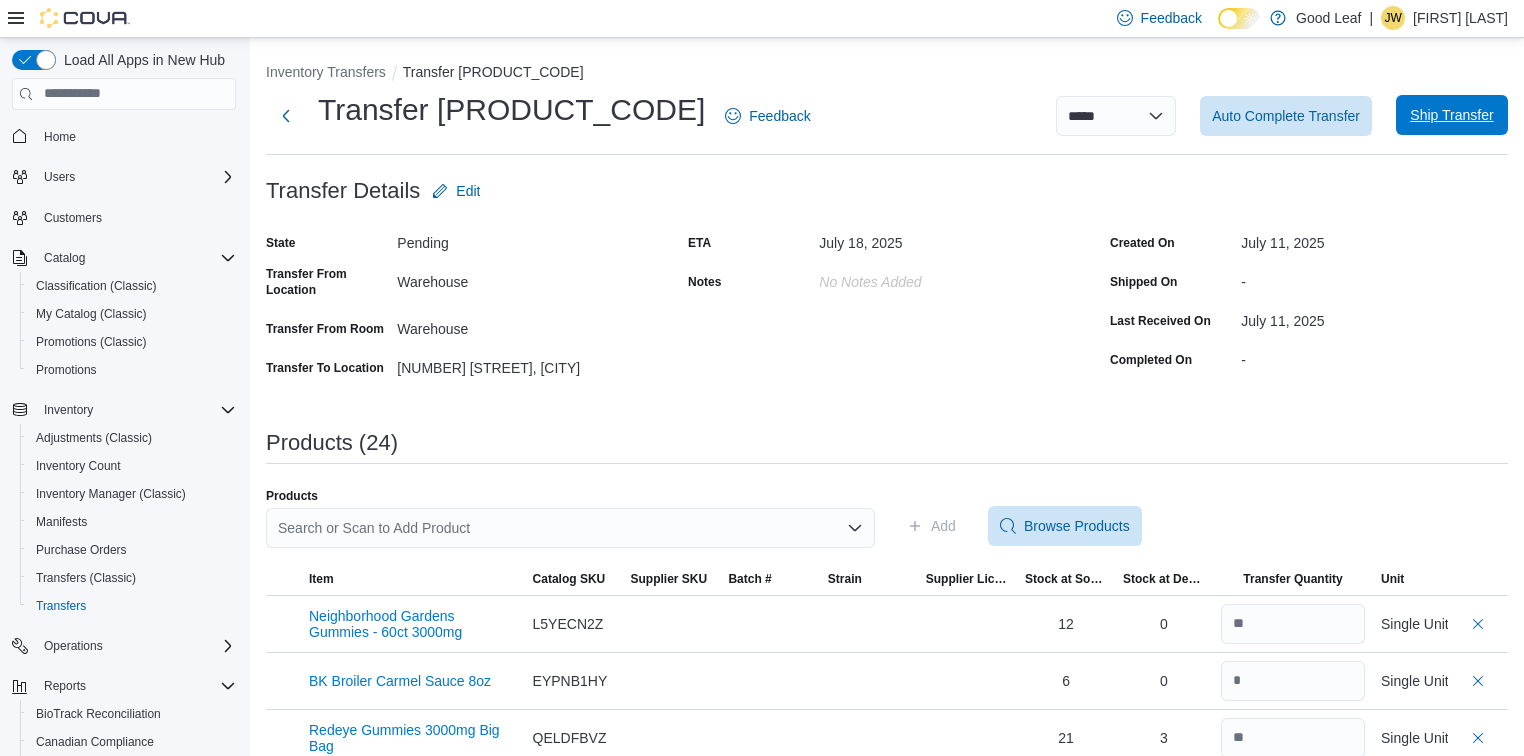 click on "Ship Transfer" at bounding box center [1452, 115] 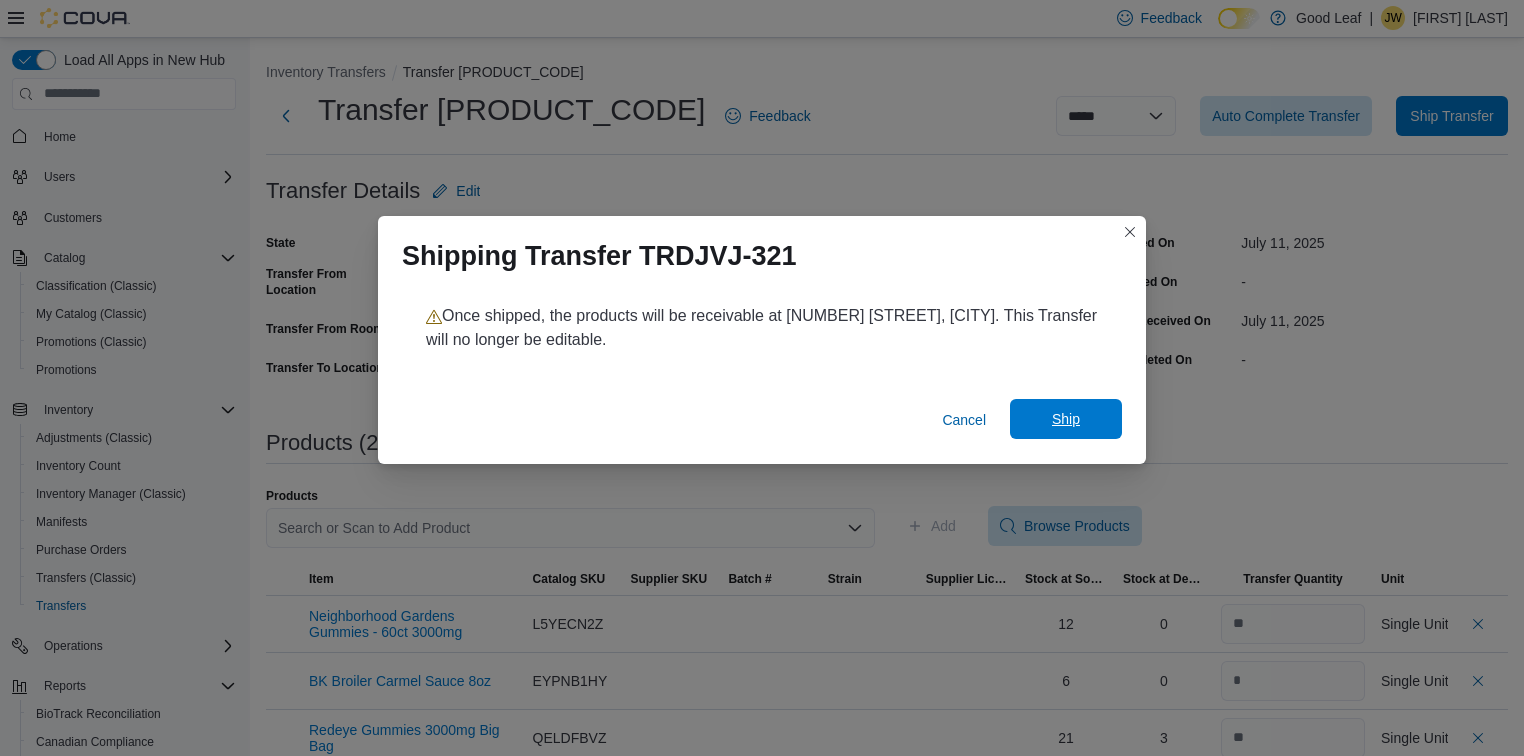 click on "Ship" at bounding box center [1066, 419] 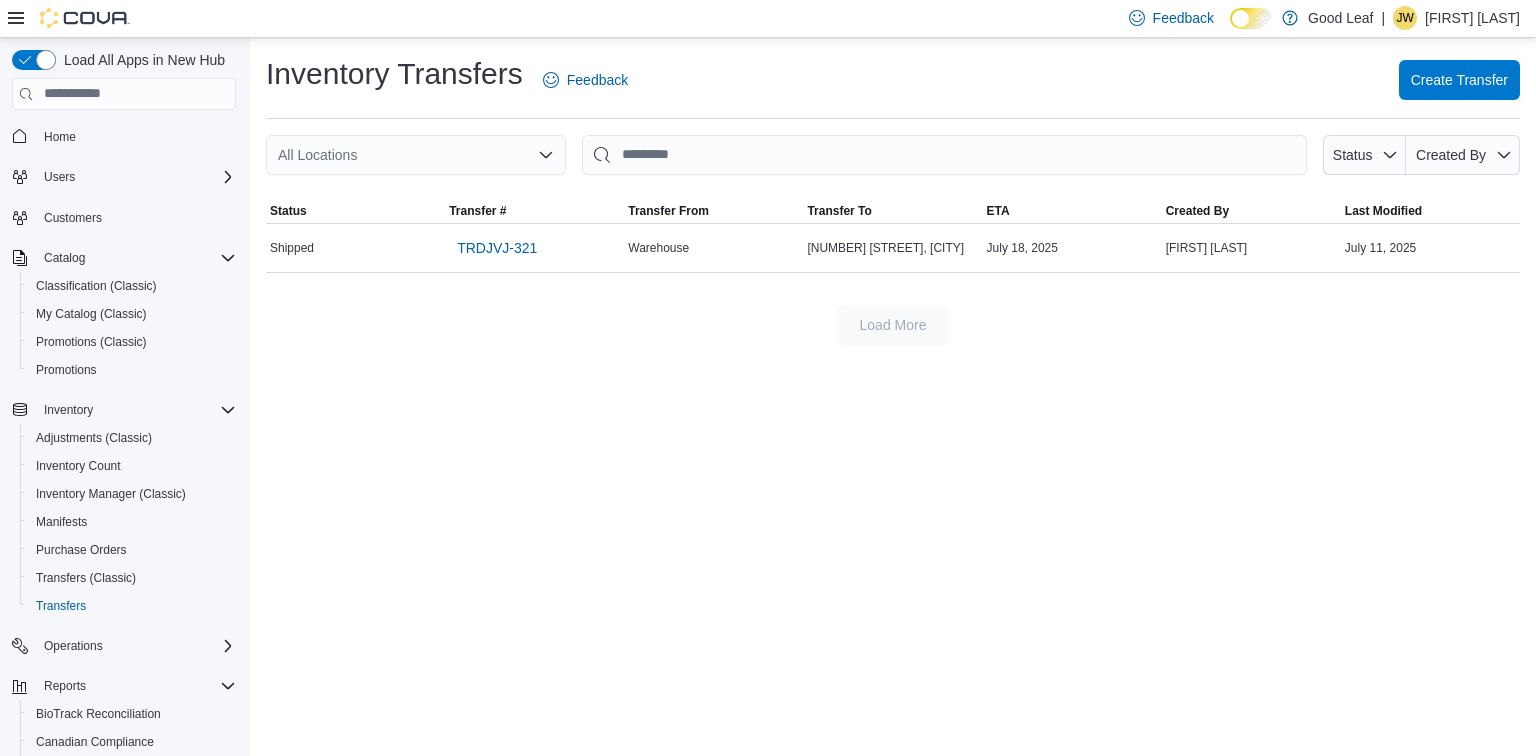 drag, startPoint x: 346, startPoint y: 35, endPoint x: 337, endPoint y: 3, distance: 33.24154 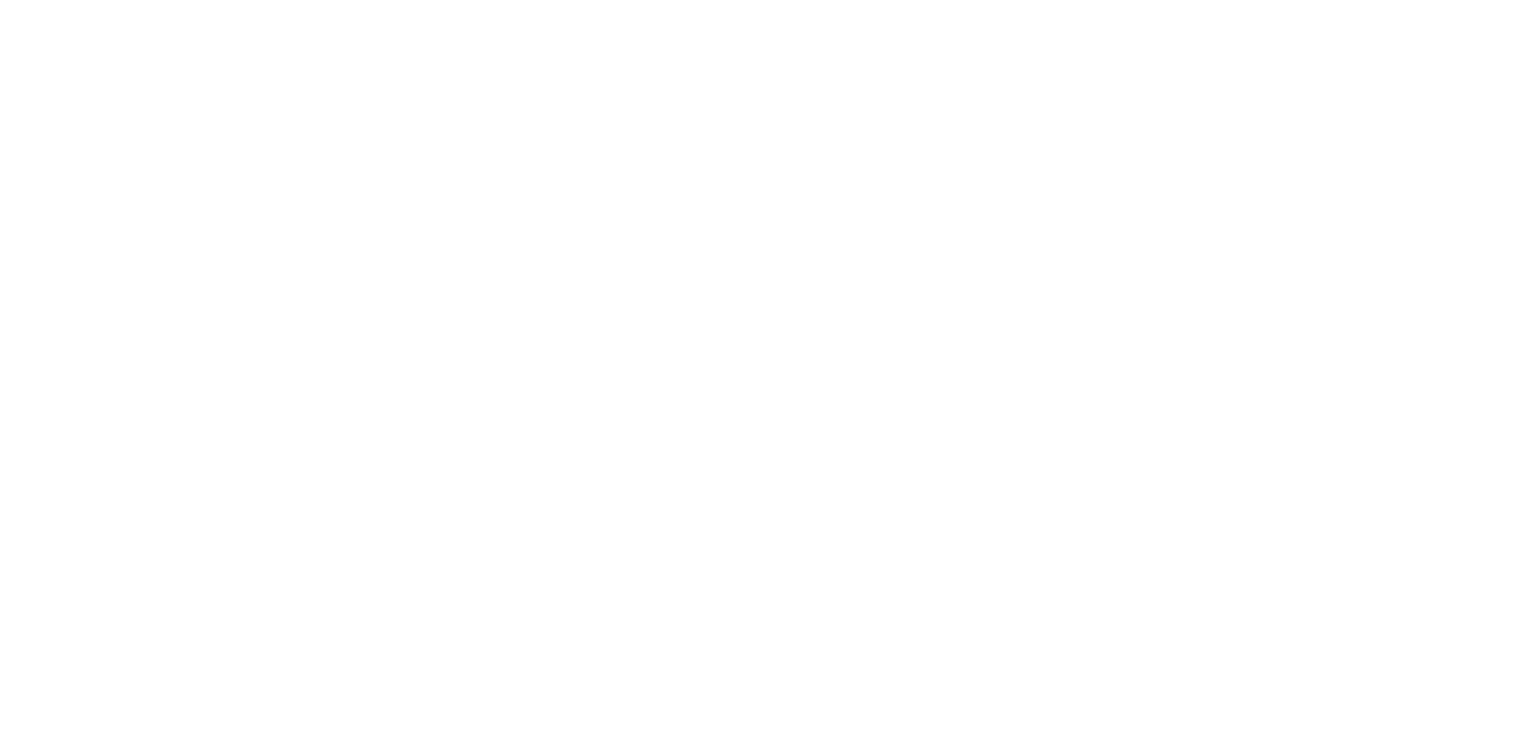 scroll, scrollTop: 0, scrollLeft: 0, axis: both 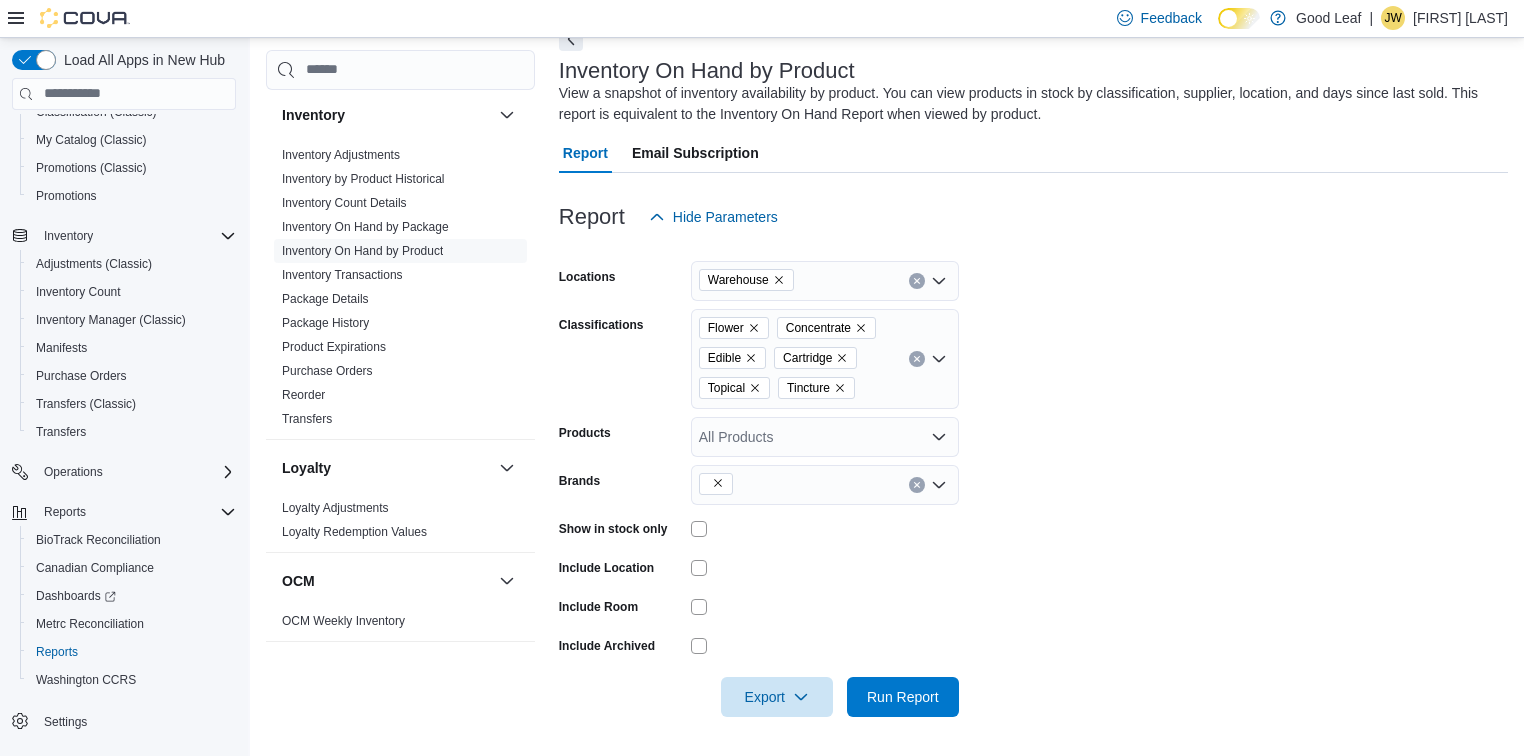 click 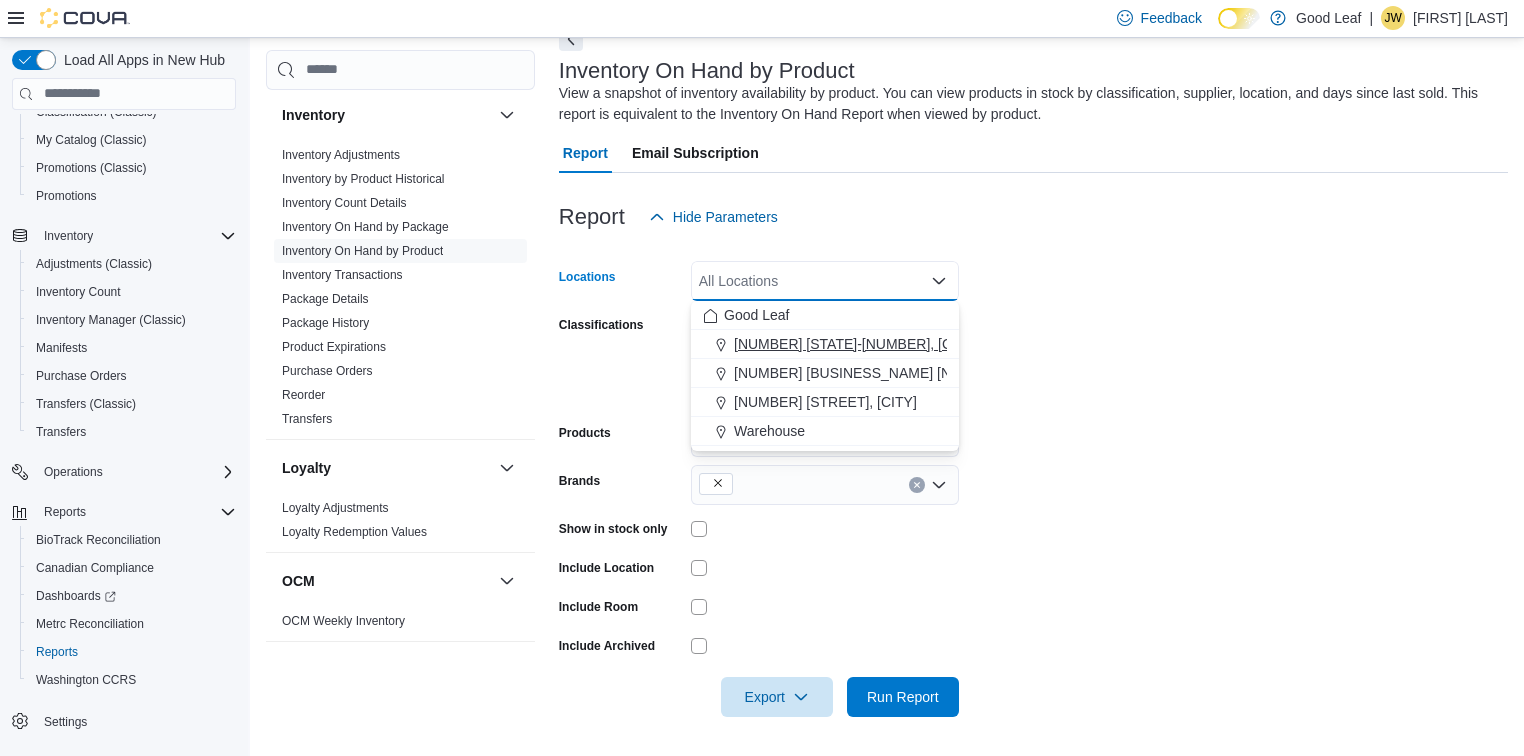 click on "[NUMBER] [STREET], [CITY]" at bounding box center (825, 344) 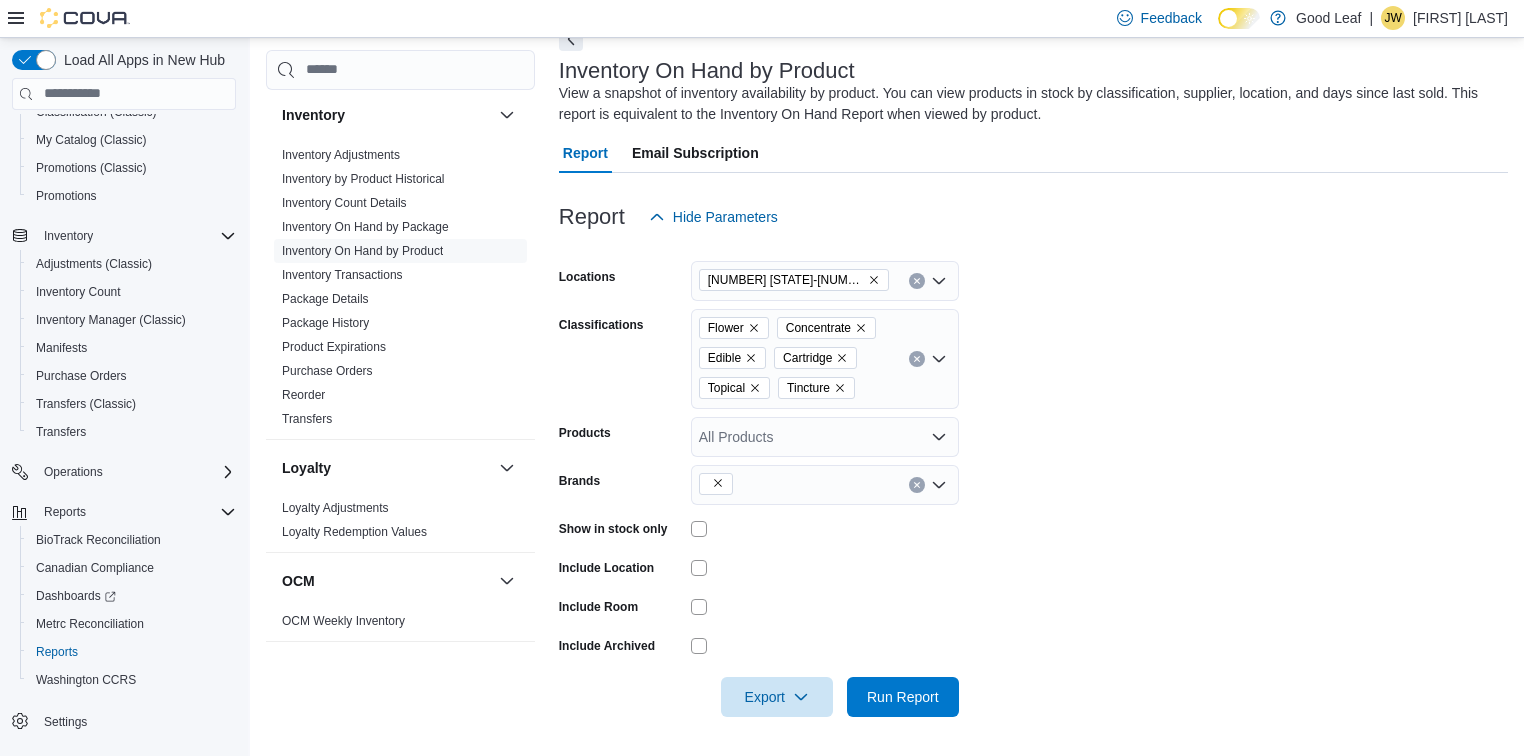 click at bounding box center (825, 646) 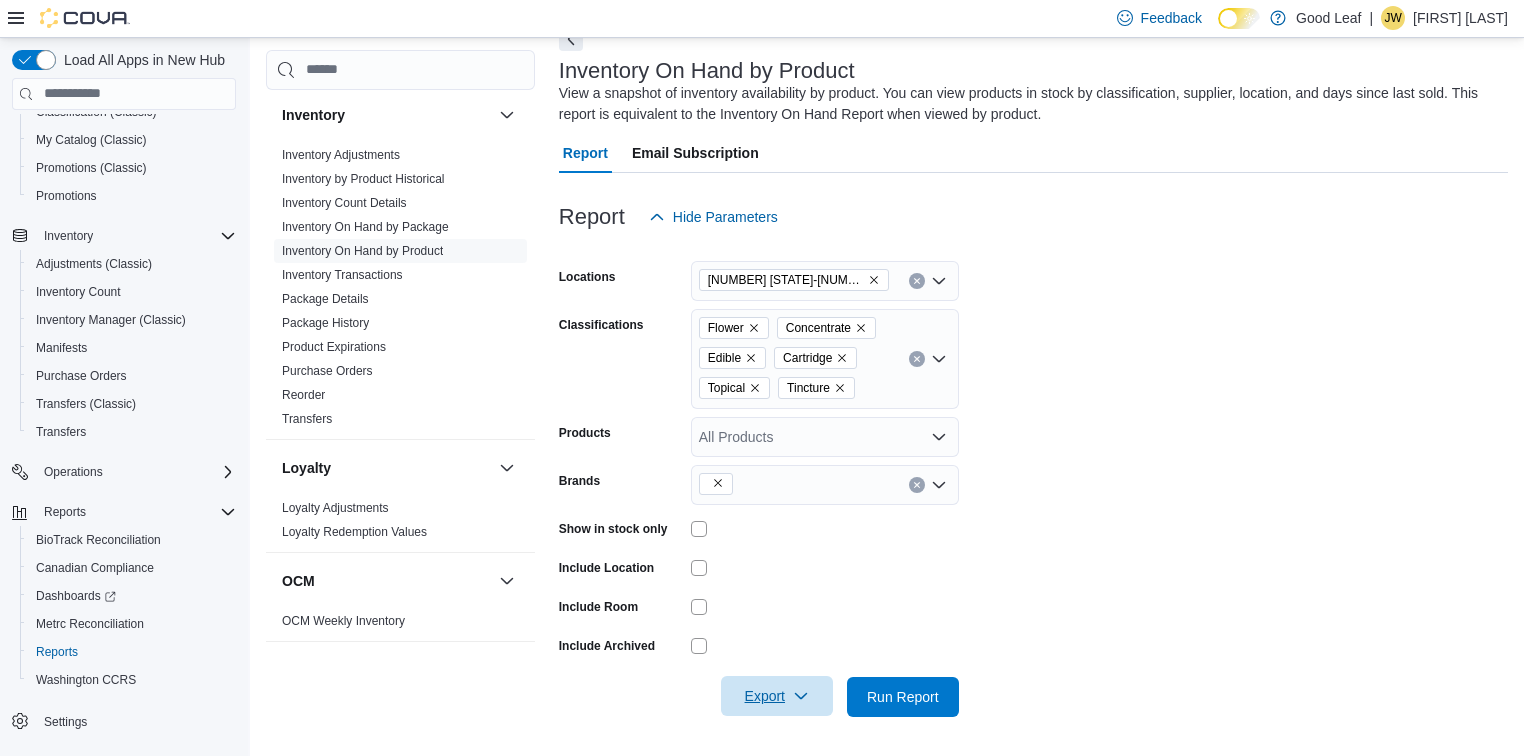 click on "Export" at bounding box center [777, 696] 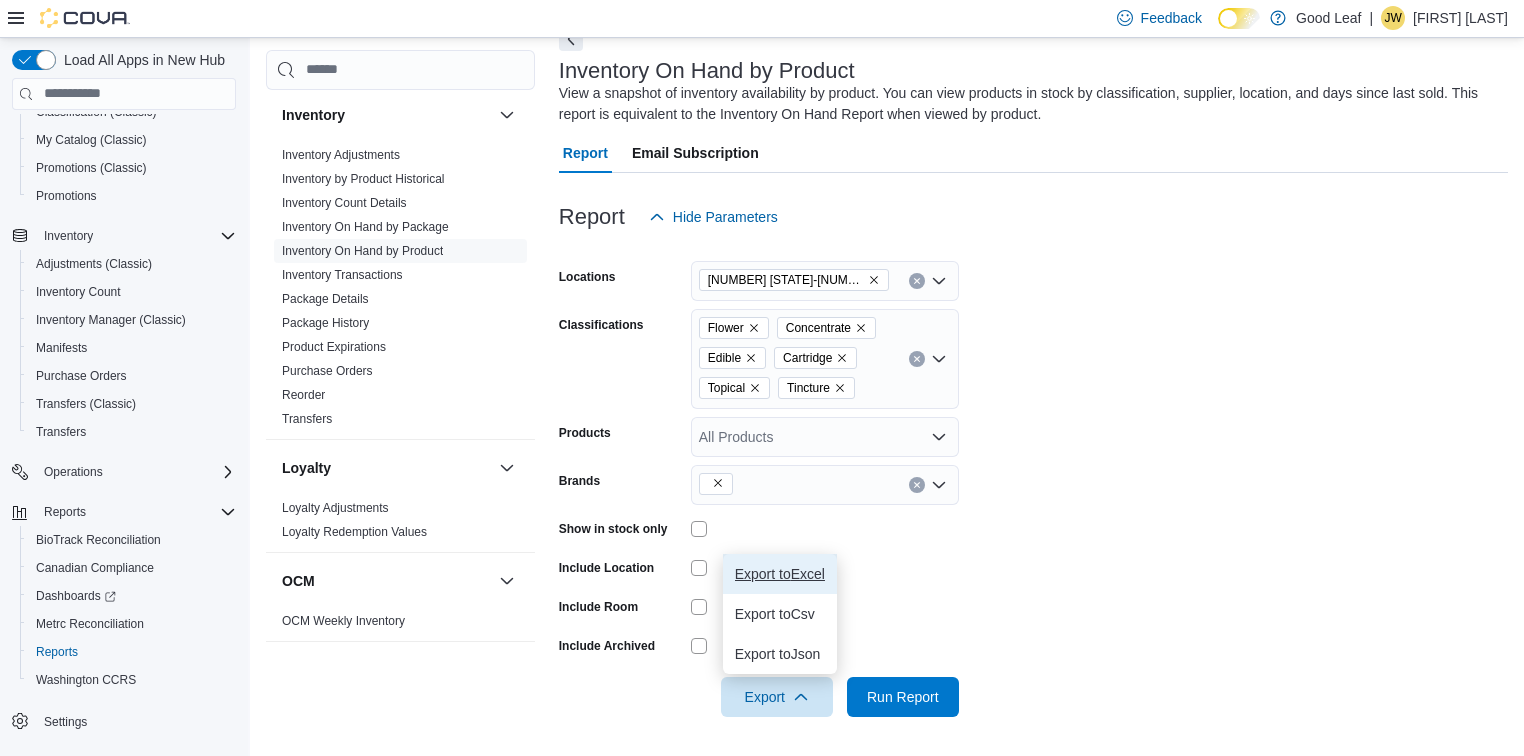 click on "Export to  Excel" at bounding box center [780, 574] 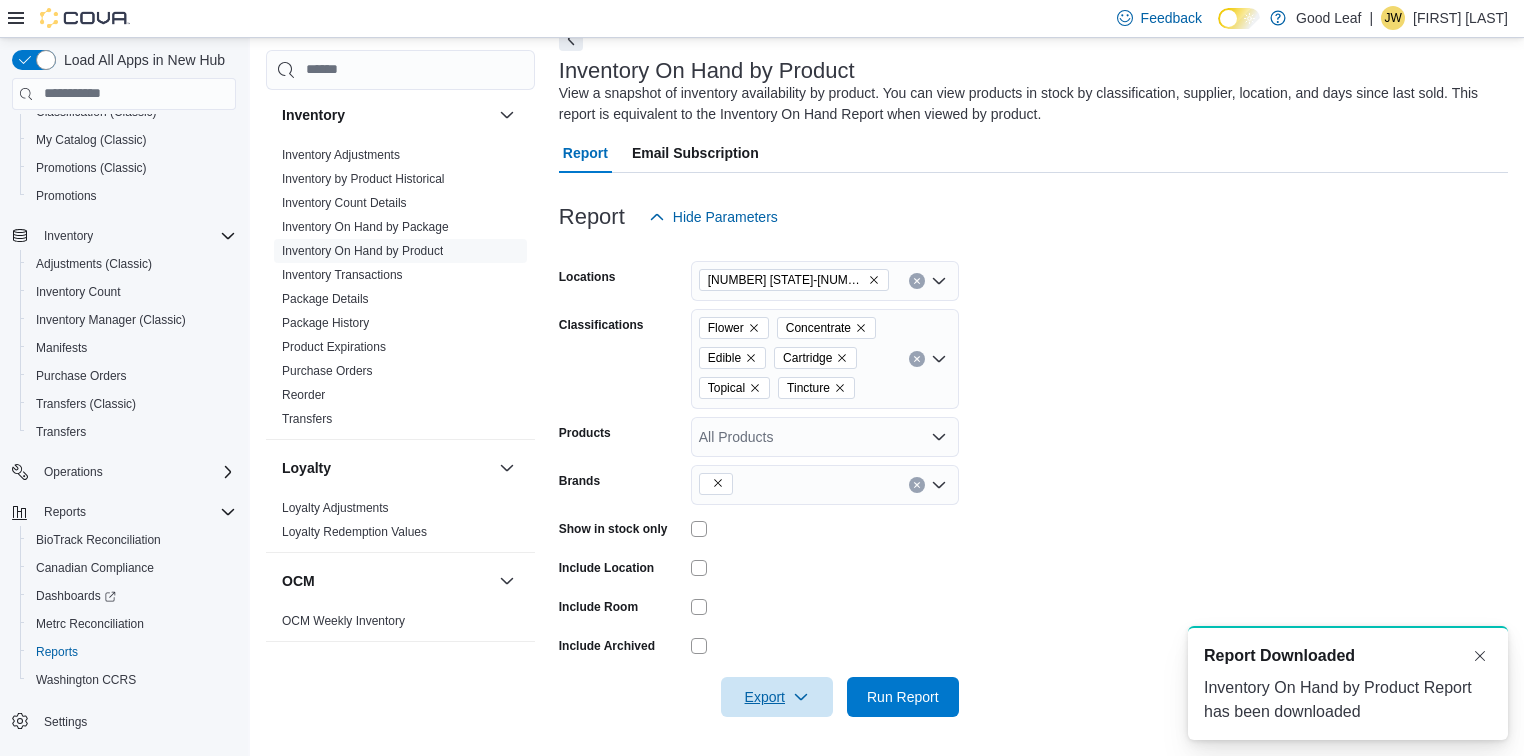 scroll, scrollTop: 0, scrollLeft: 0, axis: both 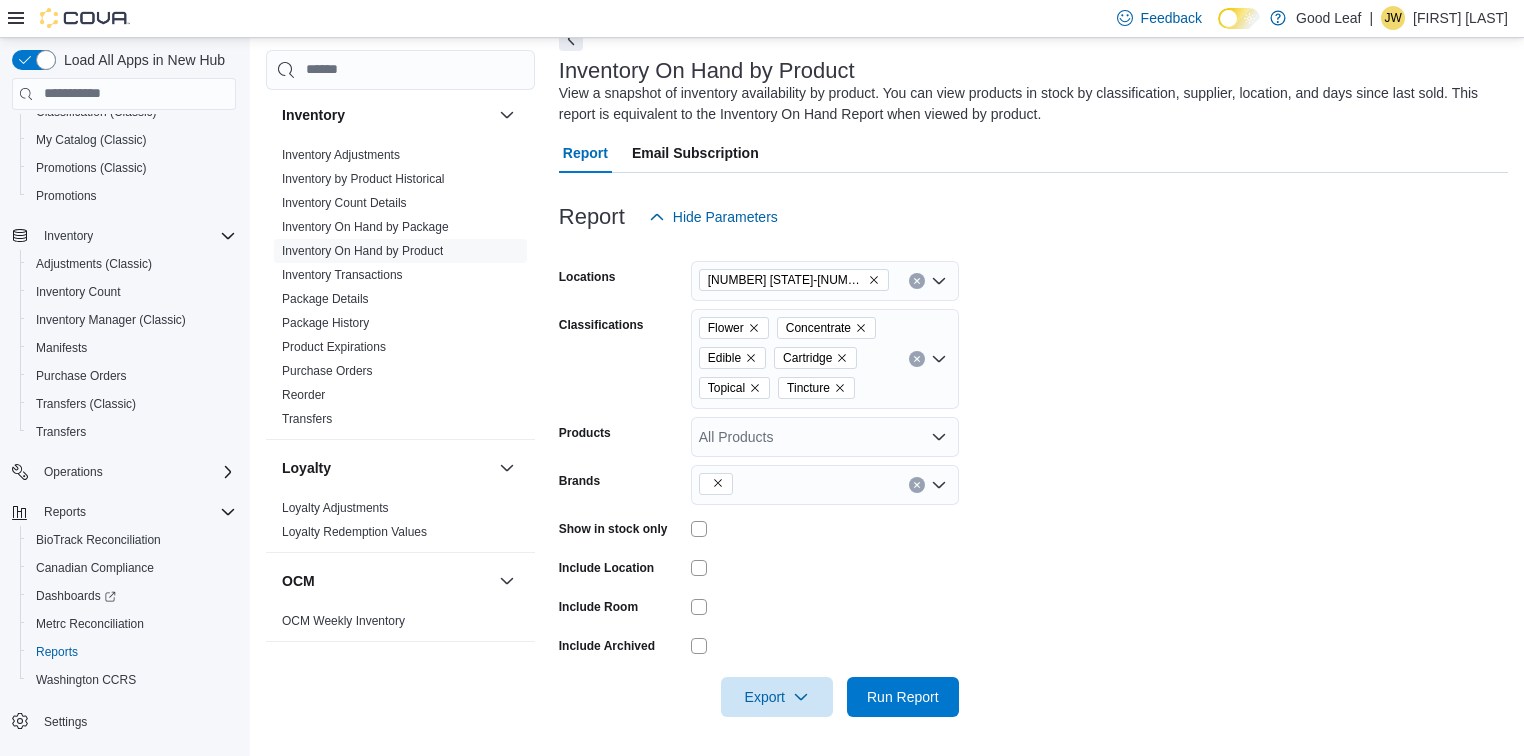drag, startPoint x: 1316, startPoint y: 248, endPoint x: 1258, endPoint y: 263, distance: 59.908264 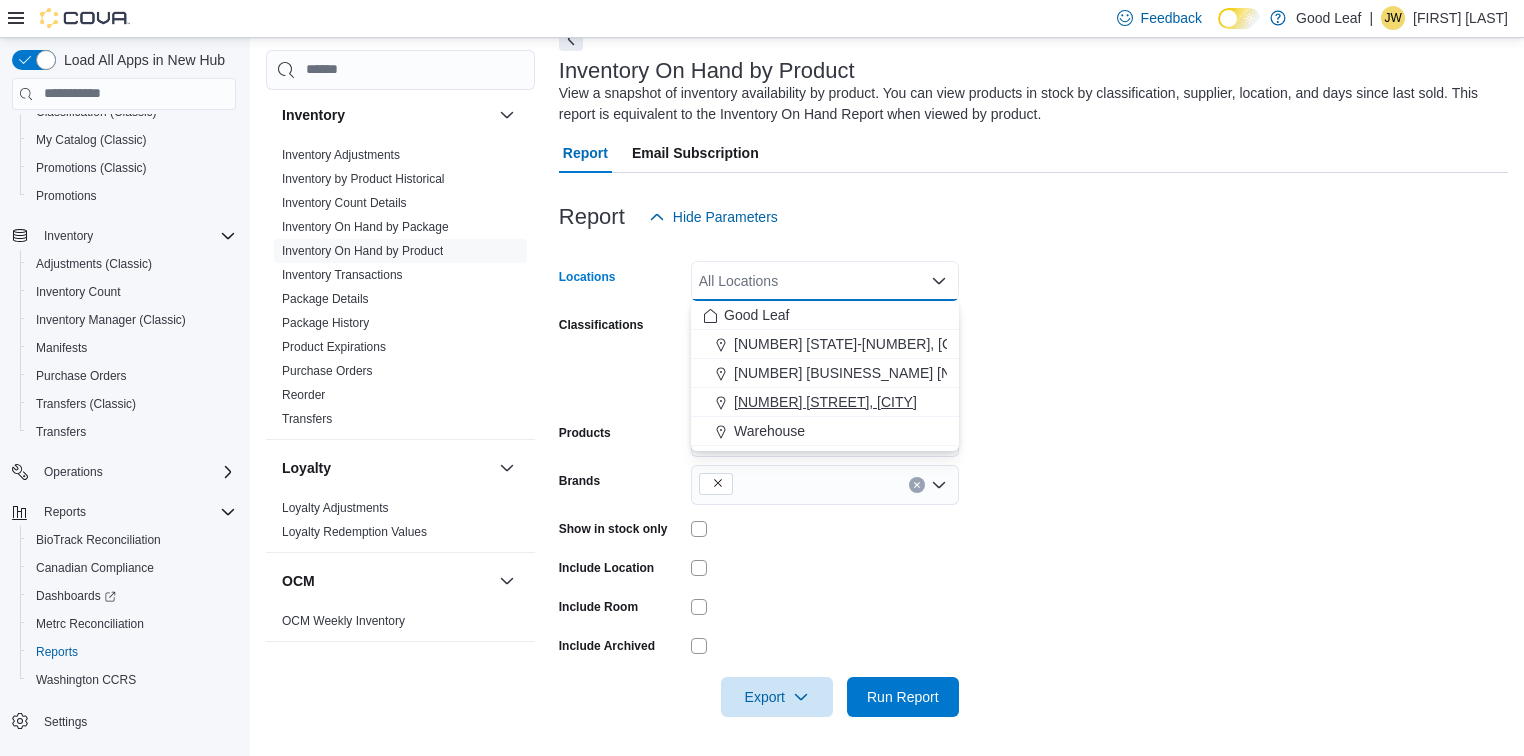 click on "[NUMBER] [STREET], [CITY]" at bounding box center [825, 402] 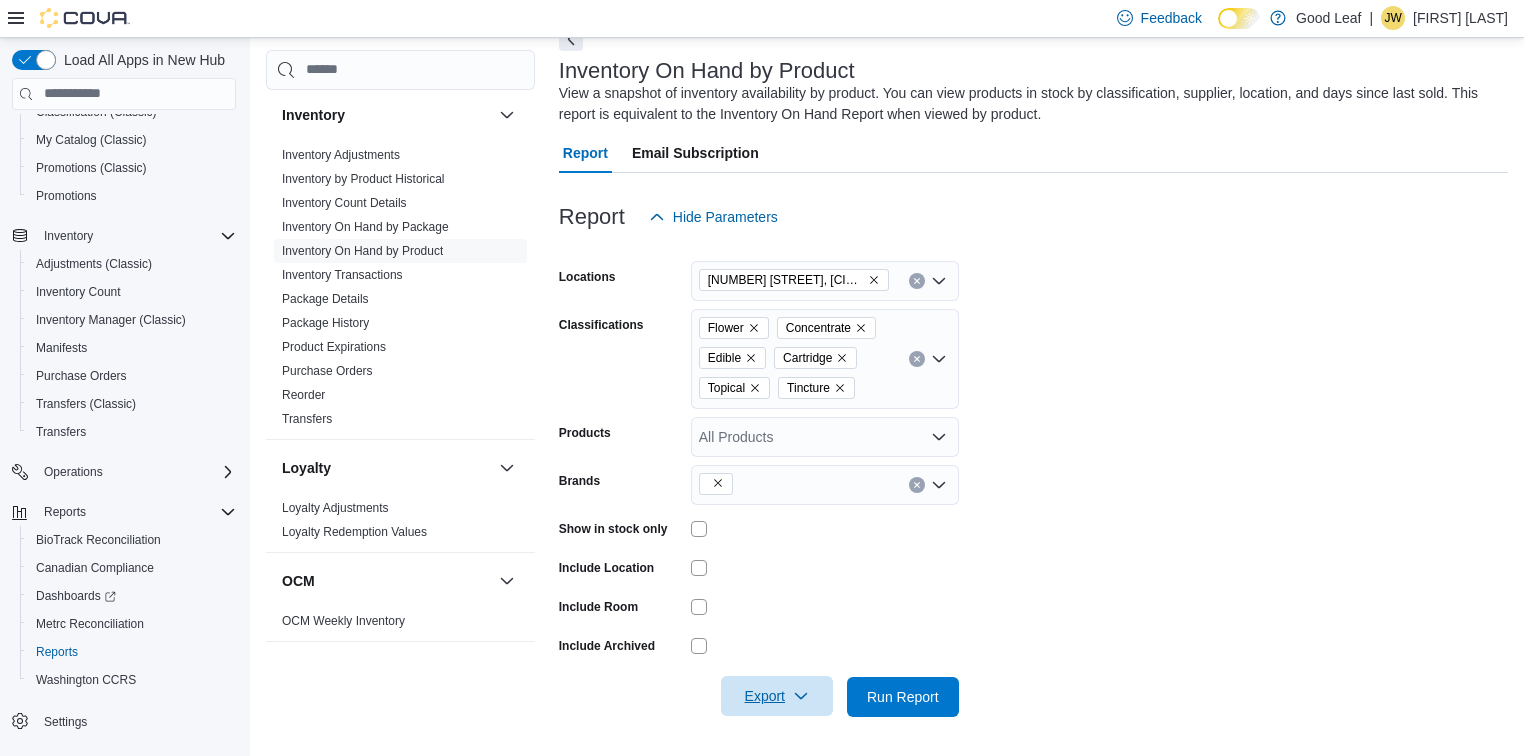 click on "Export" at bounding box center [777, 696] 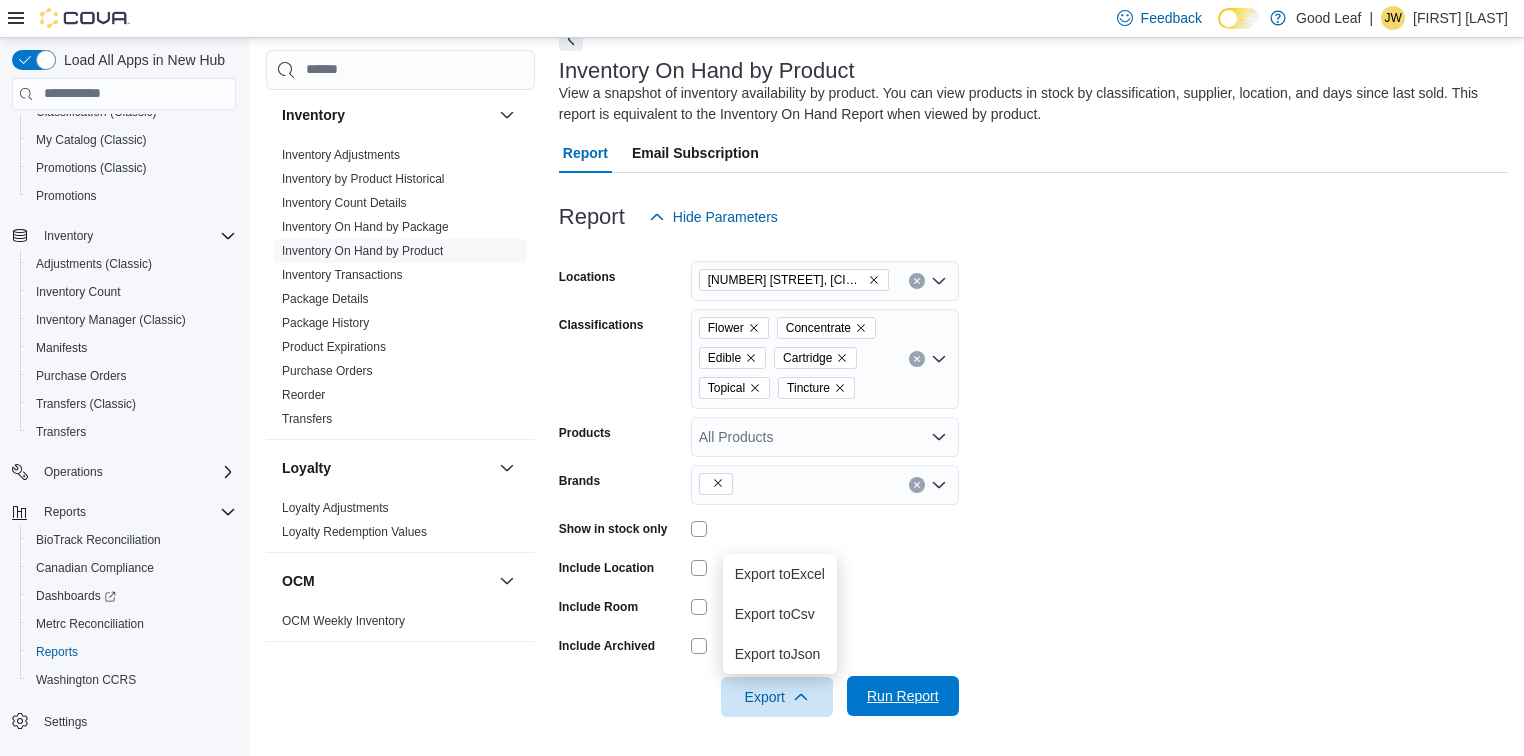 click on "Run Report" at bounding box center [903, 696] 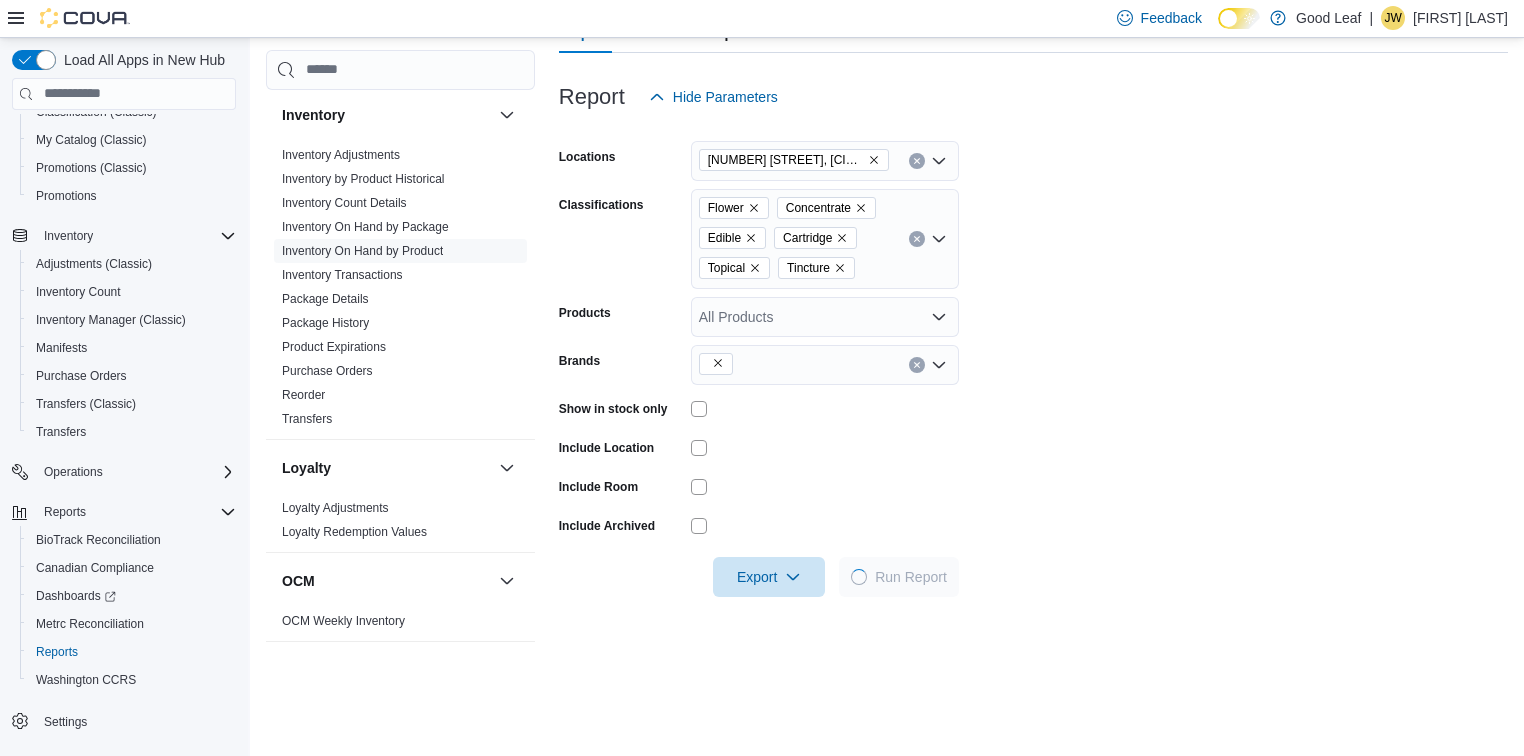 scroll, scrollTop: 348, scrollLeft: 0, axis: vertical 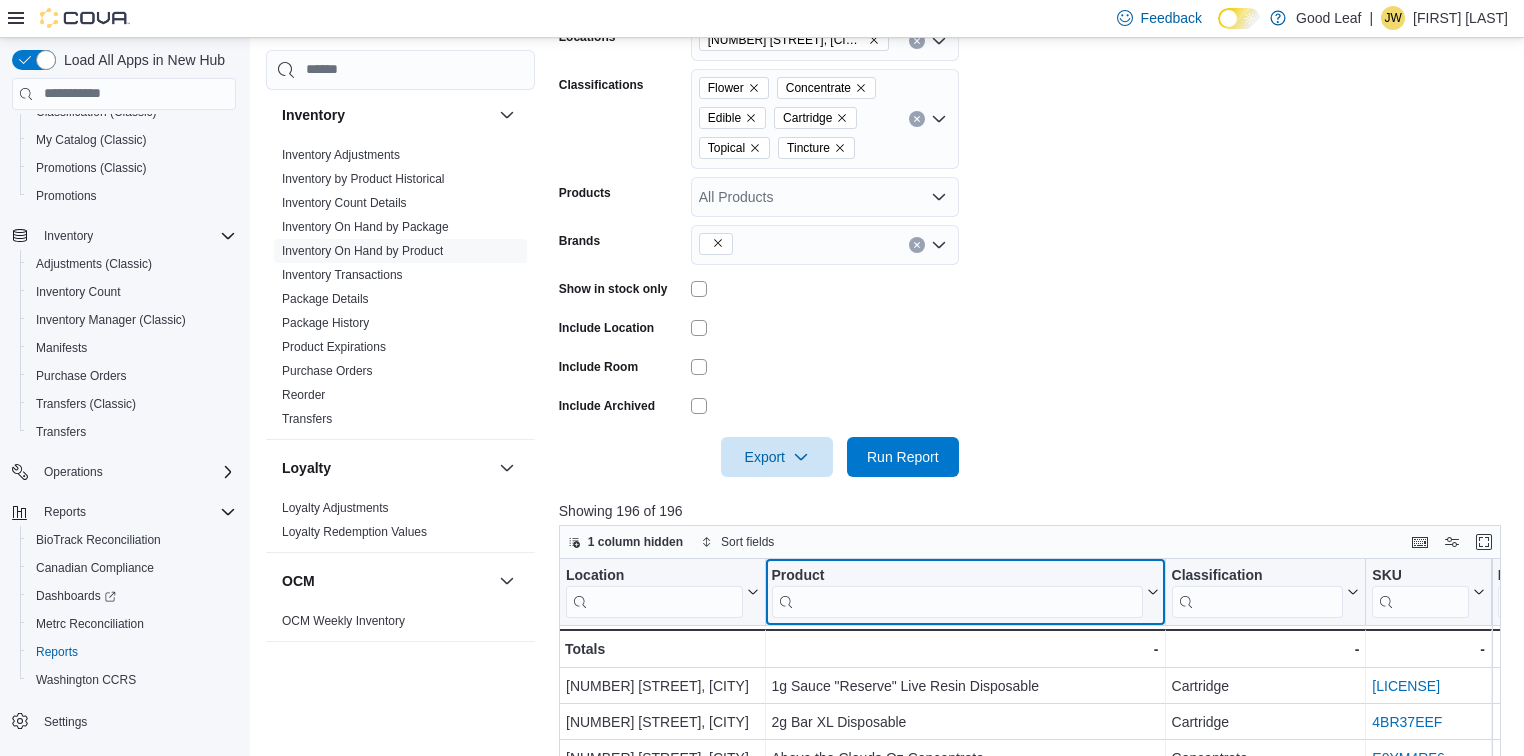 click at bounding box center (956, 601) 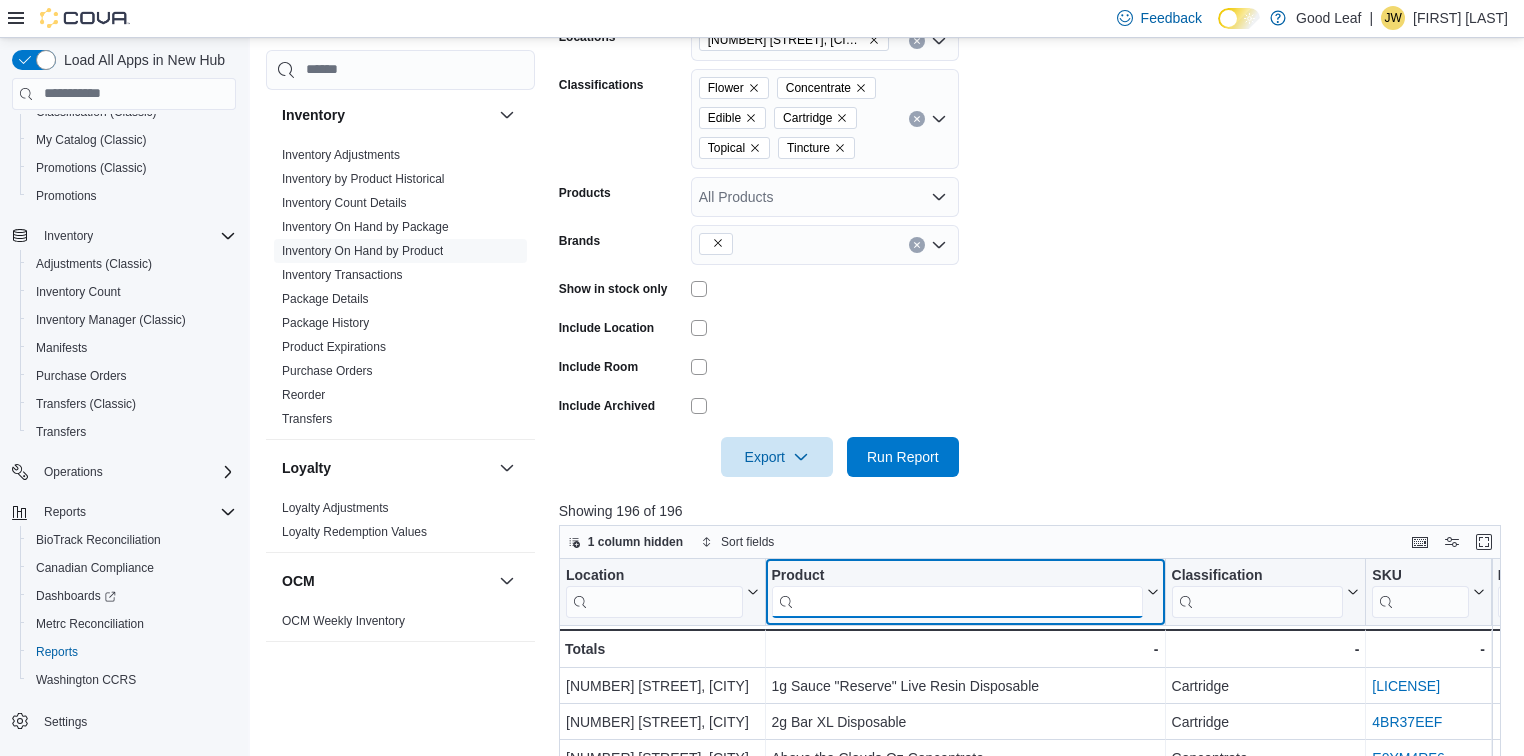paste on "**********" 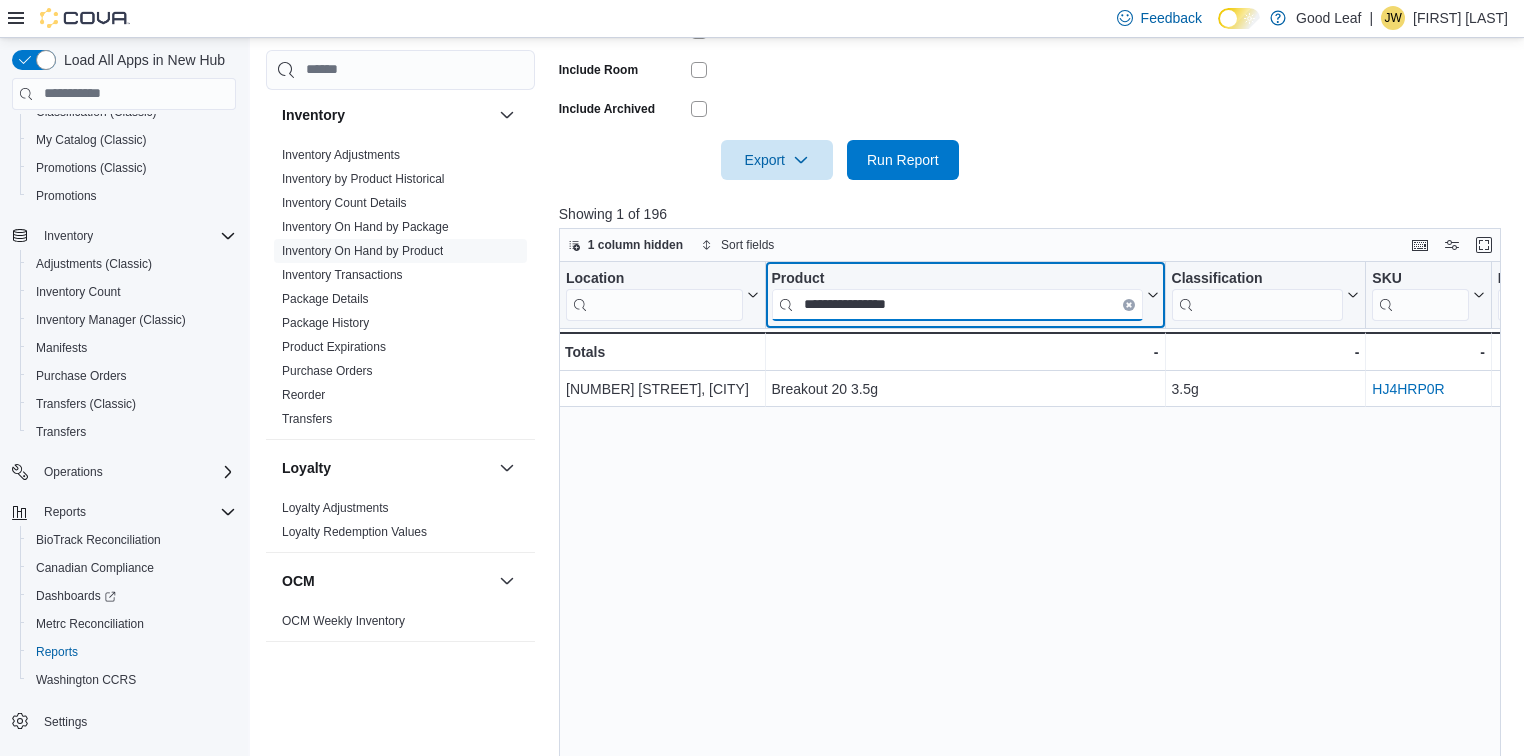 scroll, scrollTop: 737, scrollLeft: 0, axis: vertical 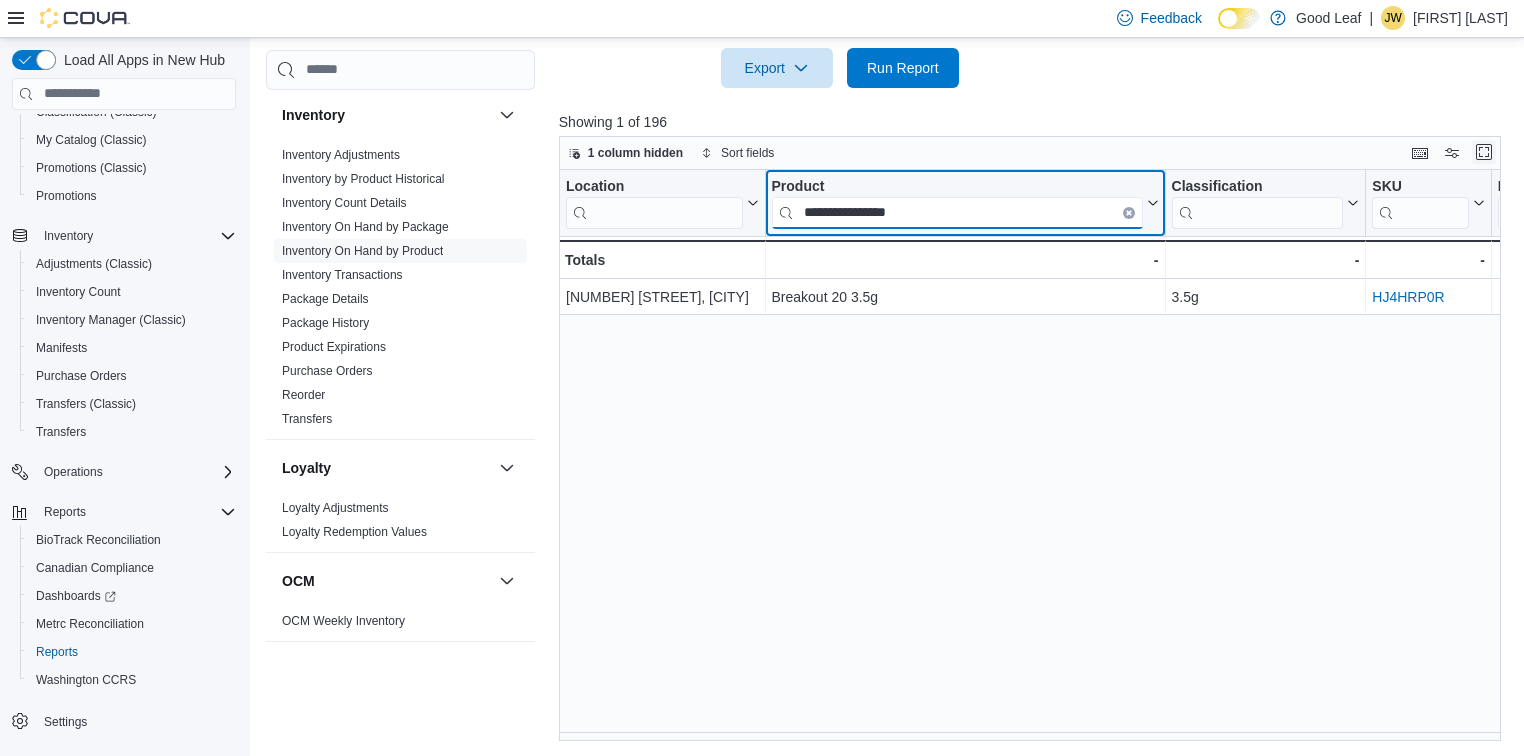 type on "**********" 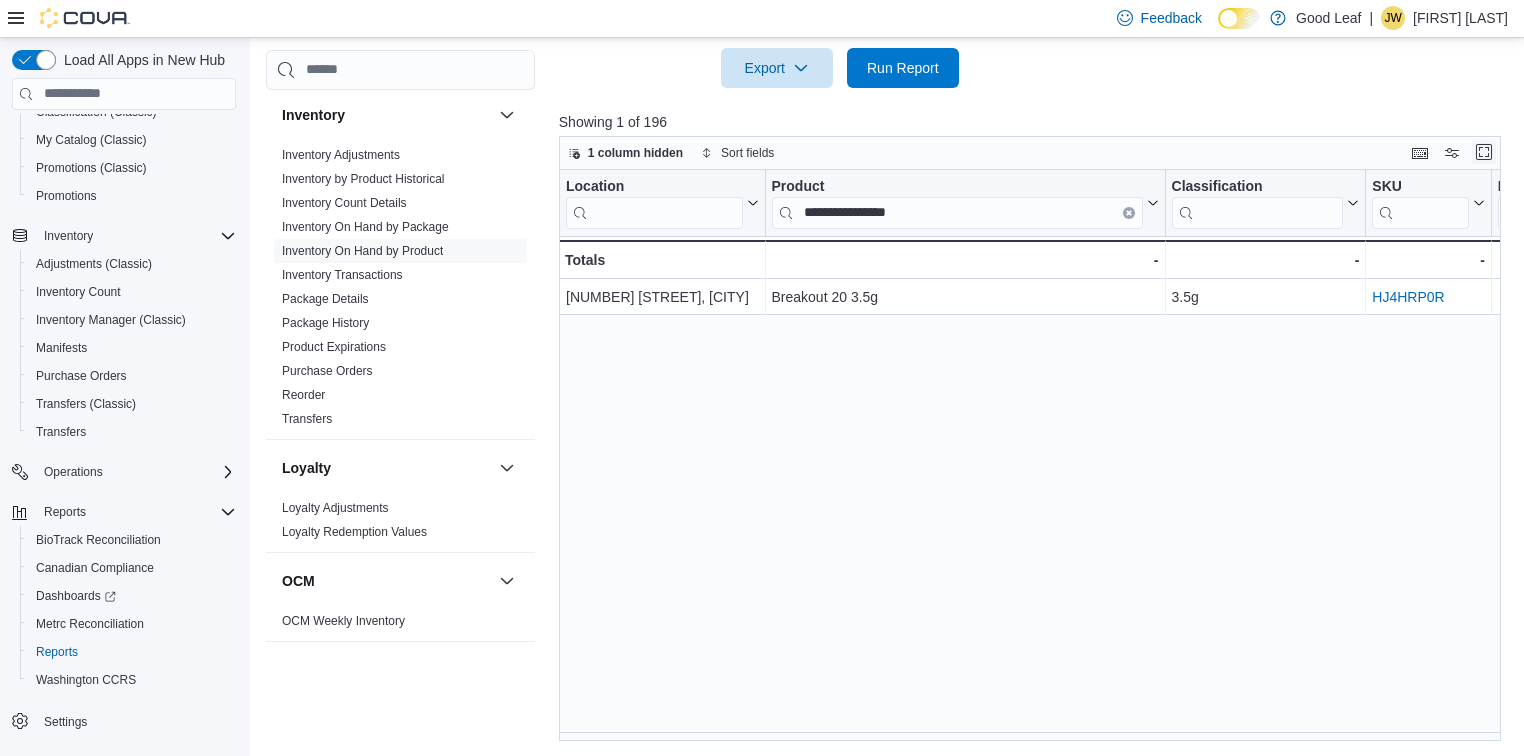 click at bounding box center [1484, 152] 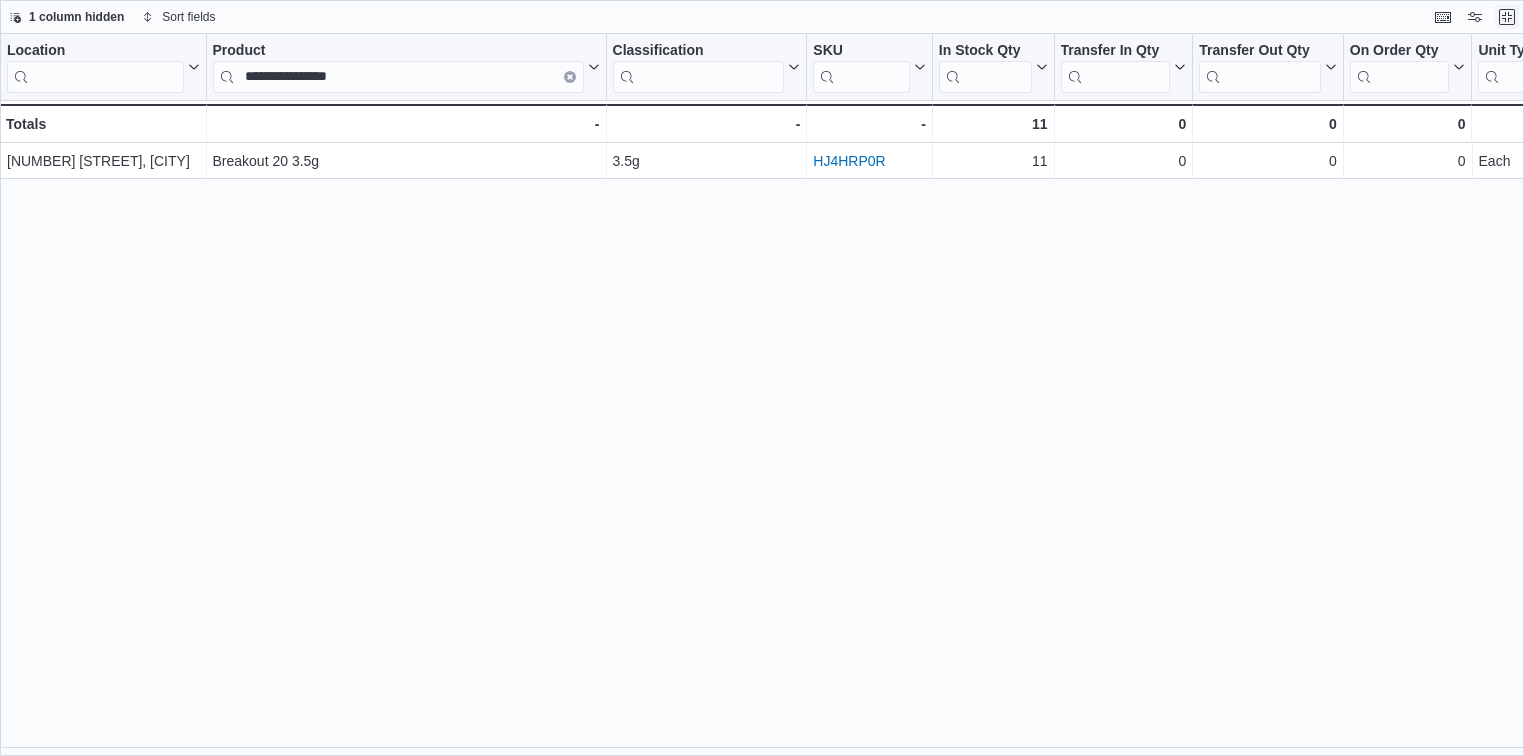 scroll, scrollTop: 0, scrollLeft: 0, axis: both 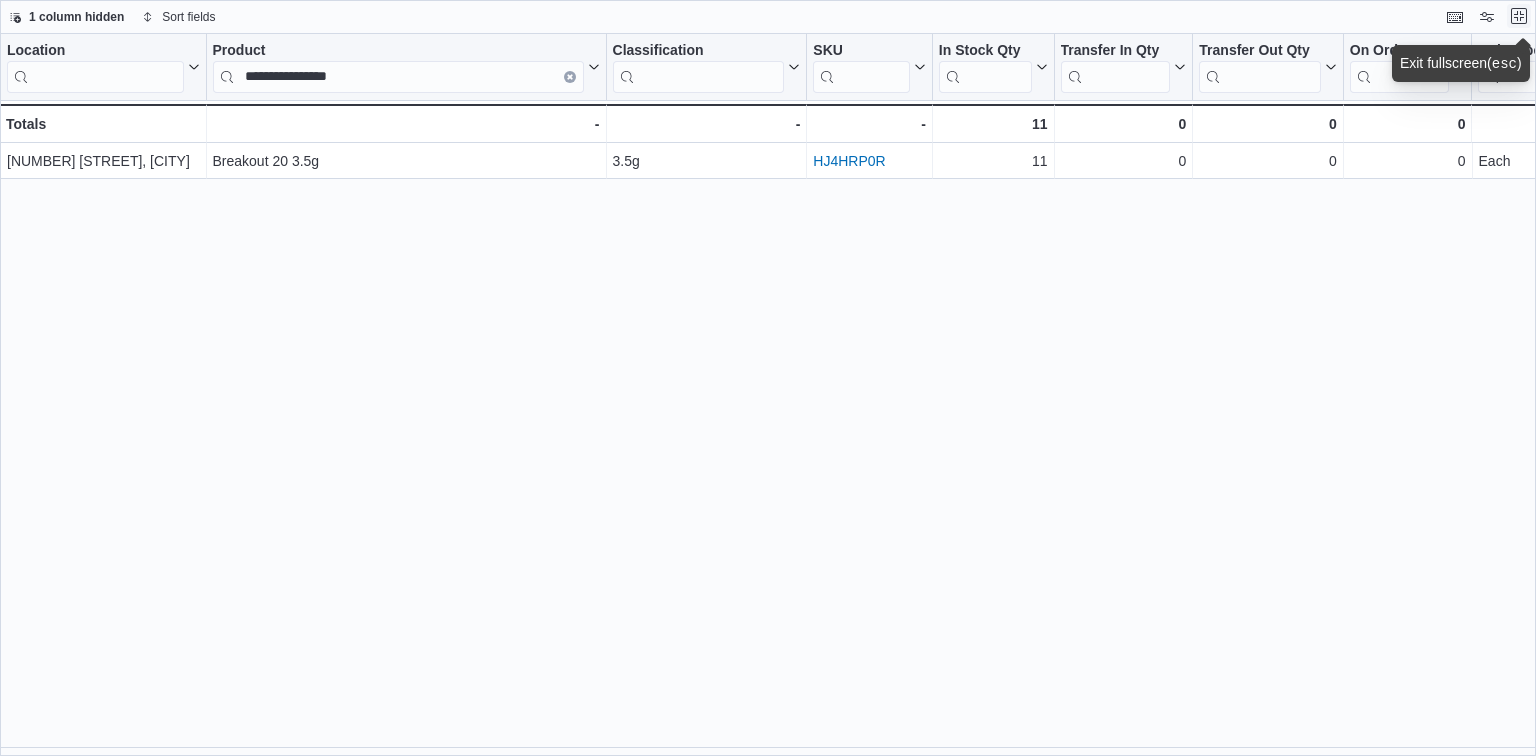 click at bounding box center [1519, 16] 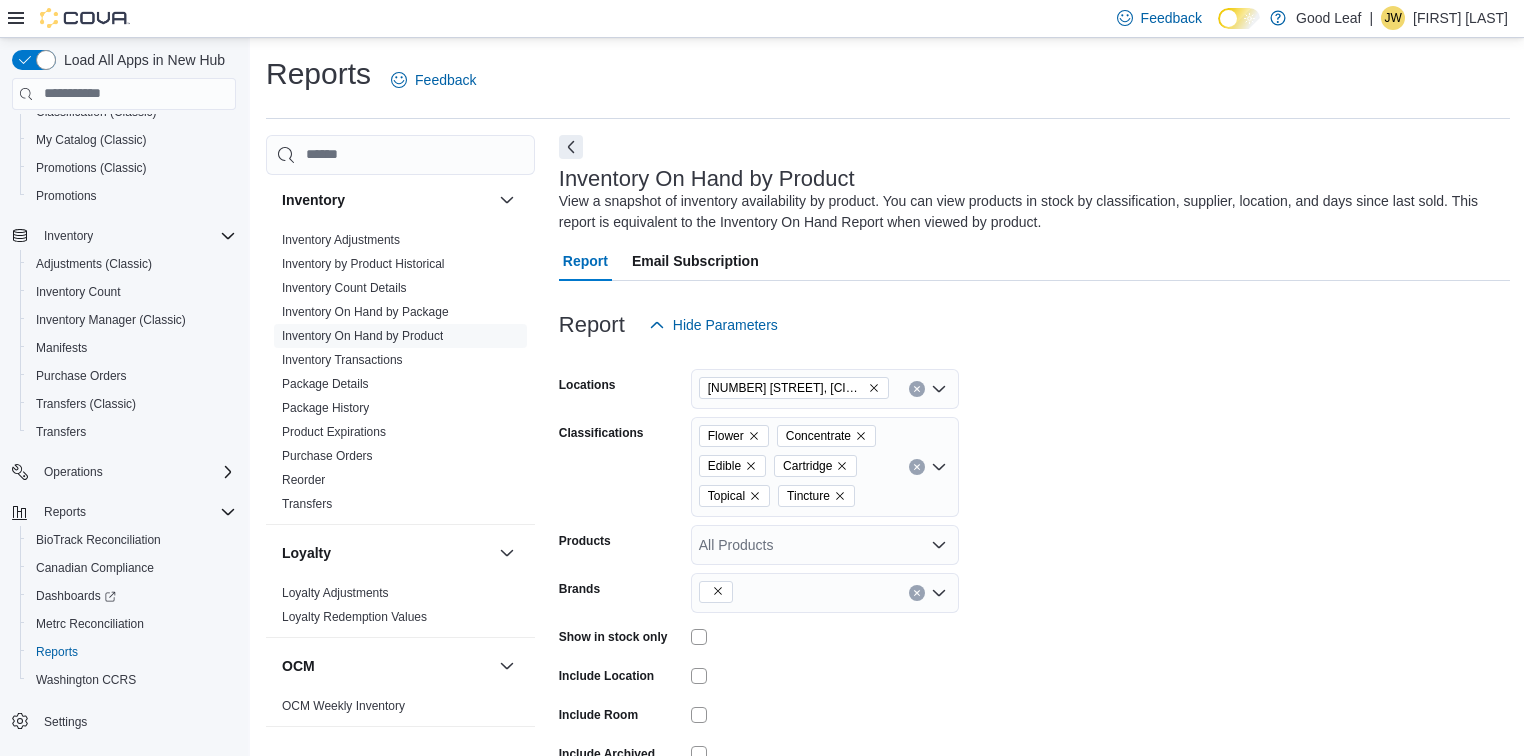 click on "Locations 730 Broad St, Salamanca Classifications Flower Concentrate Edible Cartridge Topical Tincture Products All Products Brands Show in stock only Include Location Include Room Include Archived Export  Run Report" at bounding box center (1035, 585) 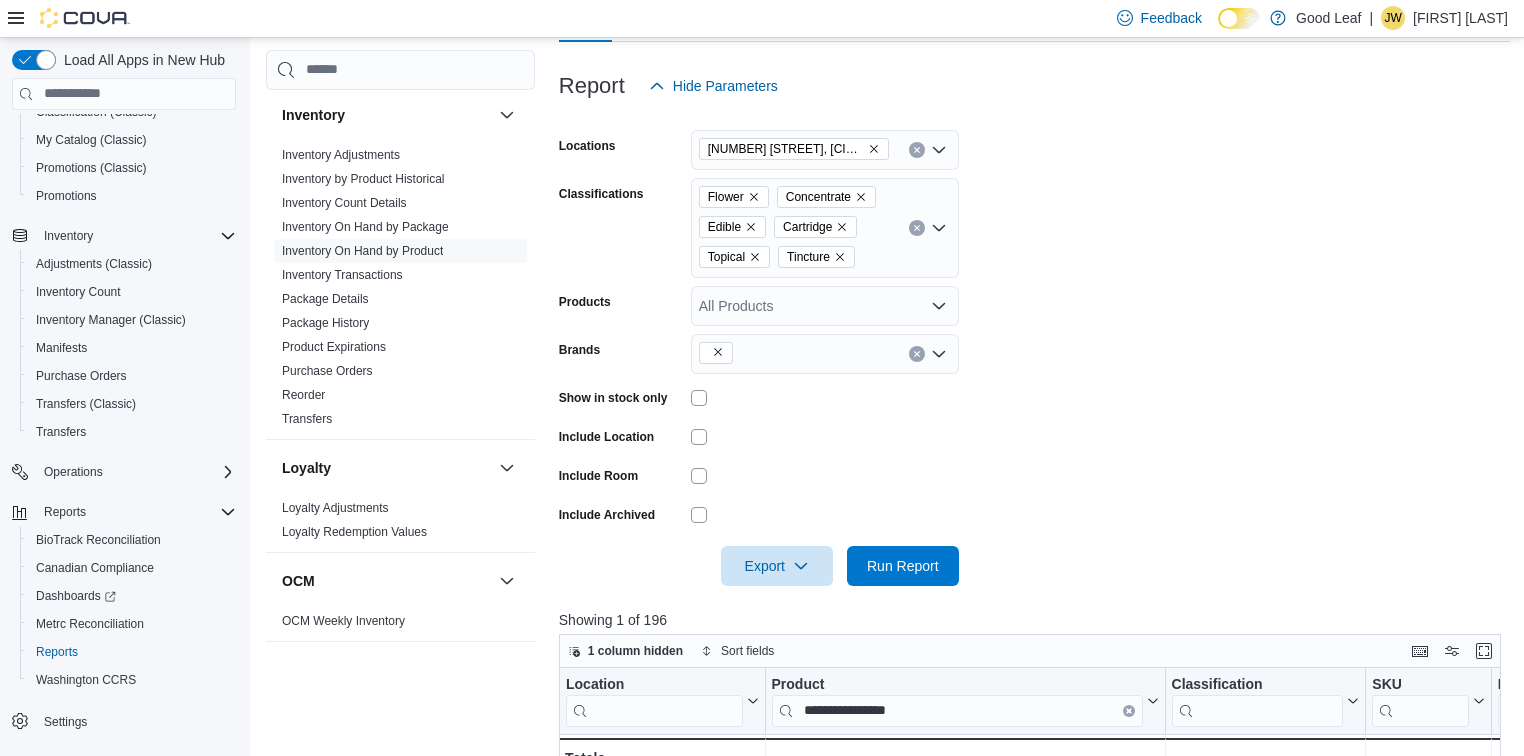 scroll, scrollTop: 240, scrollLeft: 0, axis: vertical 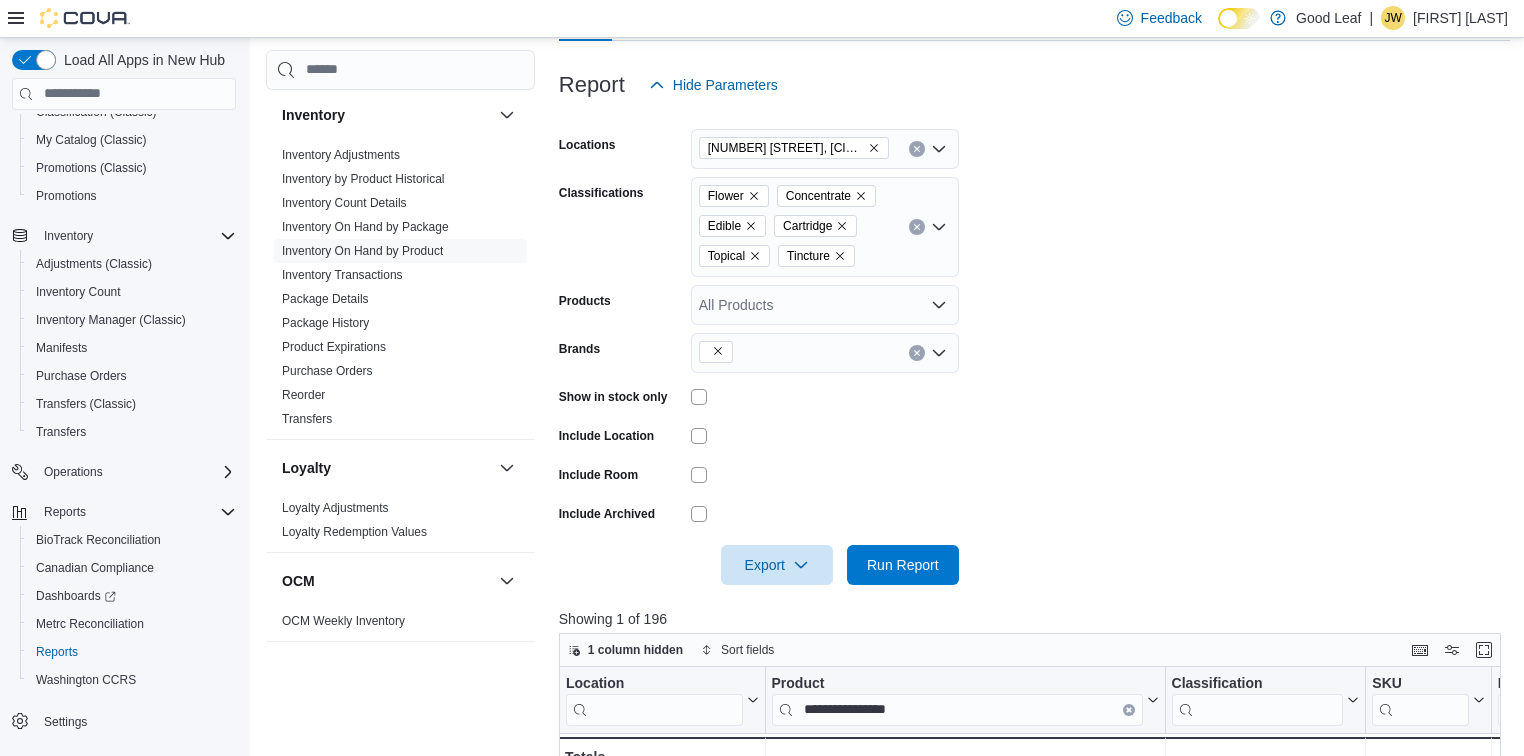 click 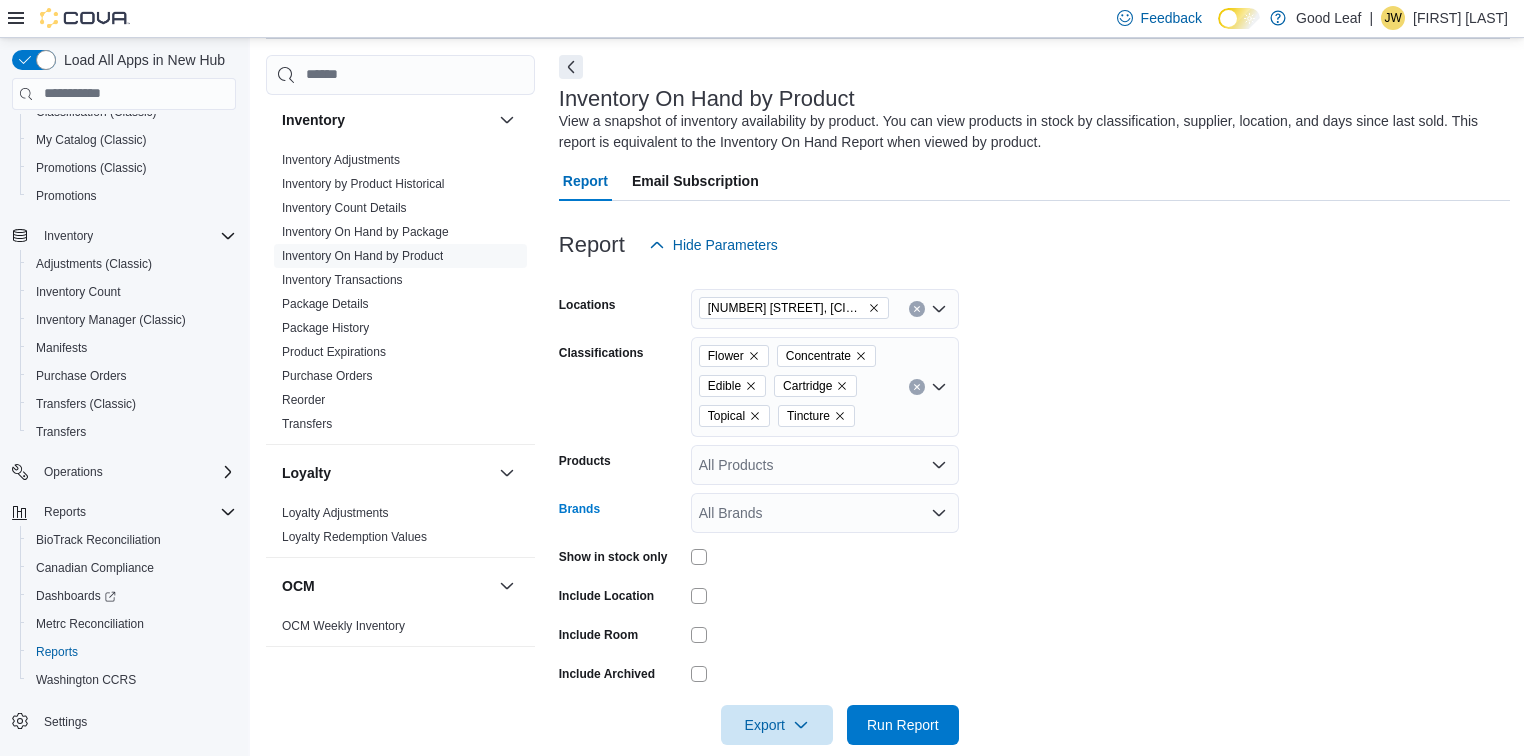 scroll, scrollTop: 80, scrollLeft: 0, axis: vertical 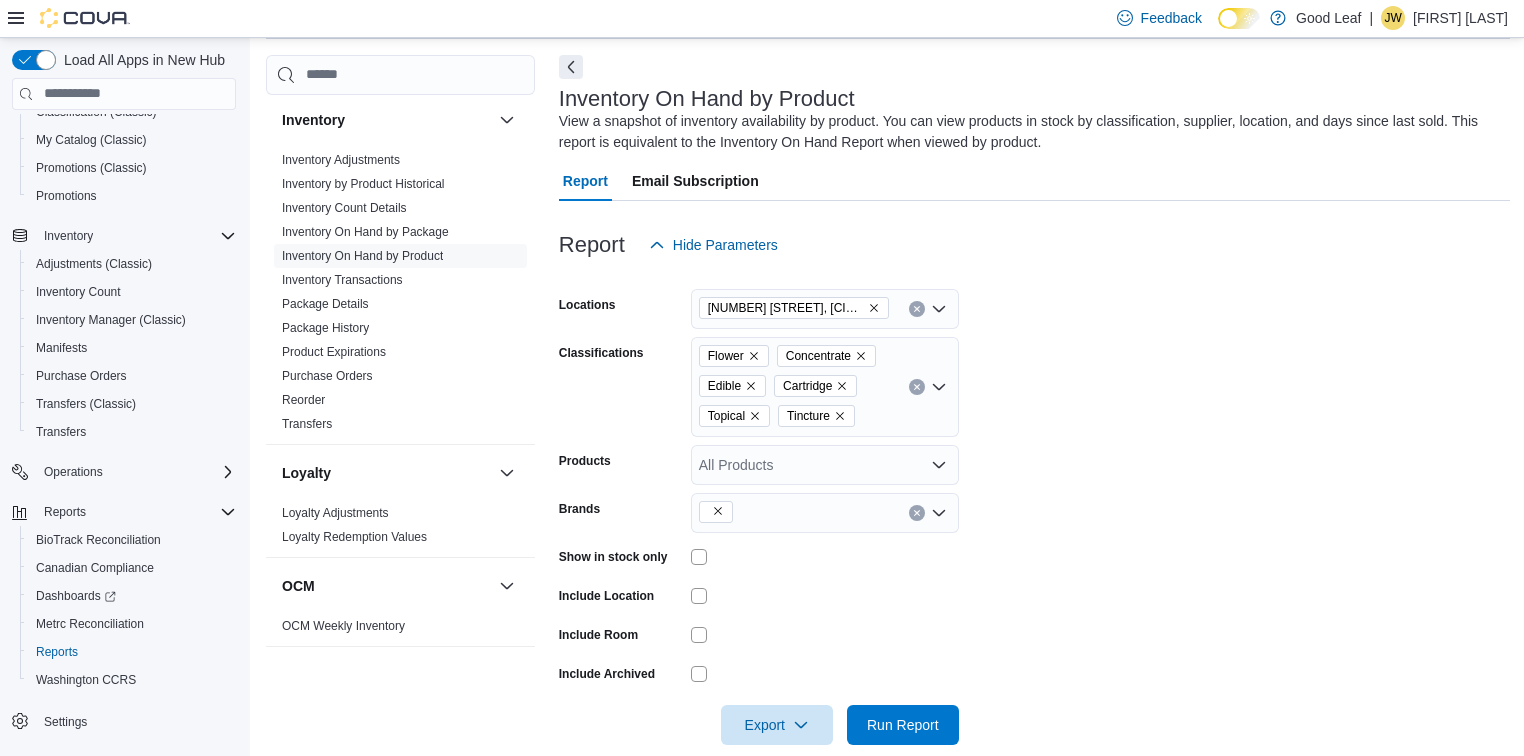 click 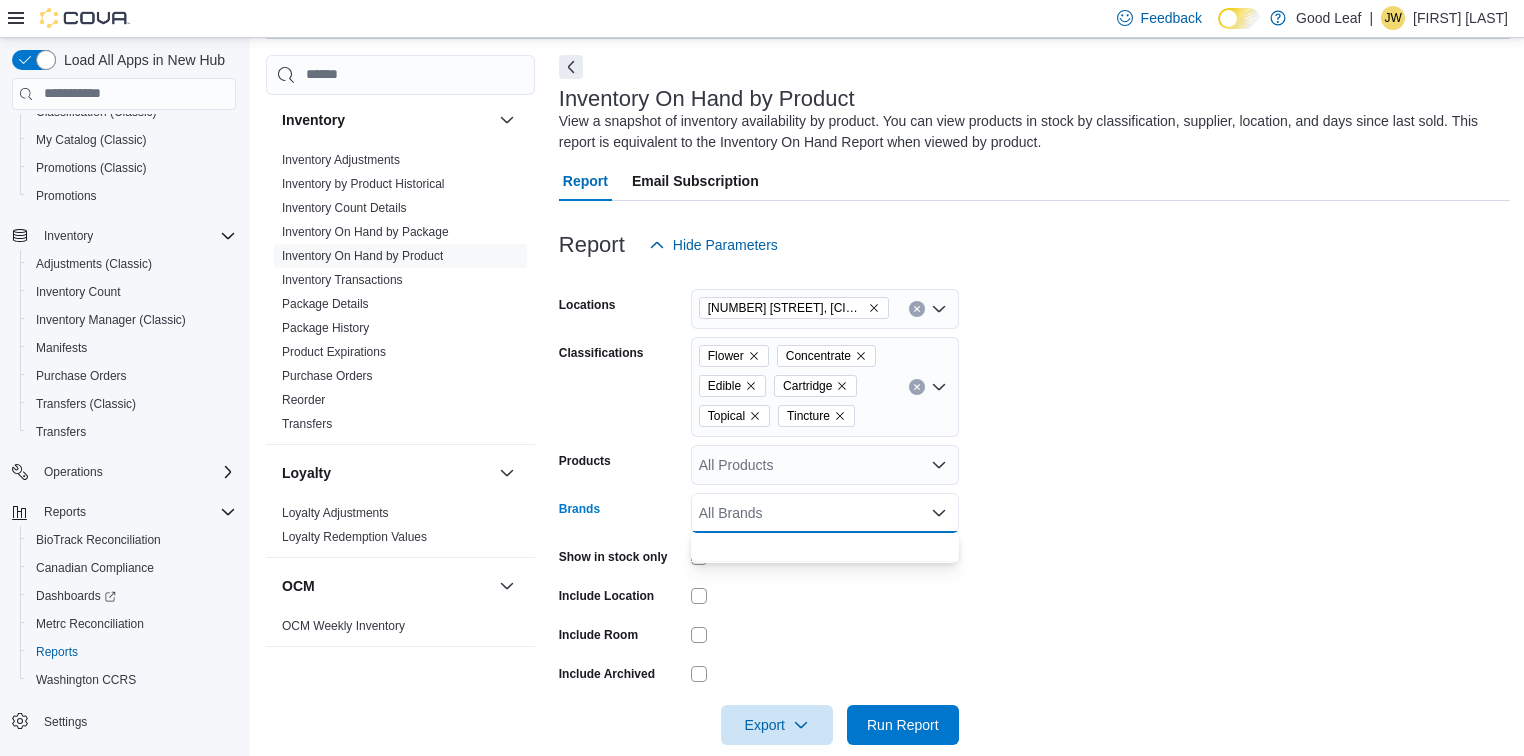 click on "Locations 730 Broad St, Salamanca Classifications Flower Concentrate Edible Cartridge Topical Tincture Products All Products Brands All Brands Combo box. Selected. Combo box input. All Brands. Type some text or, to display a list of choices, press Down Arrow. To exit the list of choices, press Escape. Show in stock only Include Location Include Room Include Archived Export  Run Report" at bounding box center (1035, 505) 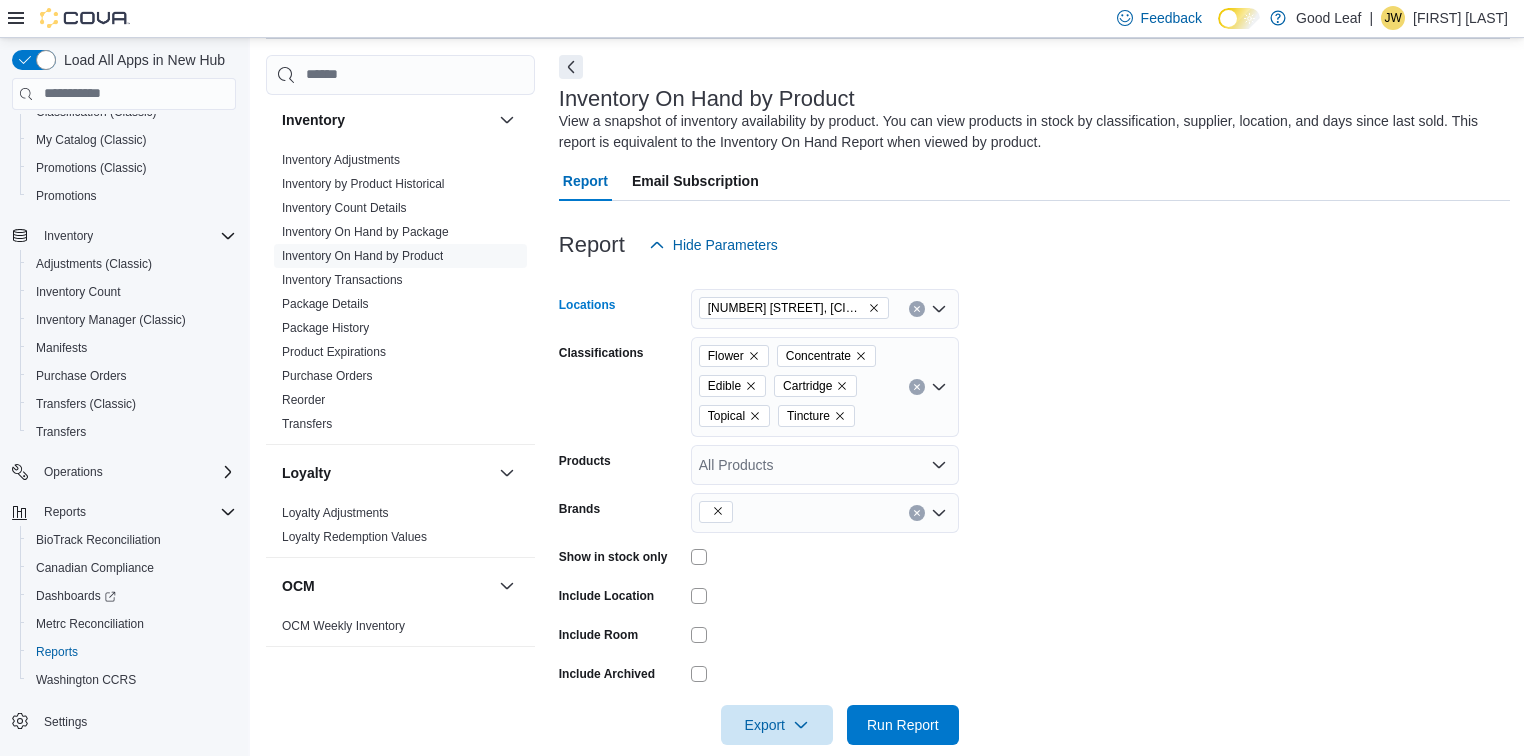 click 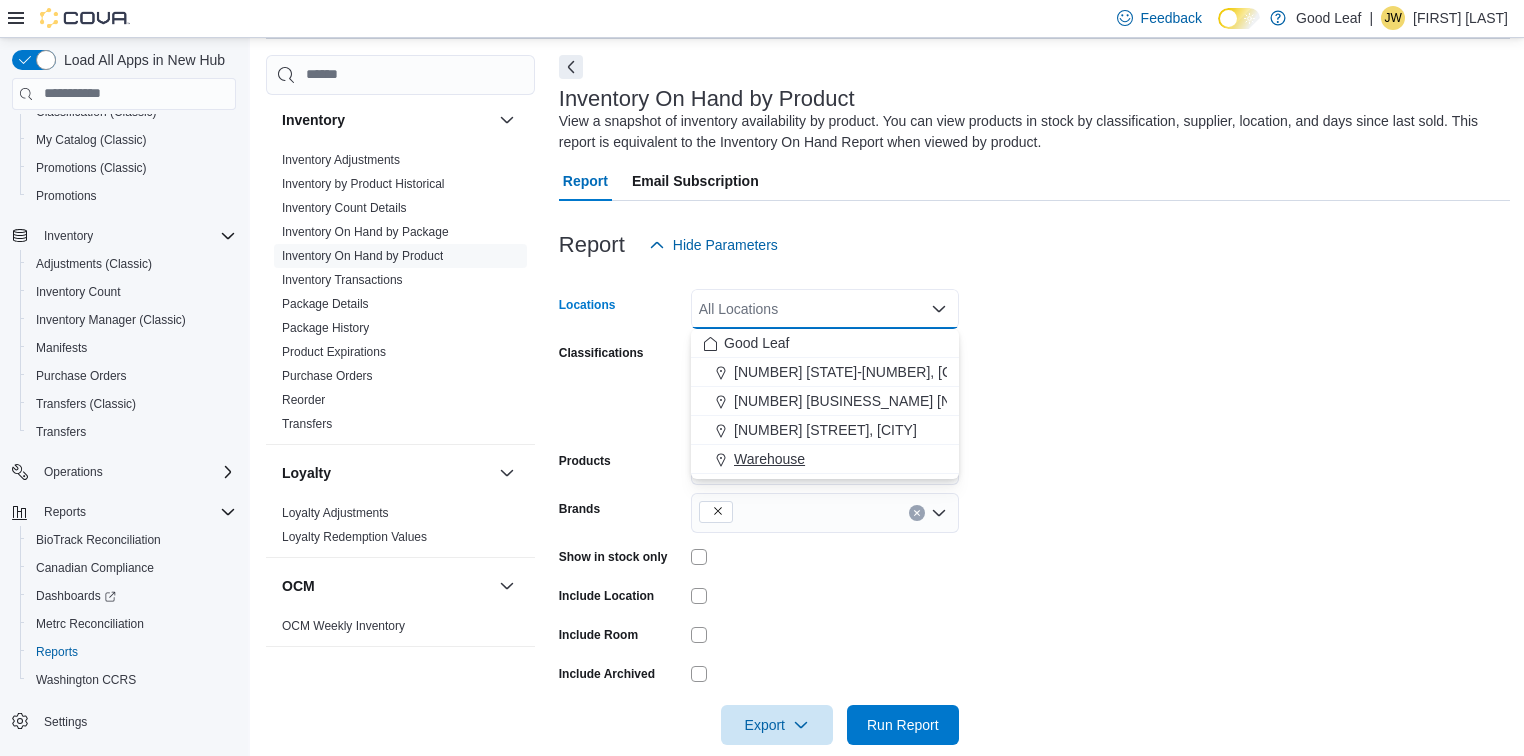click on "Warehouse" at bounding box center [825, 459] 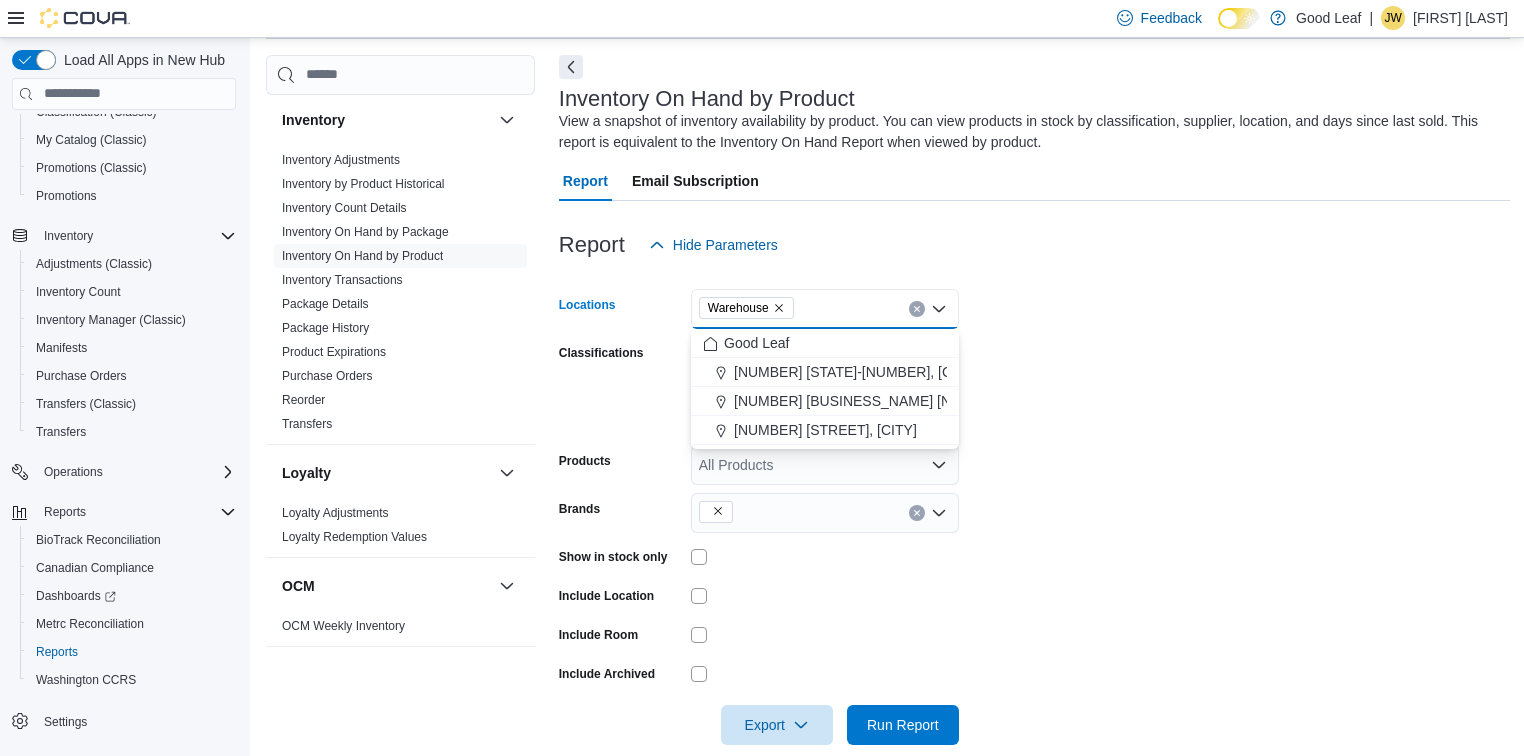 click on "Locations Warehouse Combo box. Selected. Warehouse. Press Backspace to delete Warehouse. Combo box input. All Locations. Type some text or, to display a list of choices, press Down Arrow. To exit the list of choices, press Escape. Classifications Flower Concentrate Edible Cartridge Topical Tincture Products All Products Brands Show in stock only Include Location Include Room Include Archived Export  Run Report" at bounding box center [1035, 505] 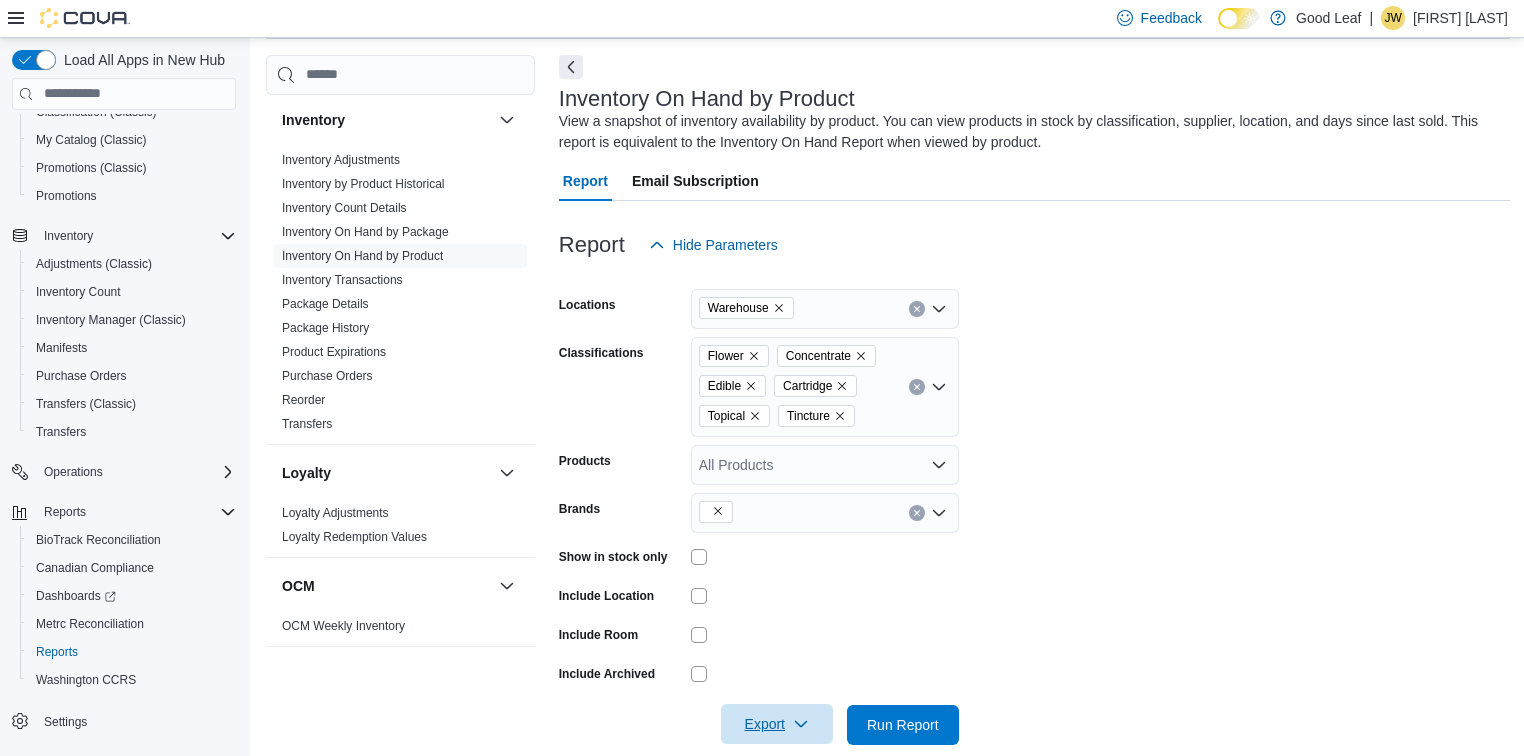 click on "Export" at bounding box center [777, 724] 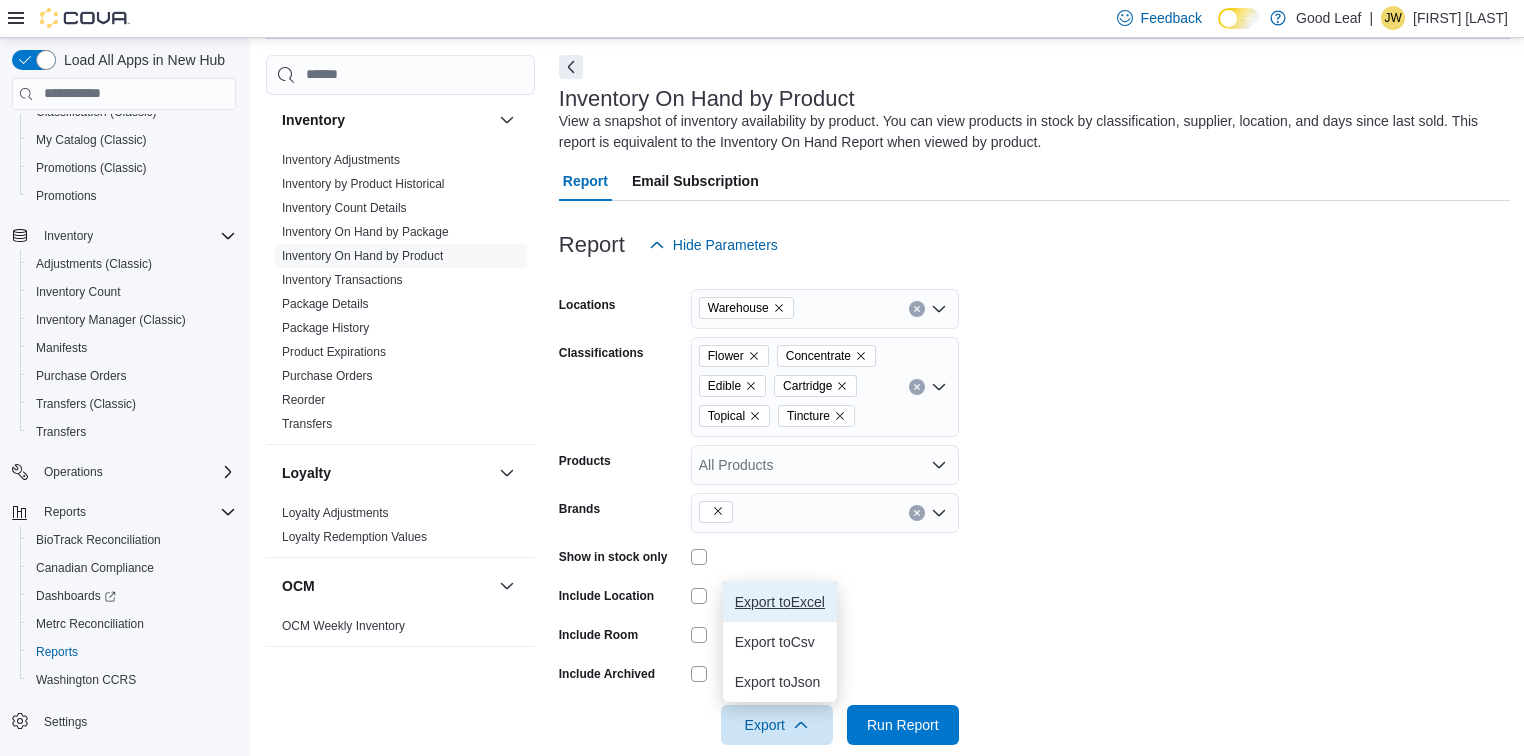 click on "Export to  Excel" at bounding box center [780, 602] 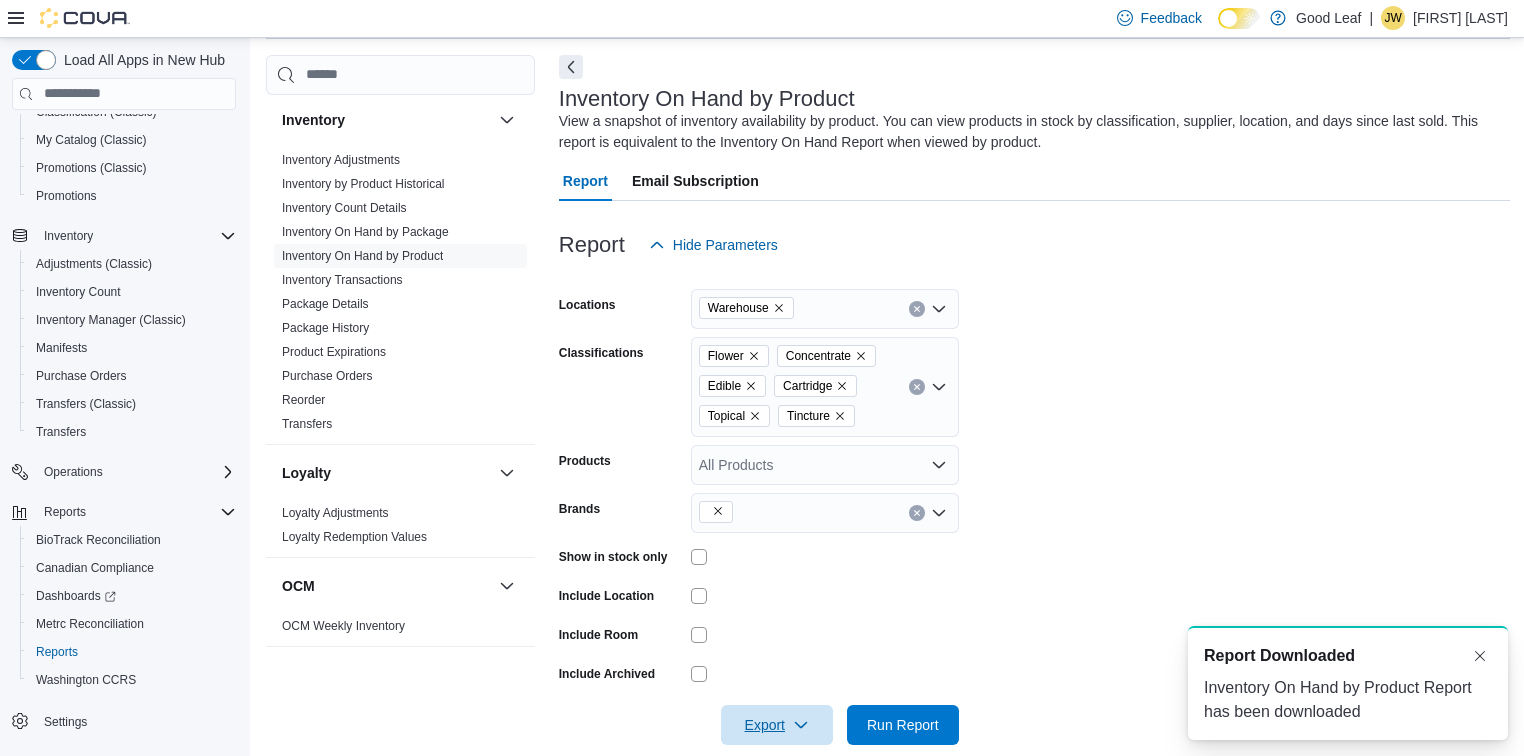 scroll, scrollTop: 0, scrollLeft: 0, axis: both 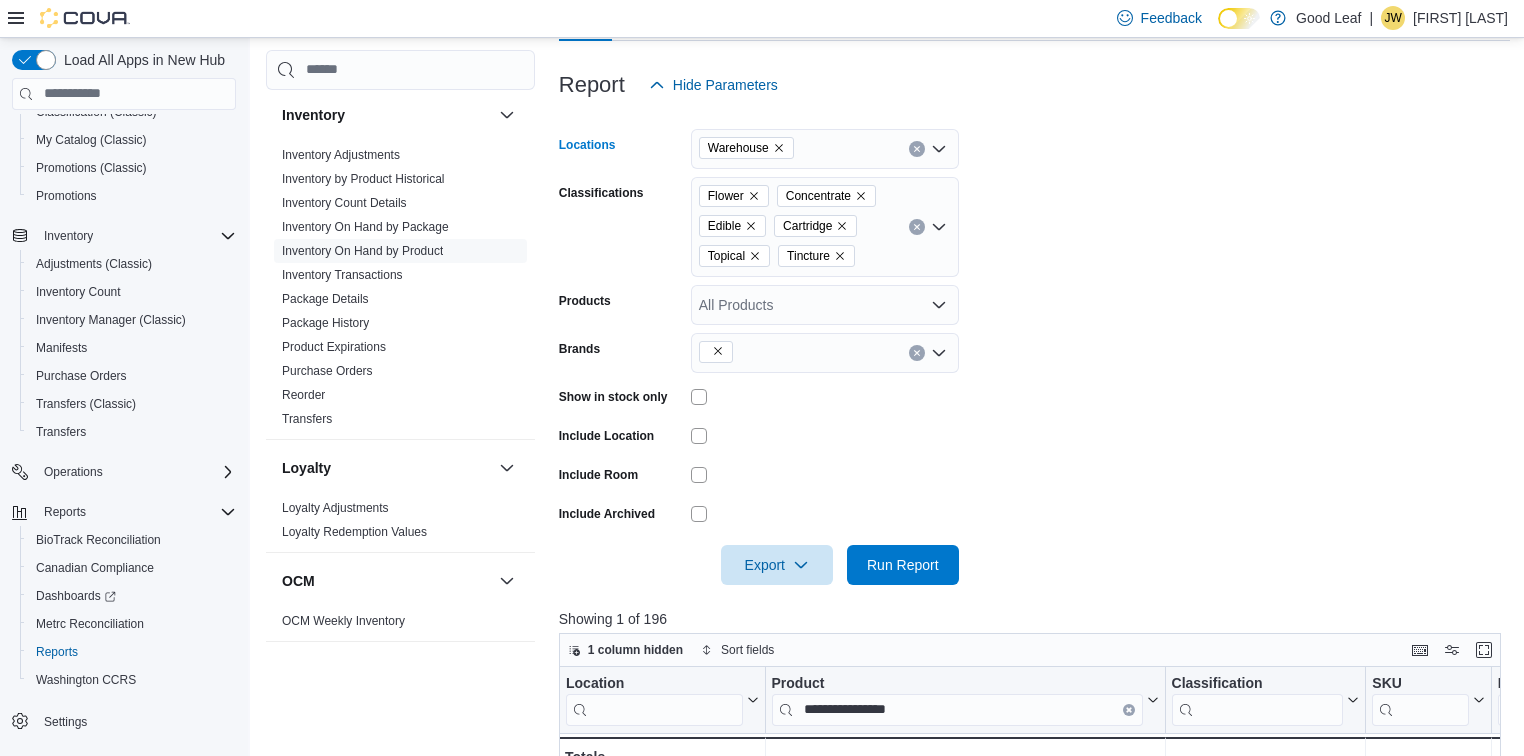 click 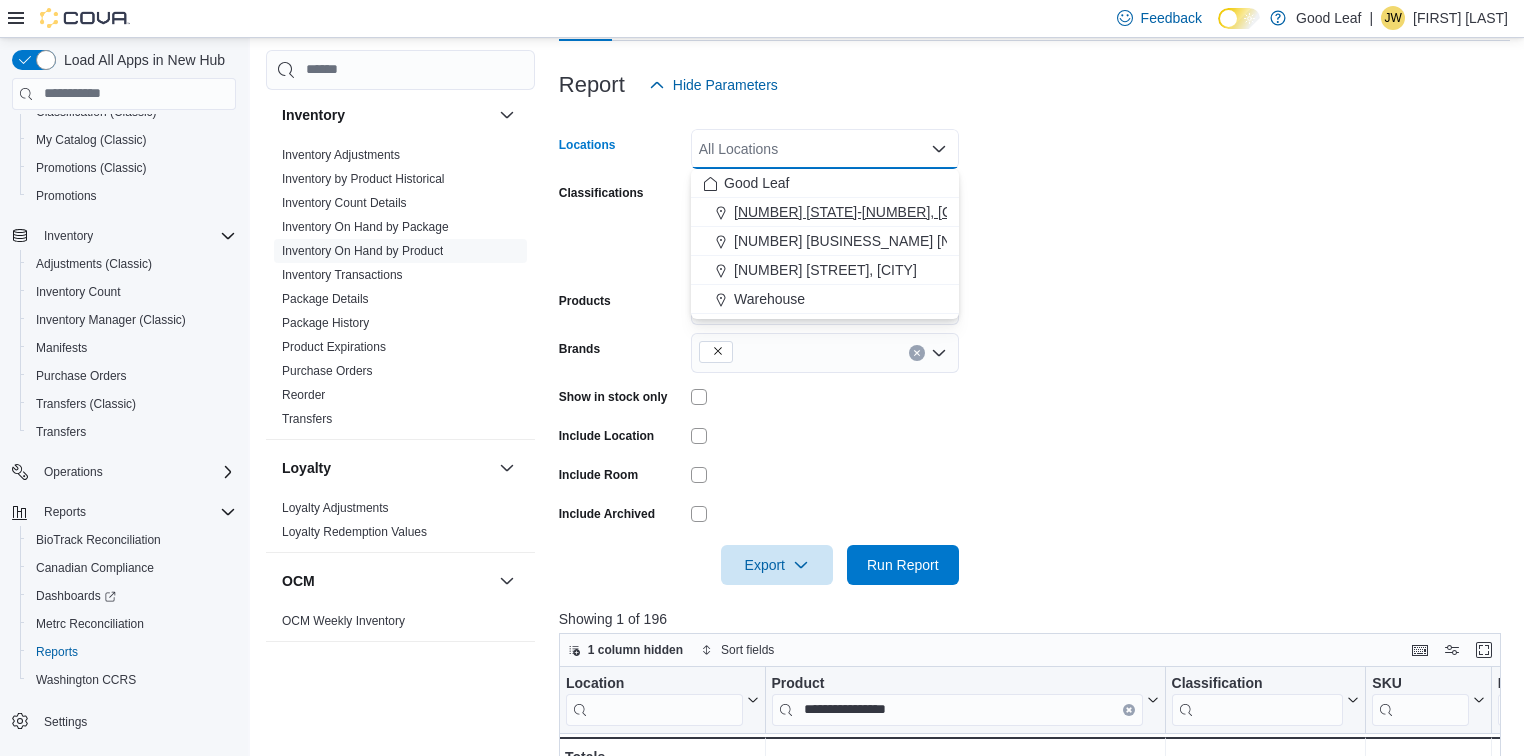 click on "[NUMBER] [STREET], [CITY]" at bounding box center [856, 212] 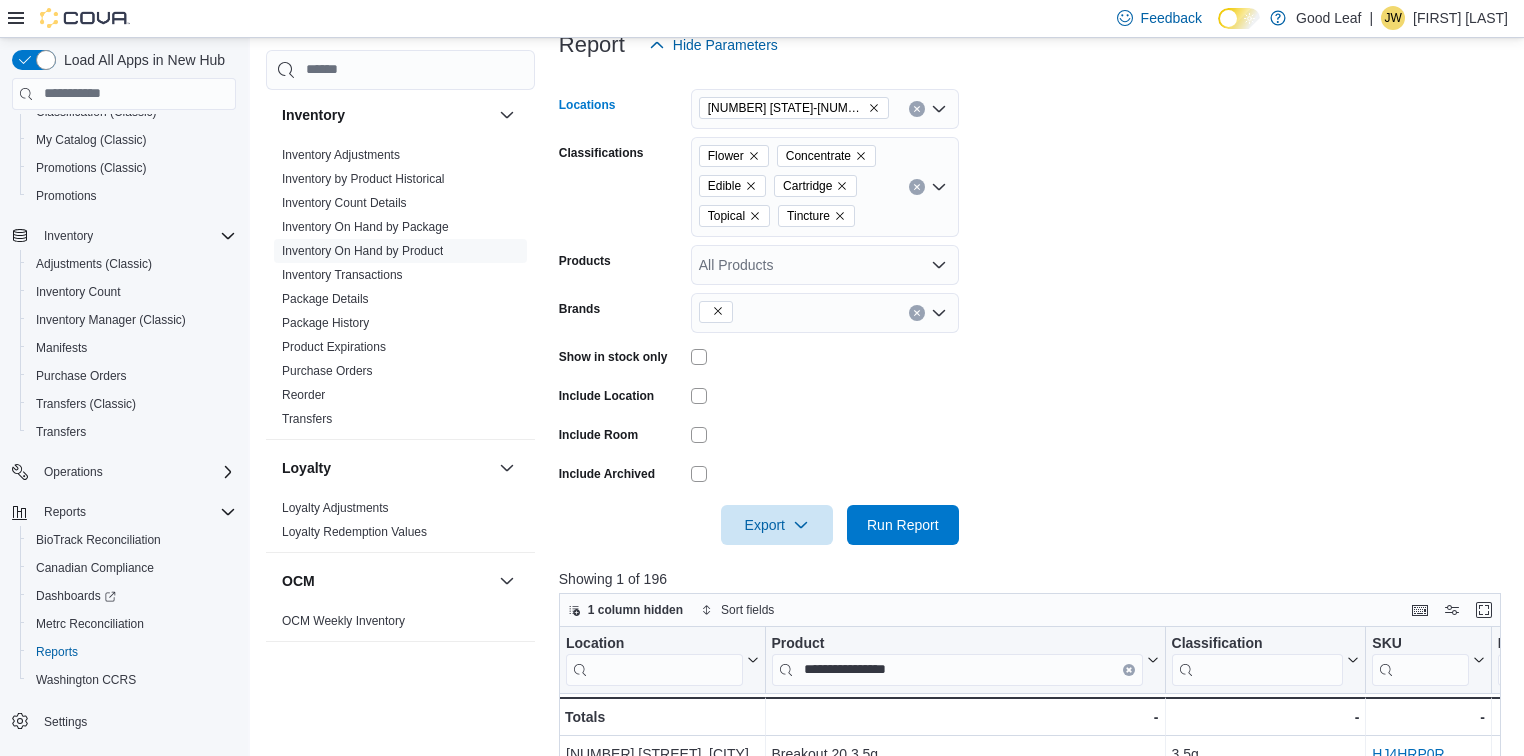 scroll, scrollTop: 480, scrollLeft: 0, axis: vertical 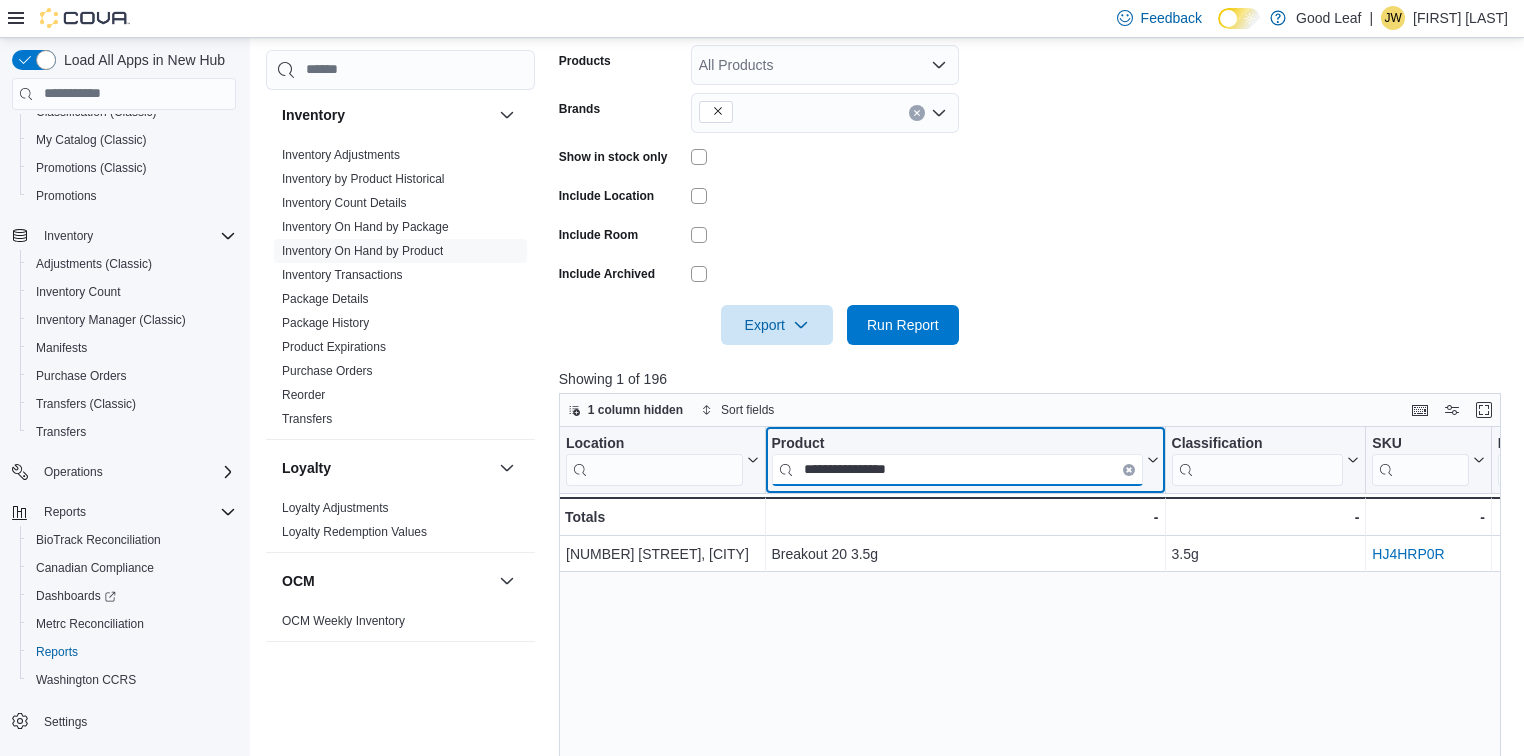 click on "**********" at bounding box center (956, 469) 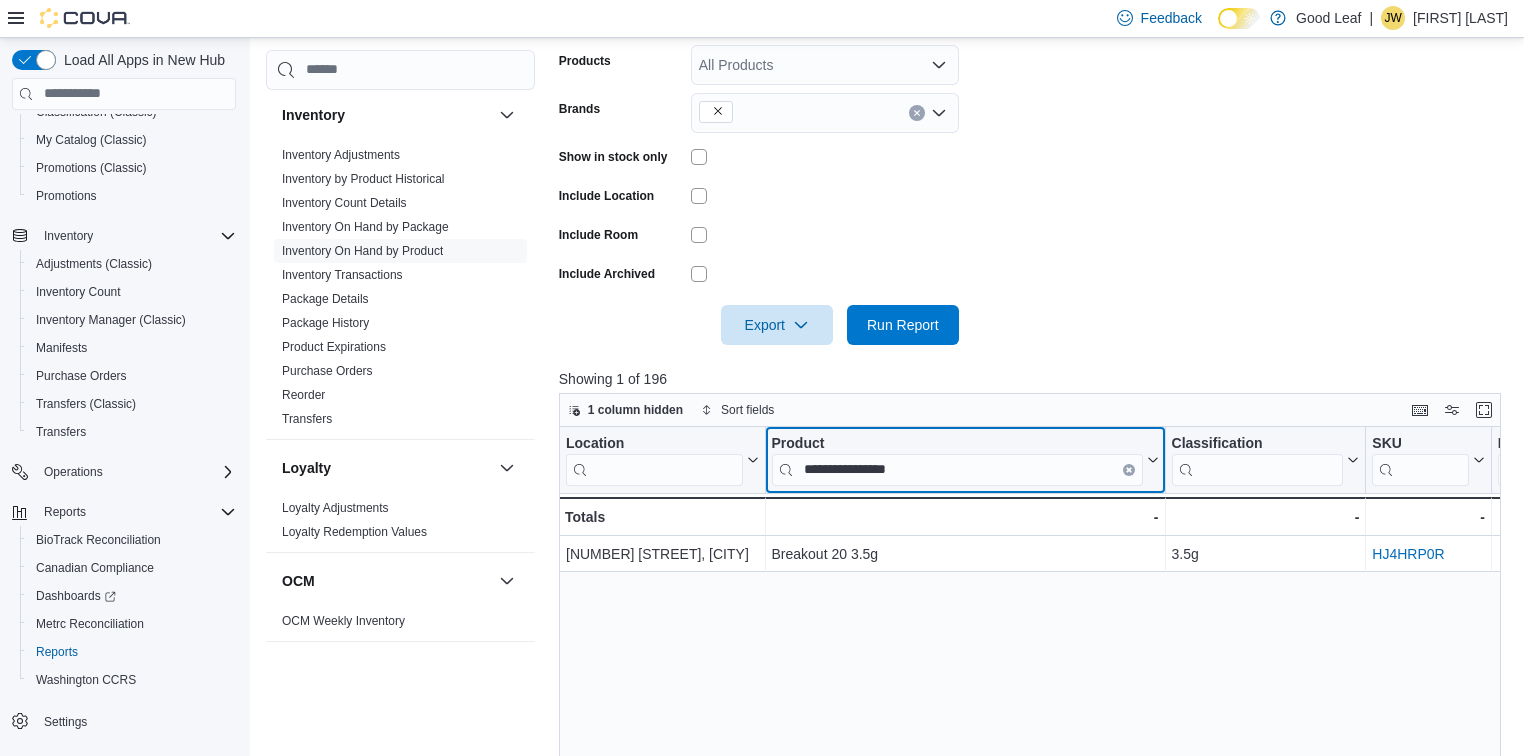 click at bounding box center (1128, 469) 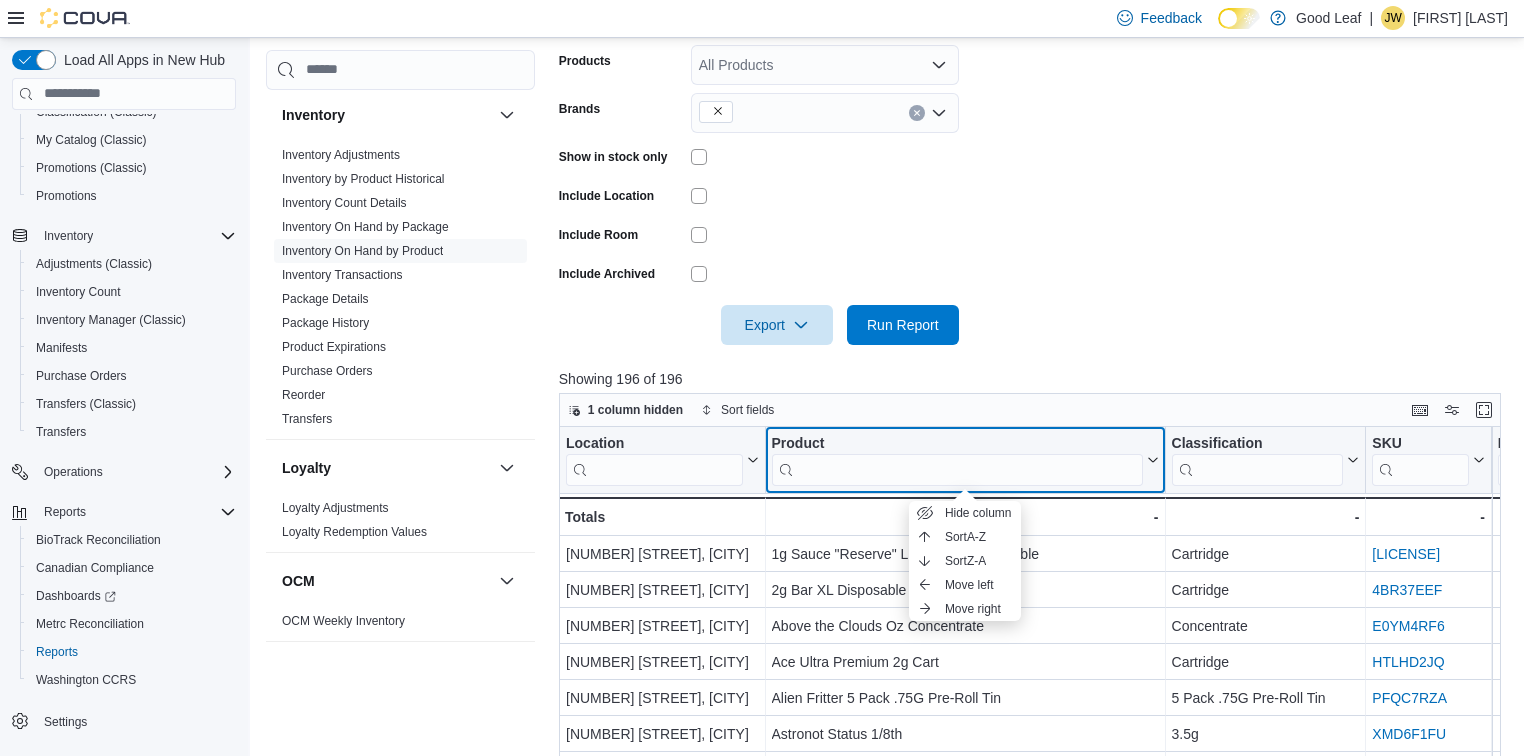 click on "Product" at bounding box center (956, 443) 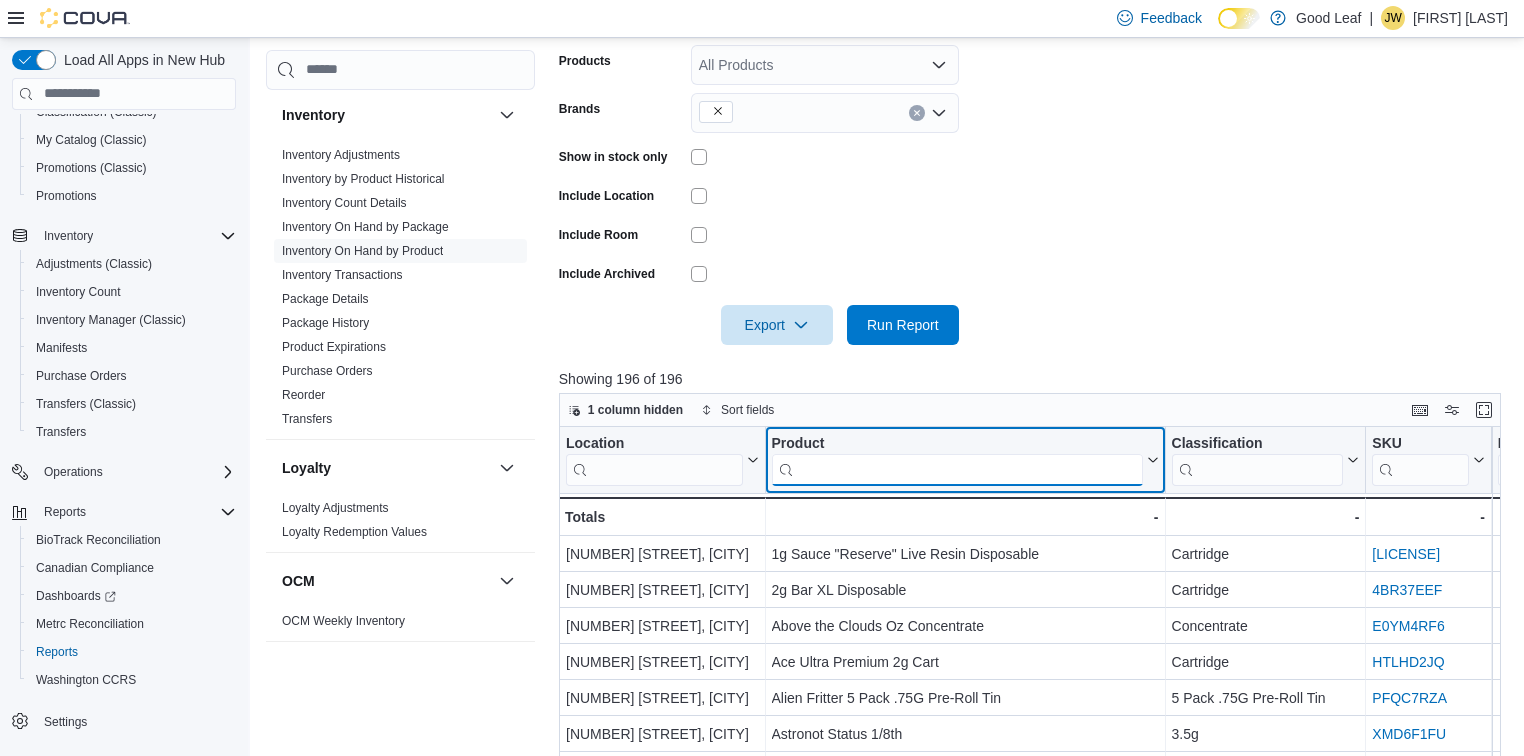 click at bounding box center [956, 469] 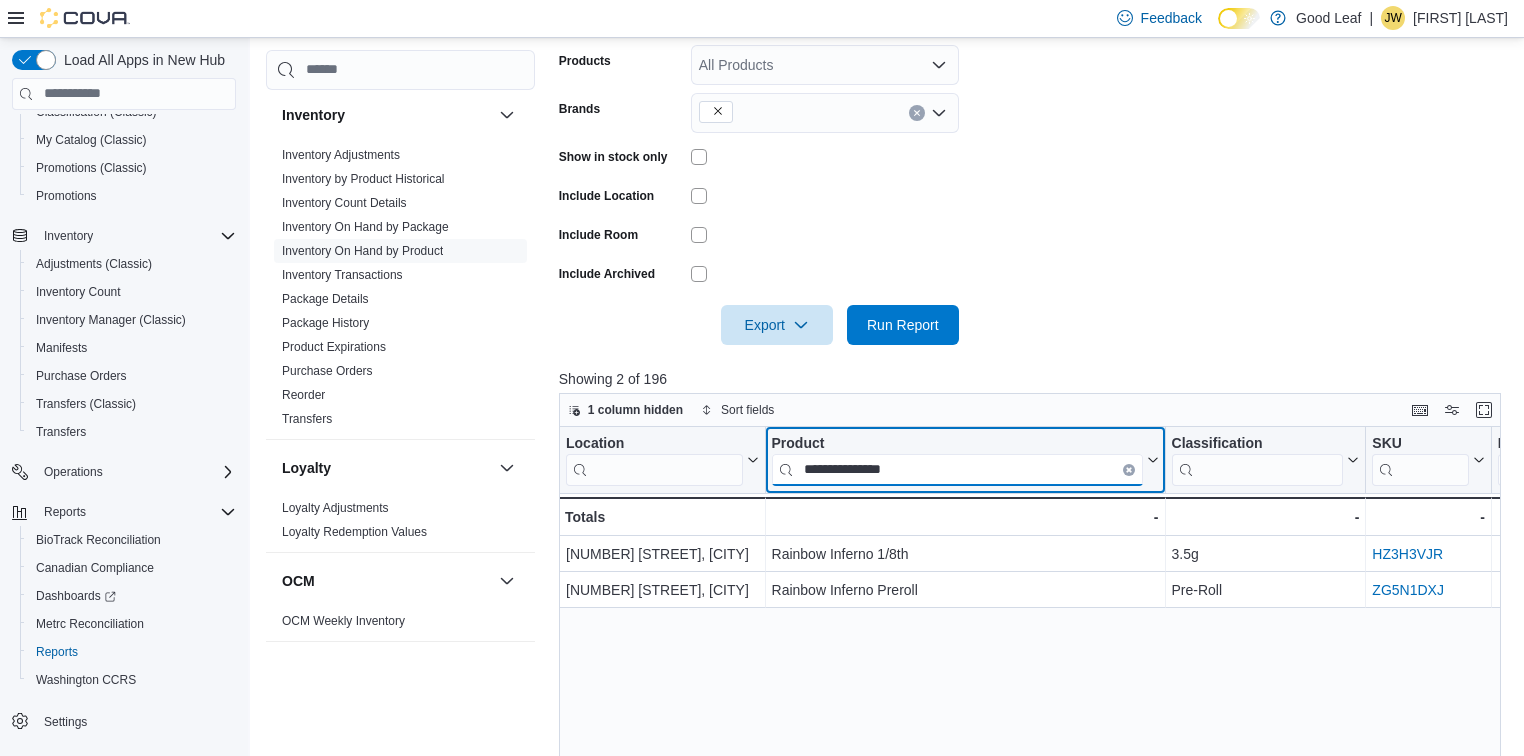 type on "**********" 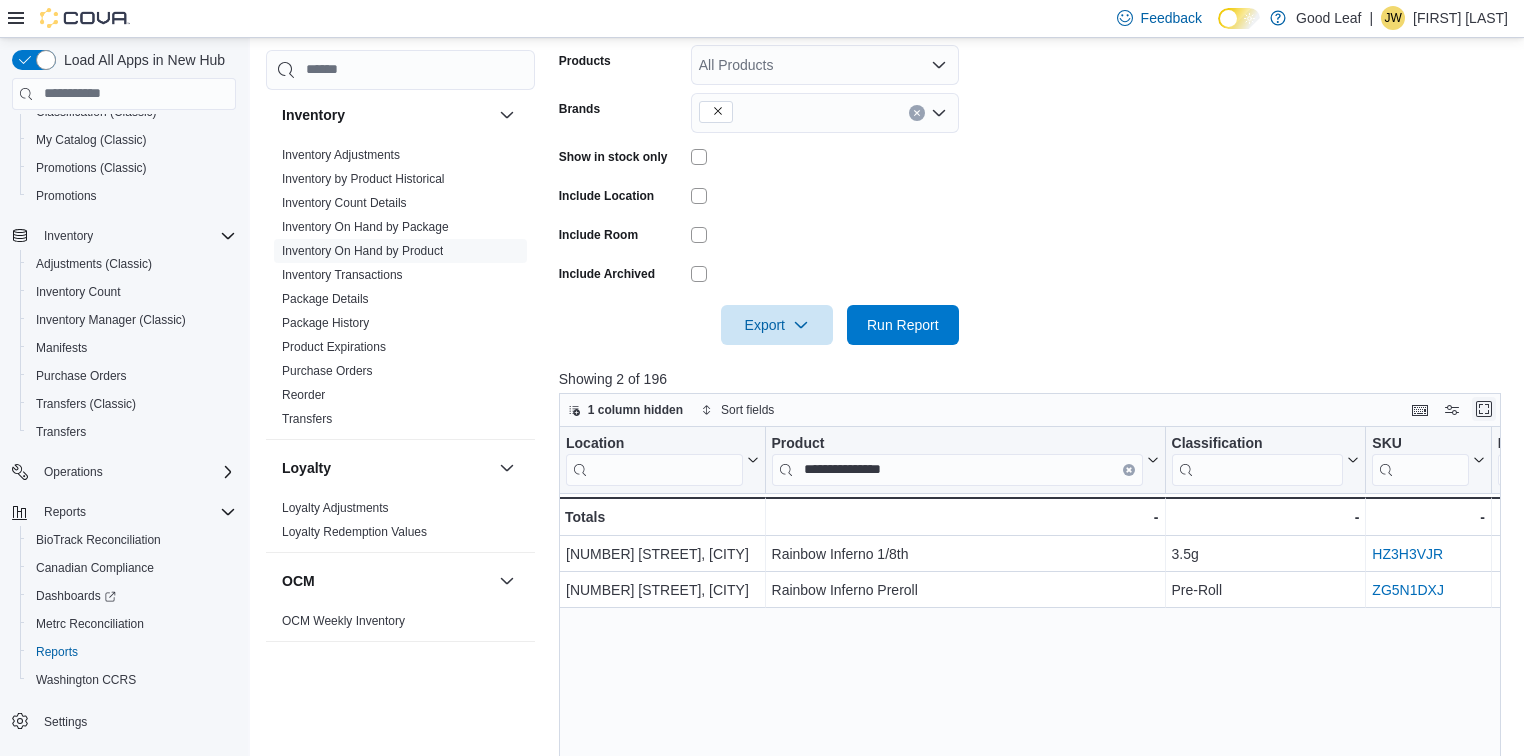 click at bounding box center [1484, 409] 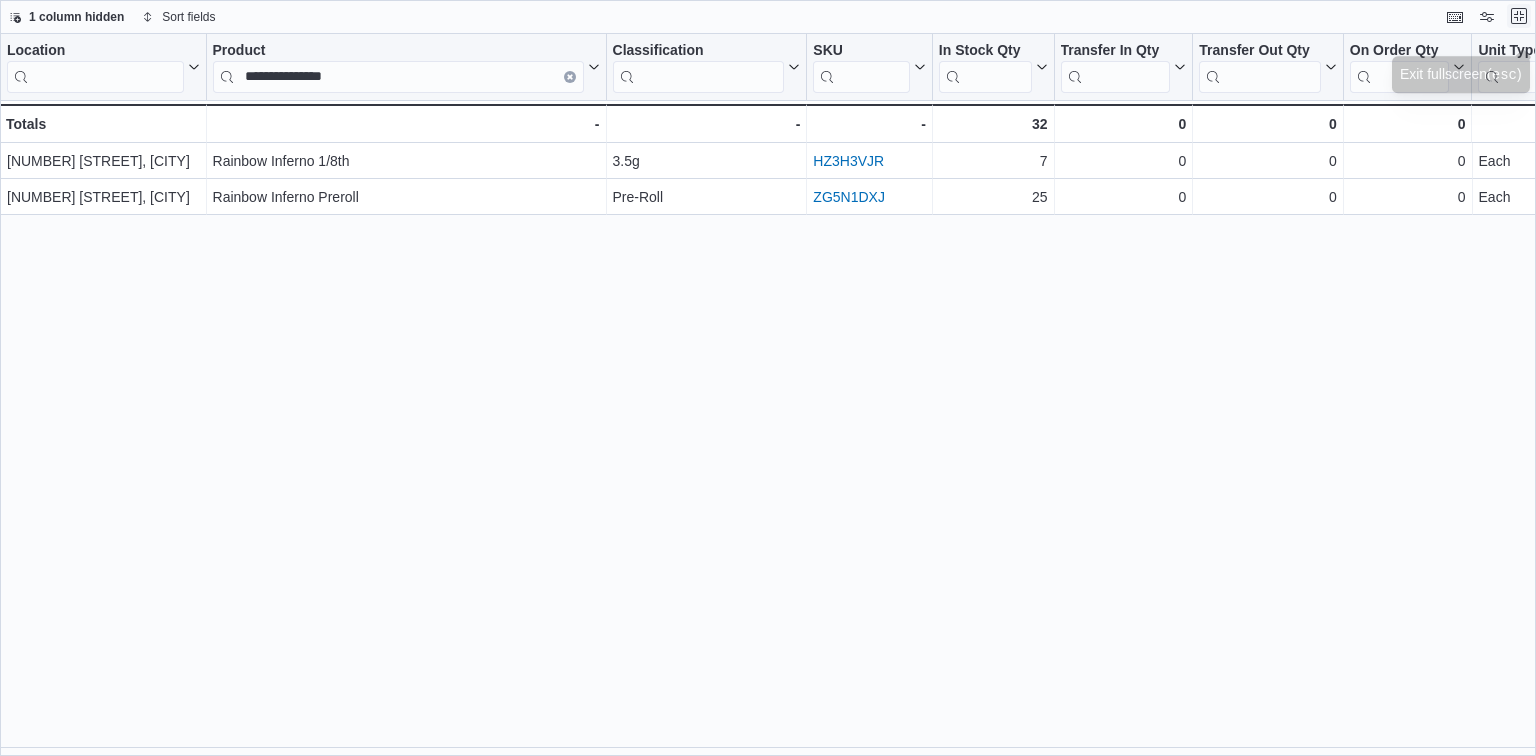 click at bounding box center (1519, 16) 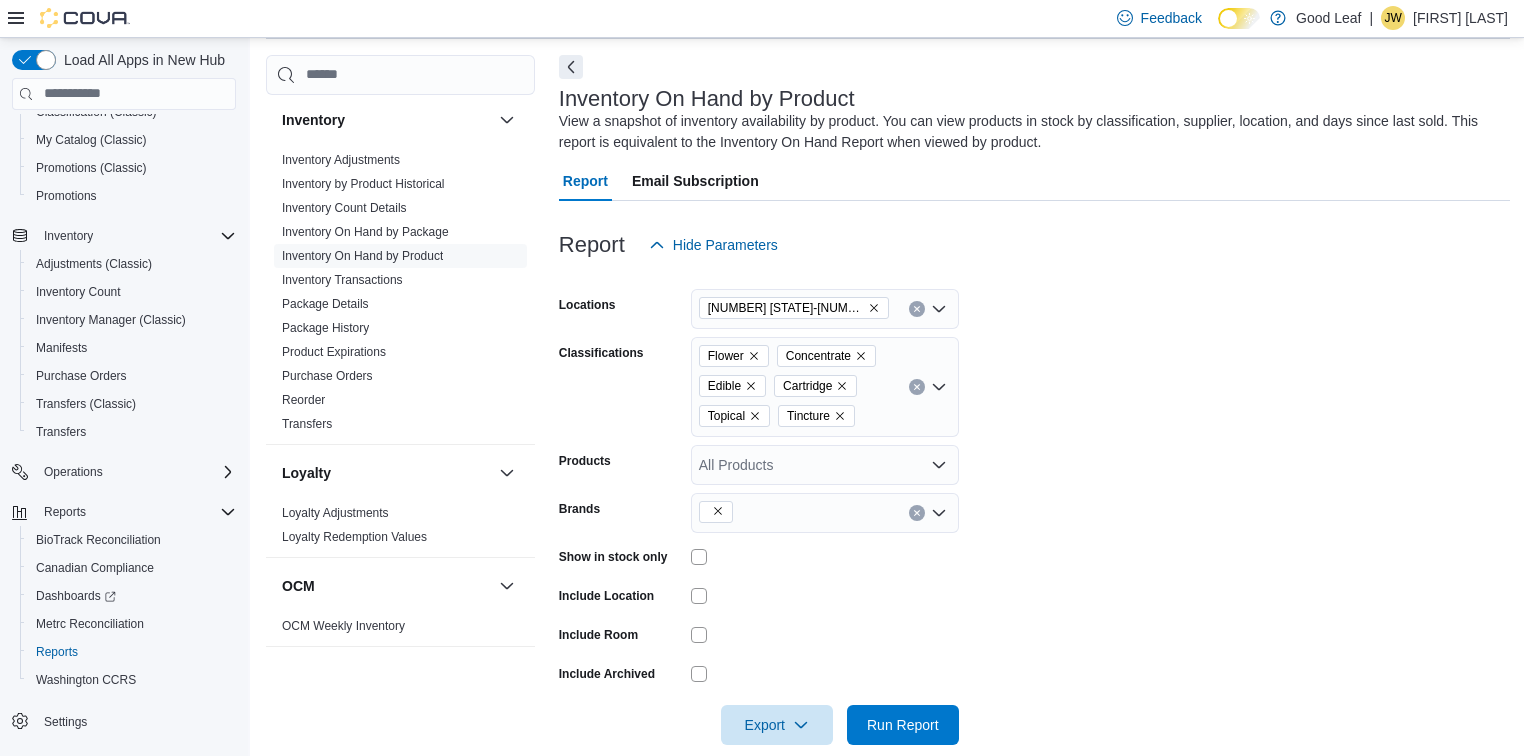 scroll, scrollTop: 240, scrollLeft: 0, axis: vertical 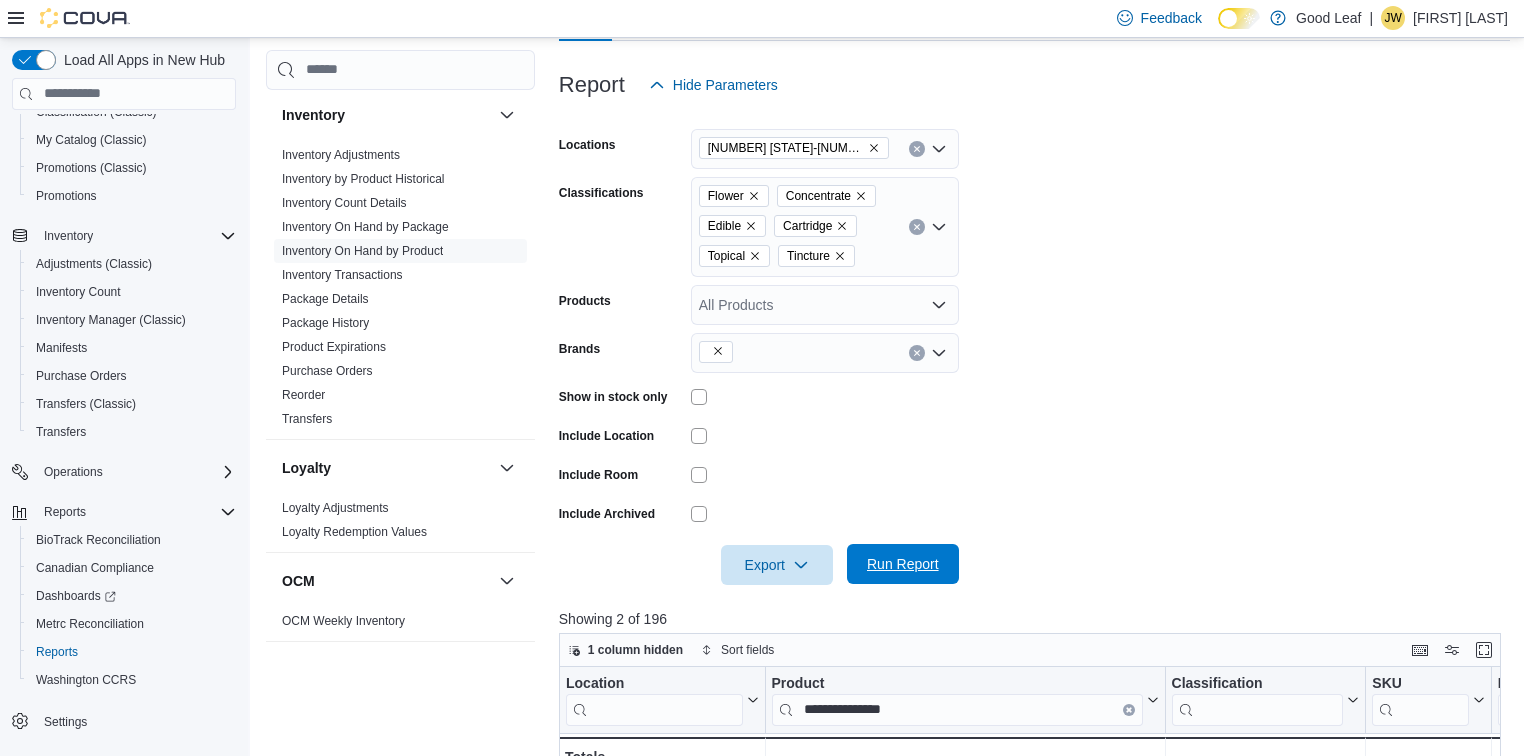 click on "Run Report" at bounding box center [903, 564] 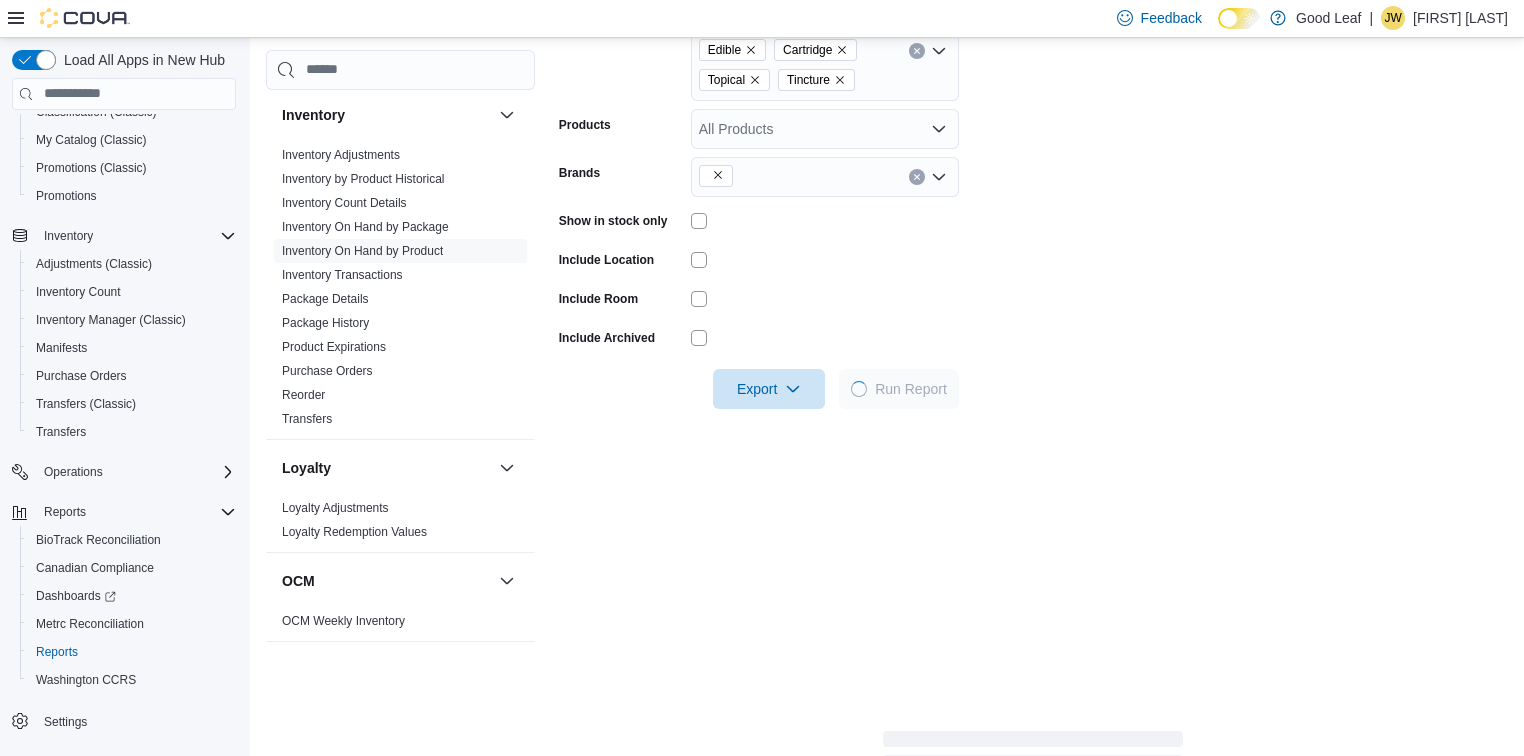 scroll, scrollTop: 560, scrollLeft: 0, axis: vertical 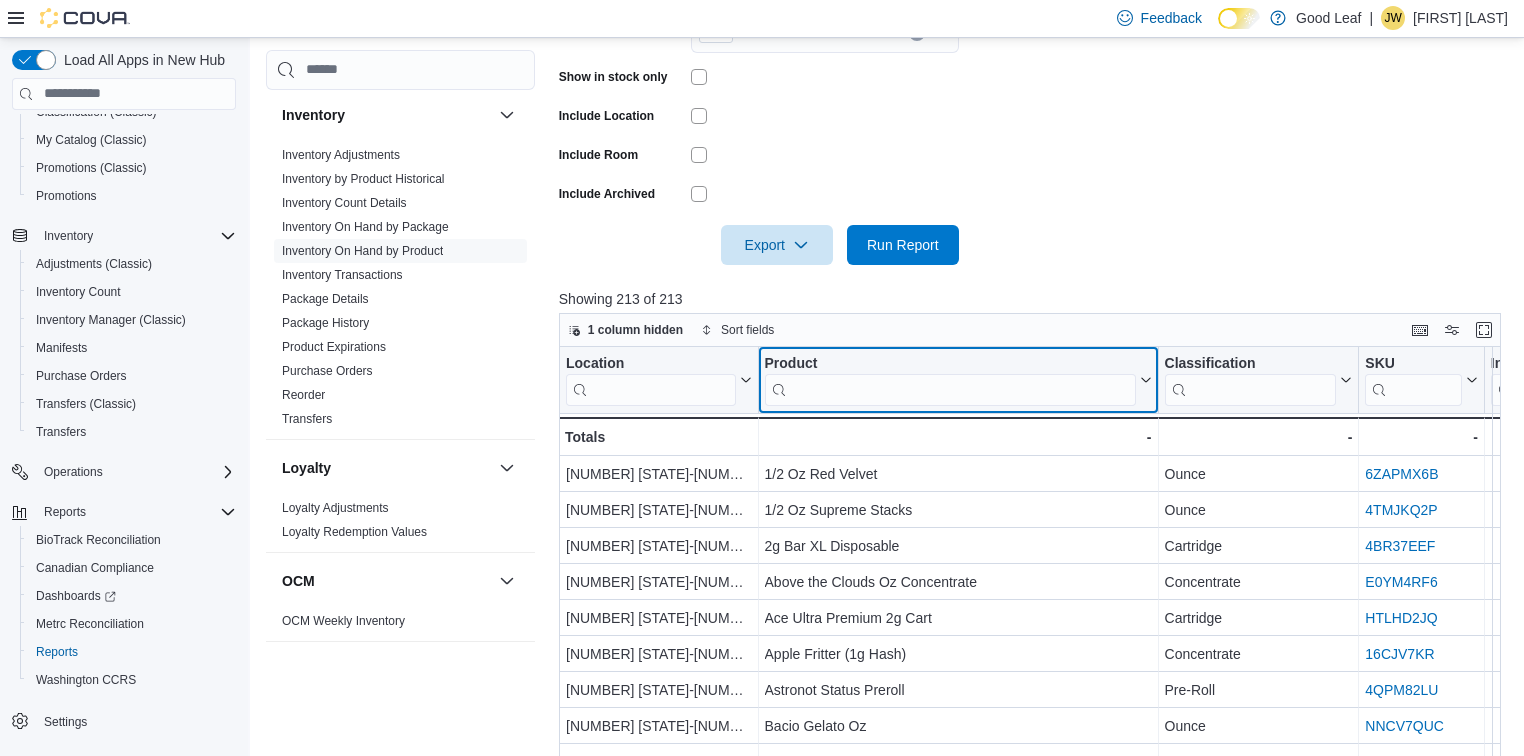 click at bounding box center (949, 389) 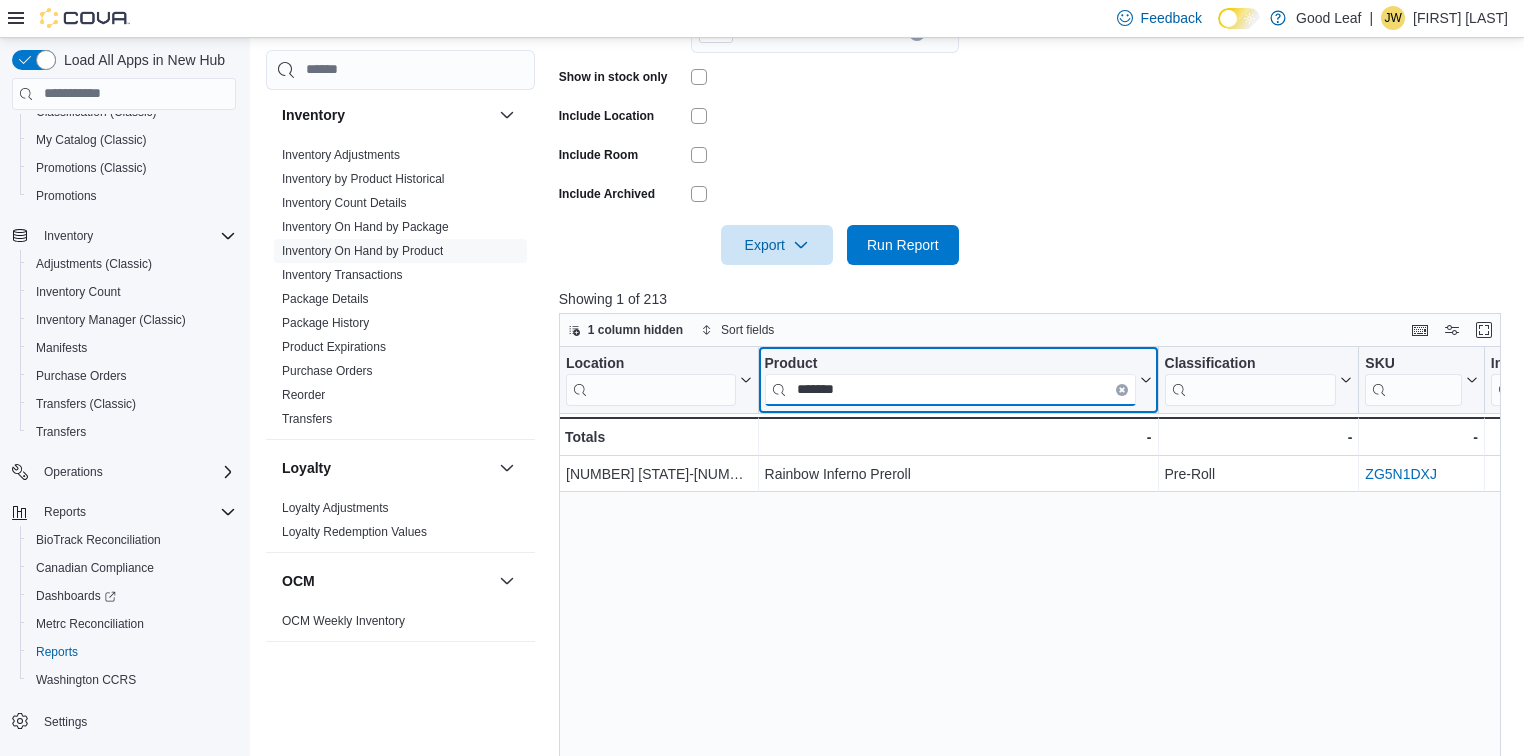 type on "*******" 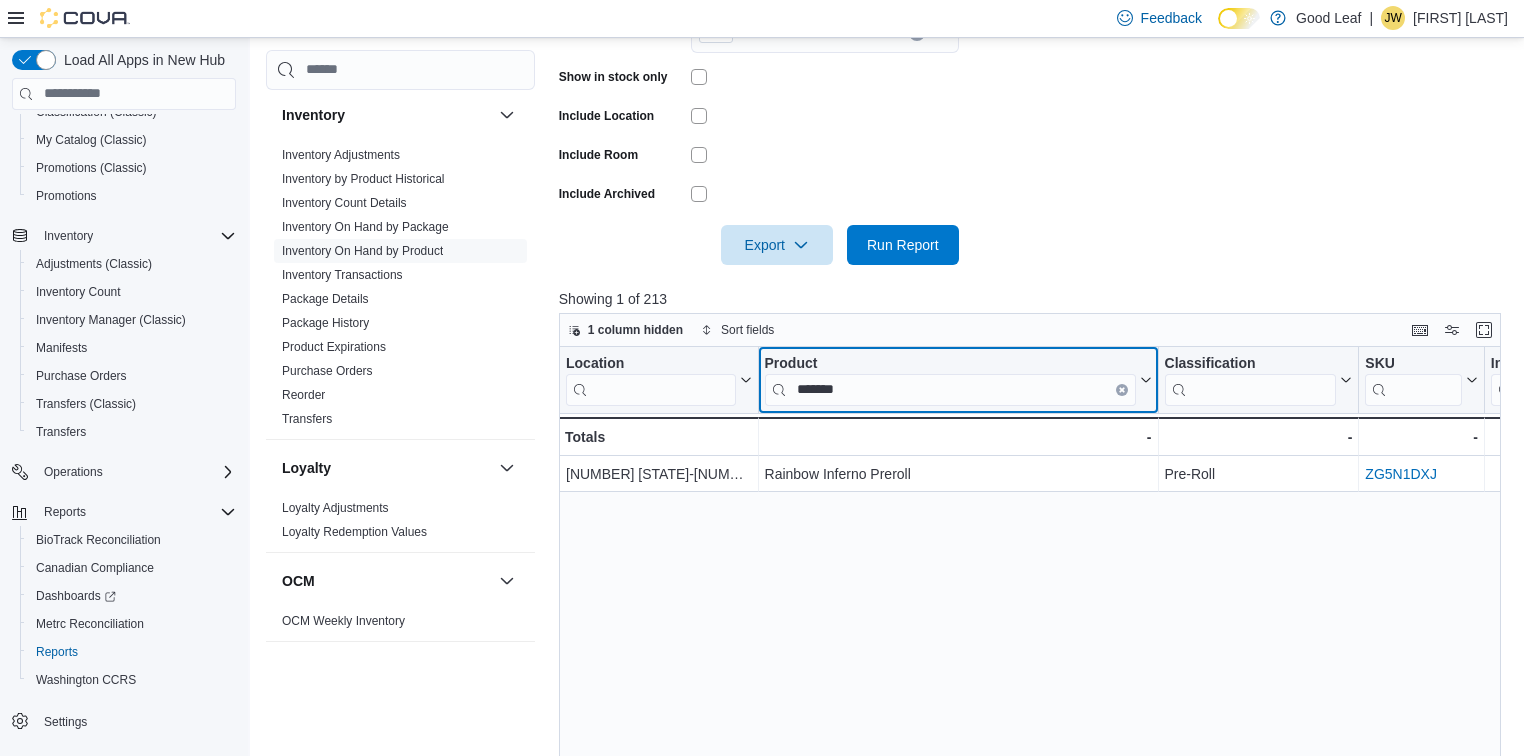 click 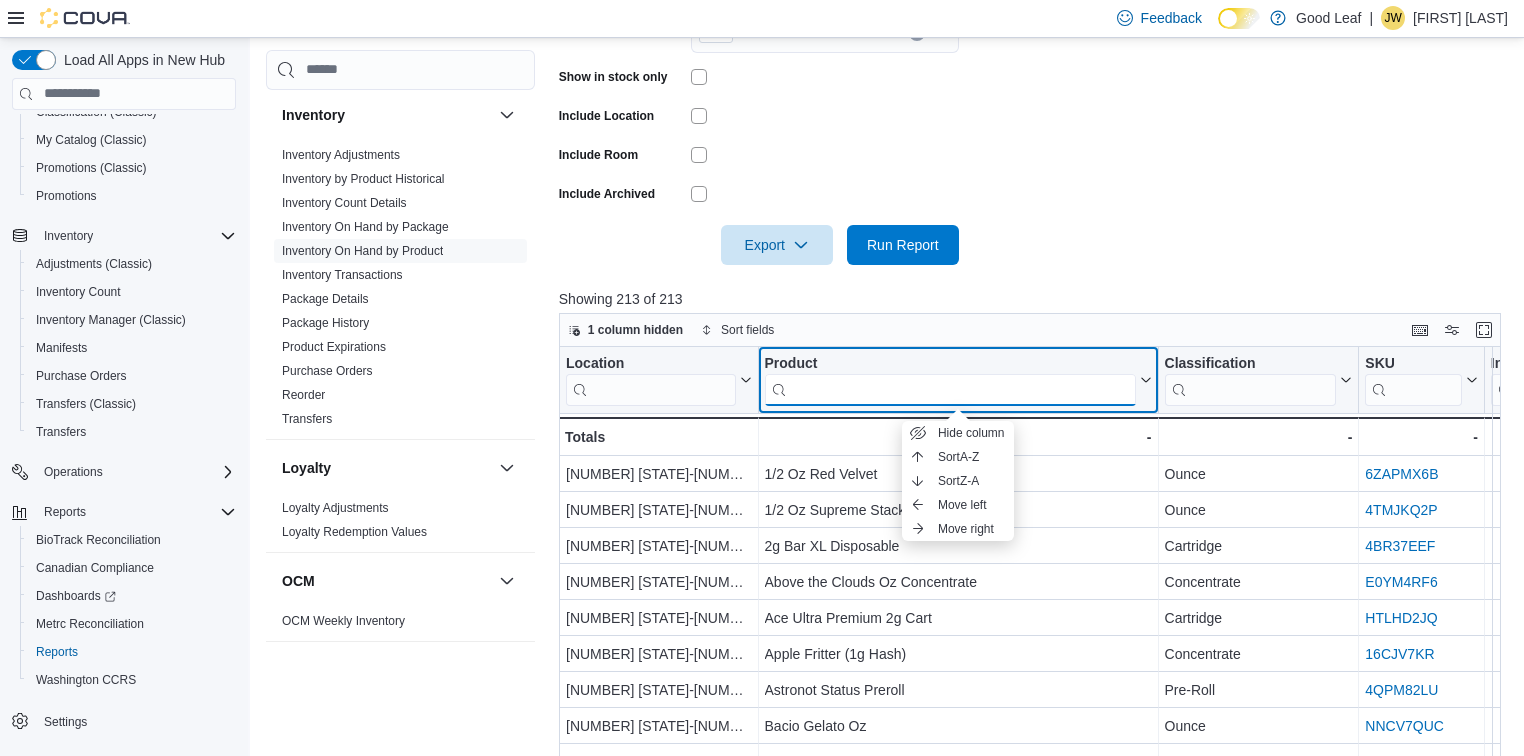 click at bounding box center (949, 389) 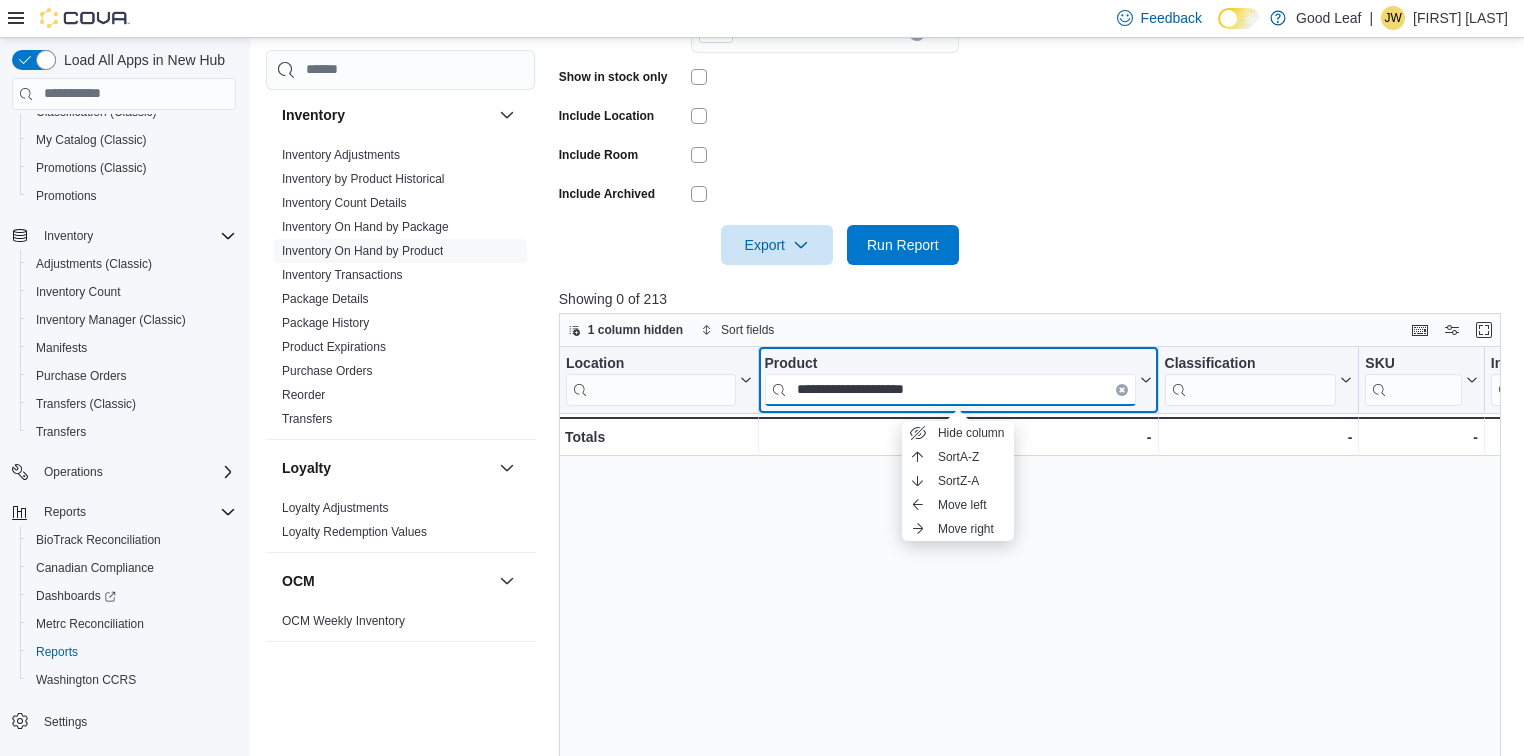 type on "**********" 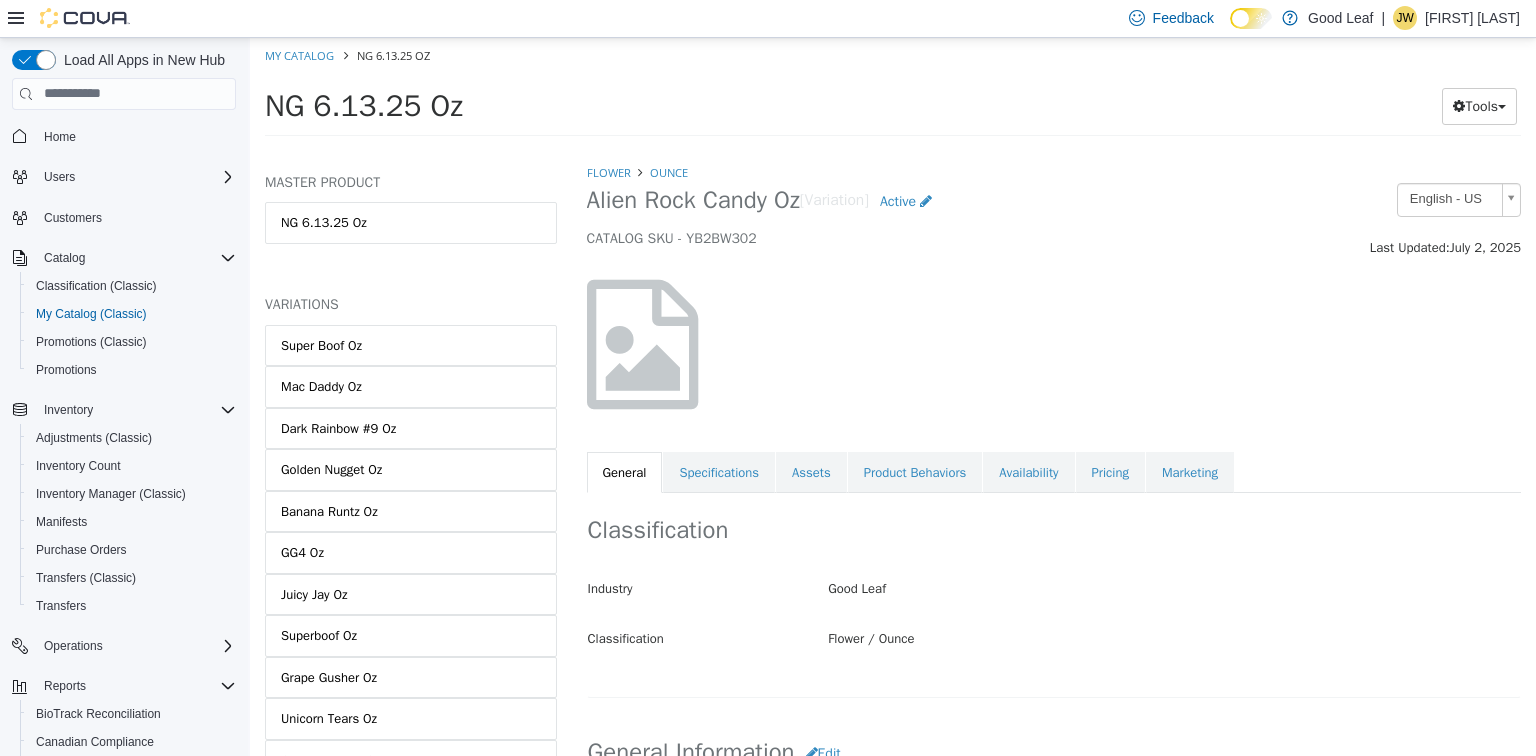 scroll, scrollTop: 0, scrollLeft: 0, axis: both 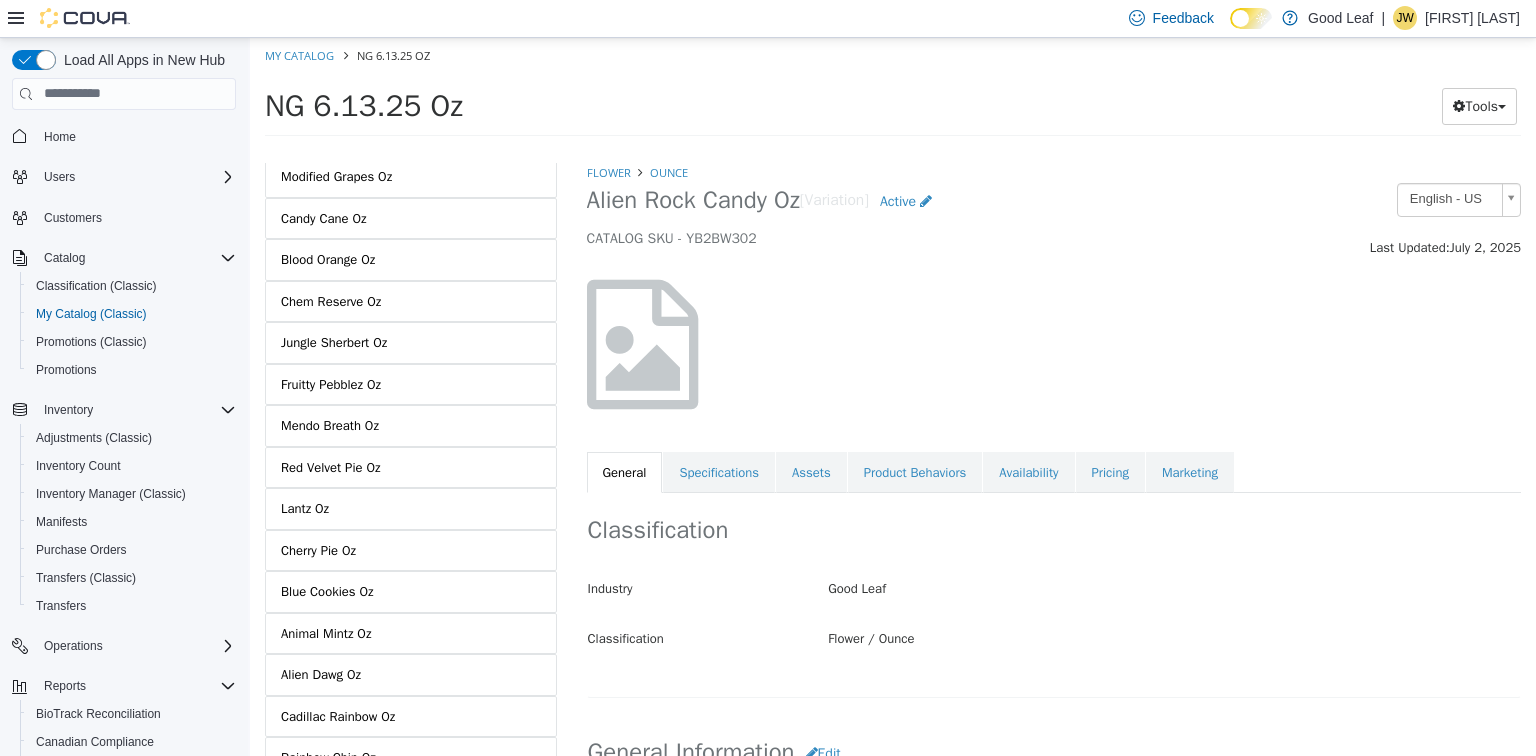 click on "My Catalog
NG 6.13.25 Oz" at bounding box center (893, 55) 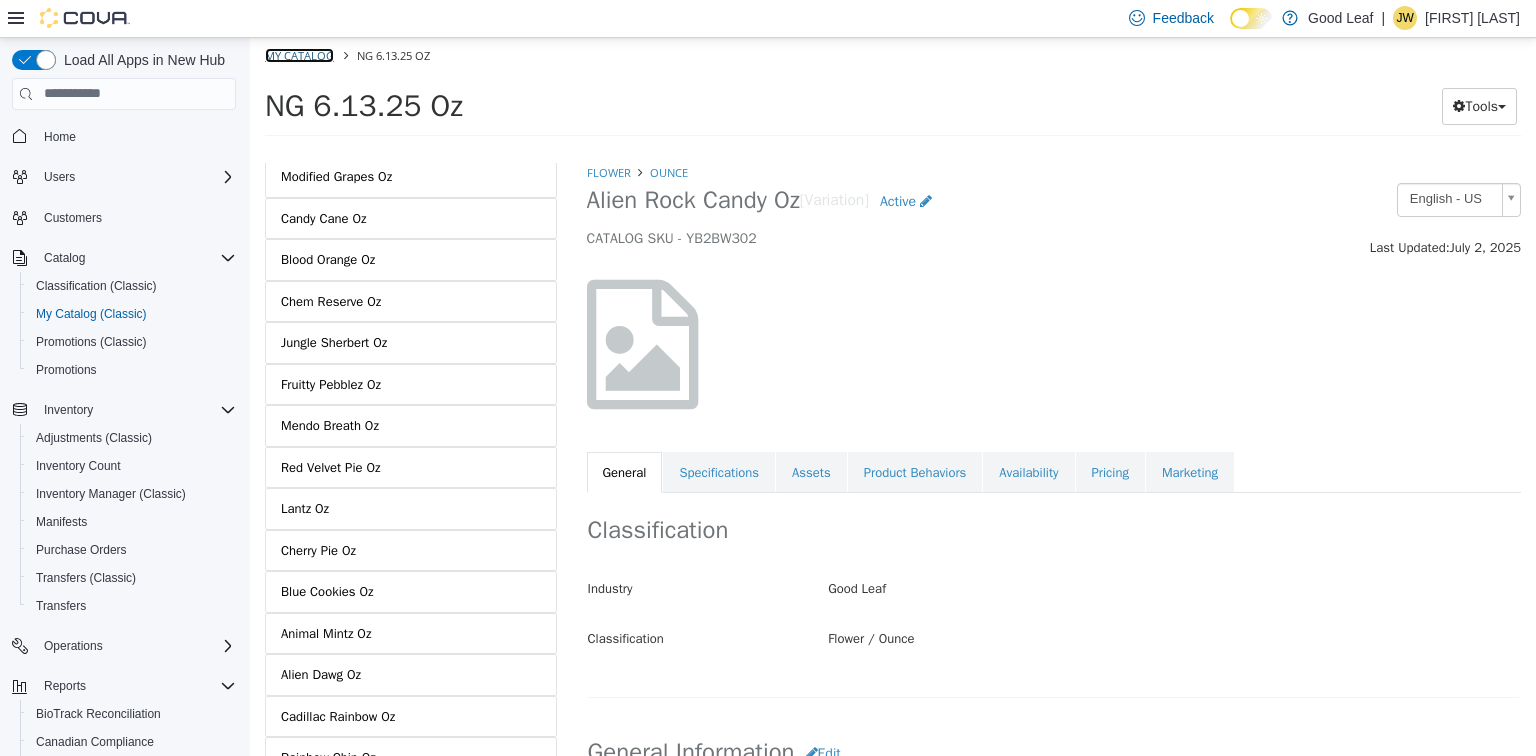 click on "My Catalog" at bounding box center (299, 54) 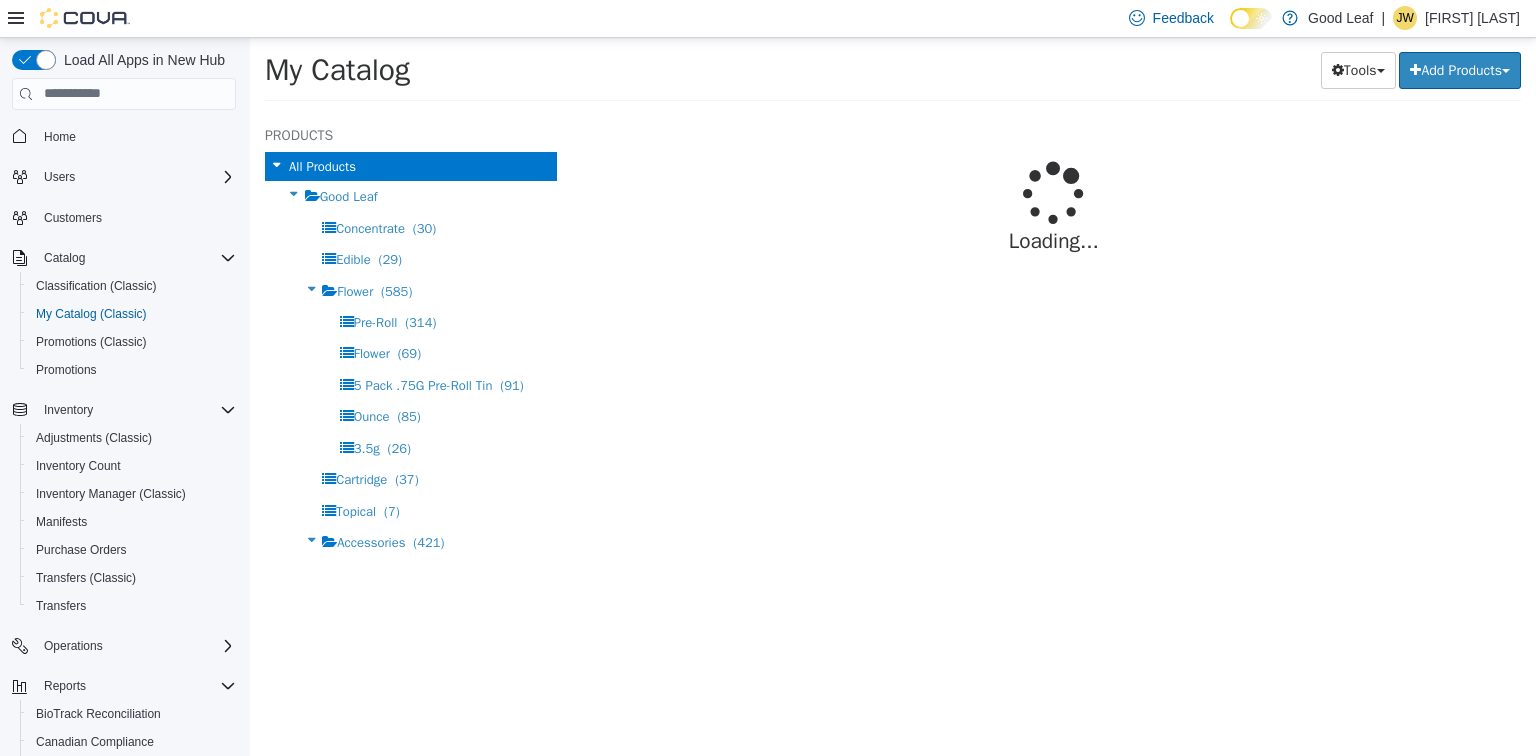select on "**********" 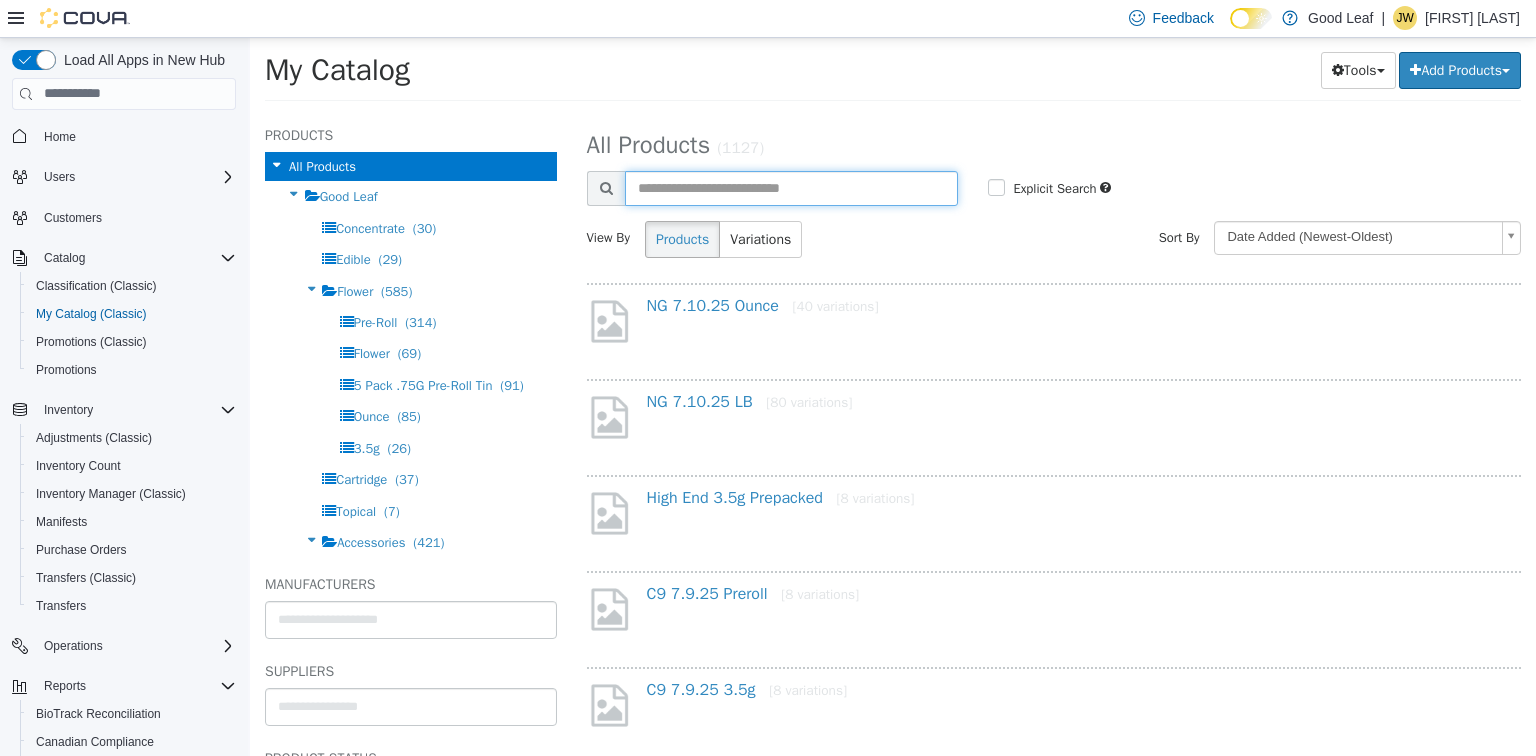 click at bounding box center (792, 187) 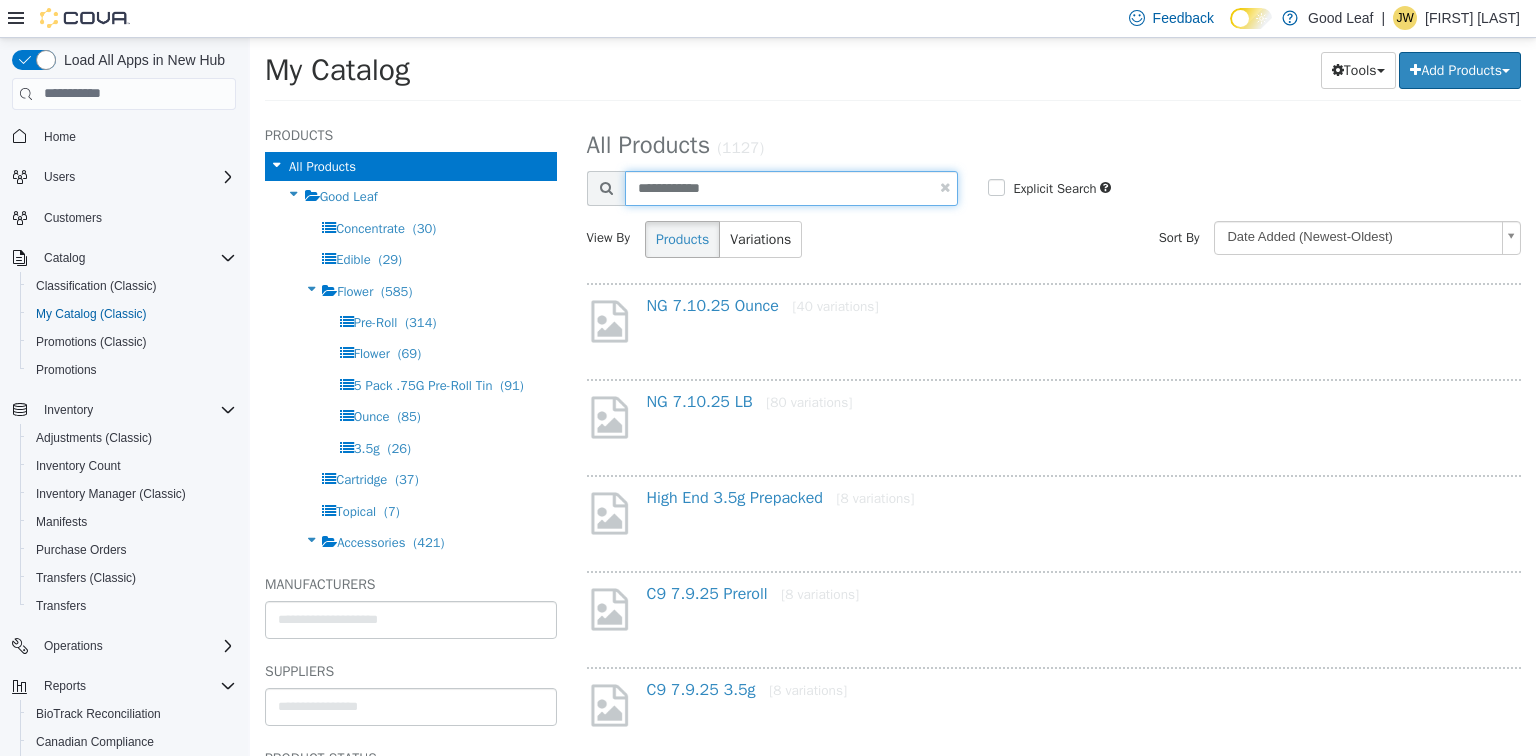 type on "**********" 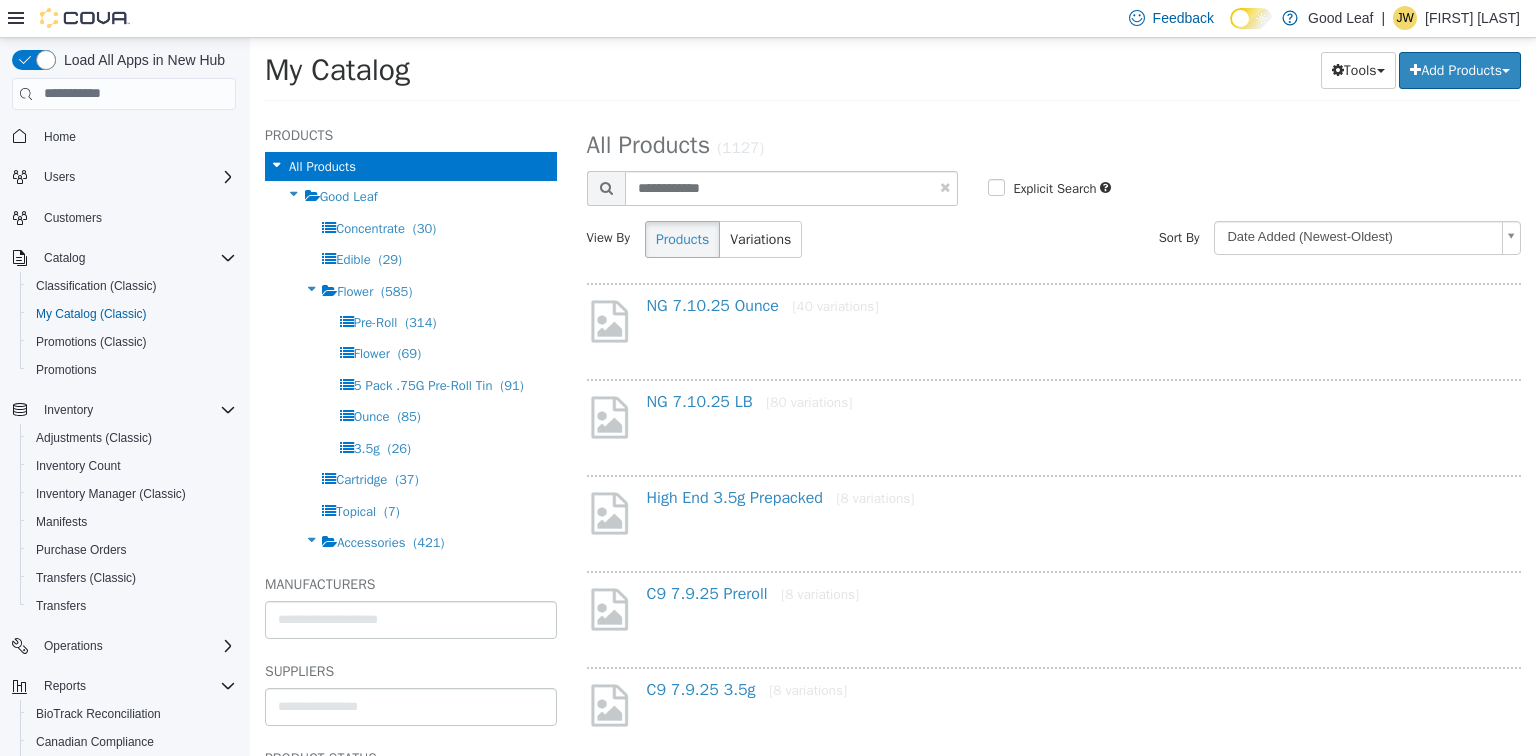 select on "**********" 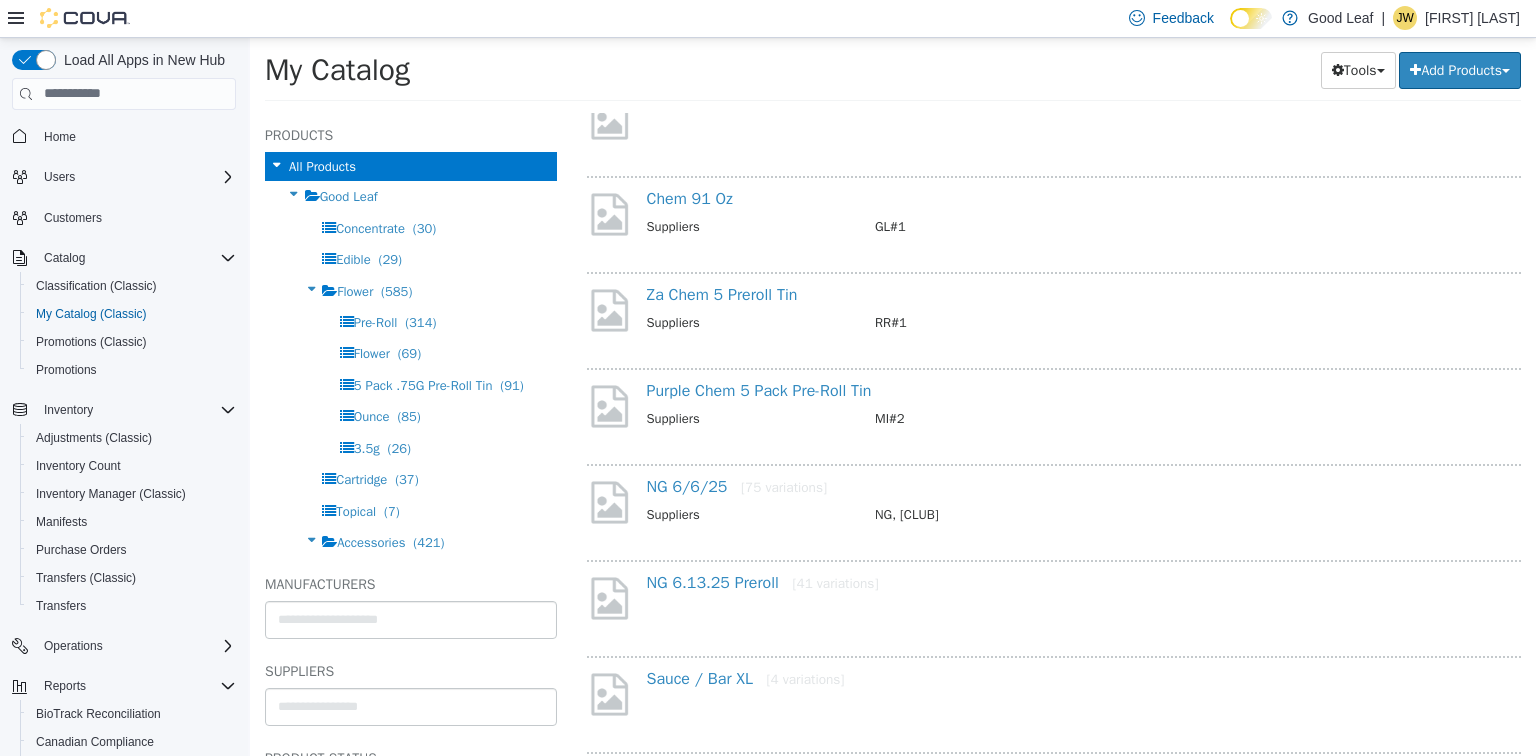 scroll, scrollTop: 320, scrollLeft: 0, axis: vertical 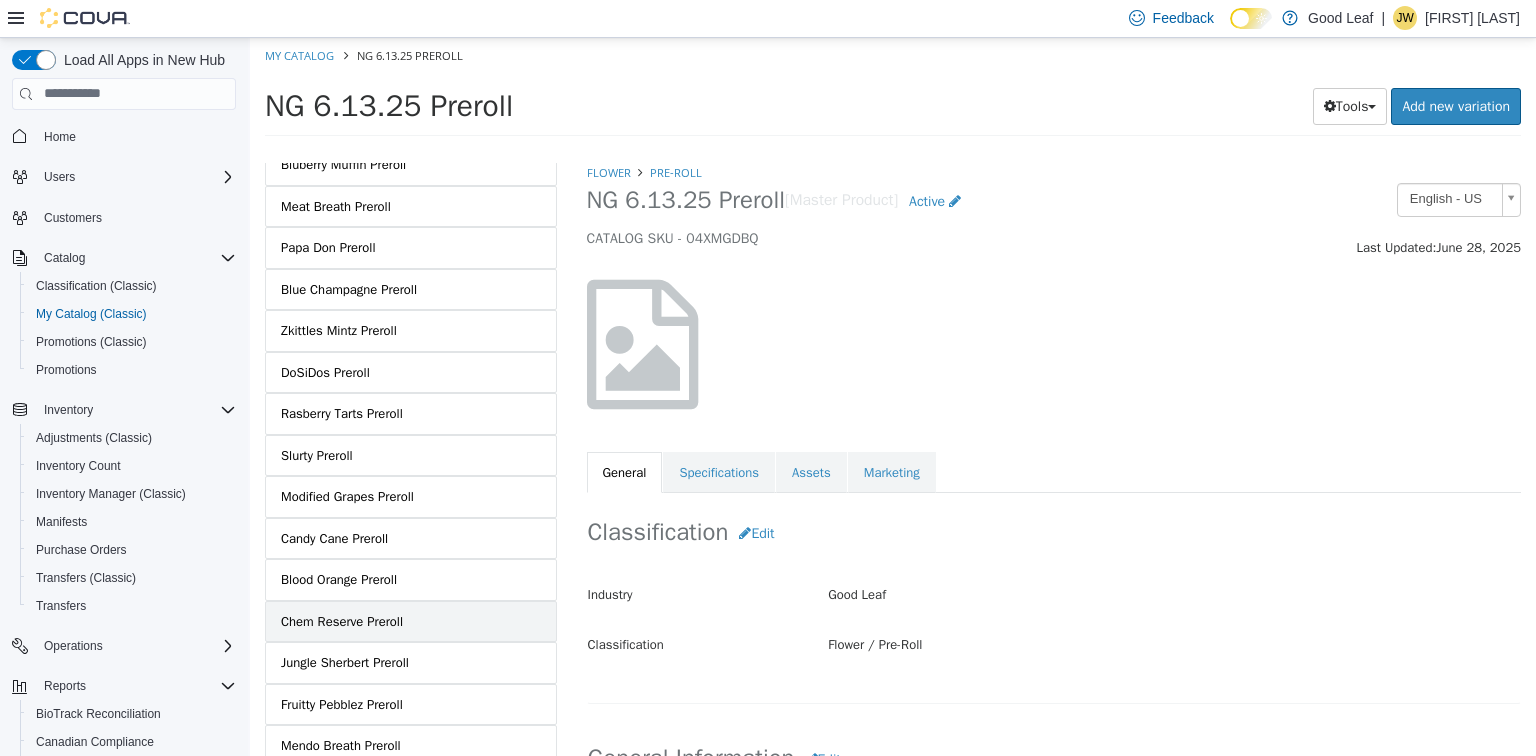 click on "Chem Reserve Preroll" at bounding box center (342, 621) 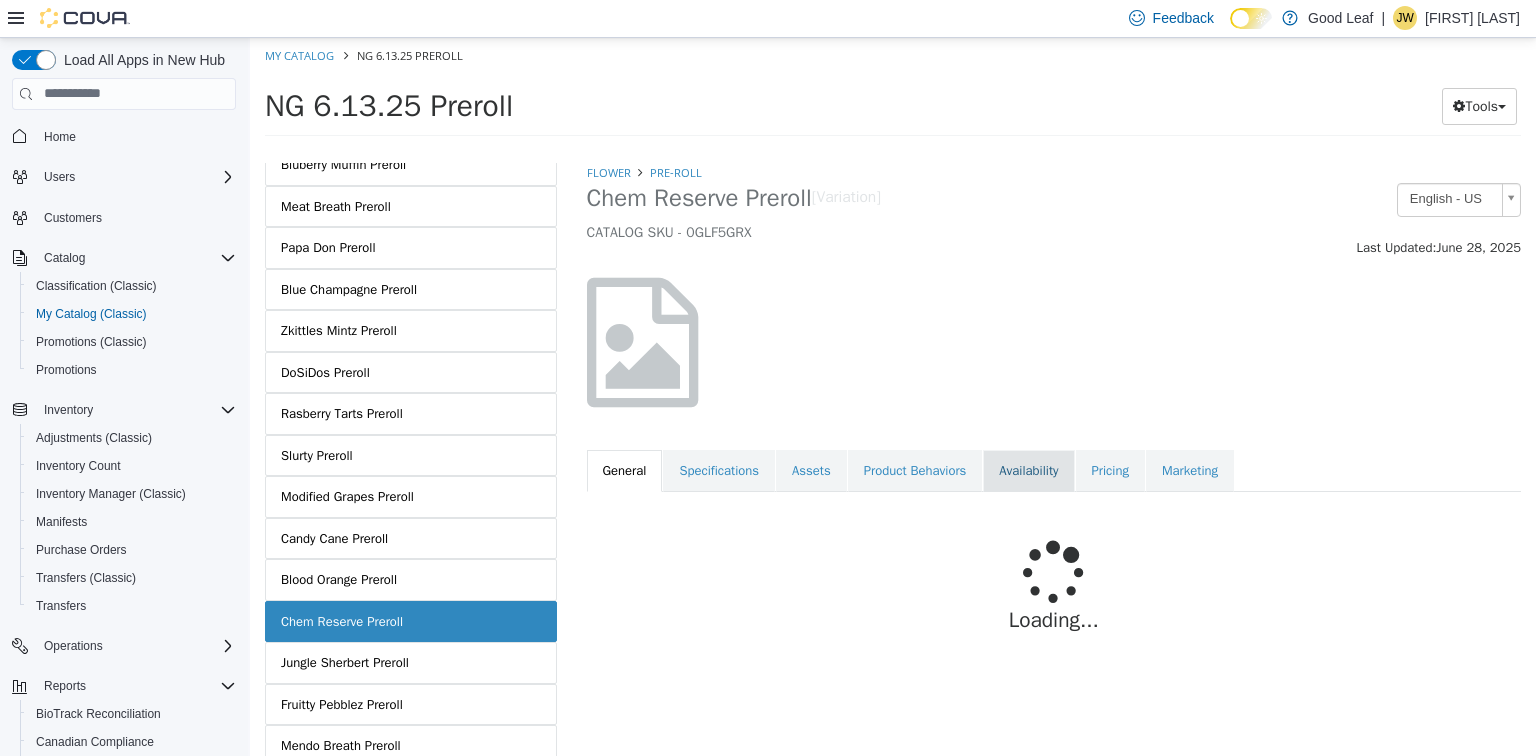 click on "Availability" at bounding box center (1028, 470) 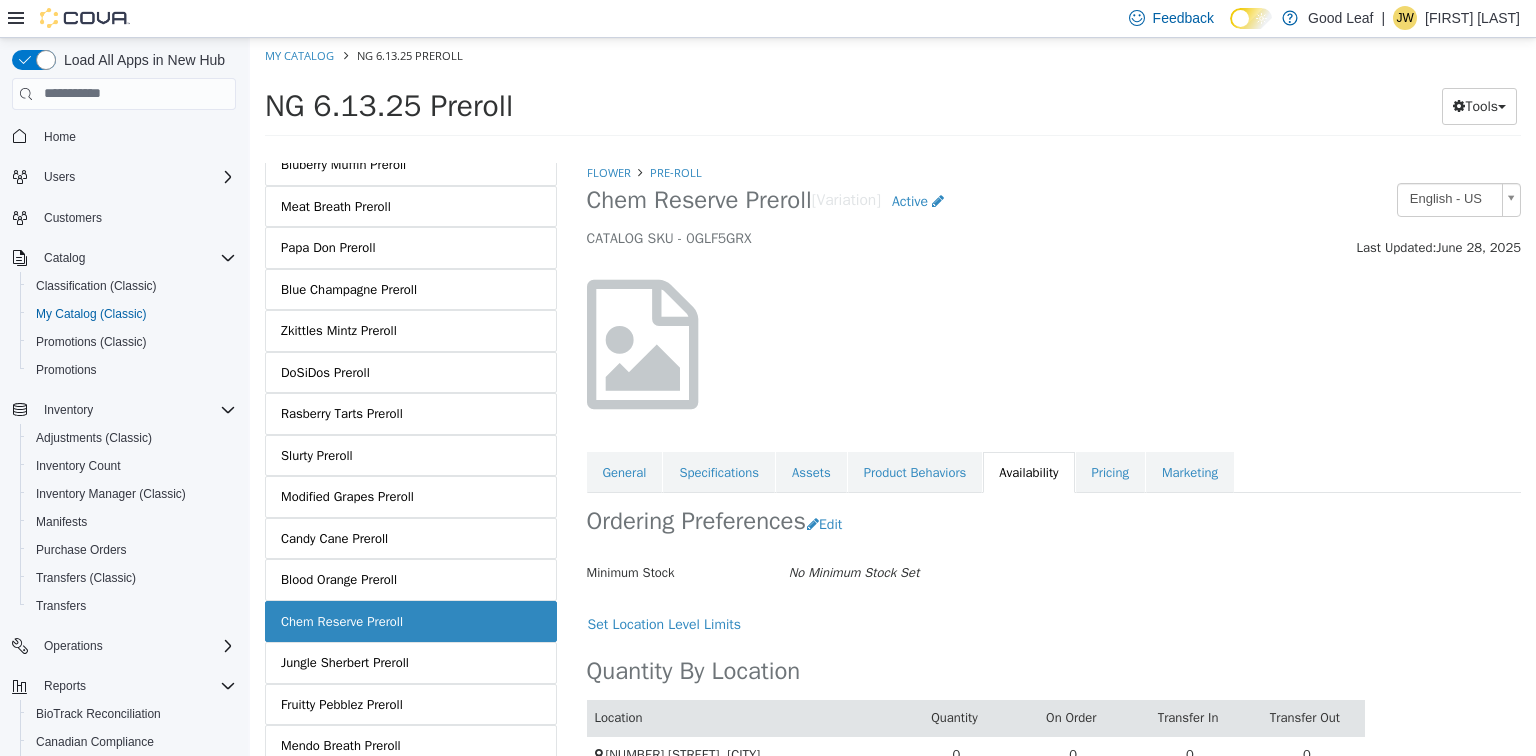scroll, scrollTop: 144, scrollLeft: 0, axis: vertical 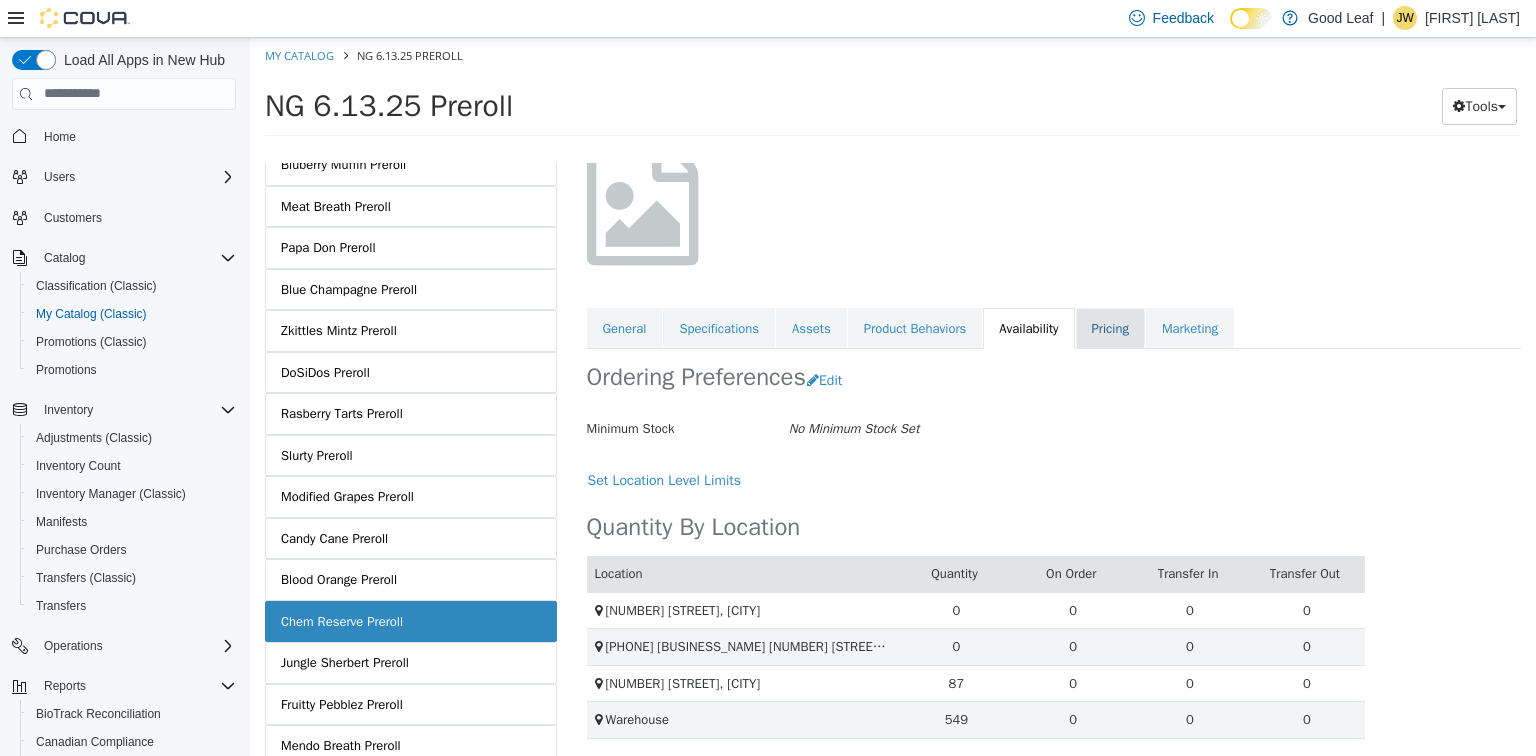 click on "Pricing" at bounding box center [1110, 328] 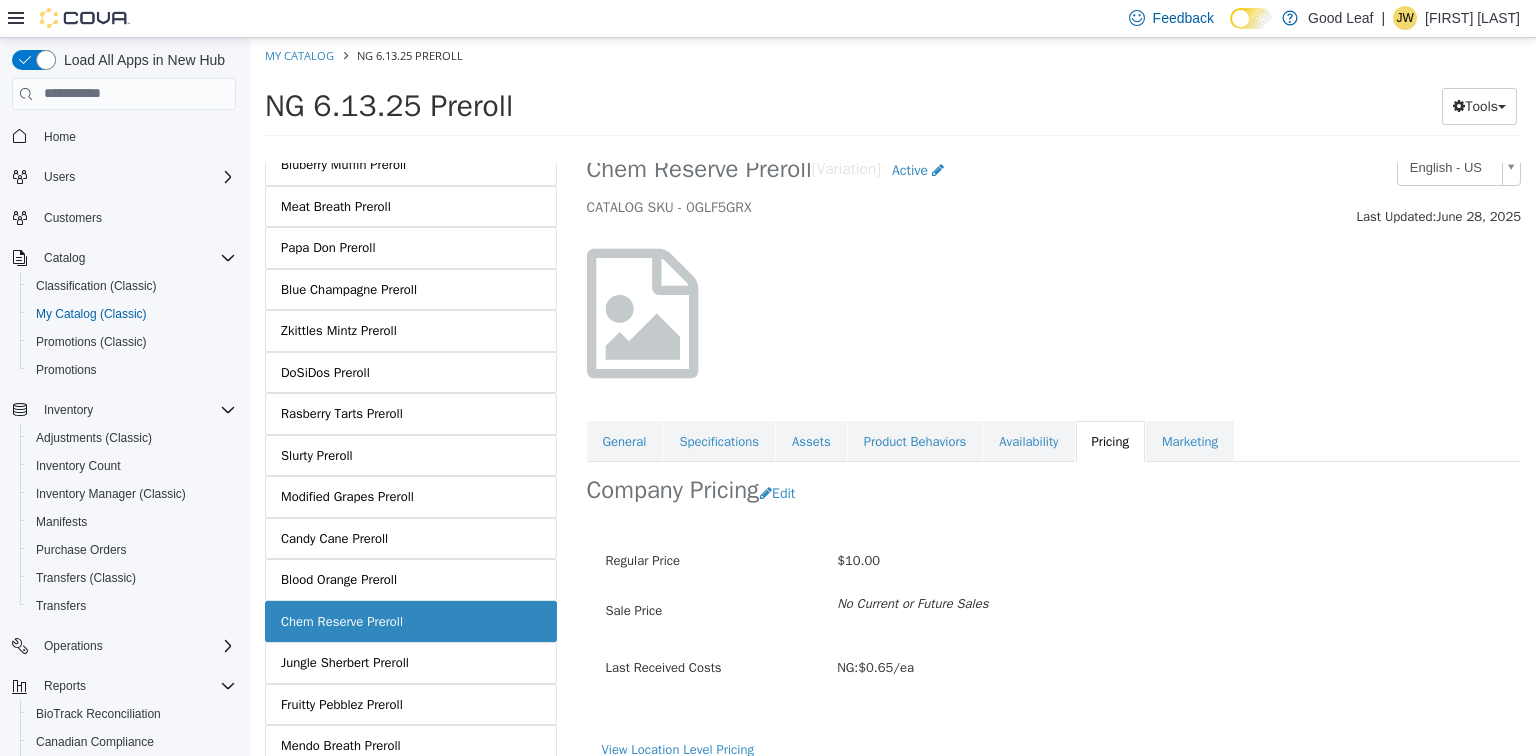 scroll, scrollTop: 48, scrollLeft: 0, axis: vertical 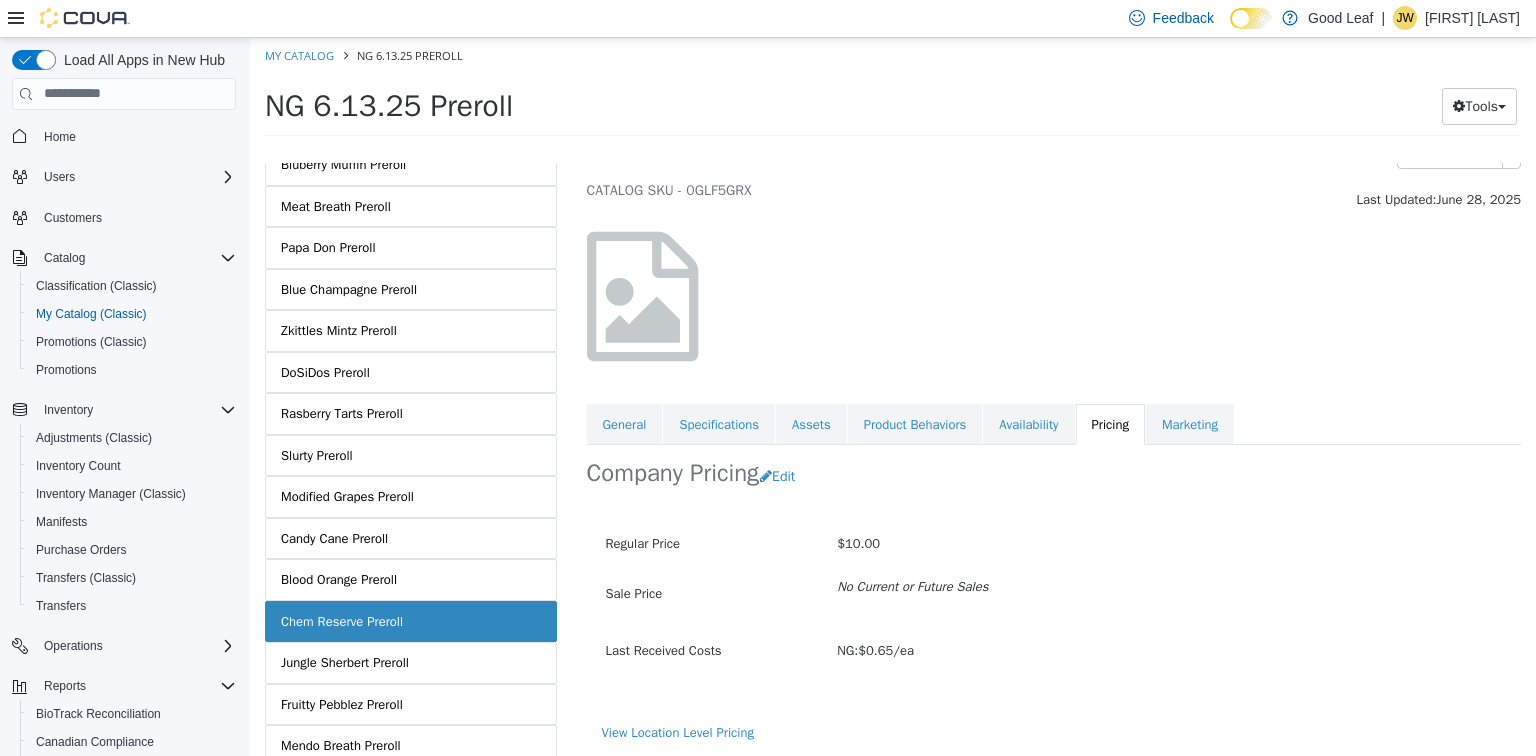 click on "Regular Price $10.00
Sale Price No Current or Future Sales Last Received Costs NG:   $0.65/ea" at bounding box center [1054, 614] 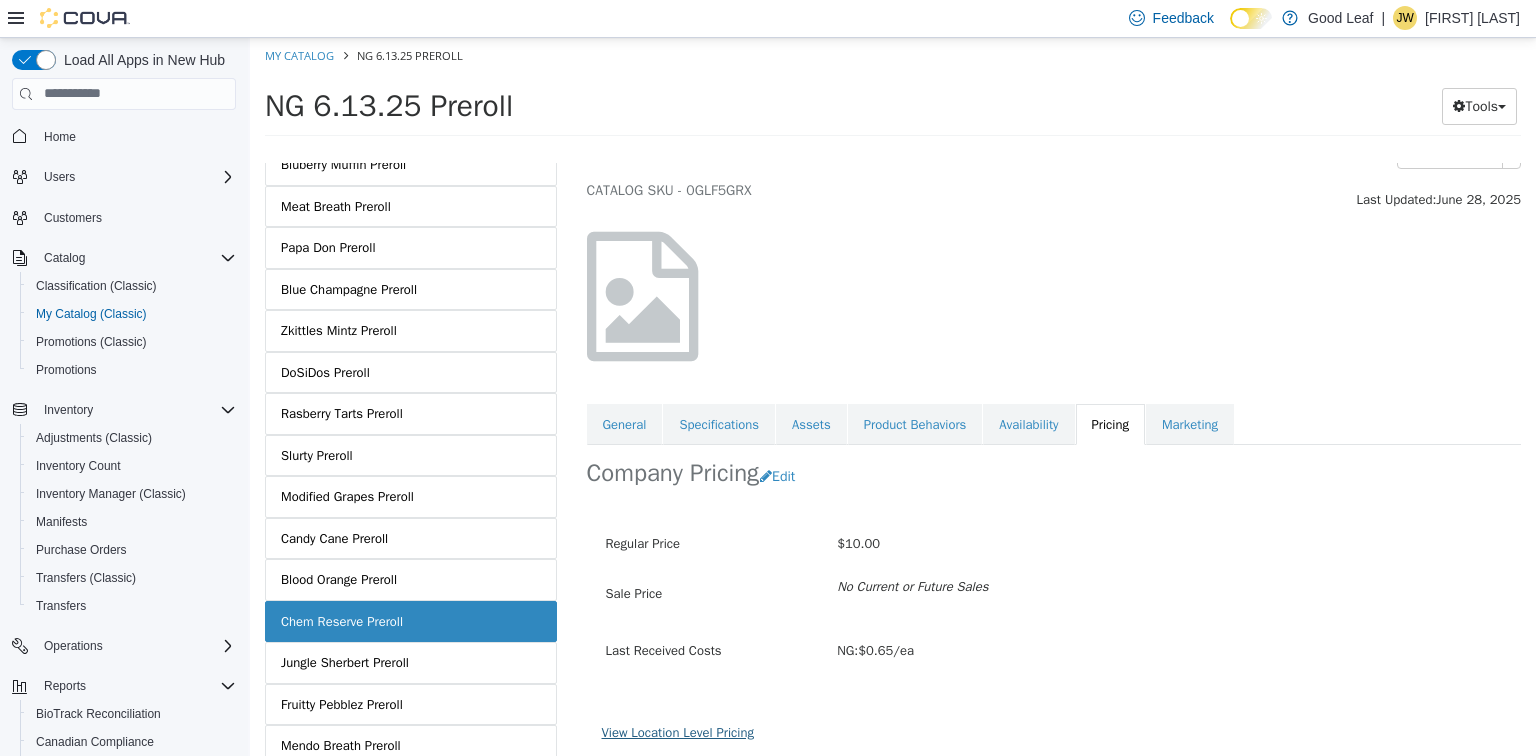 click on "View Location Level Pricing" at bounding box center [678, 731] 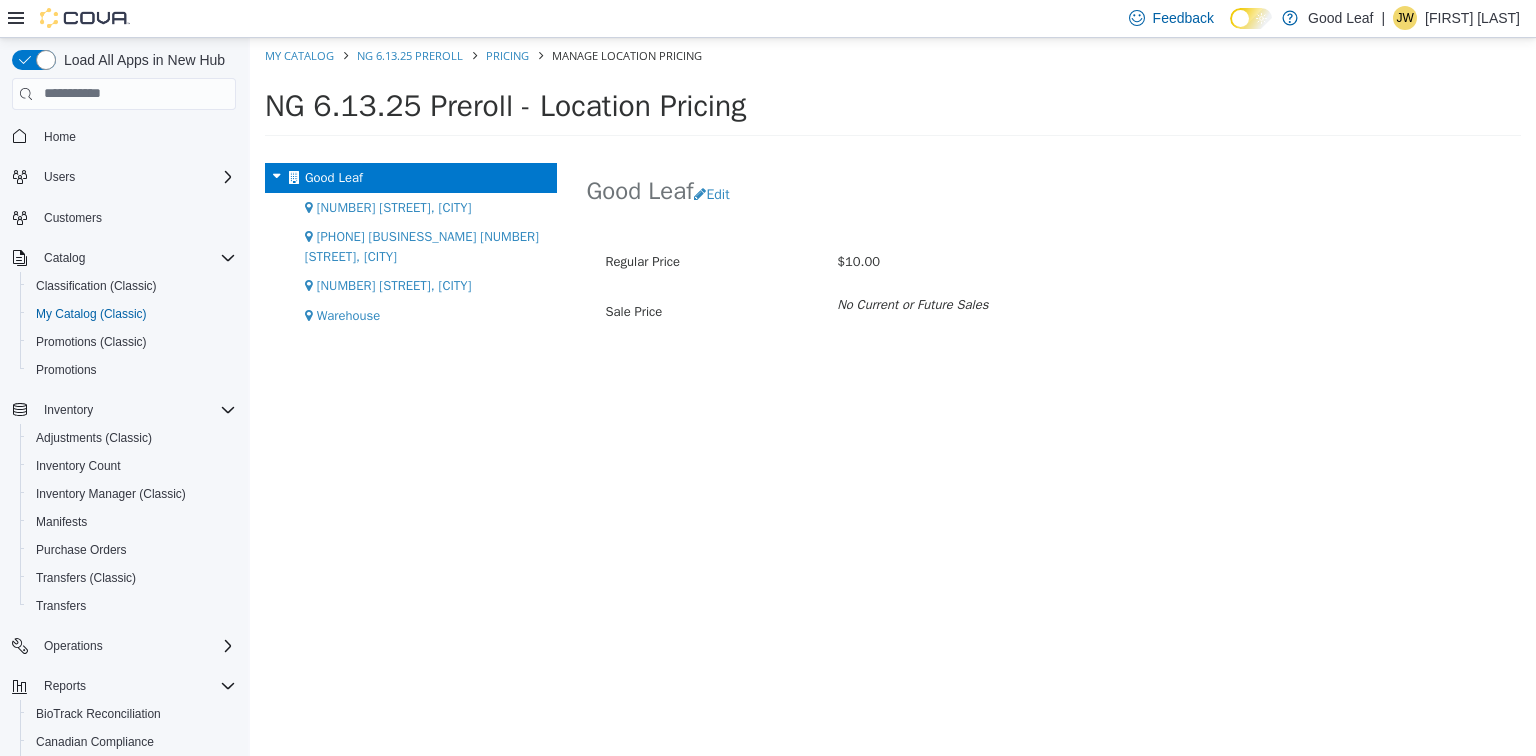 click on "[NUMBER] [STREET], [CITY]" at bounding box center (411, 285) 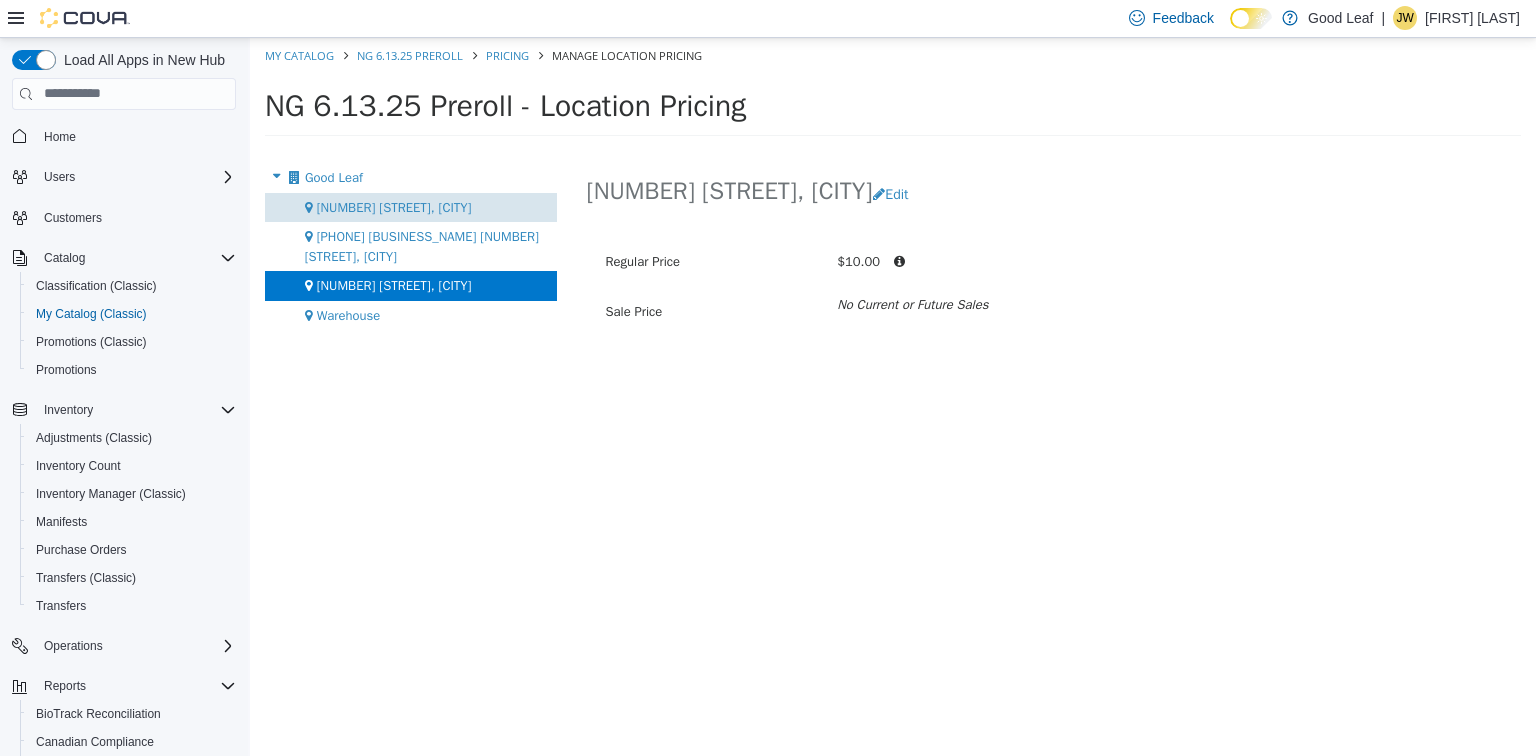 click on "[NUMBER] [STREET], [CITY]" at bounding box center [394, 206] 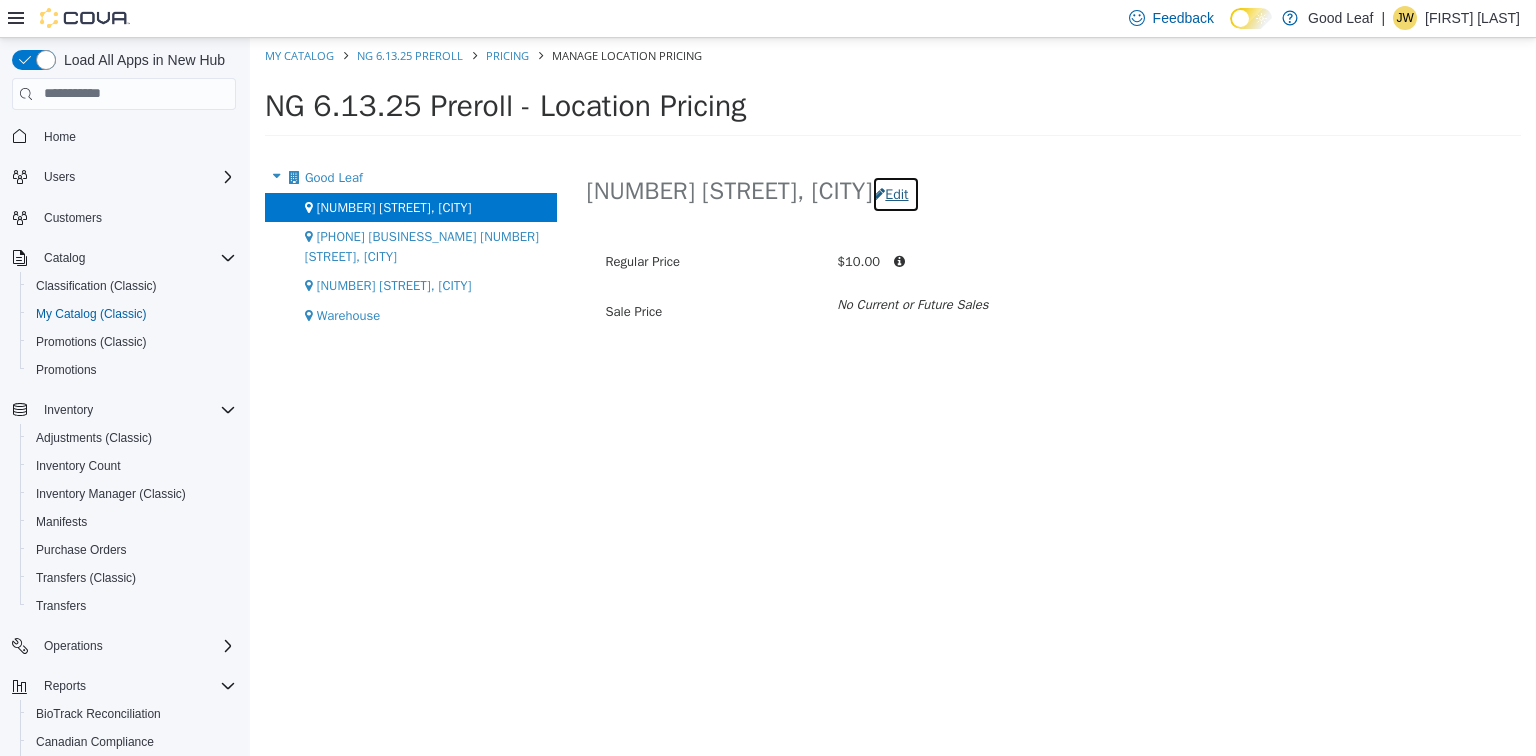 click on "Edit" at bounding box center (895, 193) 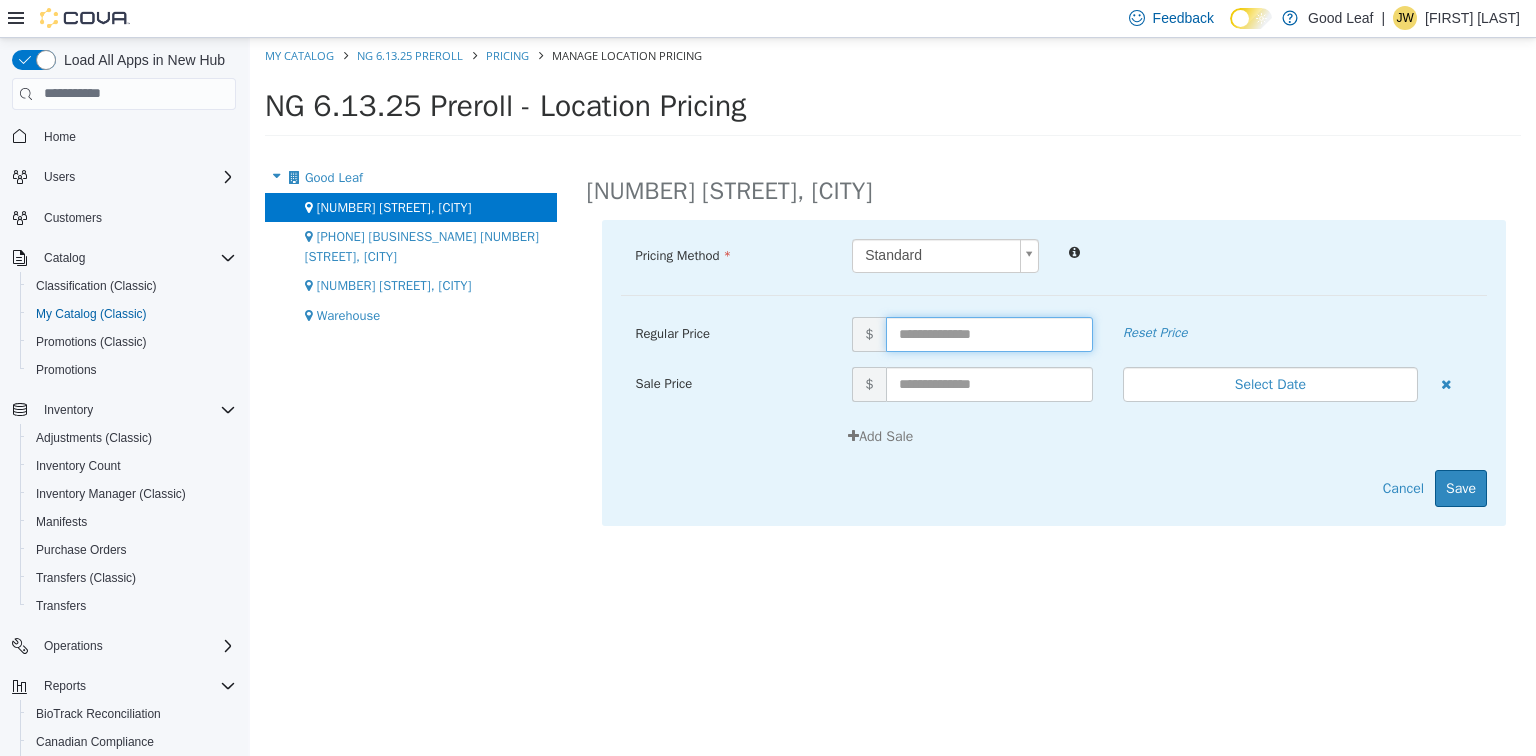 click at bounding box center [989, 333] 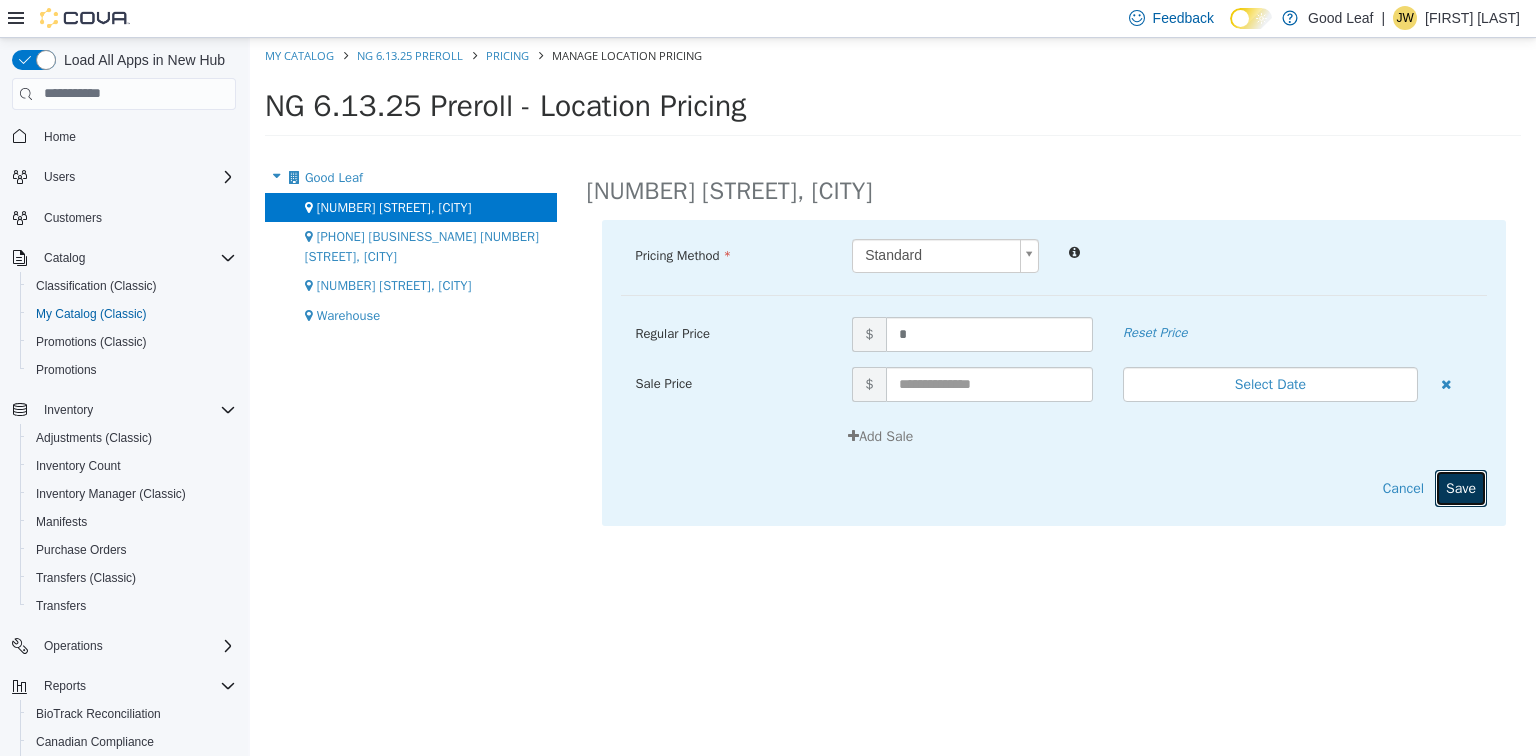 click on "Save" at bounding box center (1461, 487) 